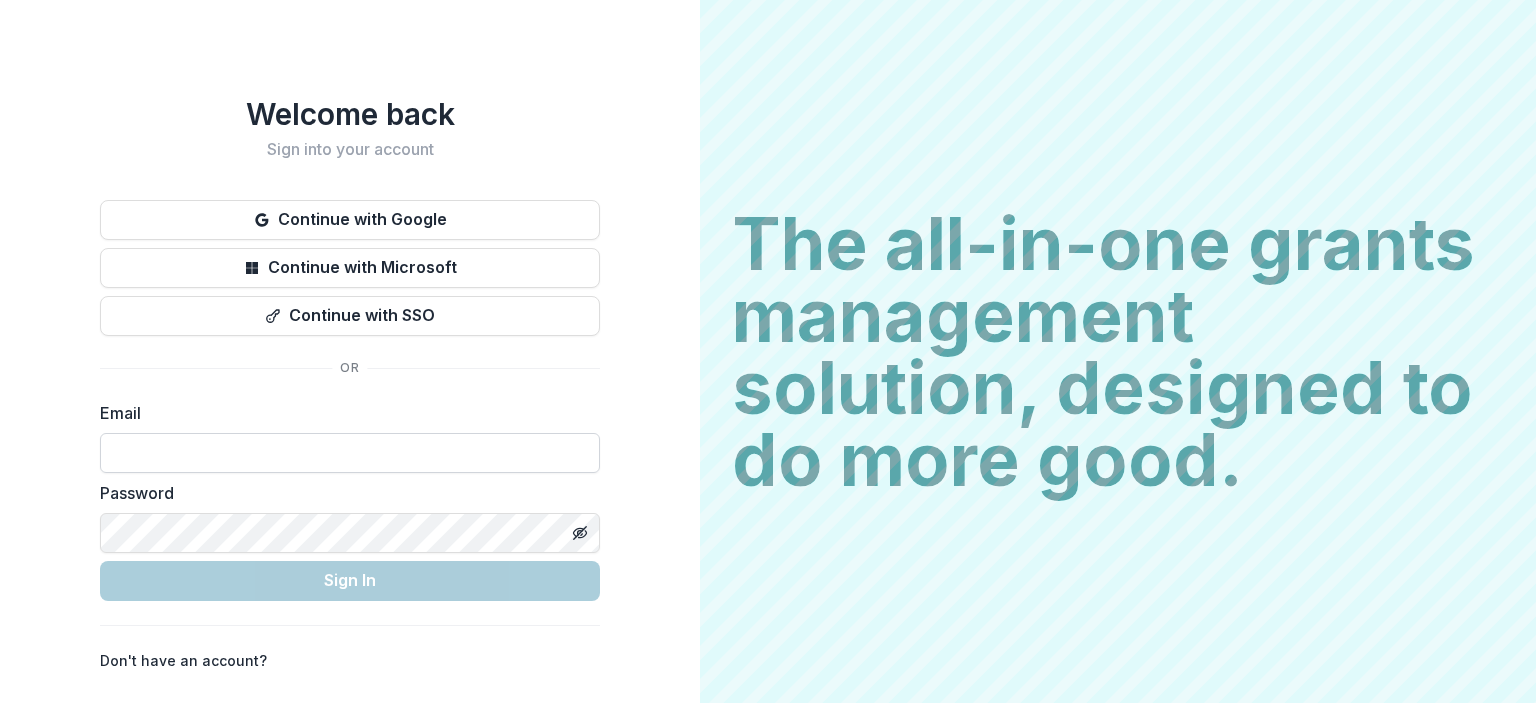 scroll, scrollTop: 0, scrollLeft: 0, axis: both 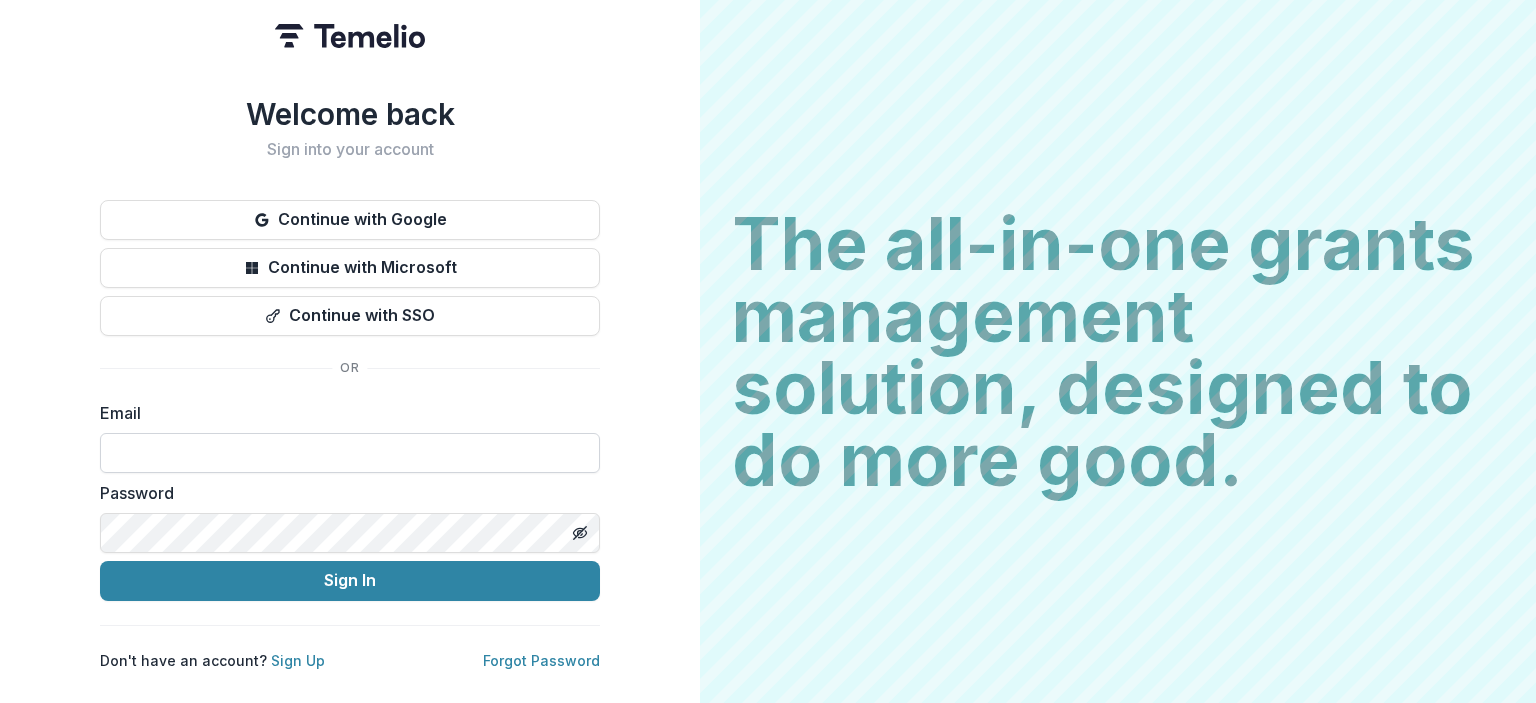 click at bounding box center [350, 453] 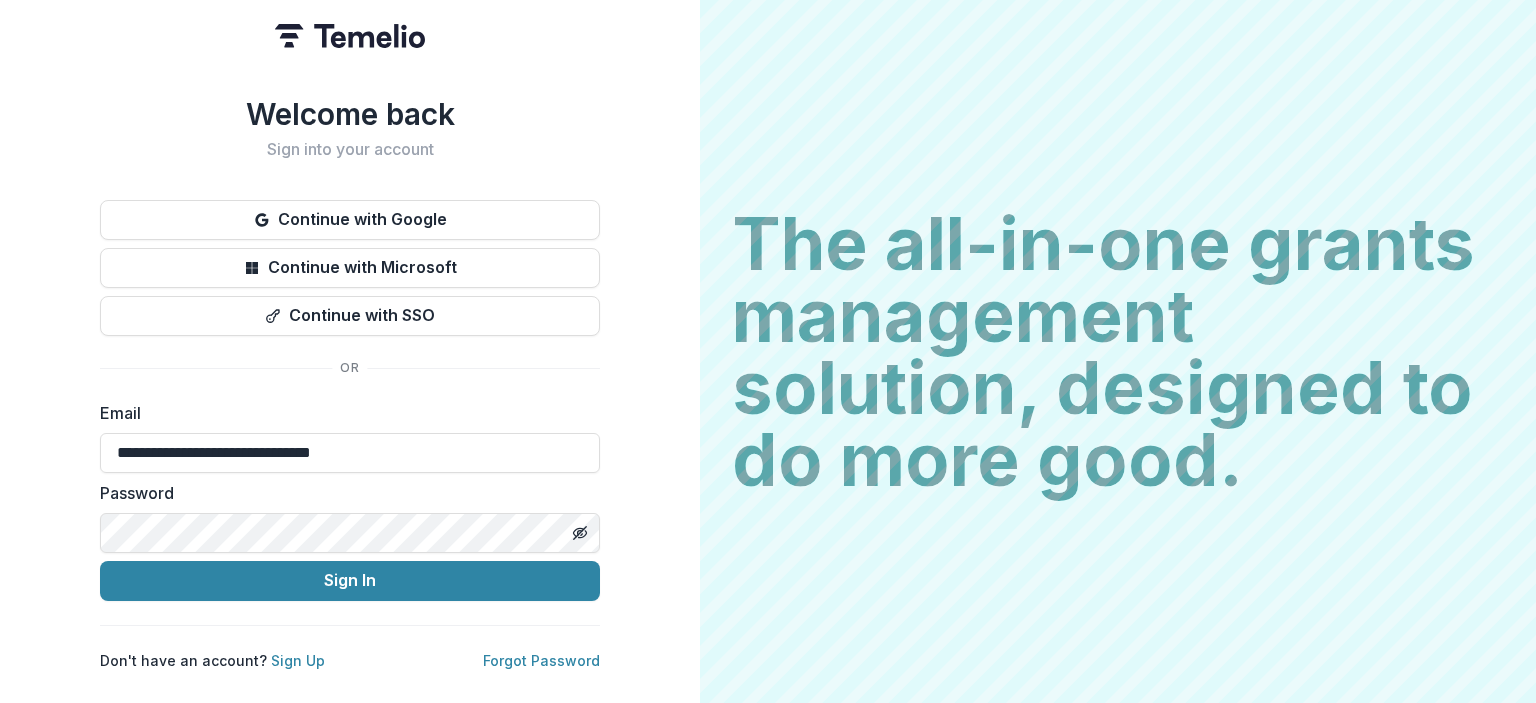 type on "**********" 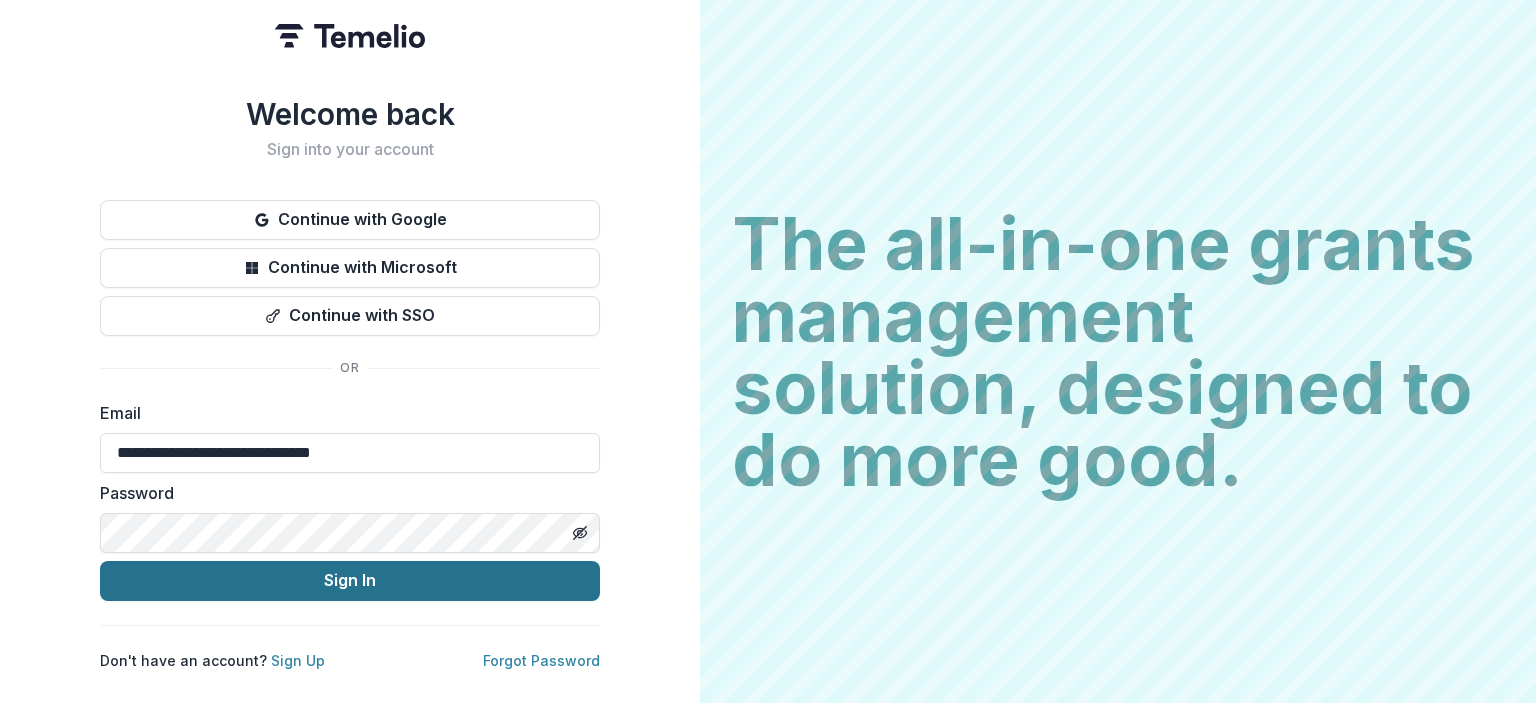 click on "Sign In" at bounding box center (350, 581) 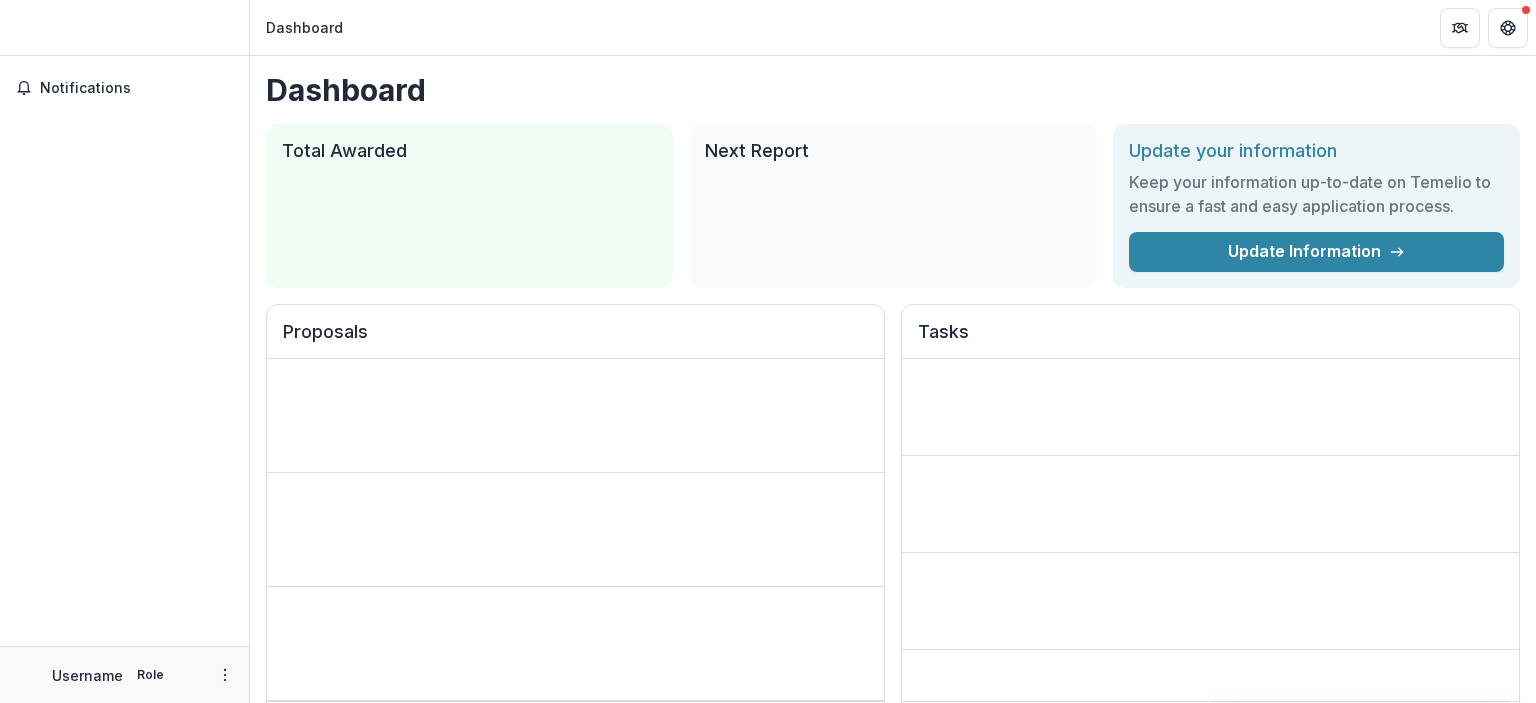 scroll, scrollTop: 0, scrollLeft: 0, axis: both 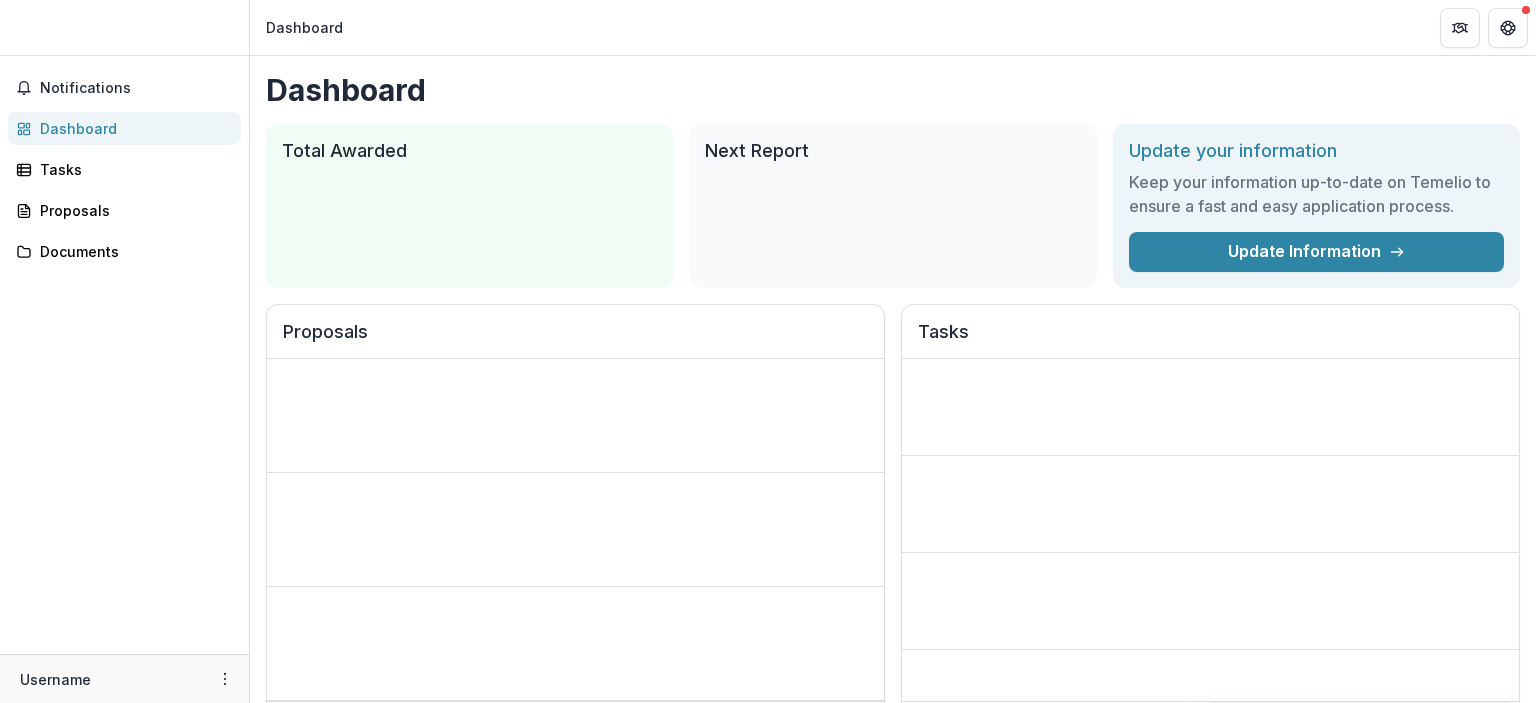 click on "Dashboard" at bounding box center (893, 27) 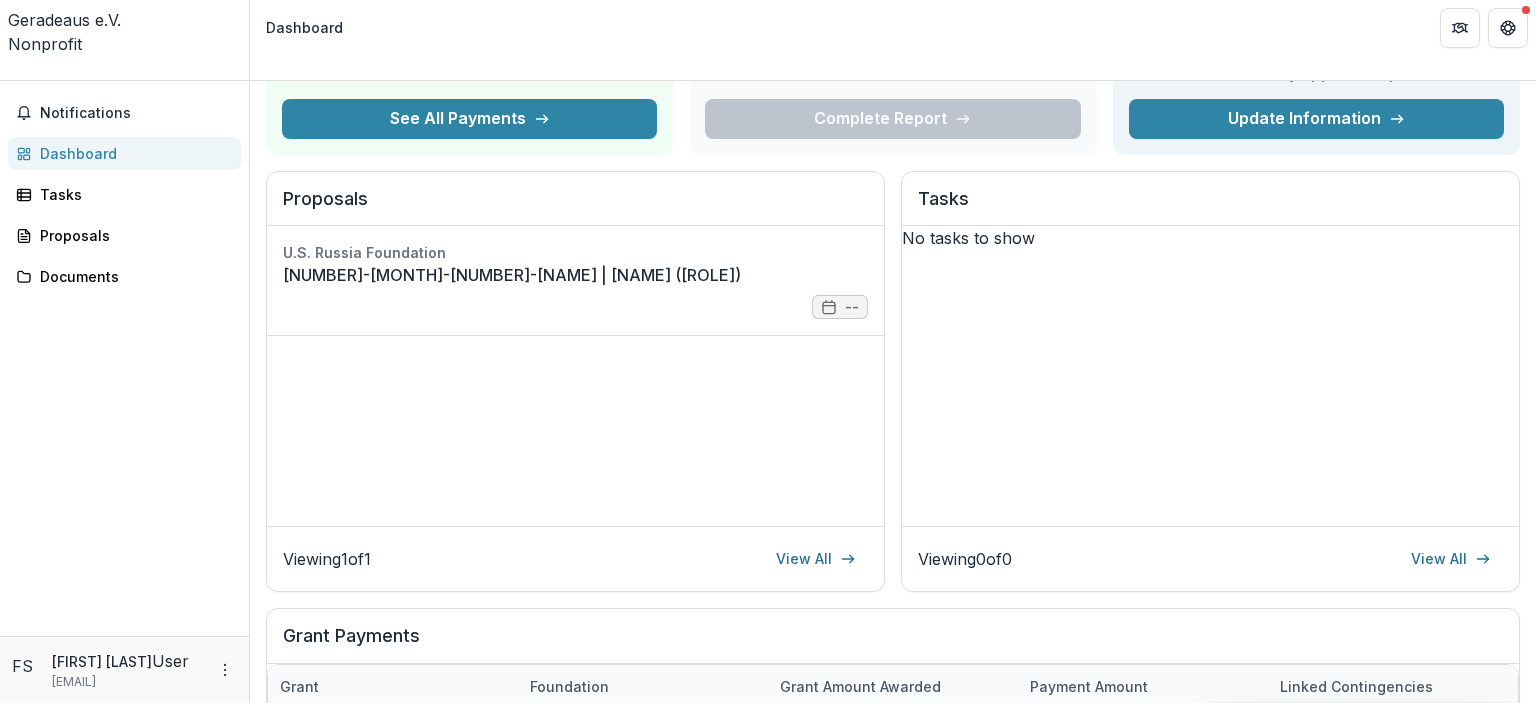scroll, scrollTop: 156, scrollLeft: 0, axis: vertical 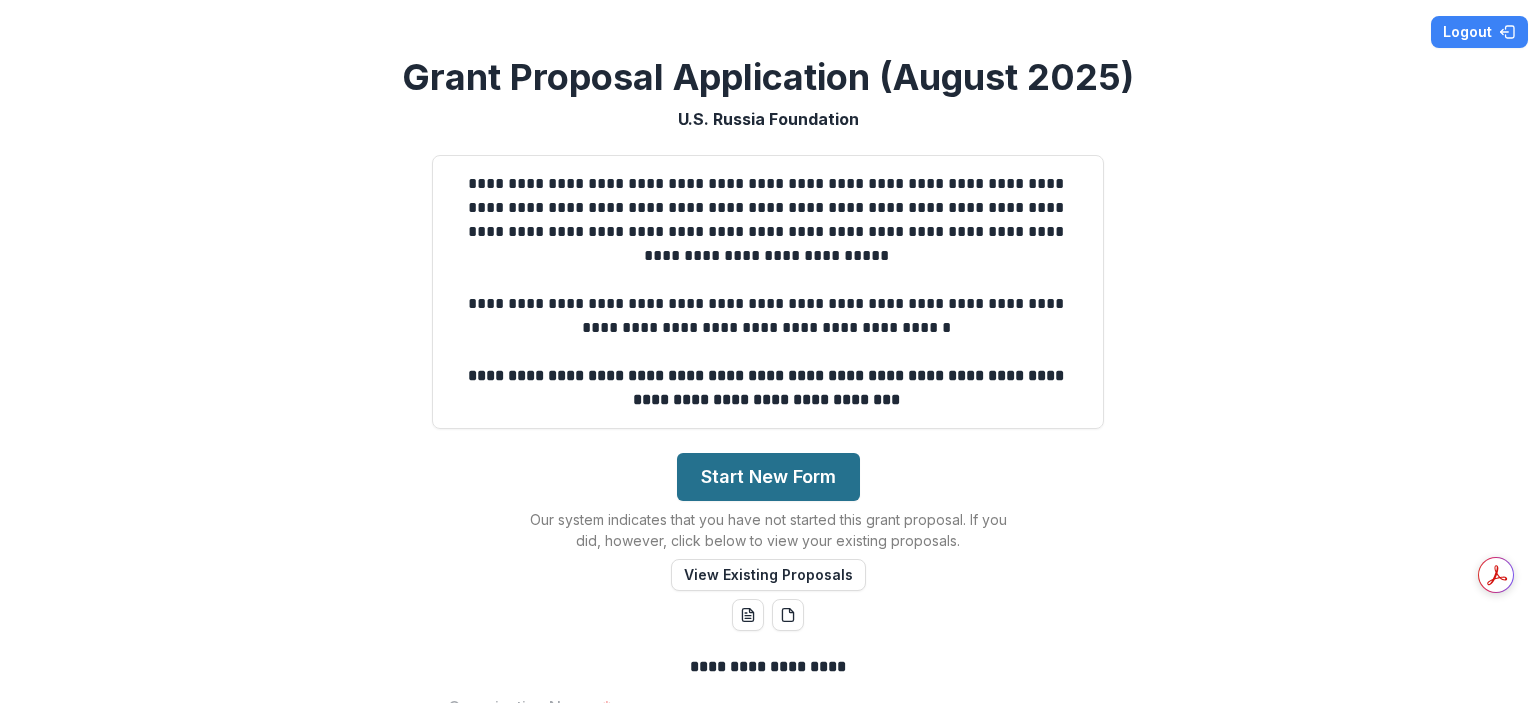click on "Start New Form" at bounding box center [768, 477] 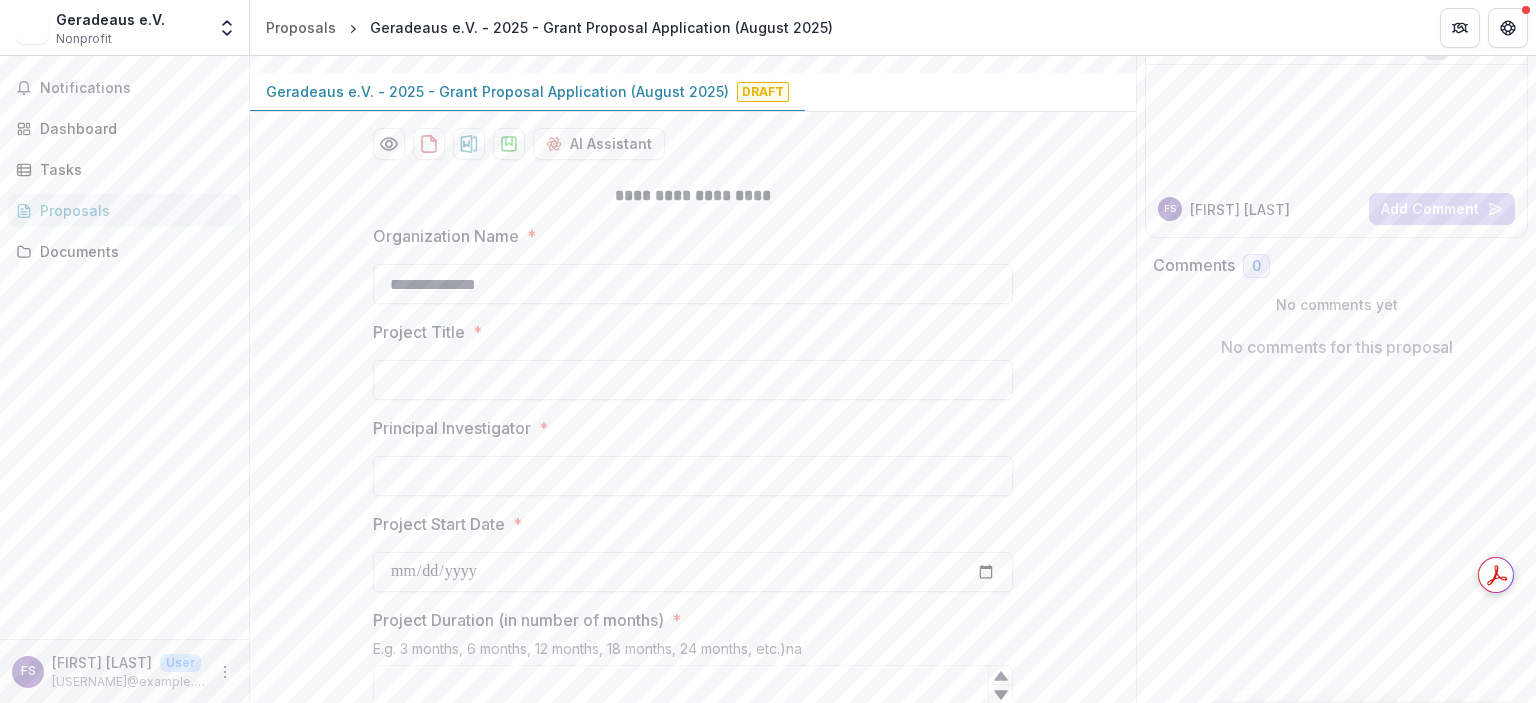 scroll, scrollTop: 166, scrollLeft: 0, axis: vertical 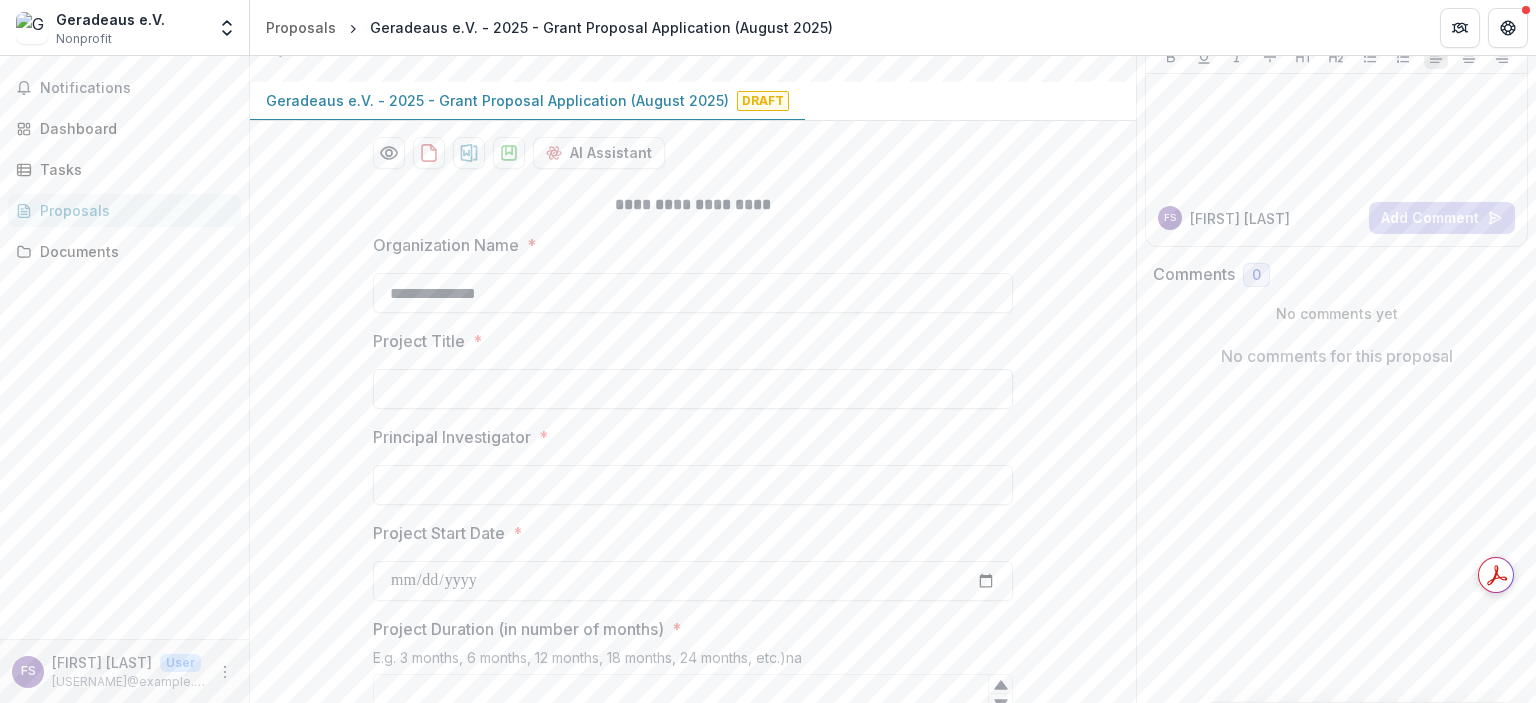 click on "Project Title *" at bounding box center (693, 389) 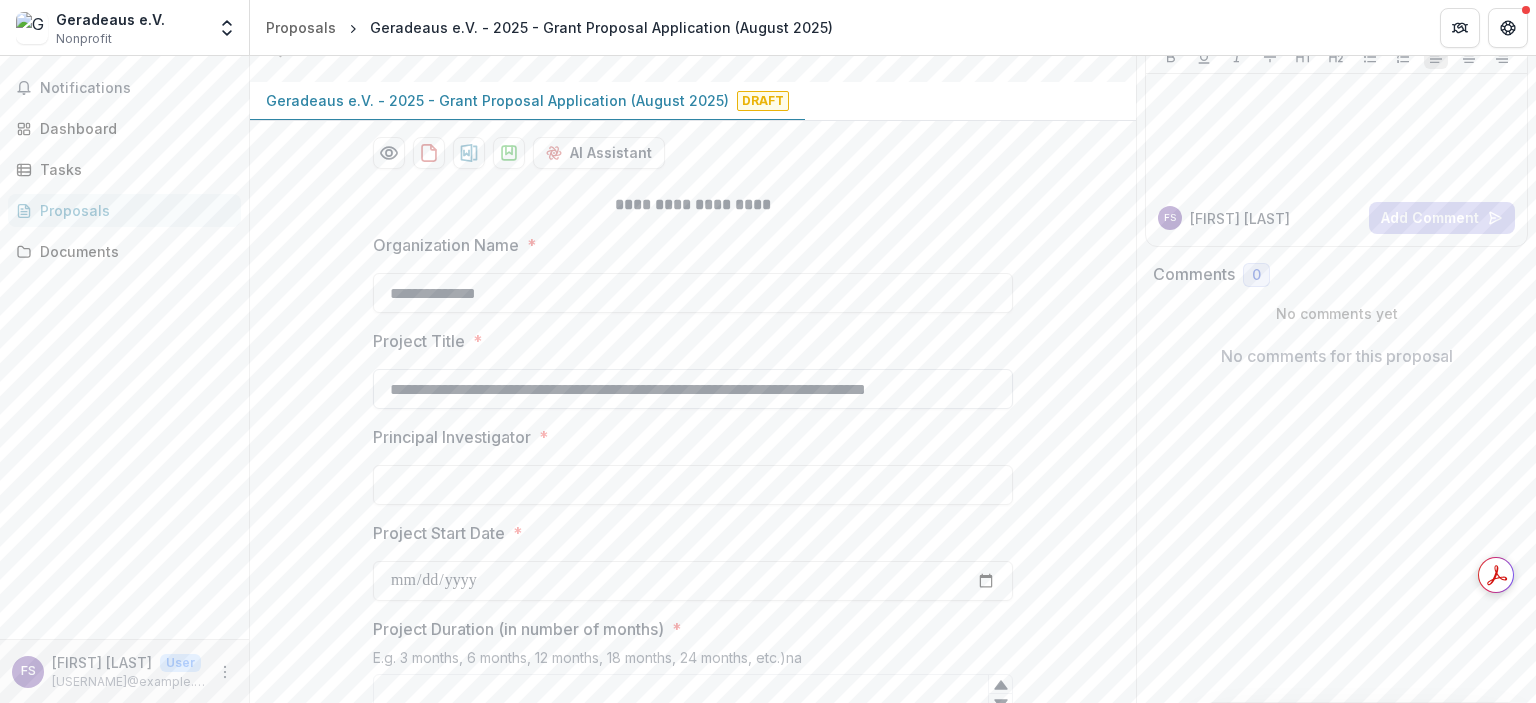 scroll, scrollTop: 0, scrollLeft: 26, axis: horizontal 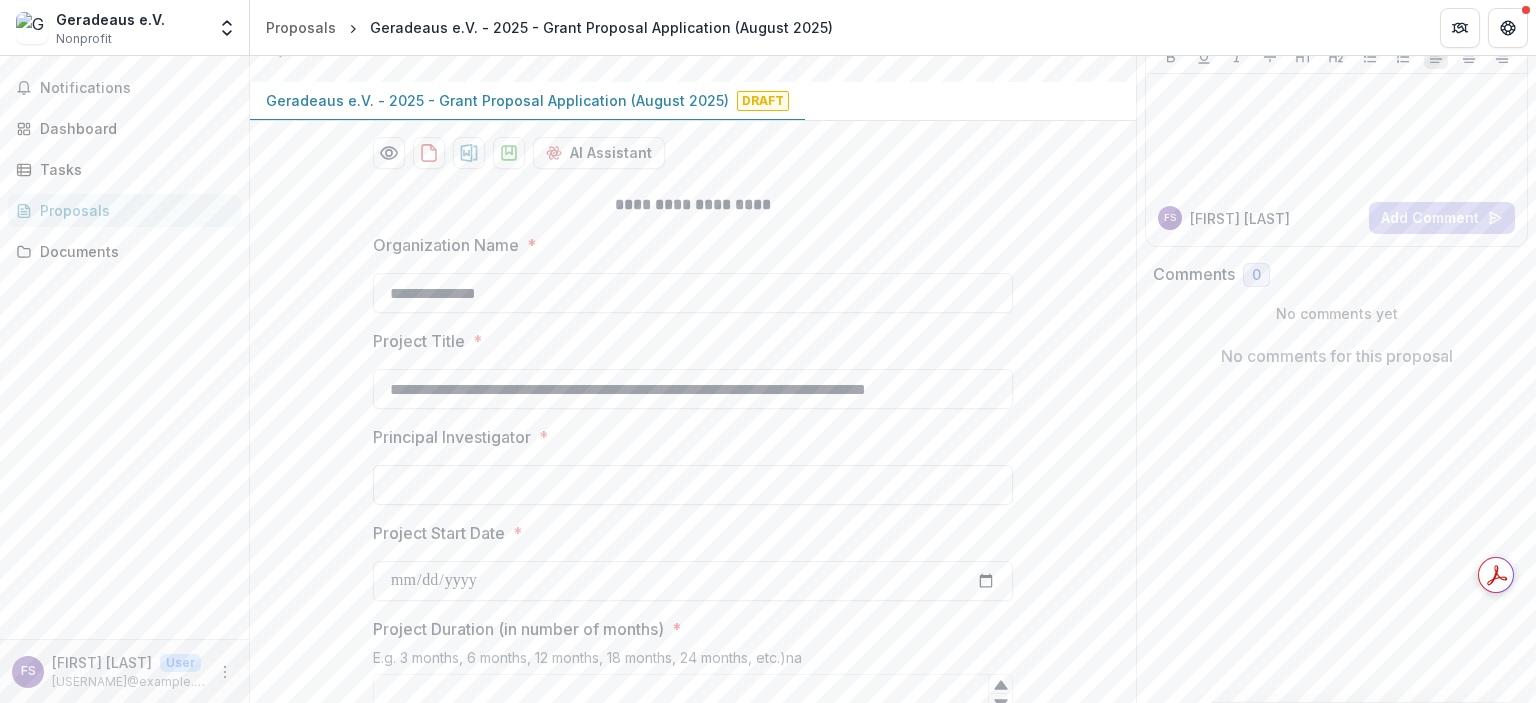 type on "**********" 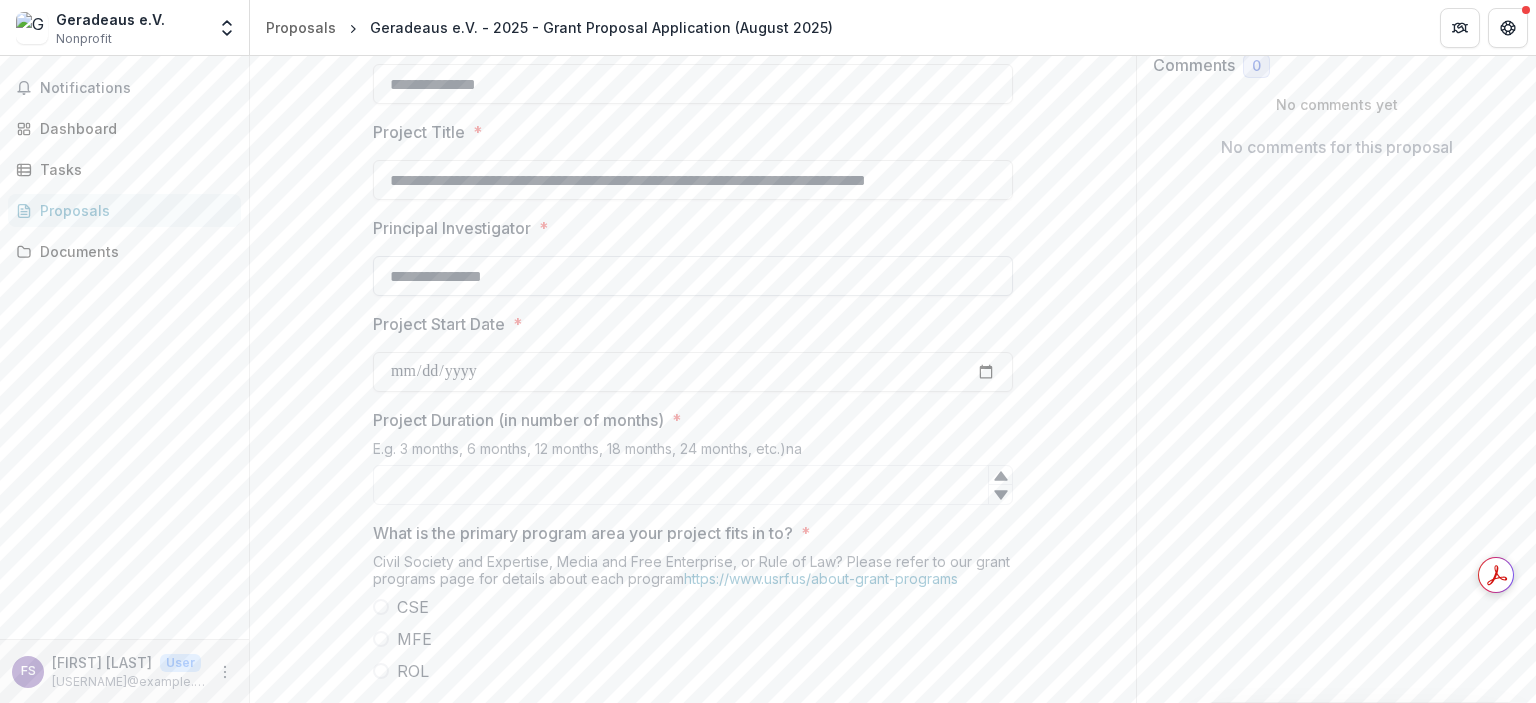 scroll, scrollTop: 378, scrollLeft: 0, axis: vertical 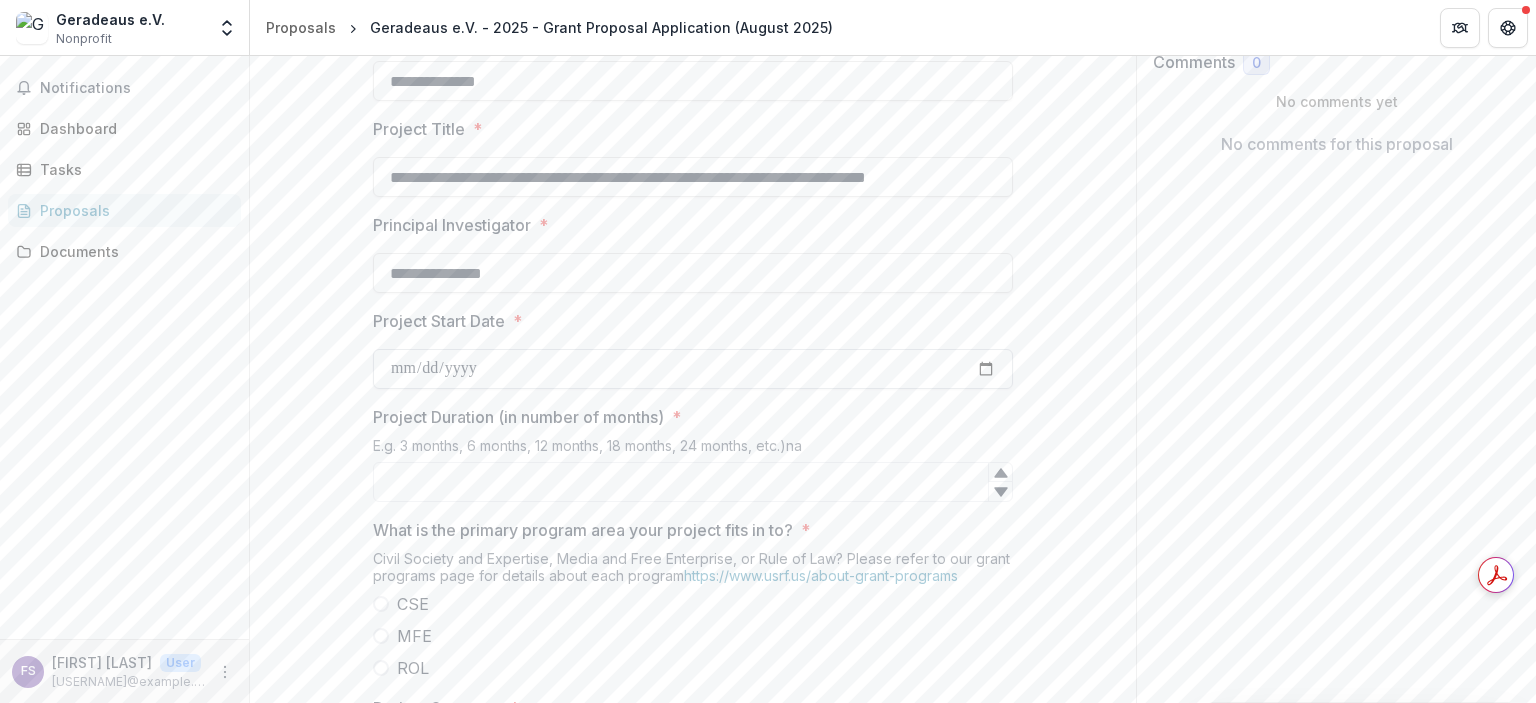 type on "**********" 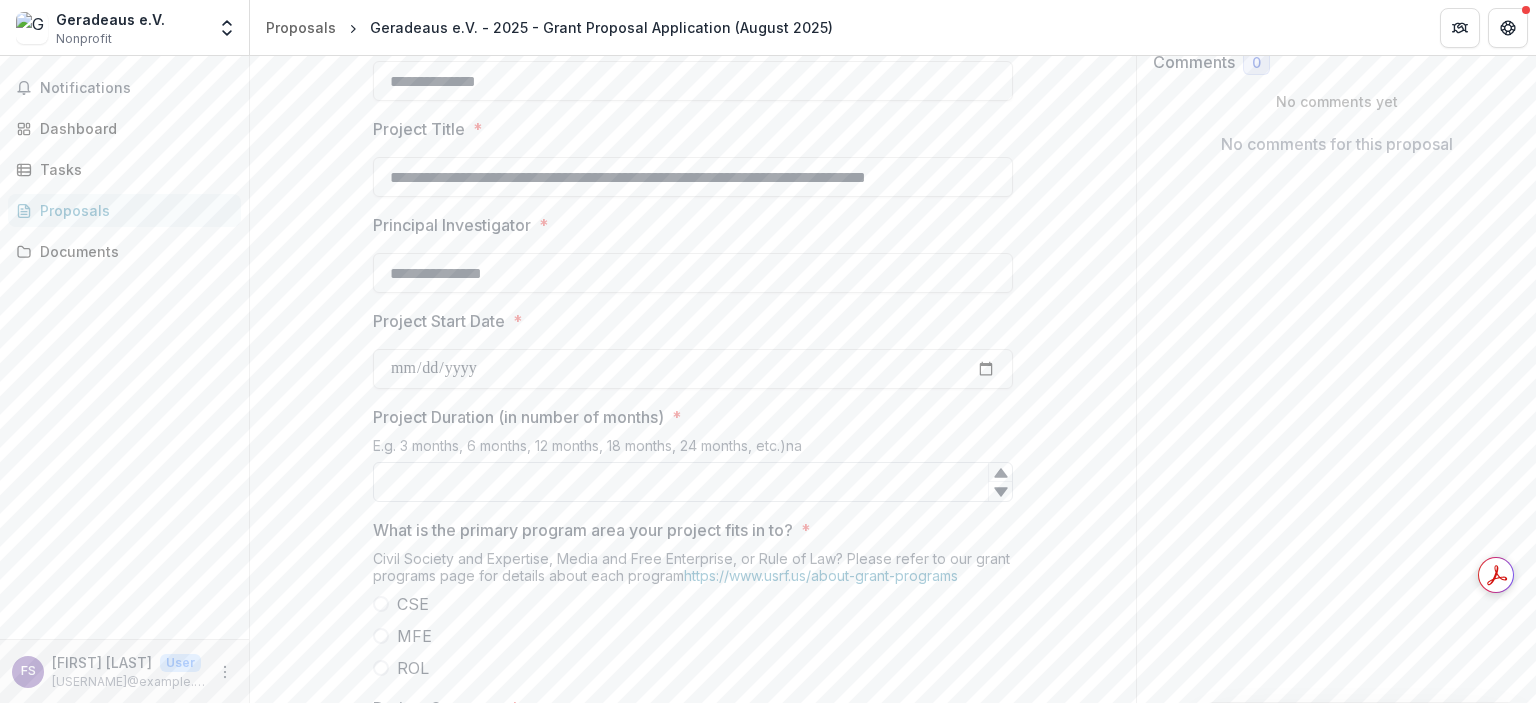 click on "Project Duration (in number of months) *" at bounding box center [693, 482] 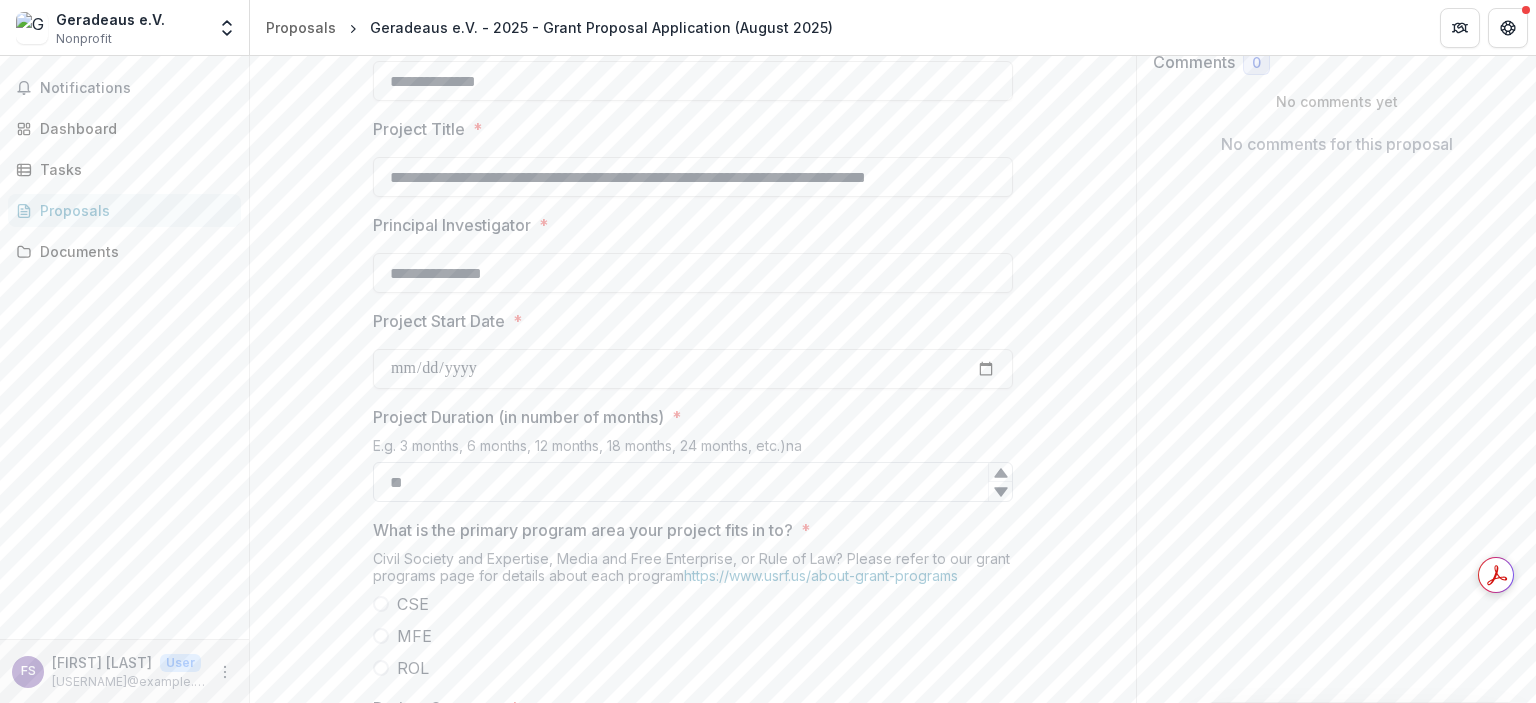 type on "*" 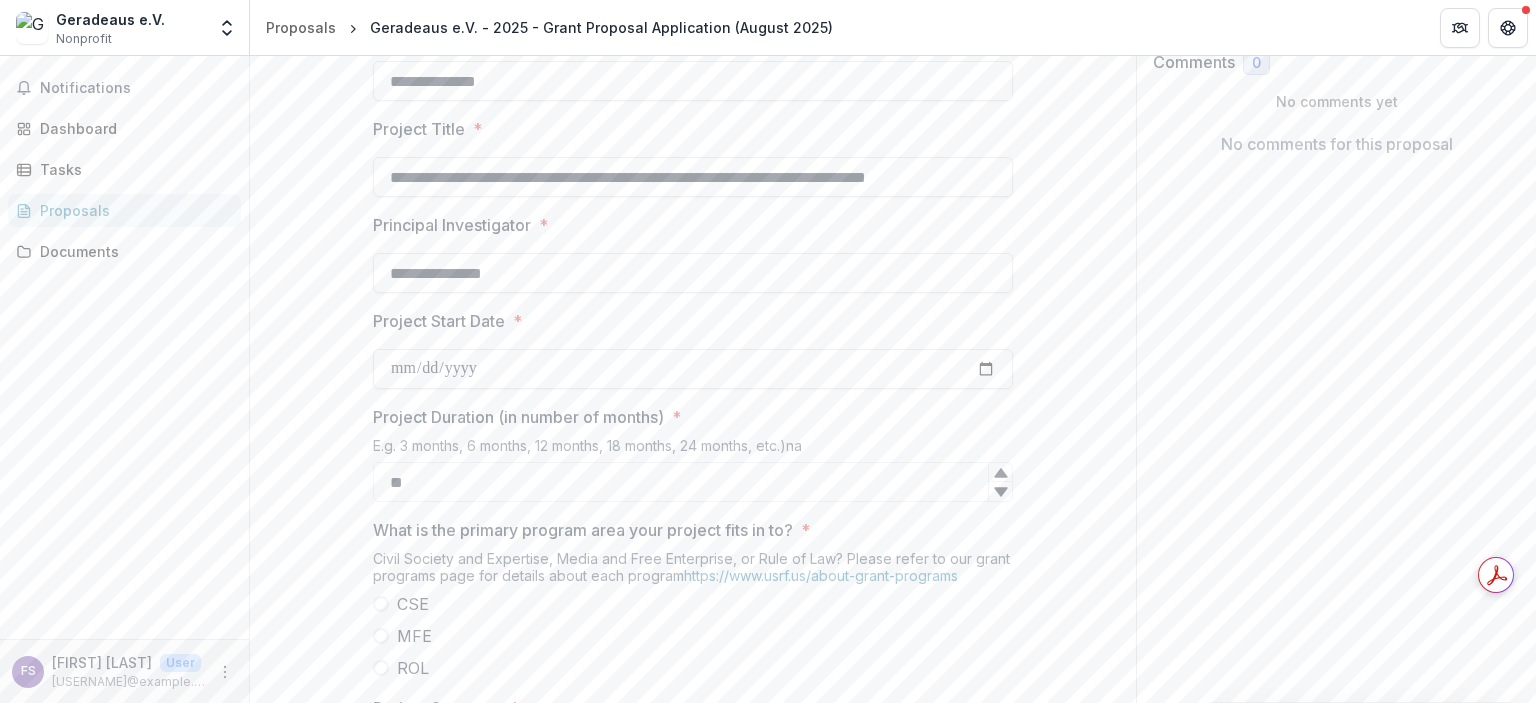 click on "MFE" at bounding box center (693, 636) 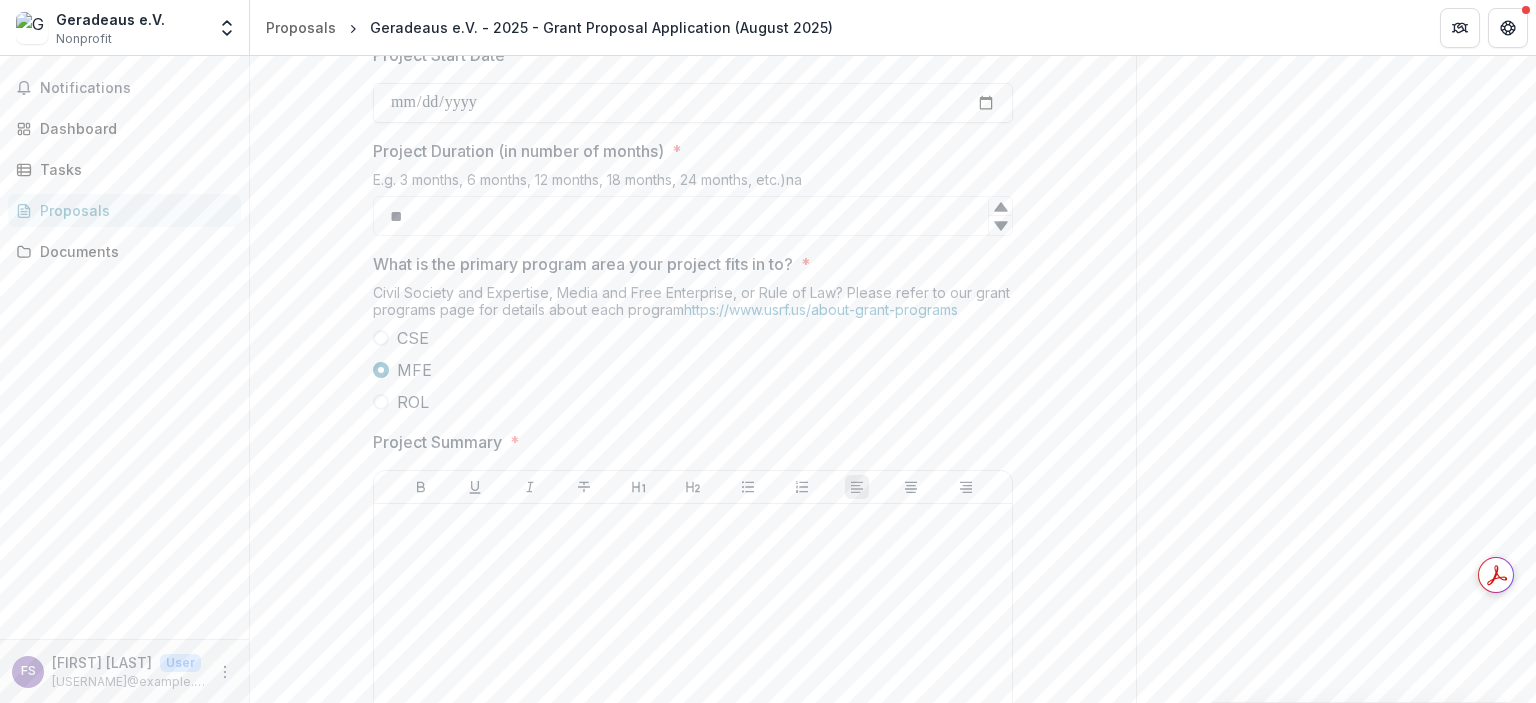 scroll, scrollTop: 652, scrollLeft: 0, axis: vertical 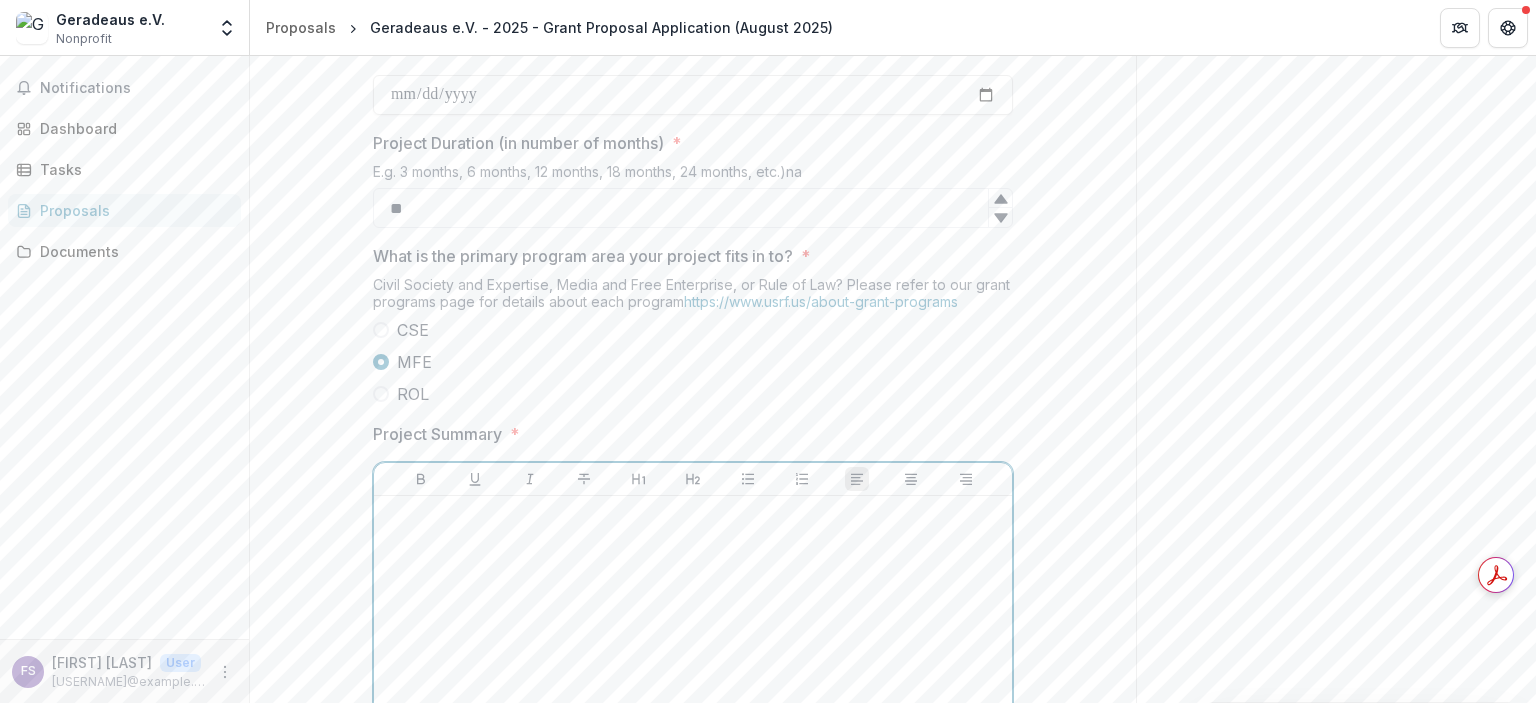 click at bounding box center (693, 654) 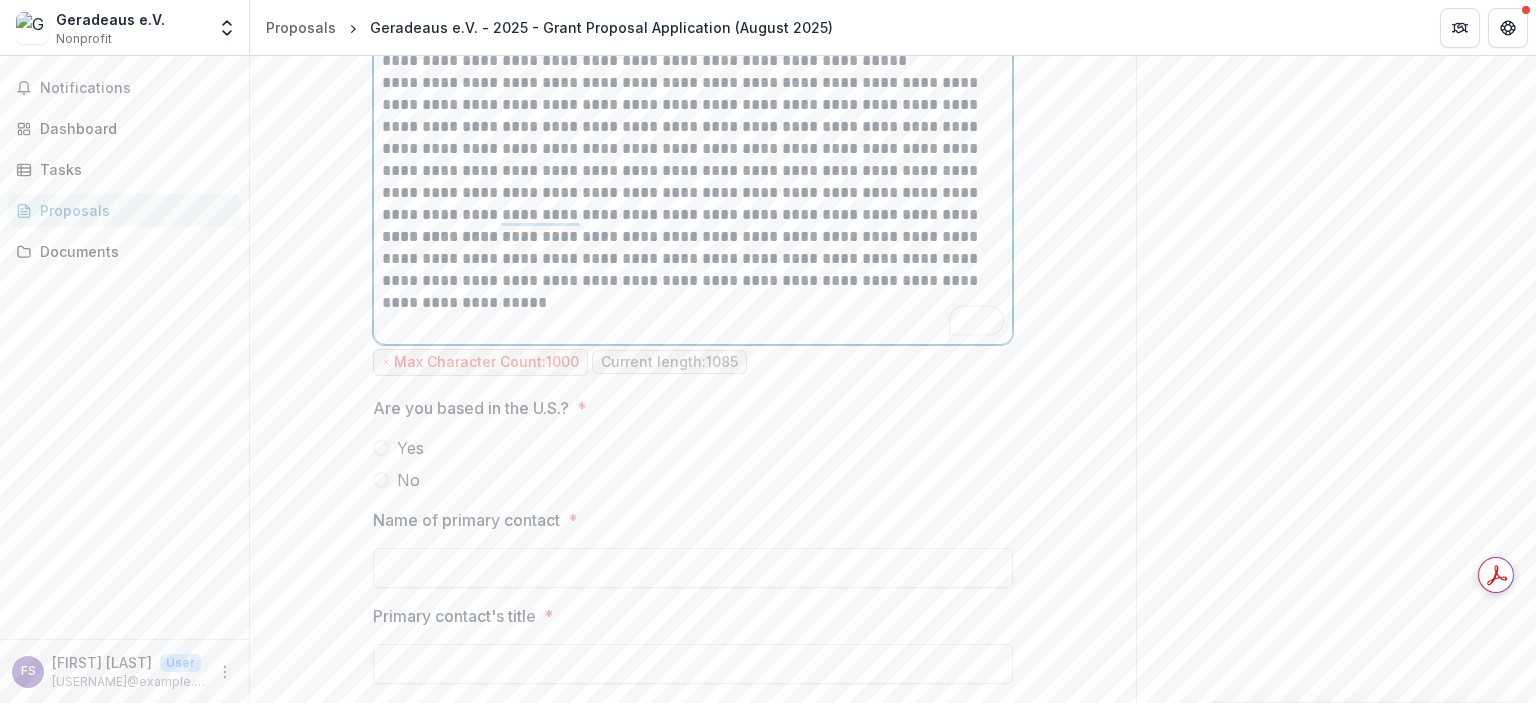 scroll, scrollTop: 920, scrollLeft: 0, axis: vertical 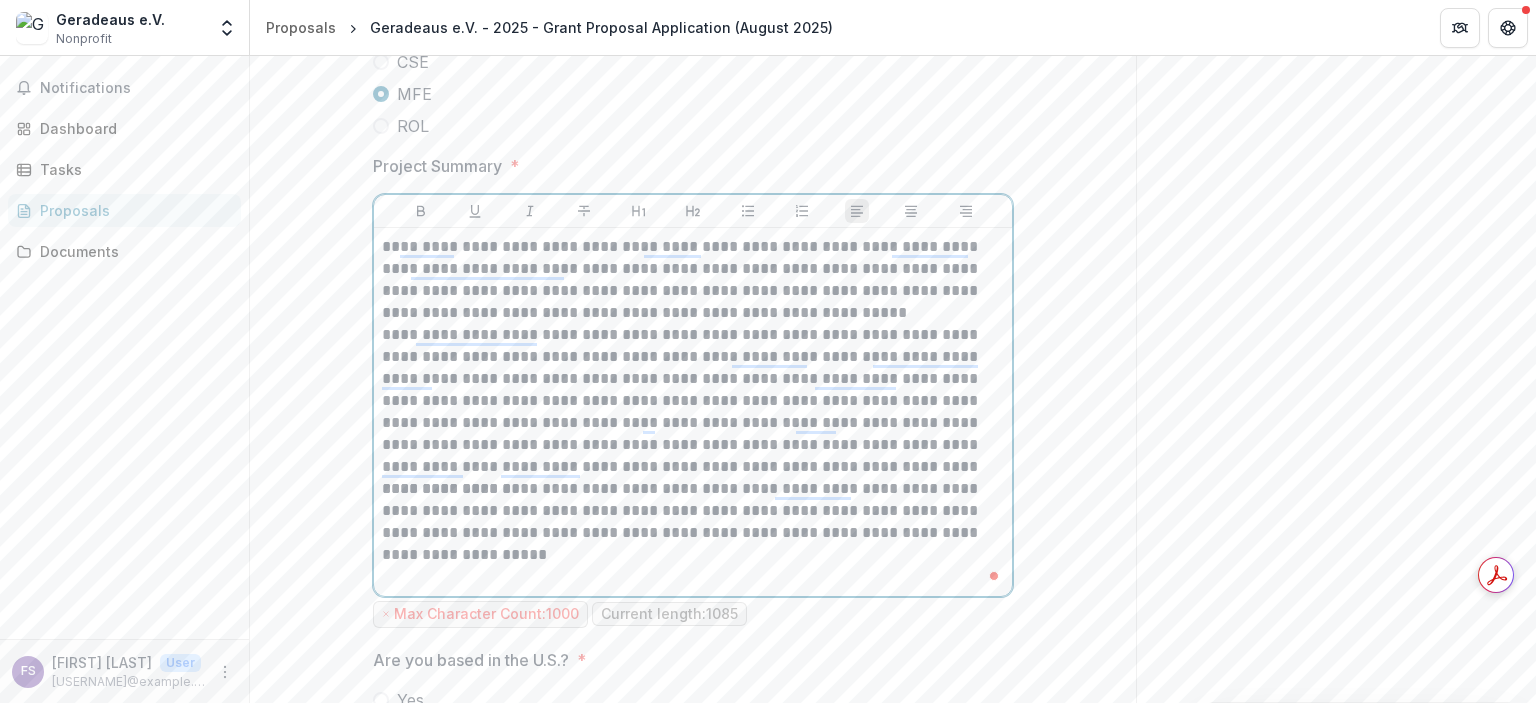 click on "**********" at bounding box center (693, 280) 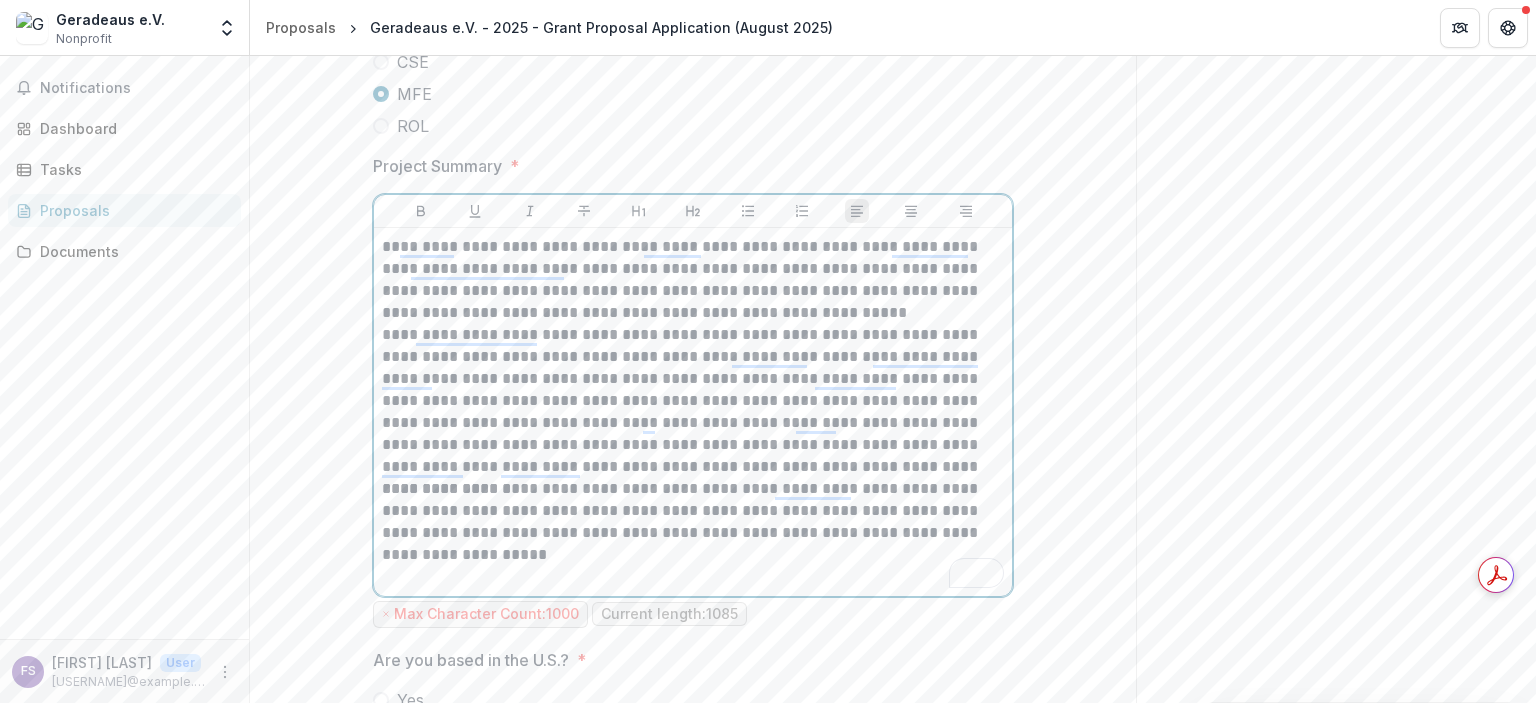 click on "**********" at bounding box center (693, 280) 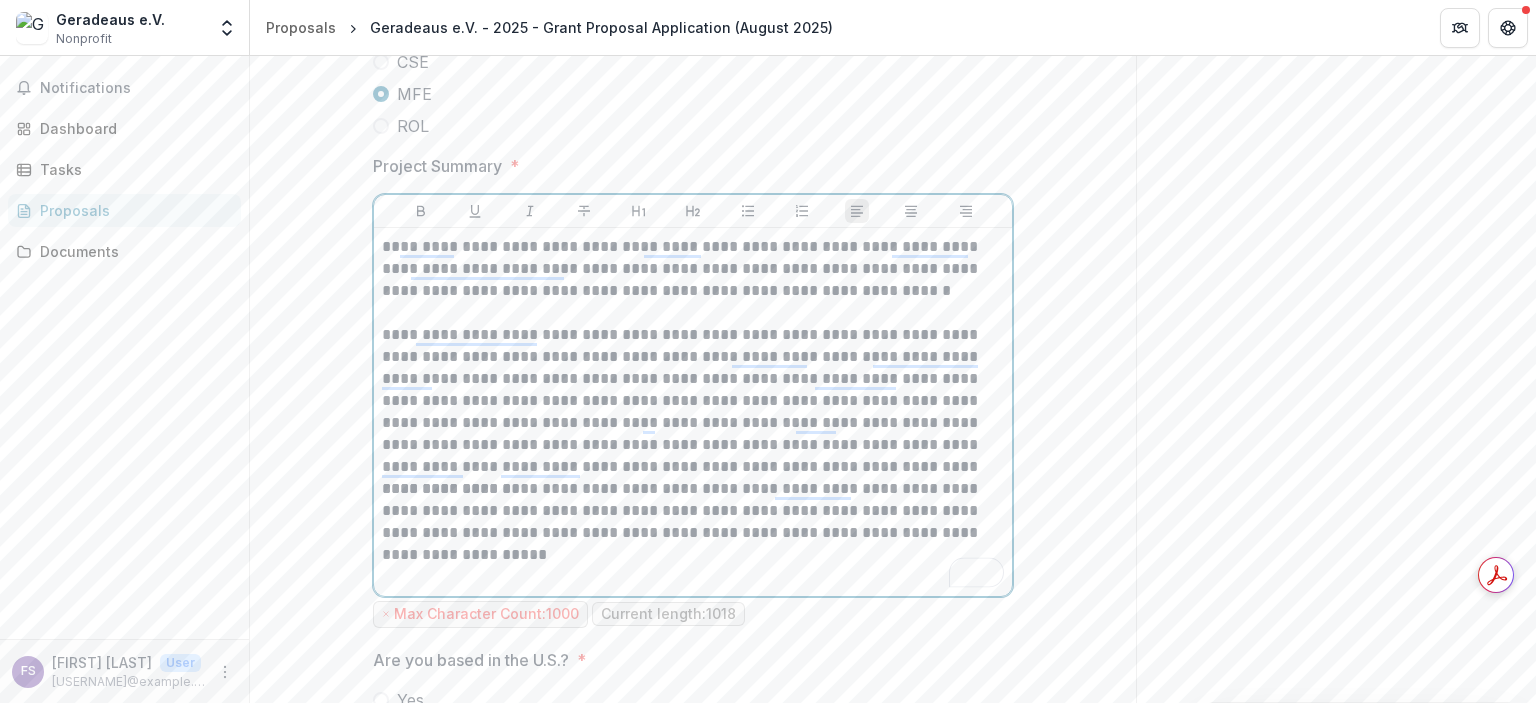 type 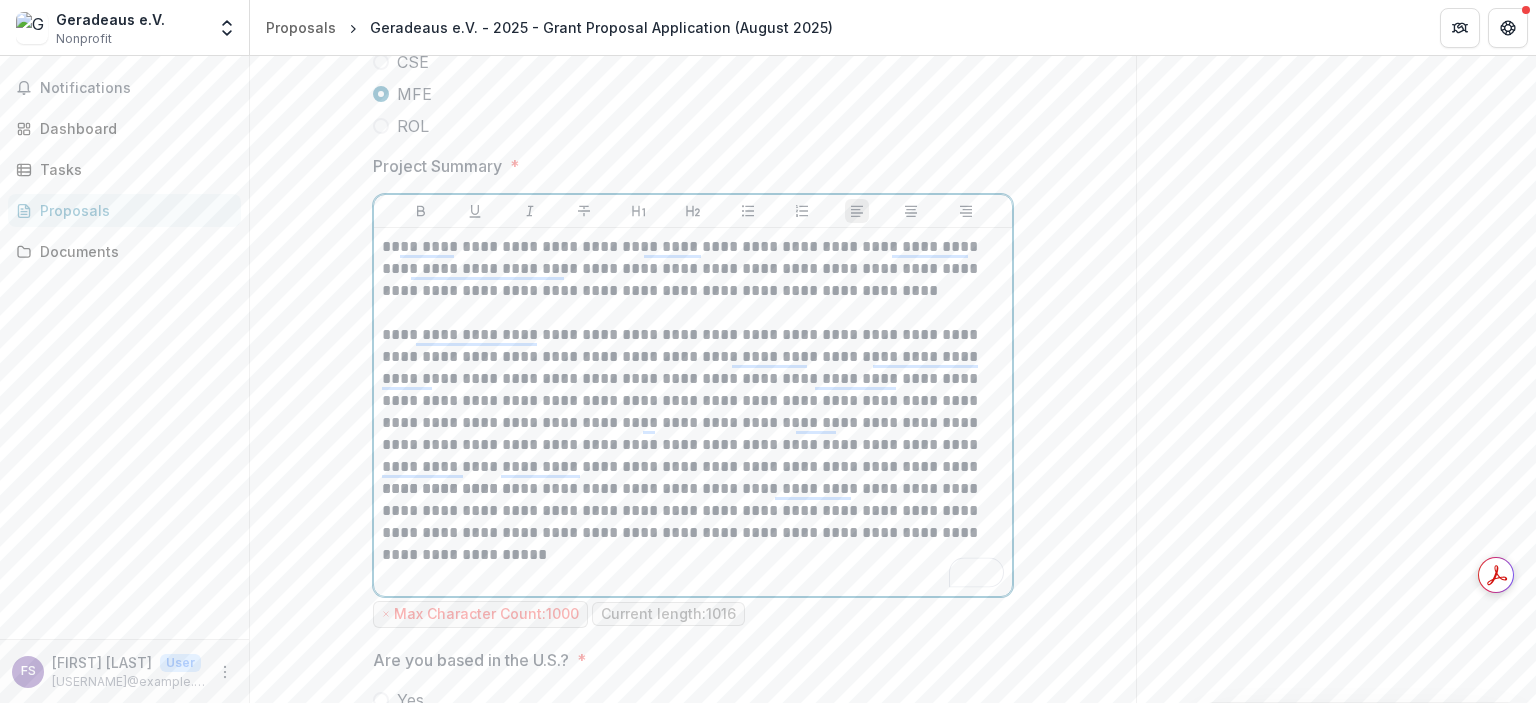 click on "**********" at bounding box center (693, 401) 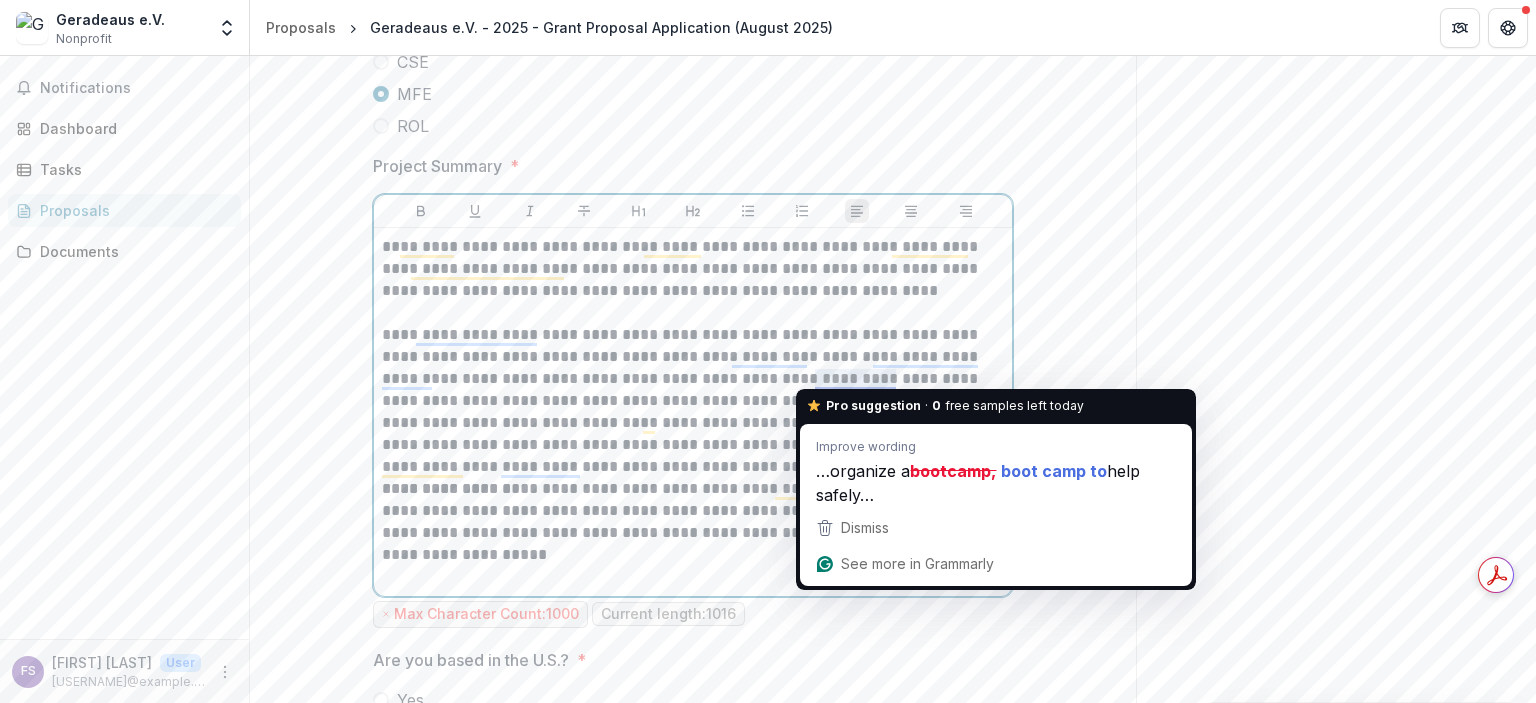 click on "**********" at bounding box center (693, 401) 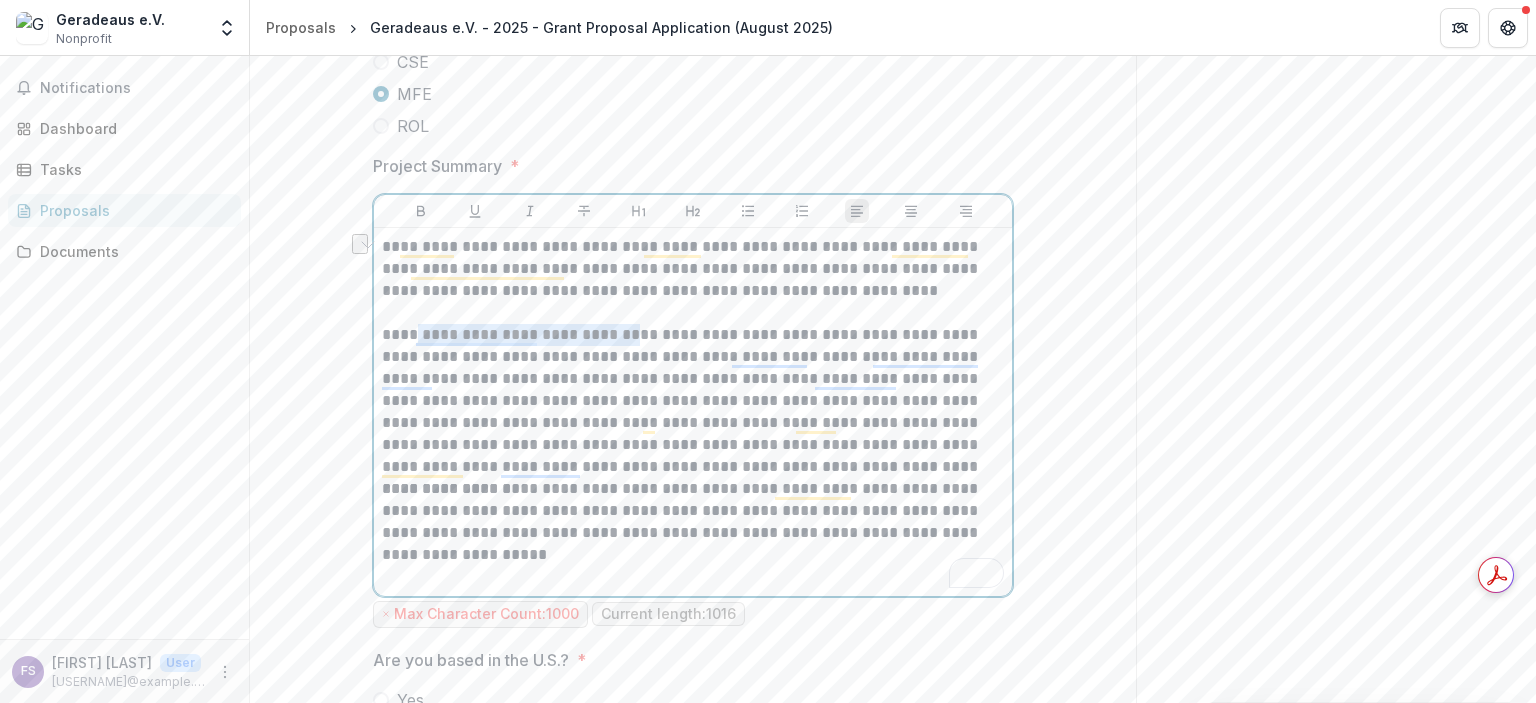 drag, startPoint x: 411, startPoint y: 331, endPoint x: 632, endPoint y: 323, distance: 221.14474 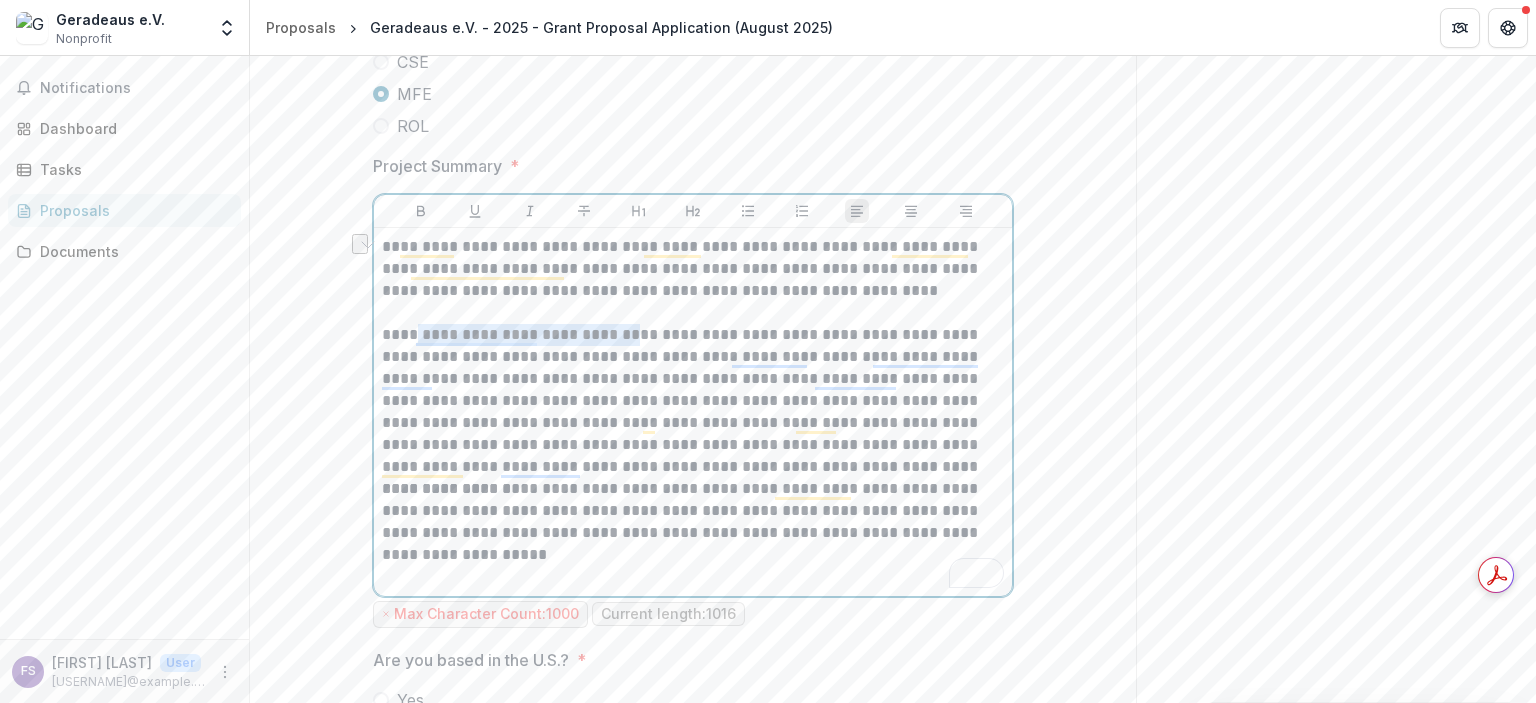click on "**********" at bounding box center (693, 401) 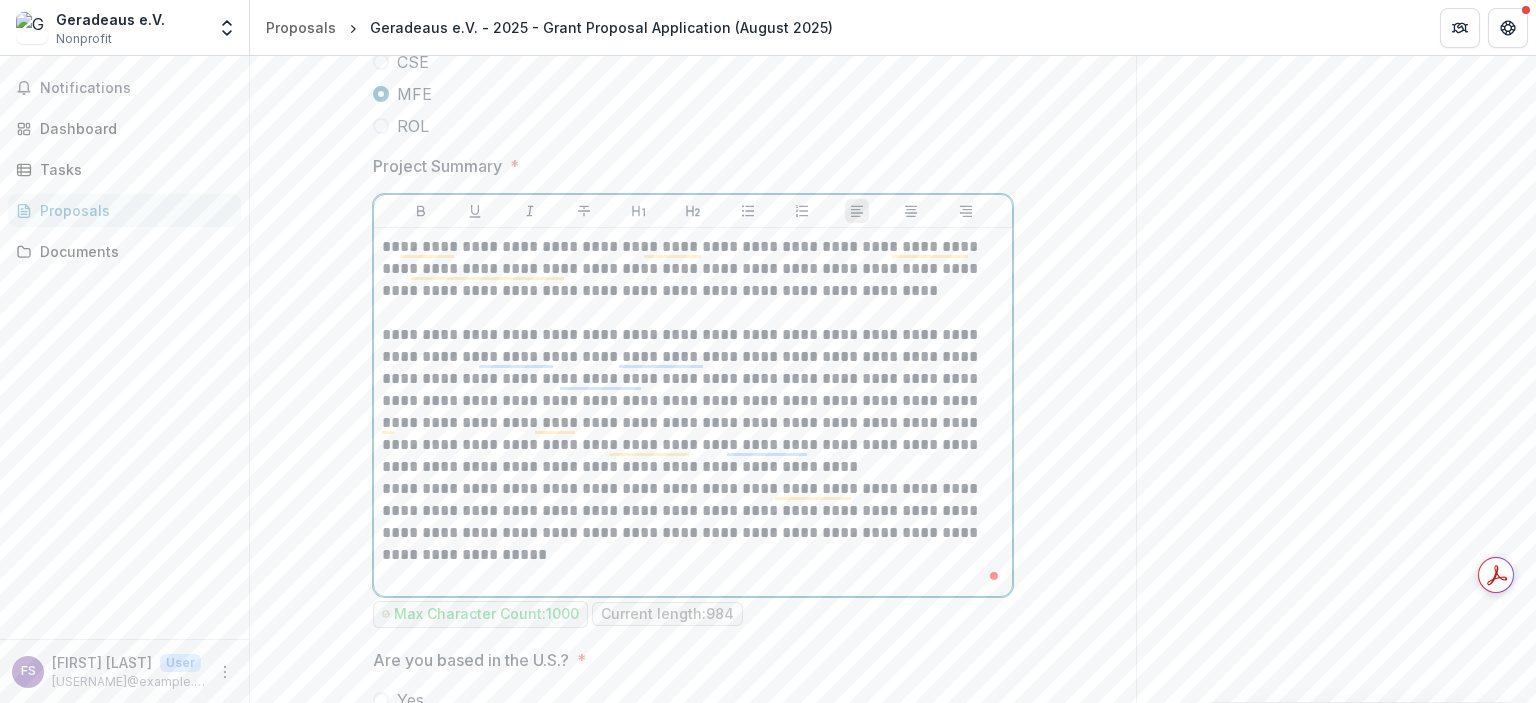 click on "**********" at bounding box center (693, 401) 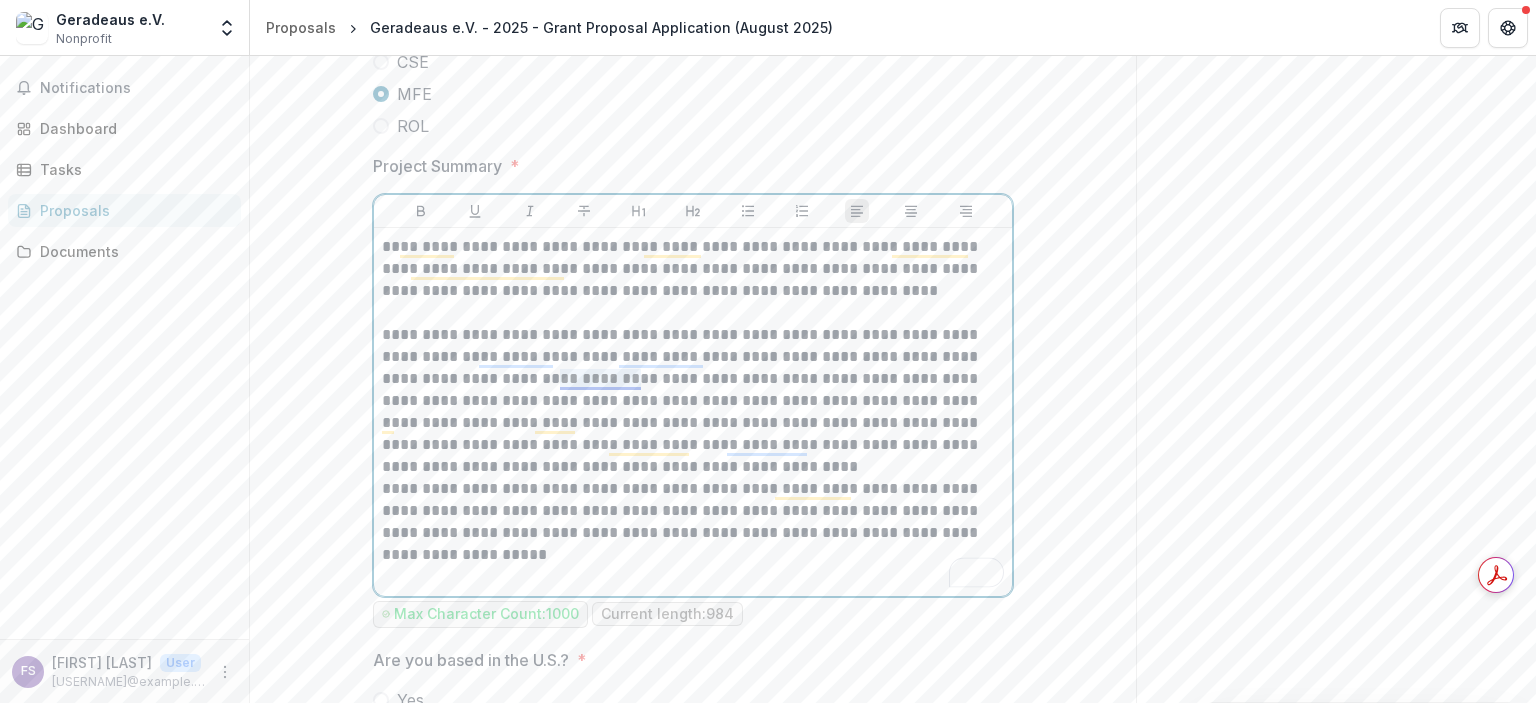 click on "**********" at bounding box center [693, 401] 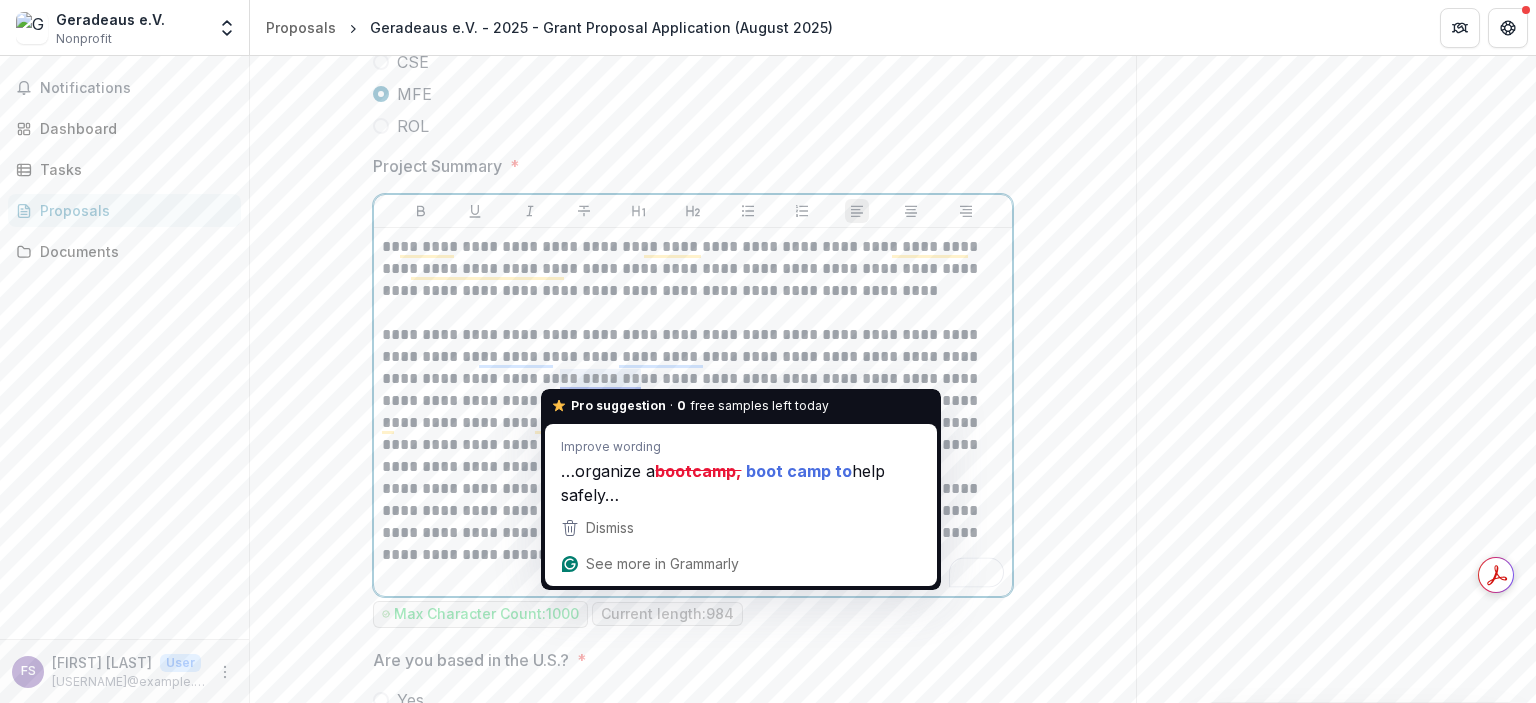 click on "**********" at bounding box center (693, 401) 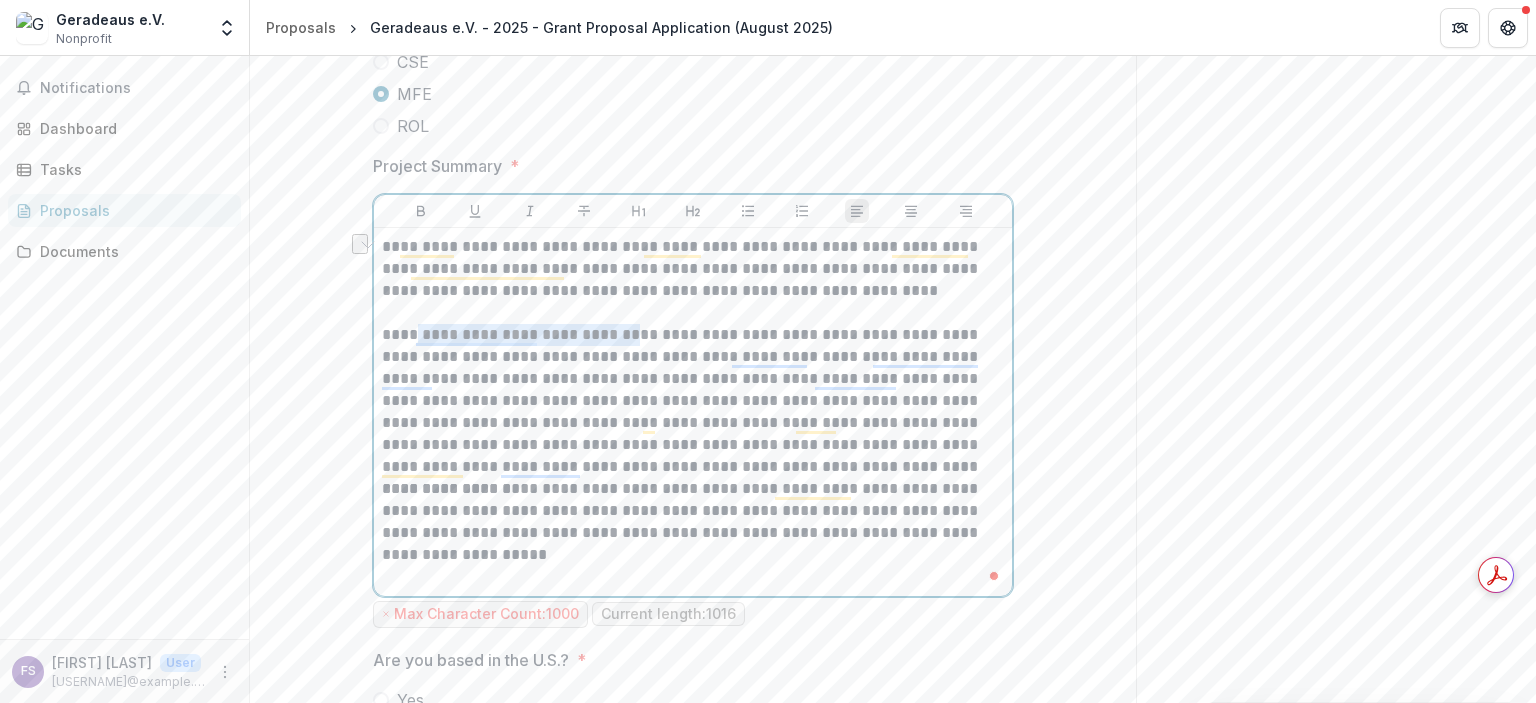 click on "**********" at bounding box center (693, 401) 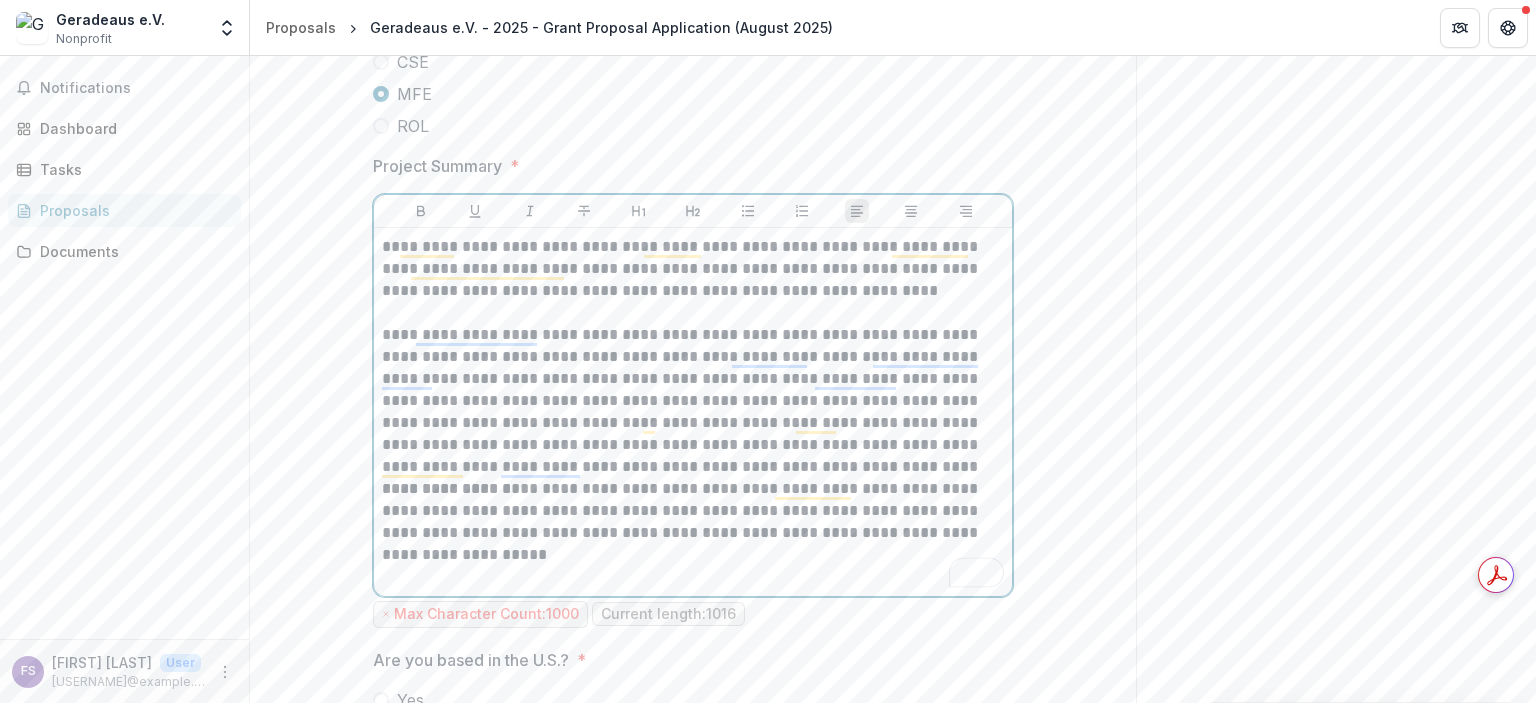 click on "**********" at bounding box center (693, 401) 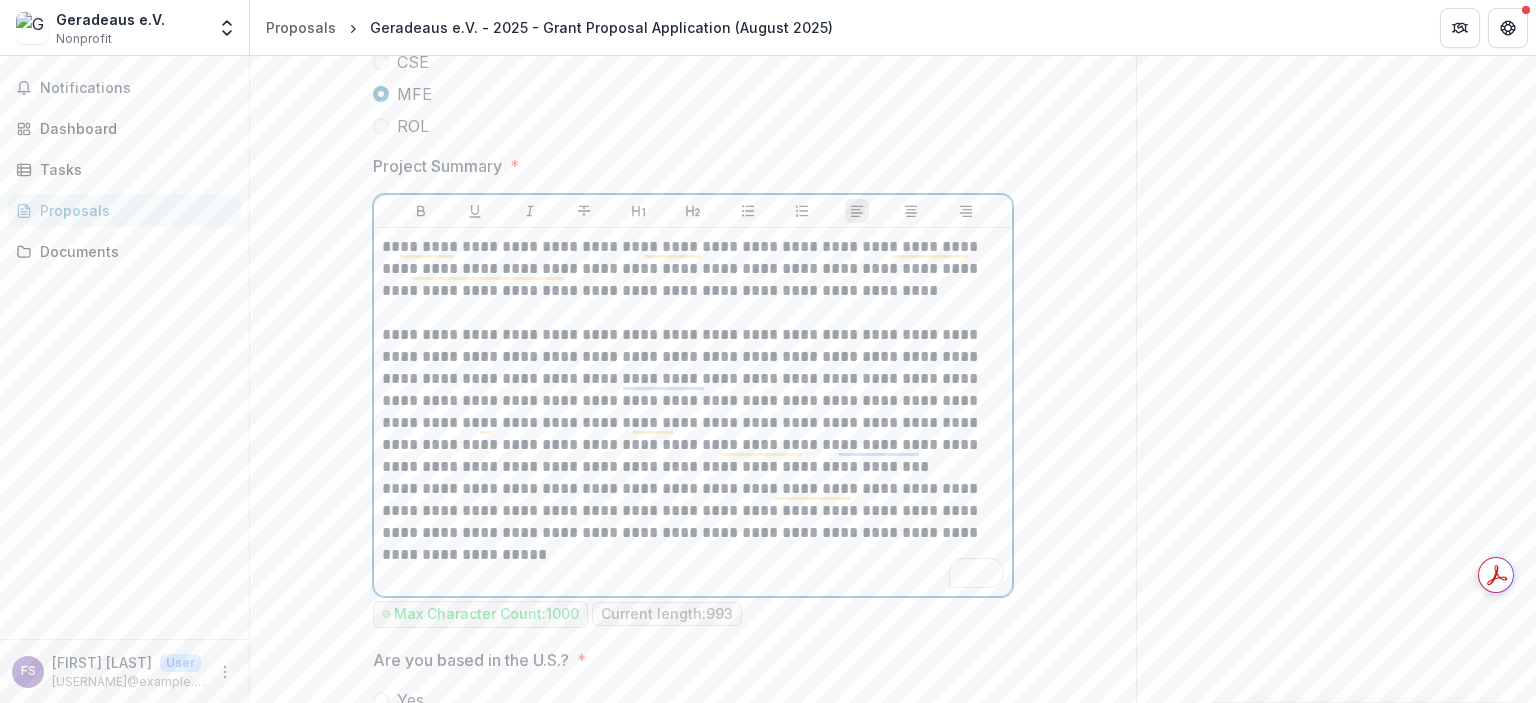 click on "**********" at bounding box center [693, 401] 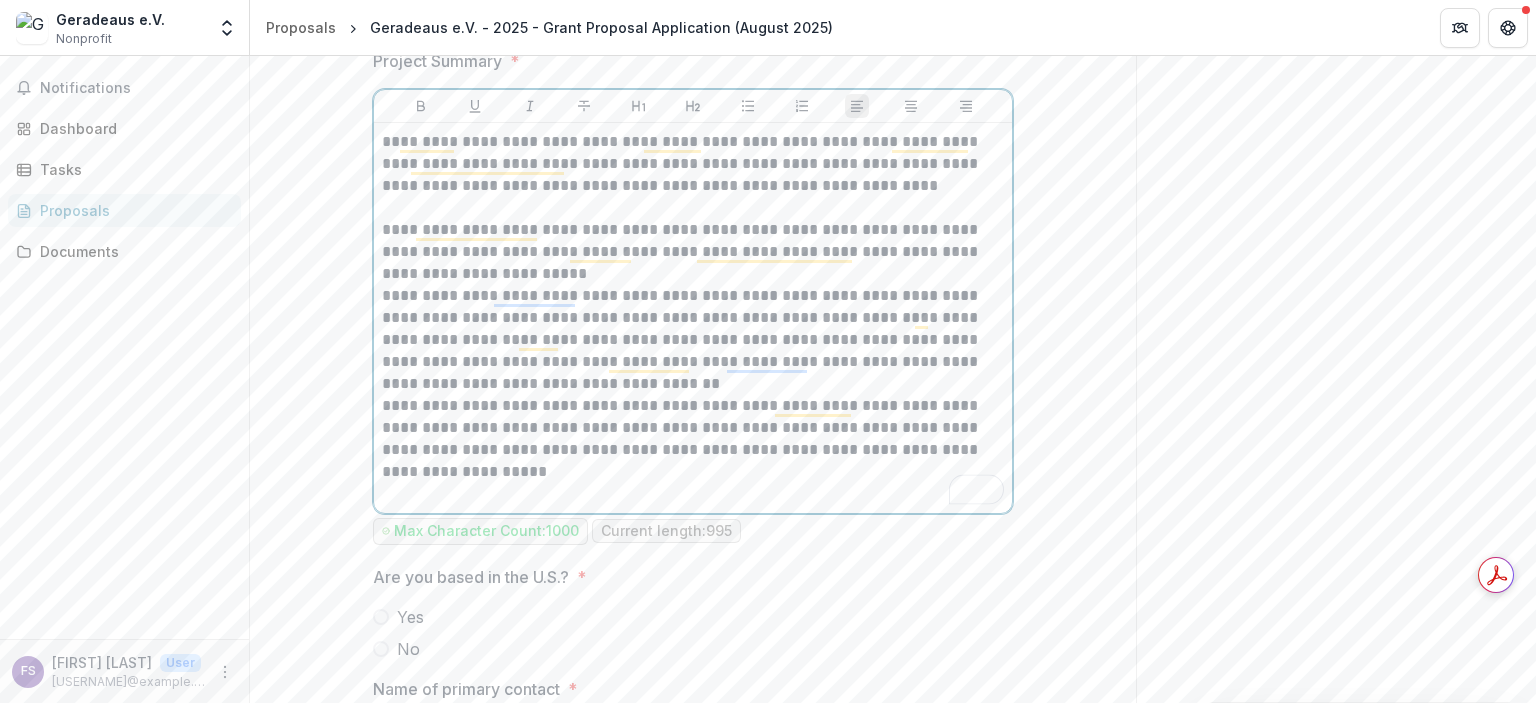 scroll, scrollTop: 1252, scrollLeft: 0, axis: vertical 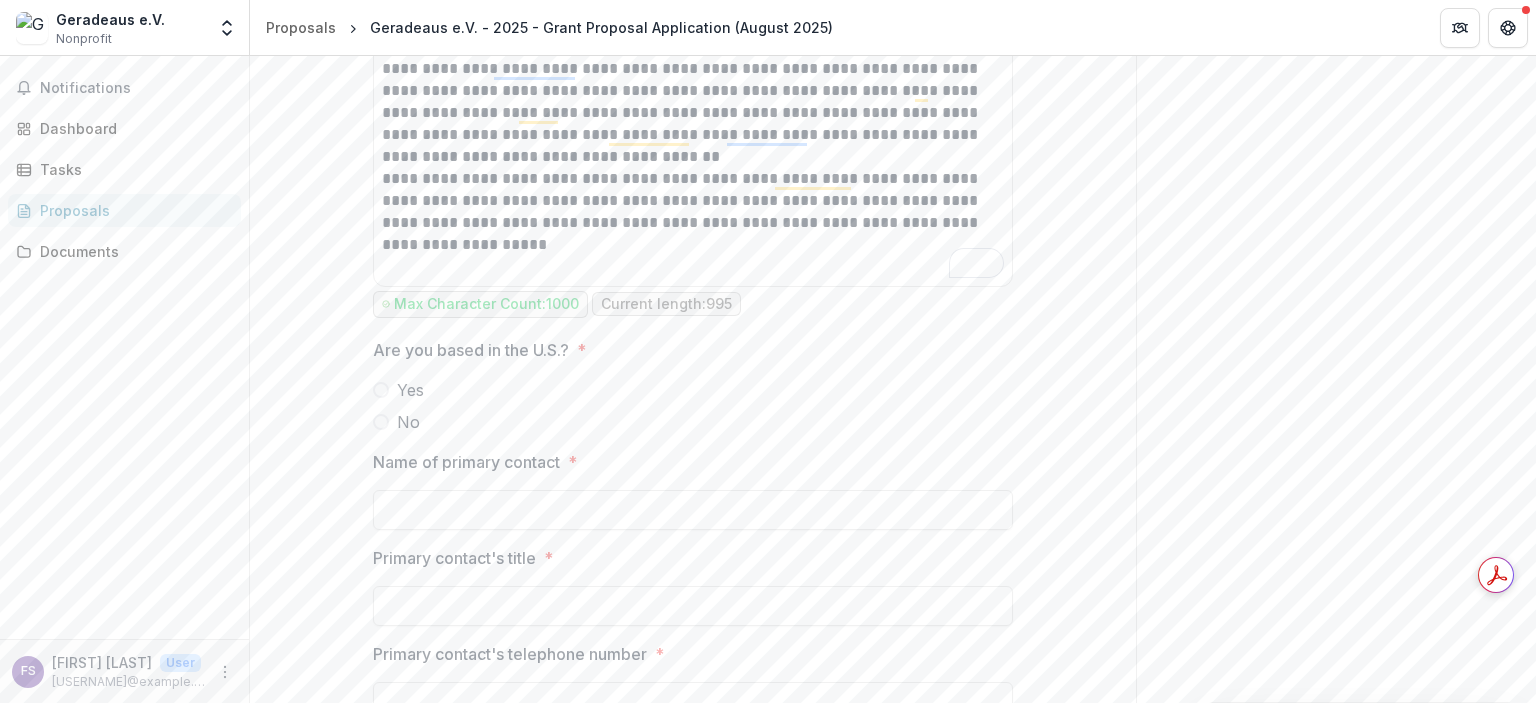 click on "No" at bounding box center [693, 422] 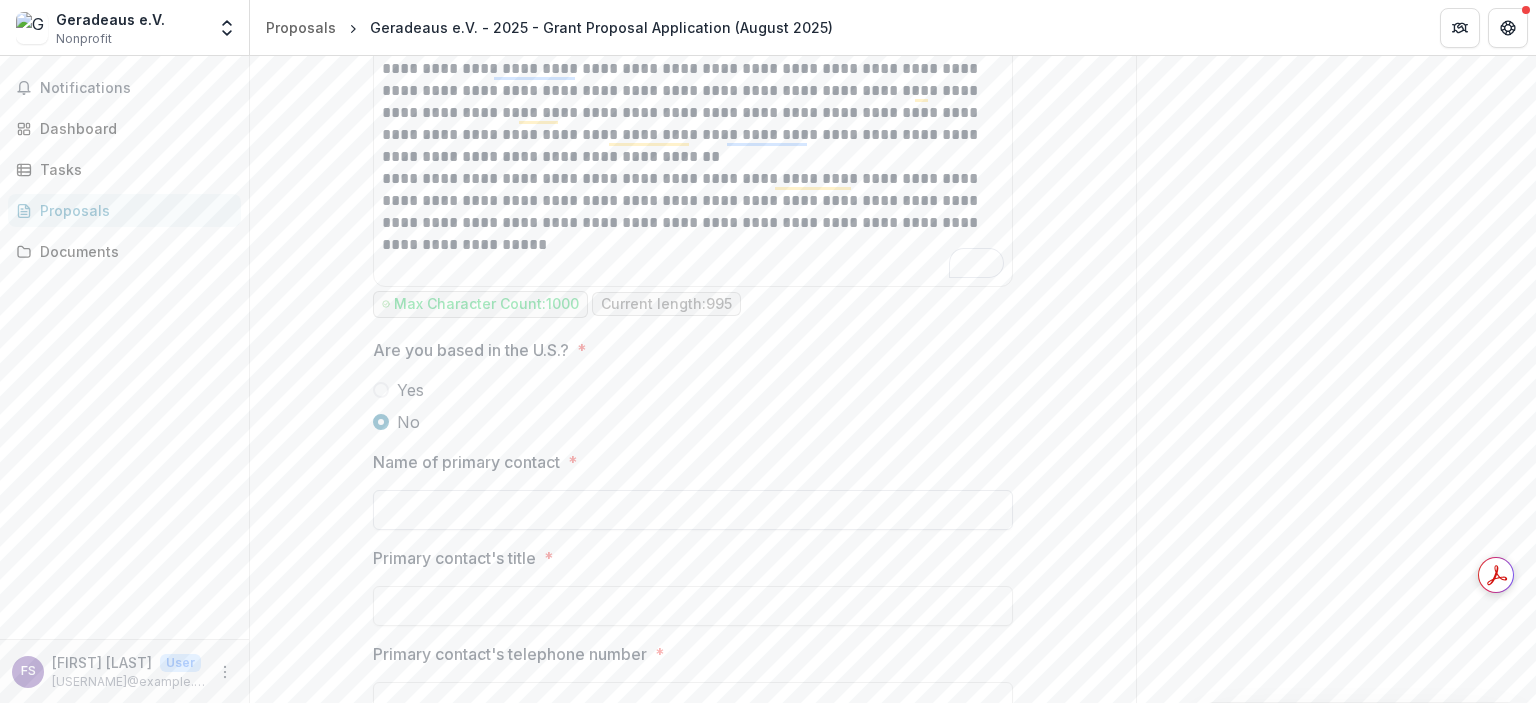 click on "Name of primary contact *" at bounding box center [693, 510] 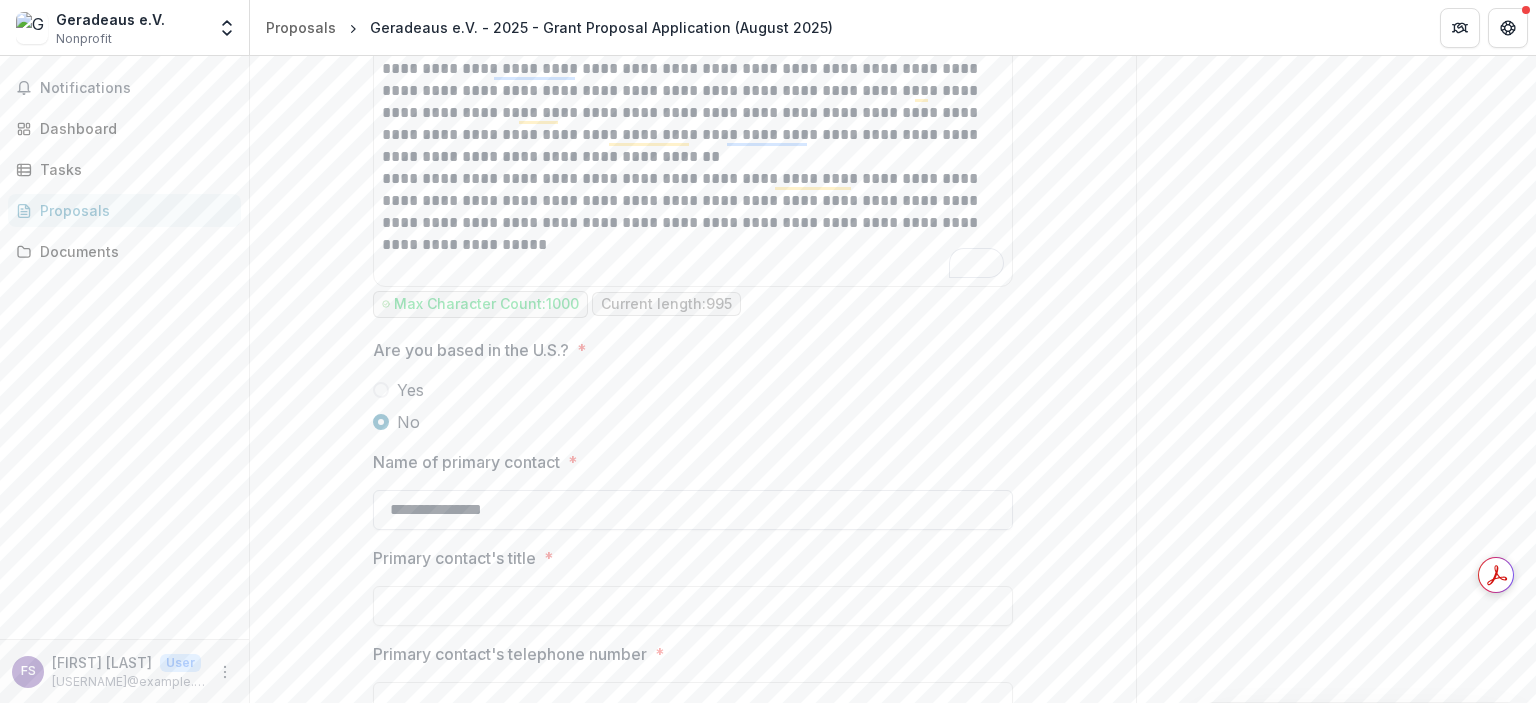 scroll, scrollTop: 1452, scrollLeft: 0, axis: vertical 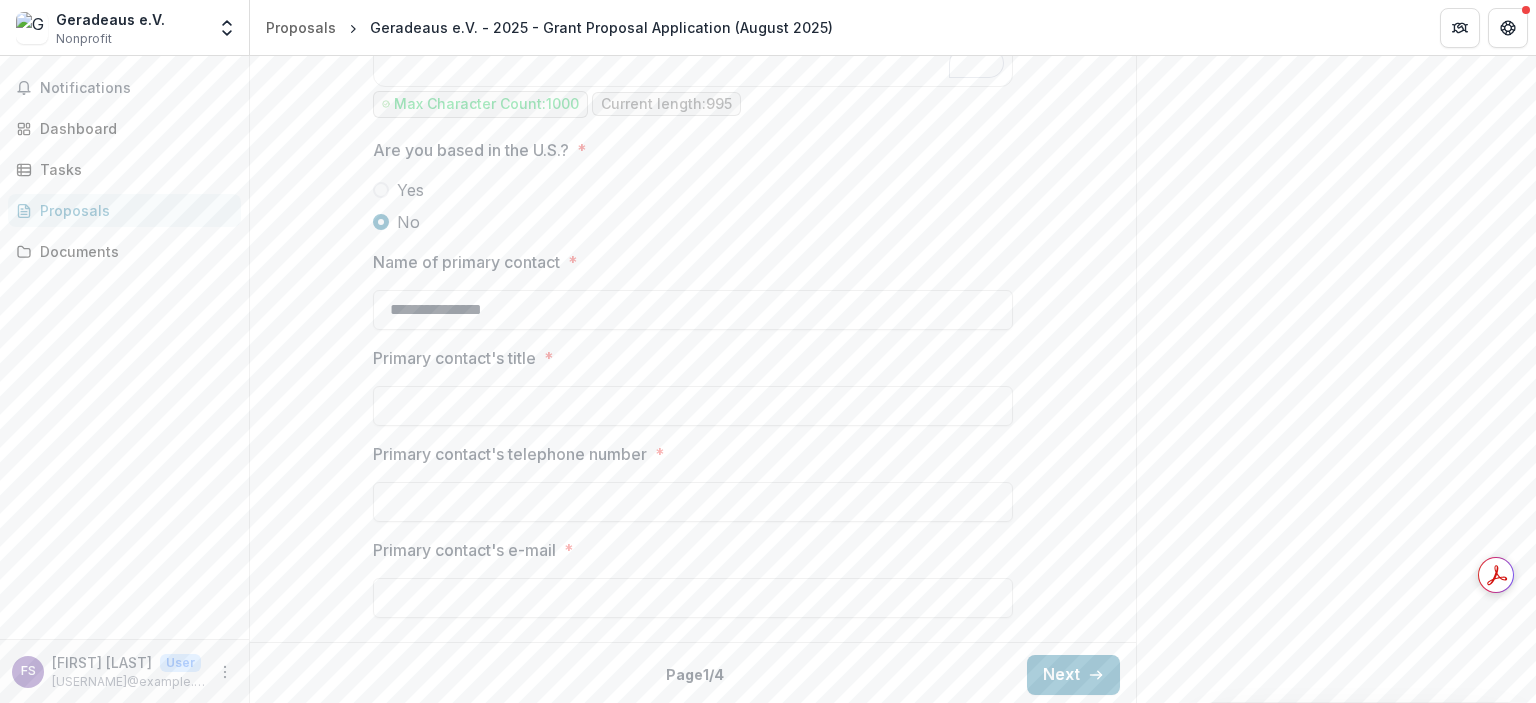 type on "**********" 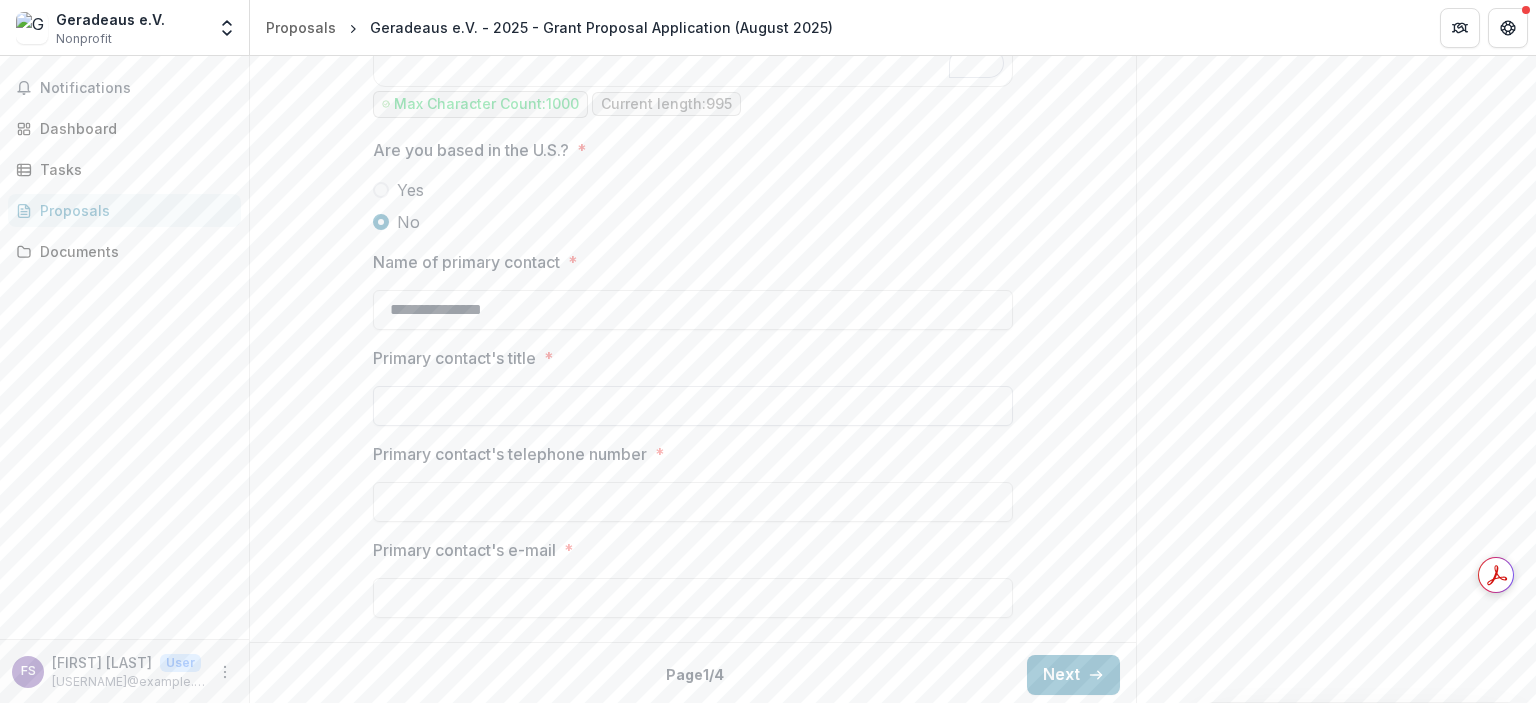 click on "Primary contact's title *" at bounding box center (693, 406) 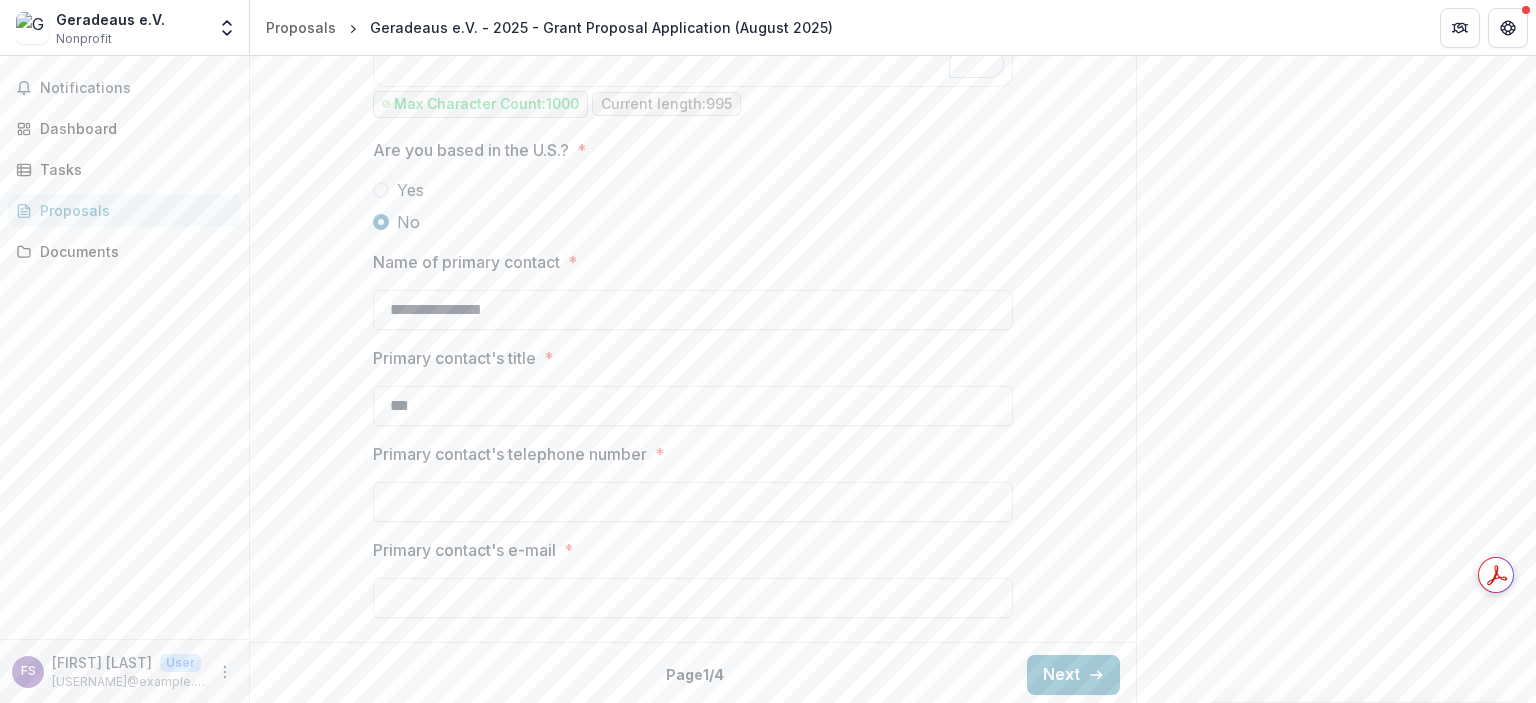 type on "***" 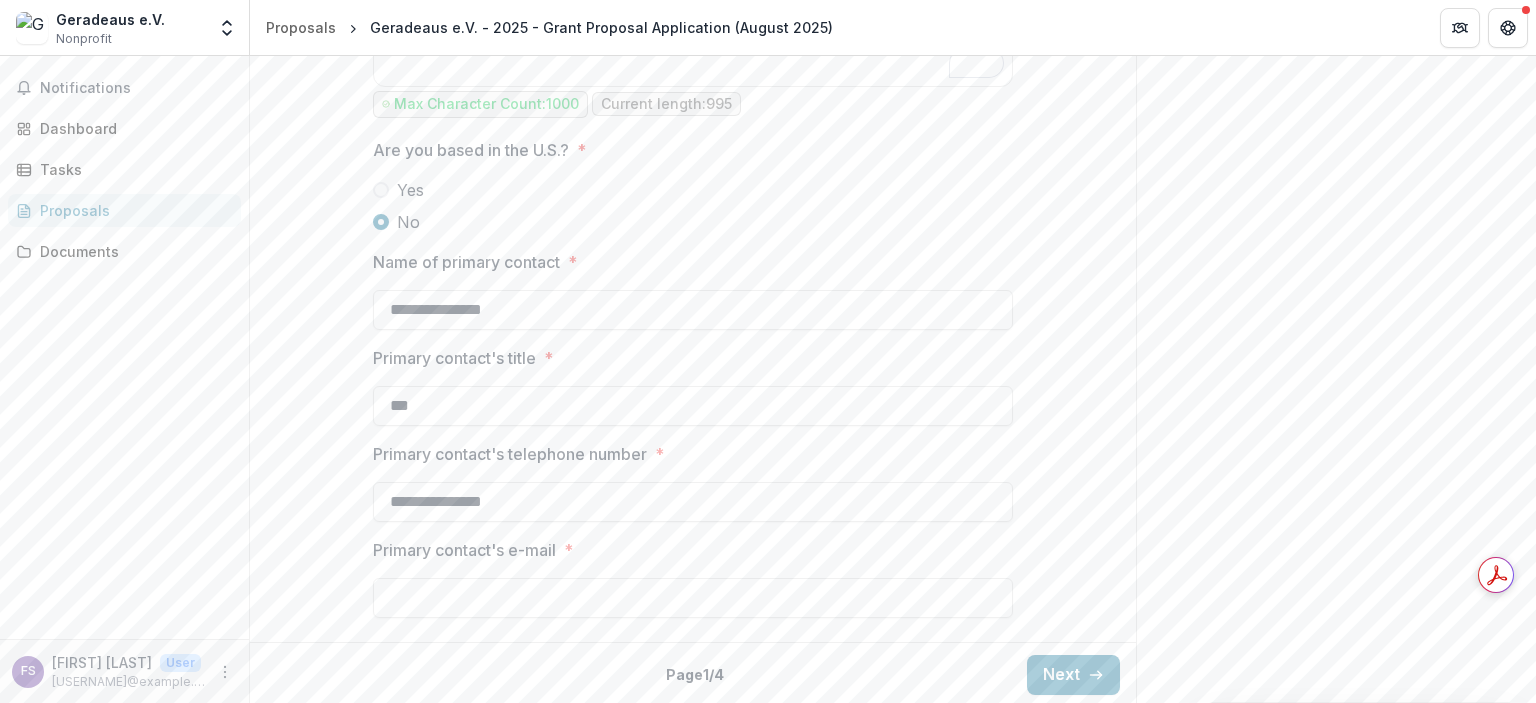 click on "**********" at bounding box center (693, 502) 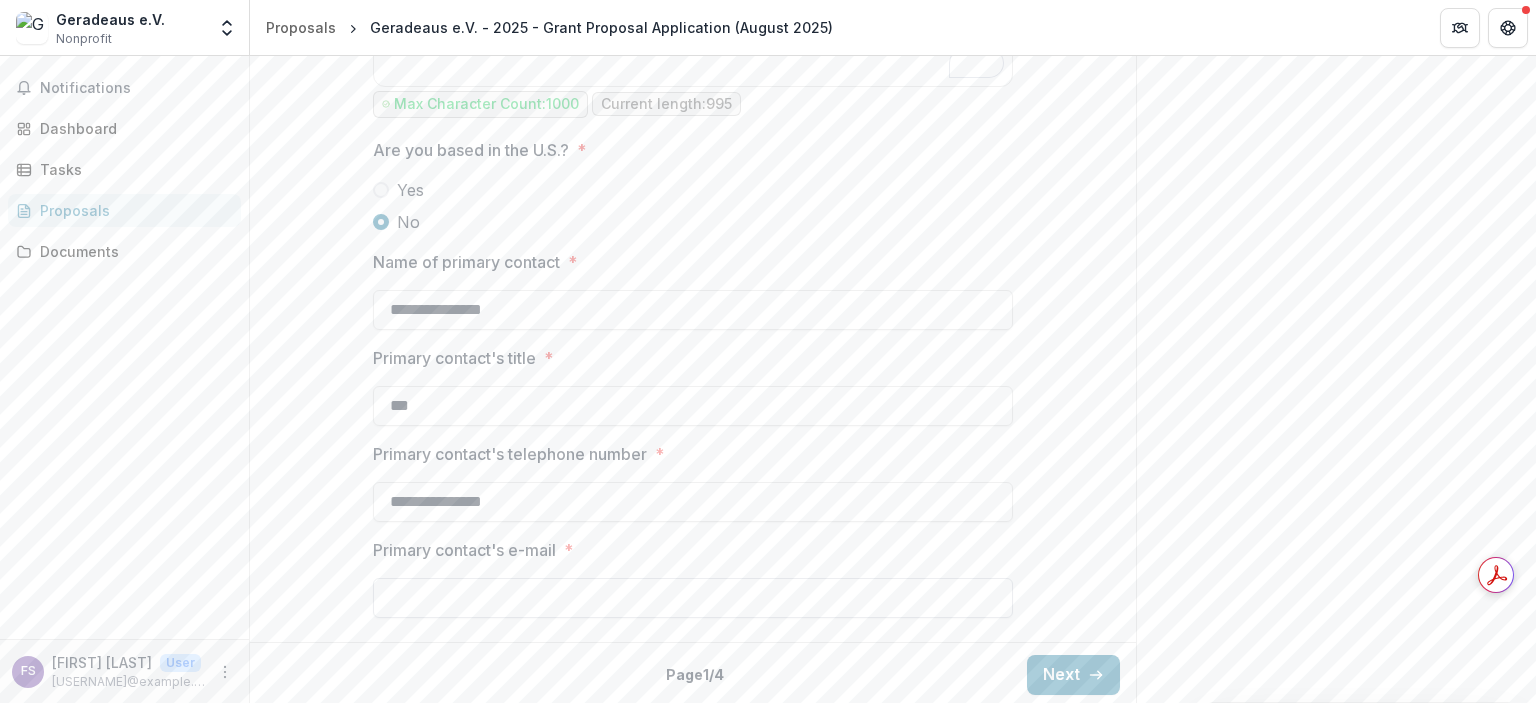 click on "Primary contact's e-mail *" at bounding box center [693, 598] 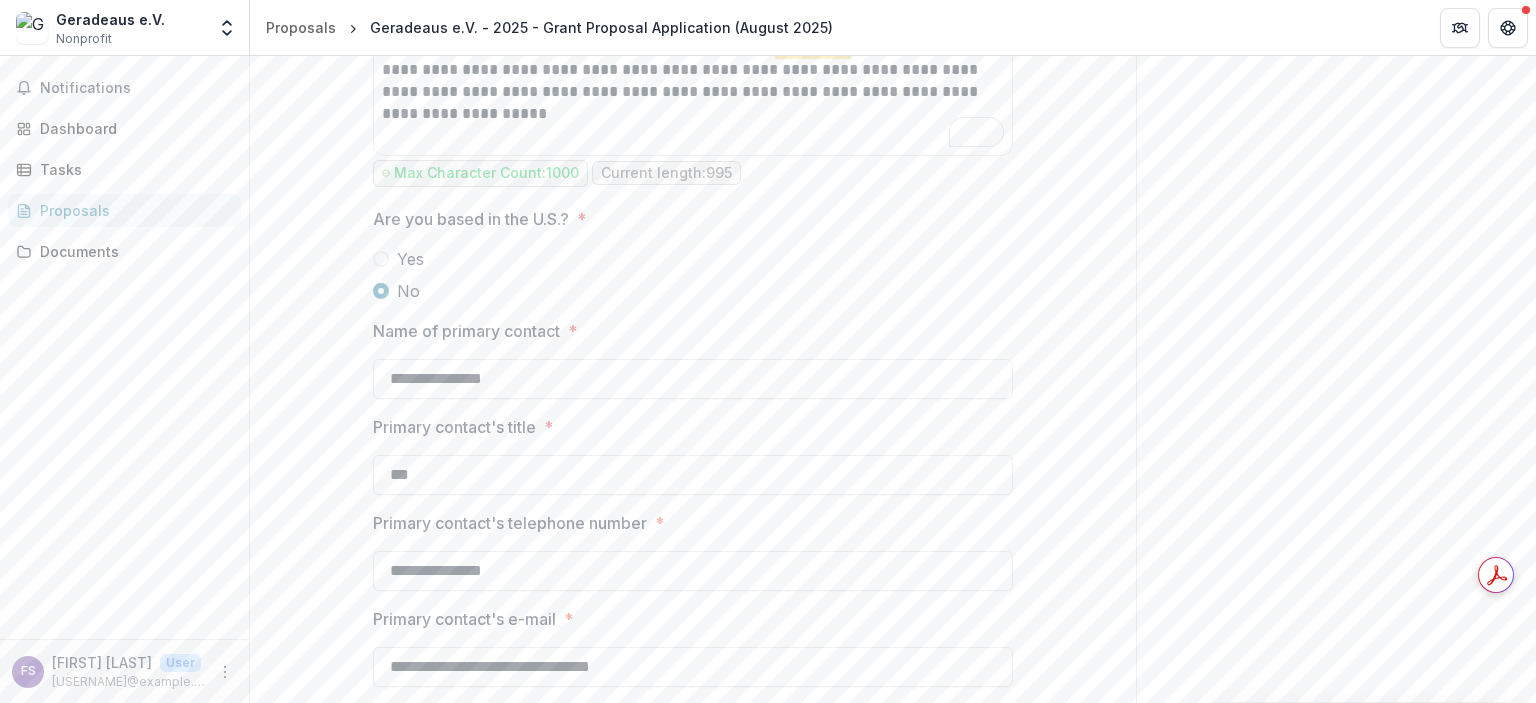scroll, scrollTop: 1452, scrollLeft: 0, axis: vertical 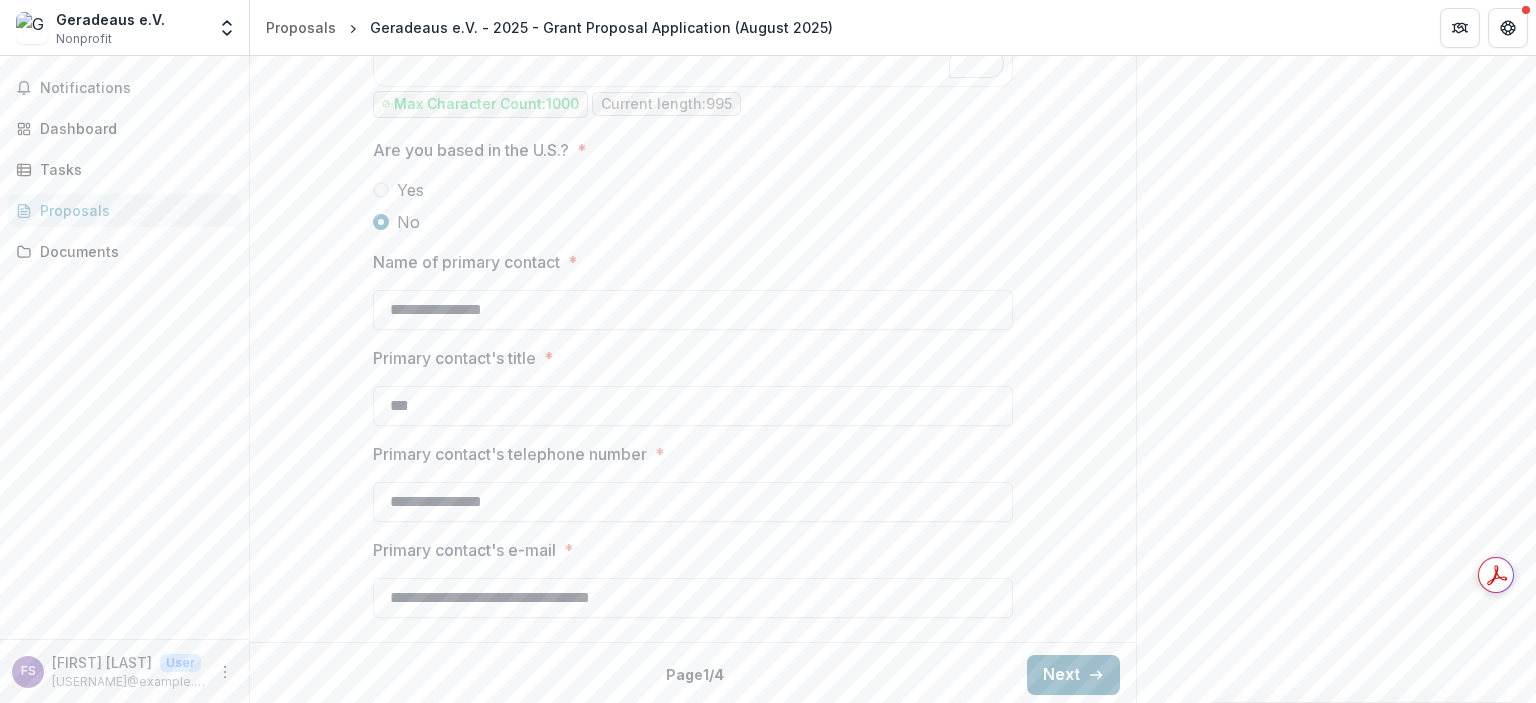 click on "Next" at bounding box center (1073, 675) 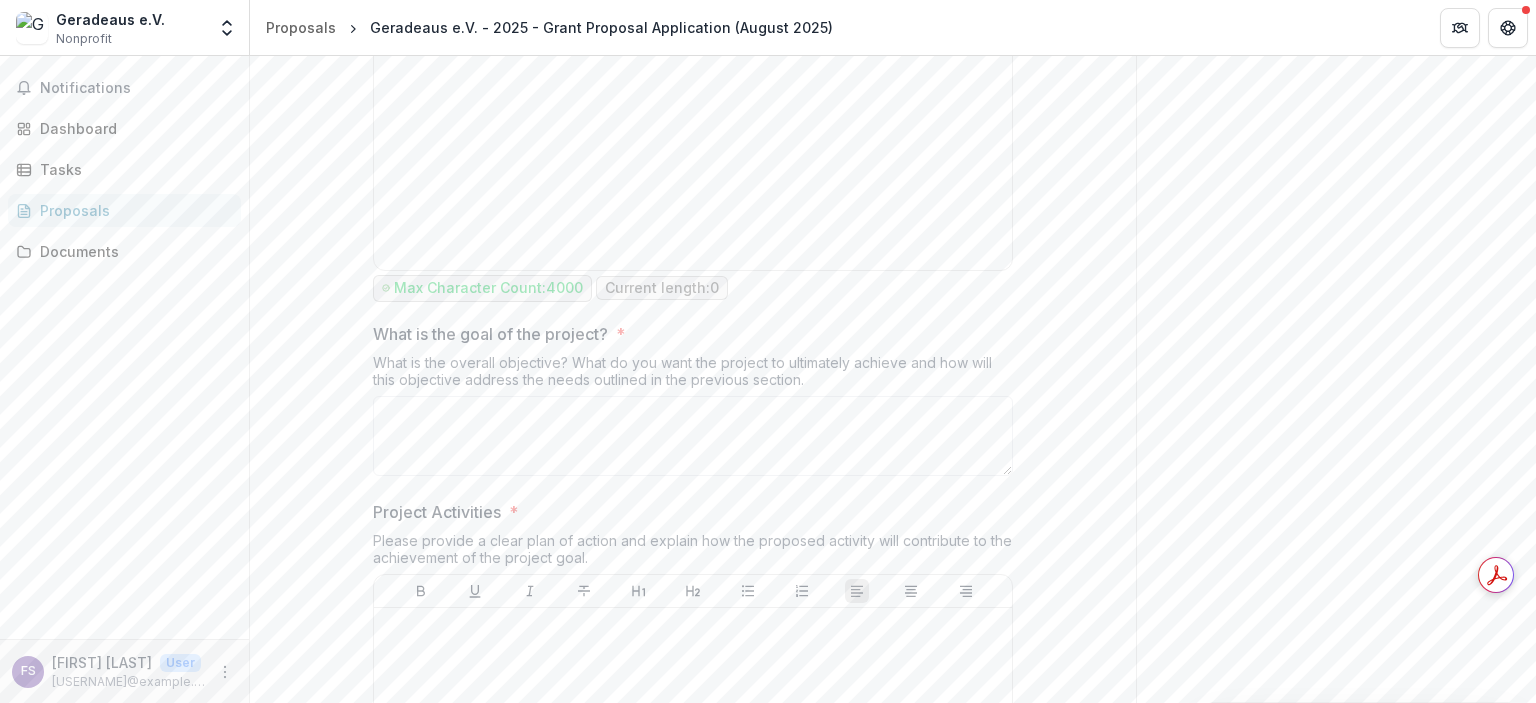 scroll, scrollTop: 0, scrollLeft: 0, axis: both 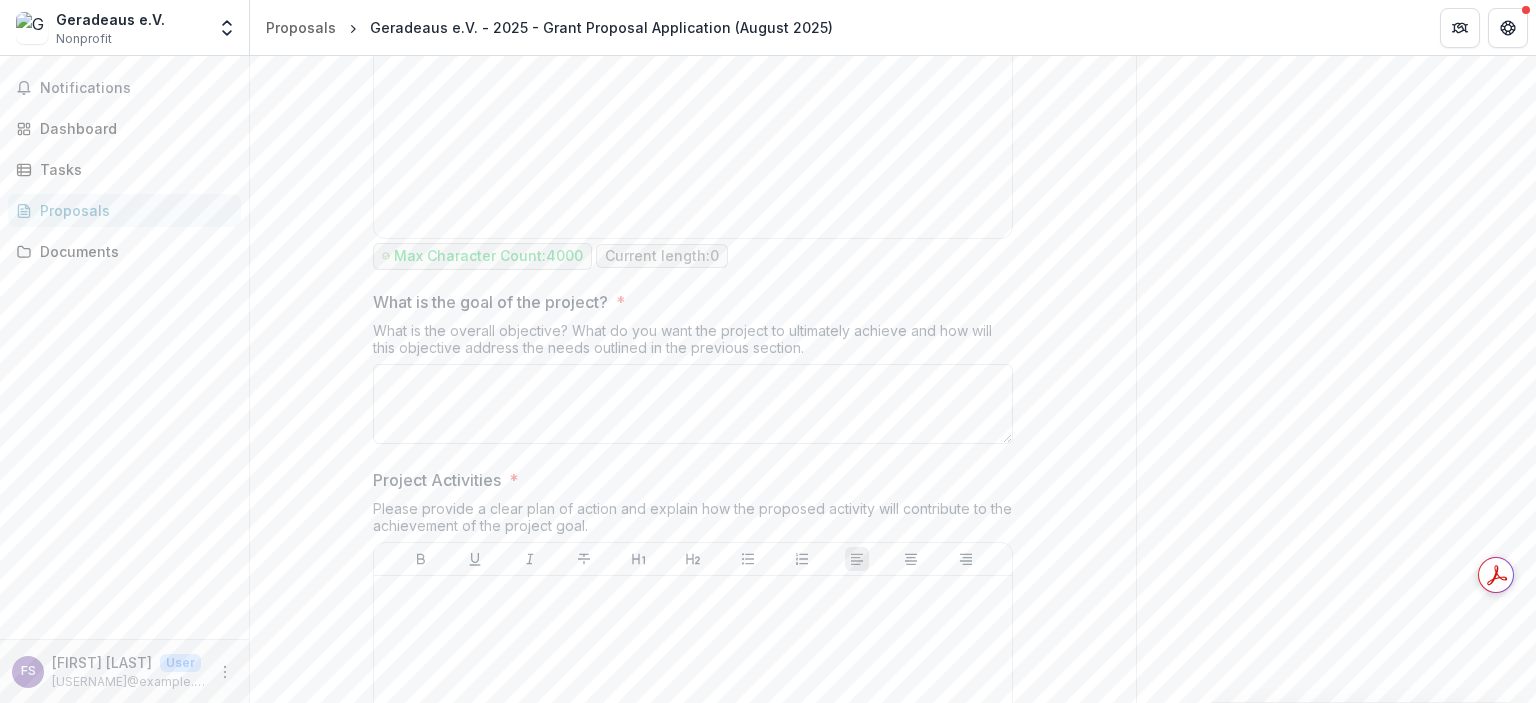 click on "What is the goal of the project? *" at bounding box center (693, 404) 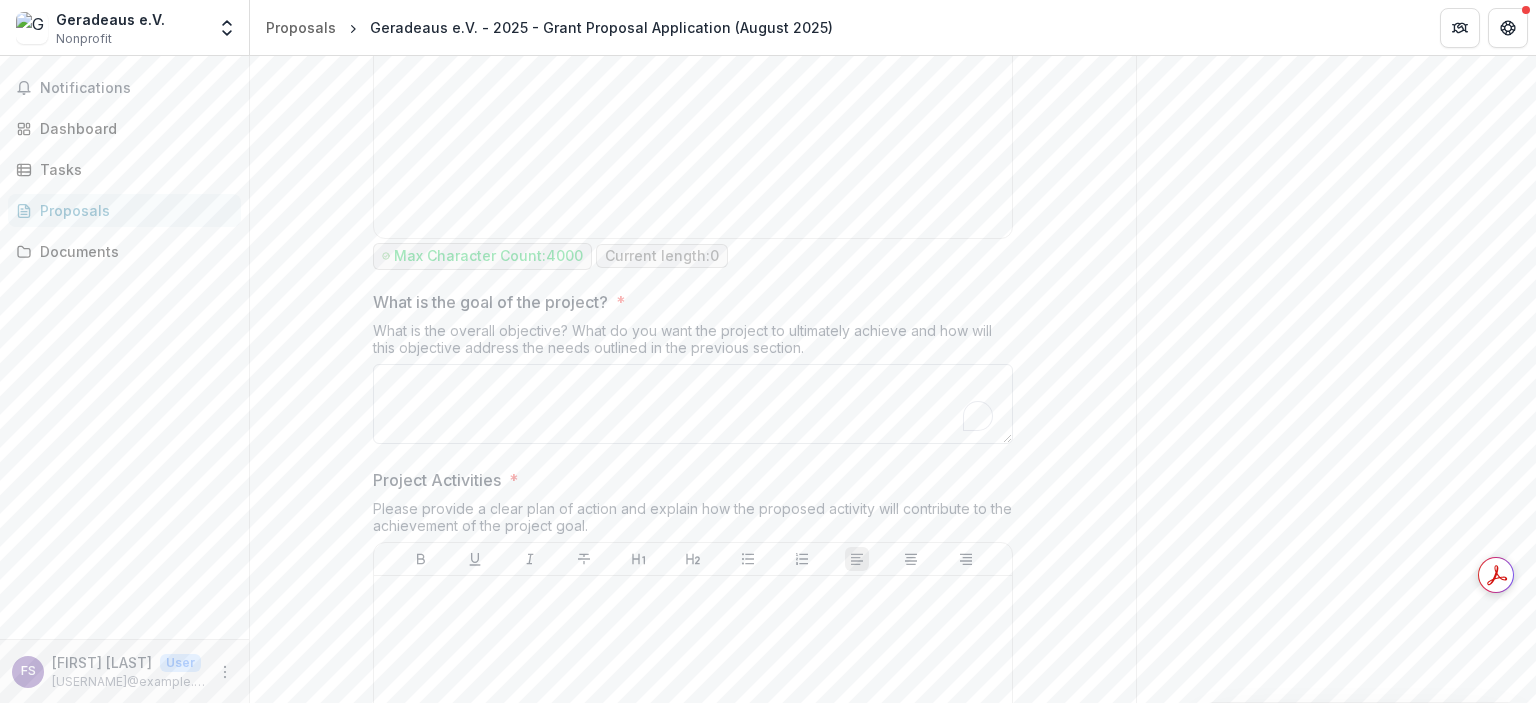 paste on "**********" 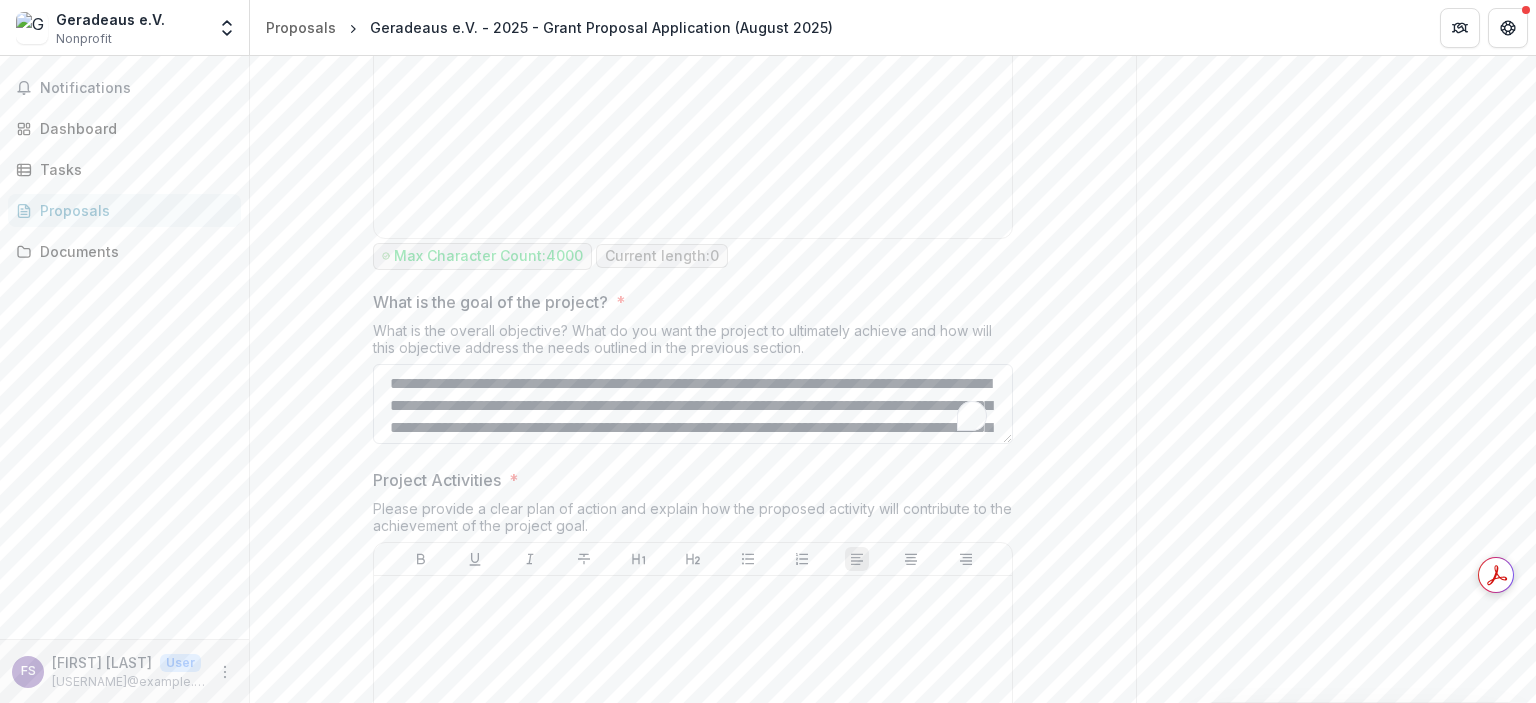scroll, scrollTop: 280, scrollLeft: 0, axis: vertical 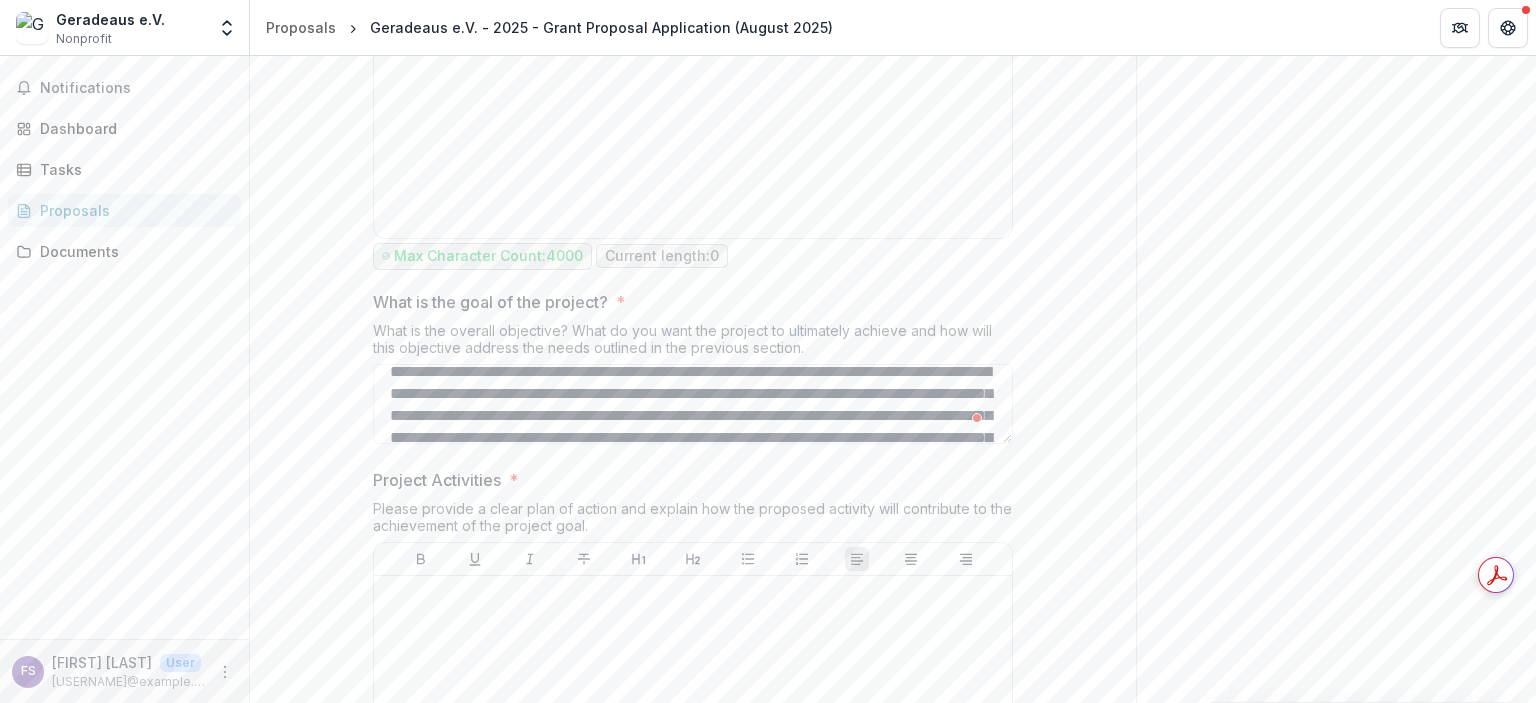 type on "**********" 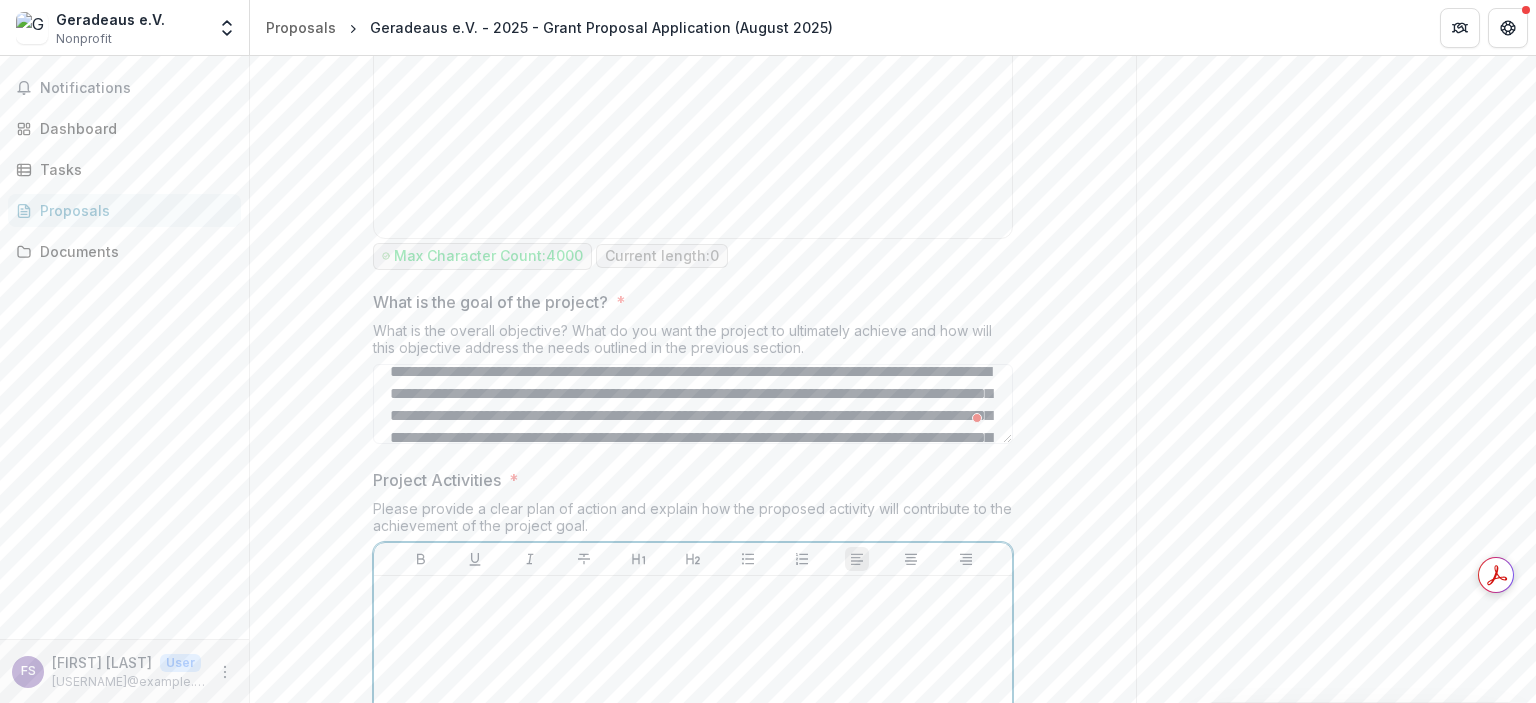 click at bounding box center (693, 734) 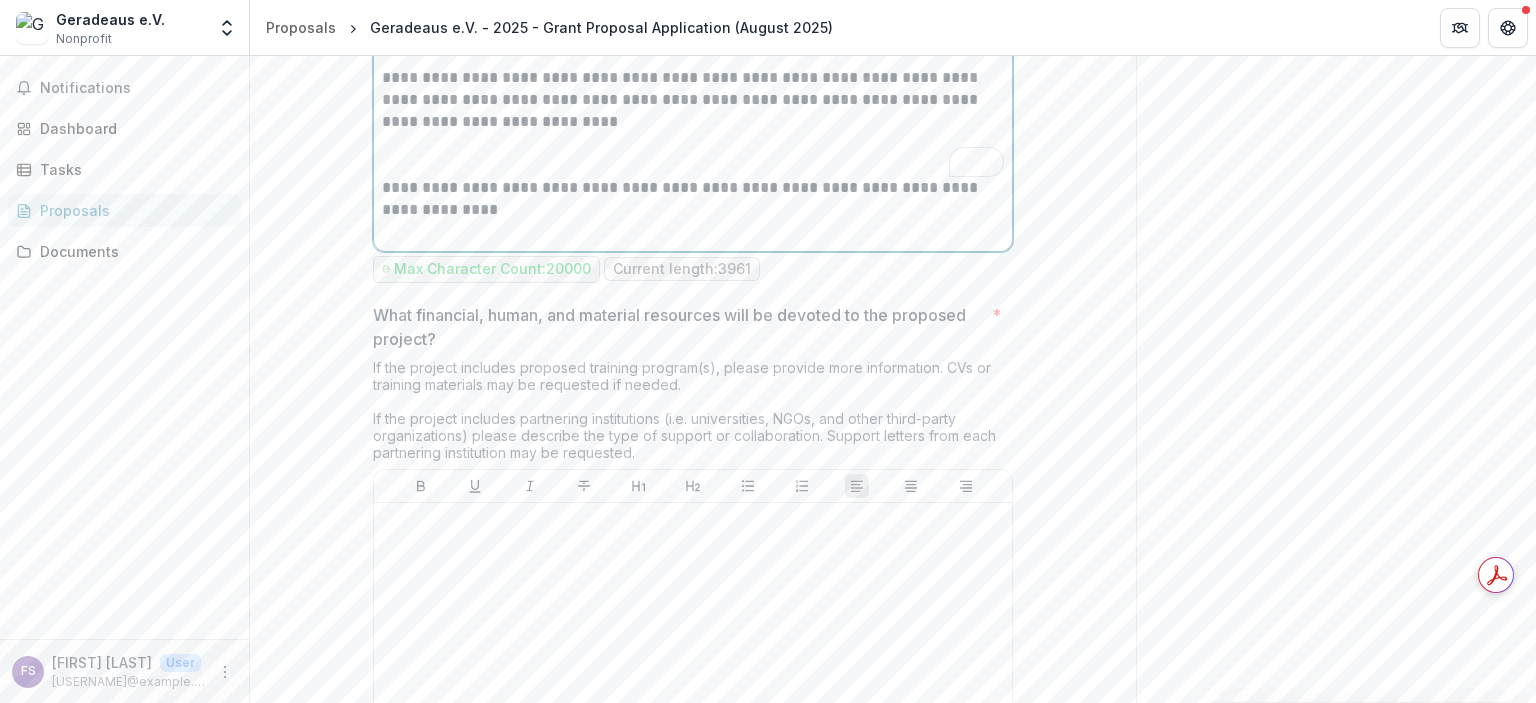 scroll, scrollTop: 3132, scrollLeft: 0, axis: vertical 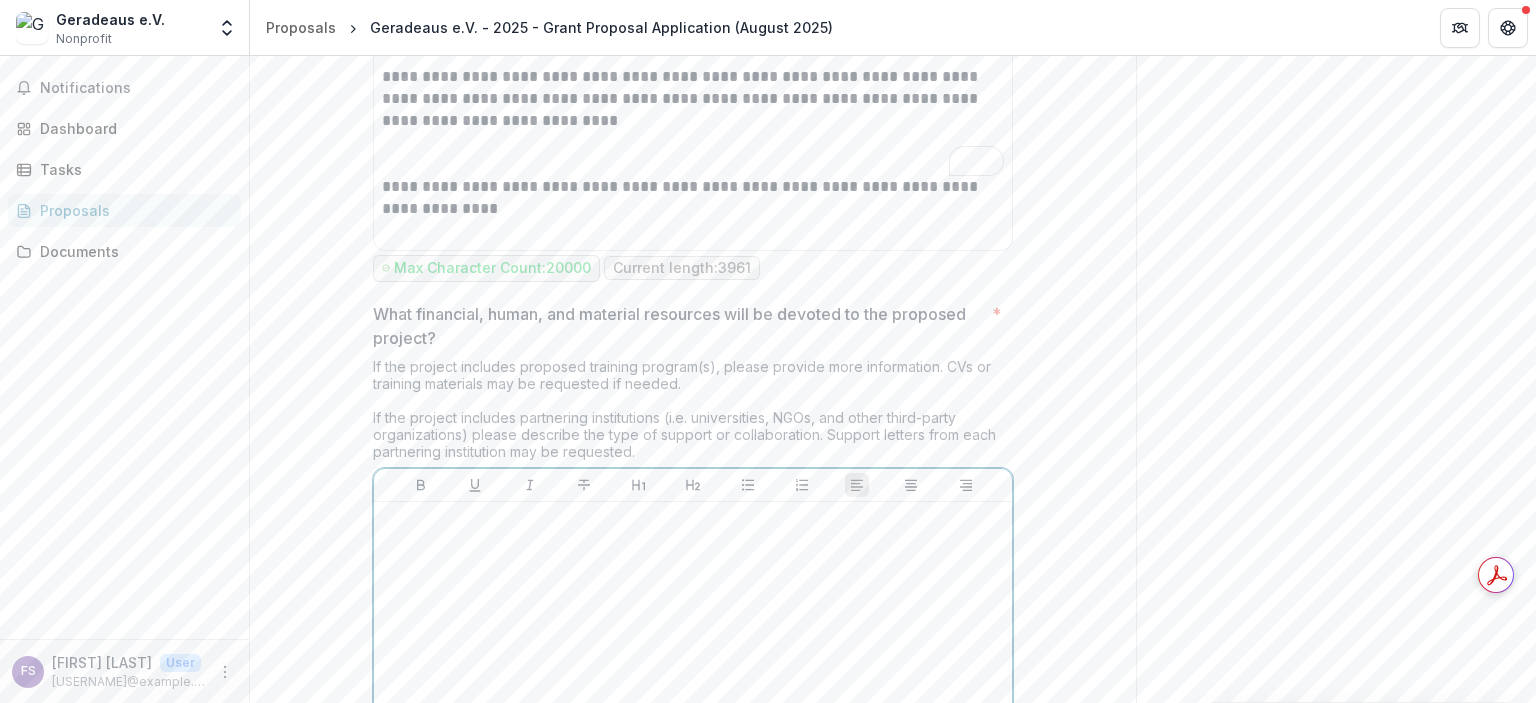 click at bounding box center (693, 660) 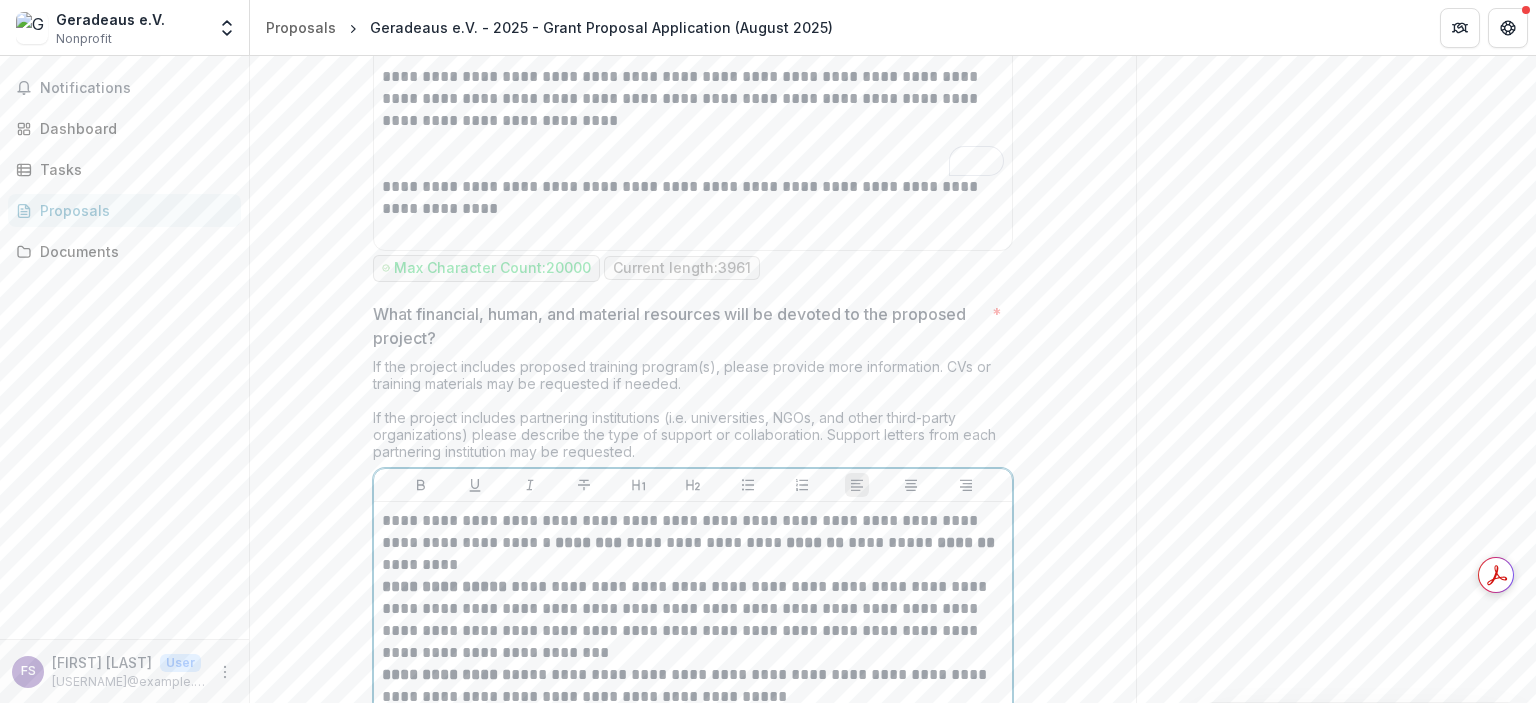 scroll, scrollTop: 3441, scrollLeft: 0, axis: vertical 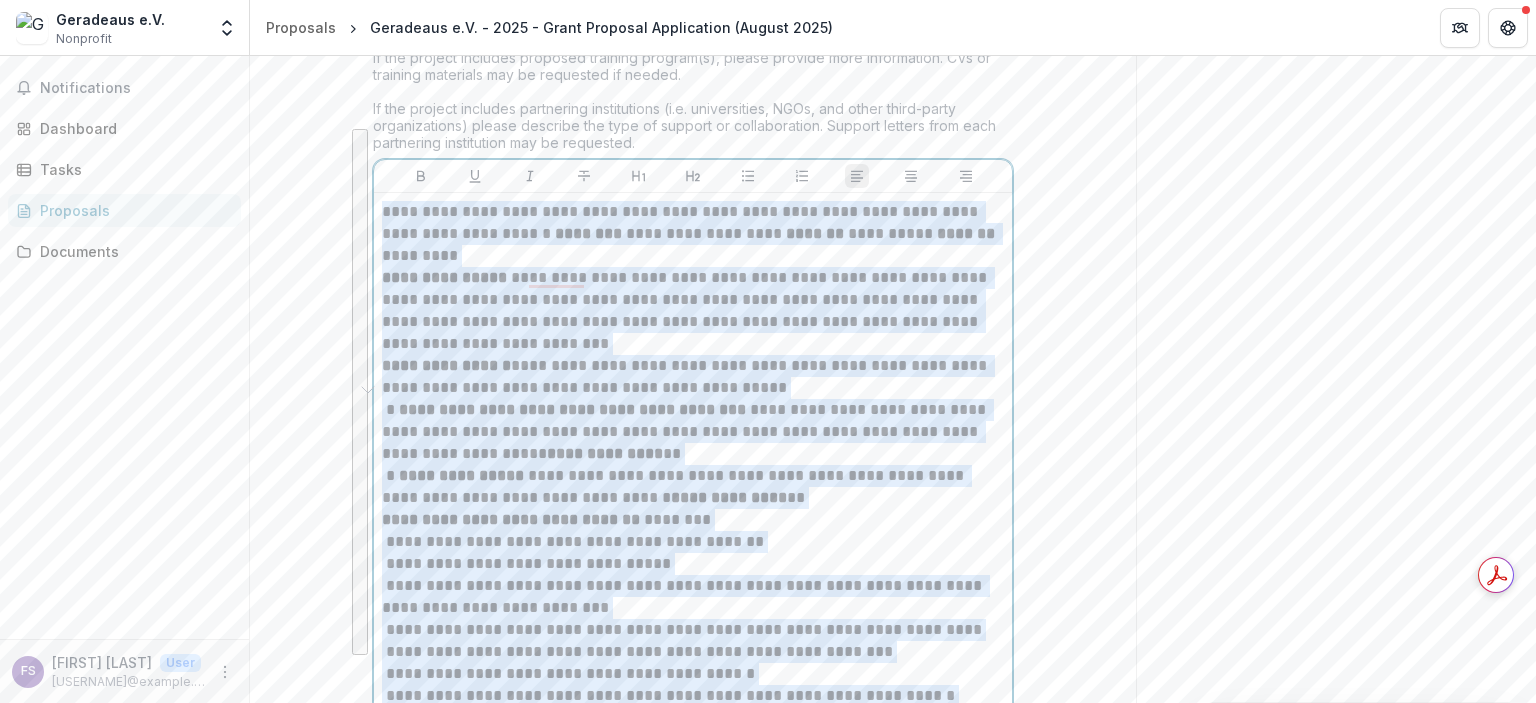 drag, startPoint x: 933, startPoint y: 644, endPoint x: 336, endPoint y: 132, distance: 786.4814 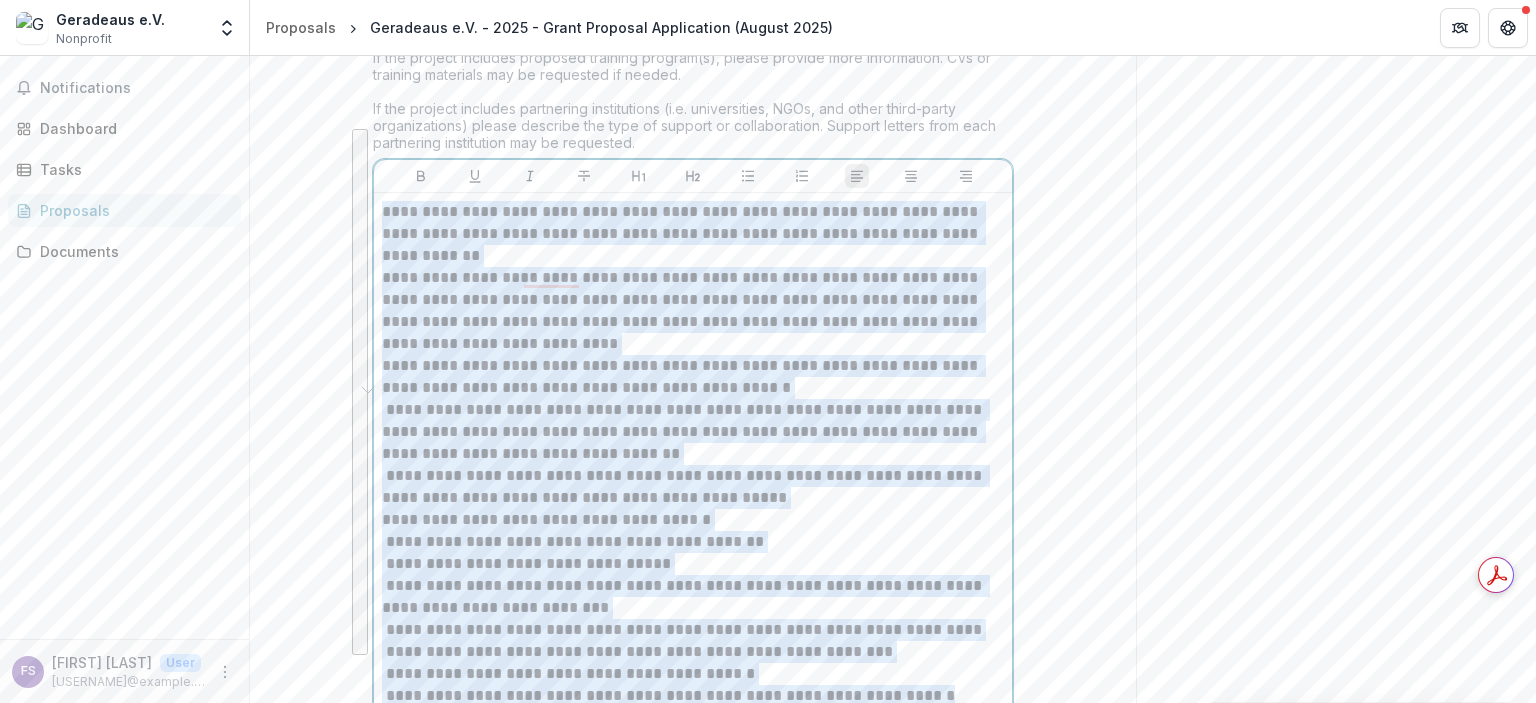 click on "**********" at bounding box center (693, 432) 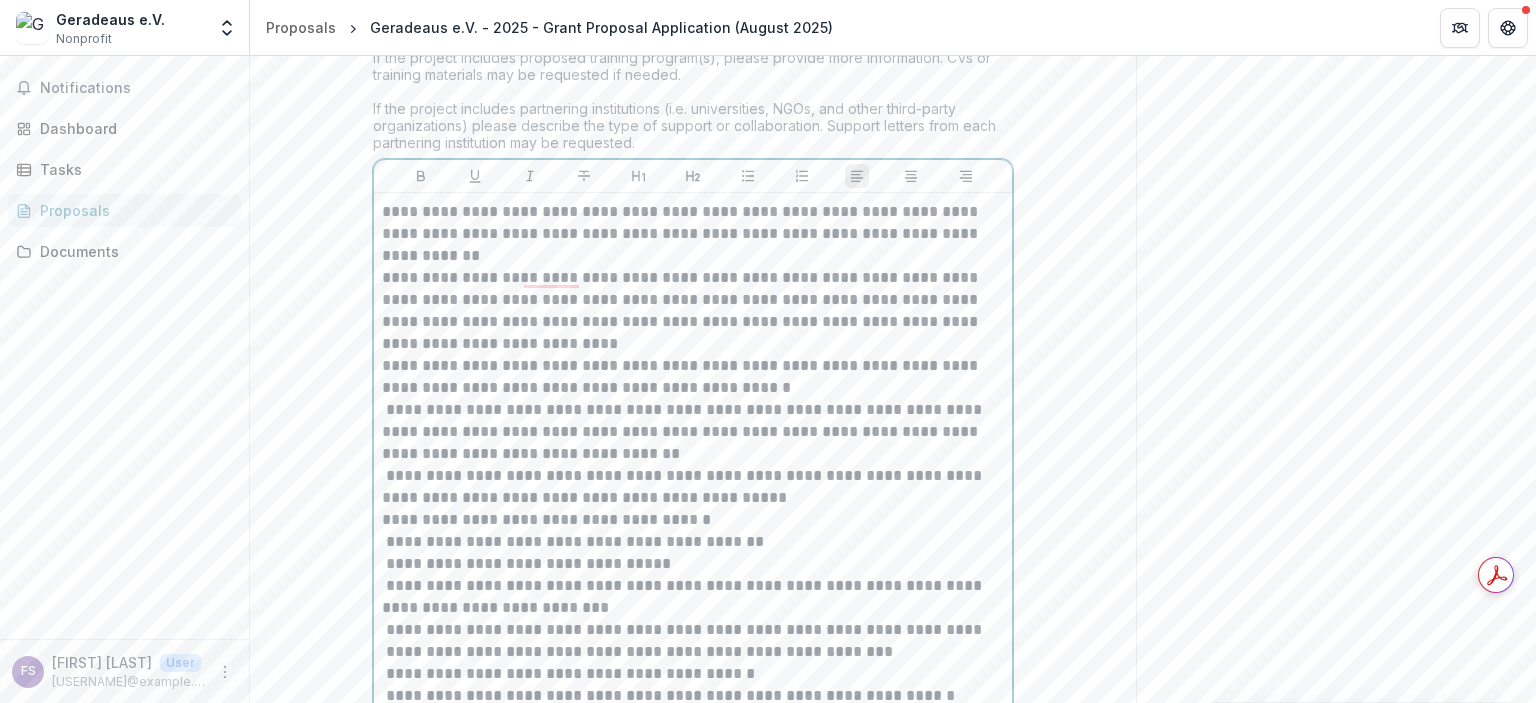 click on "**********" at bounding box center (693, 234) 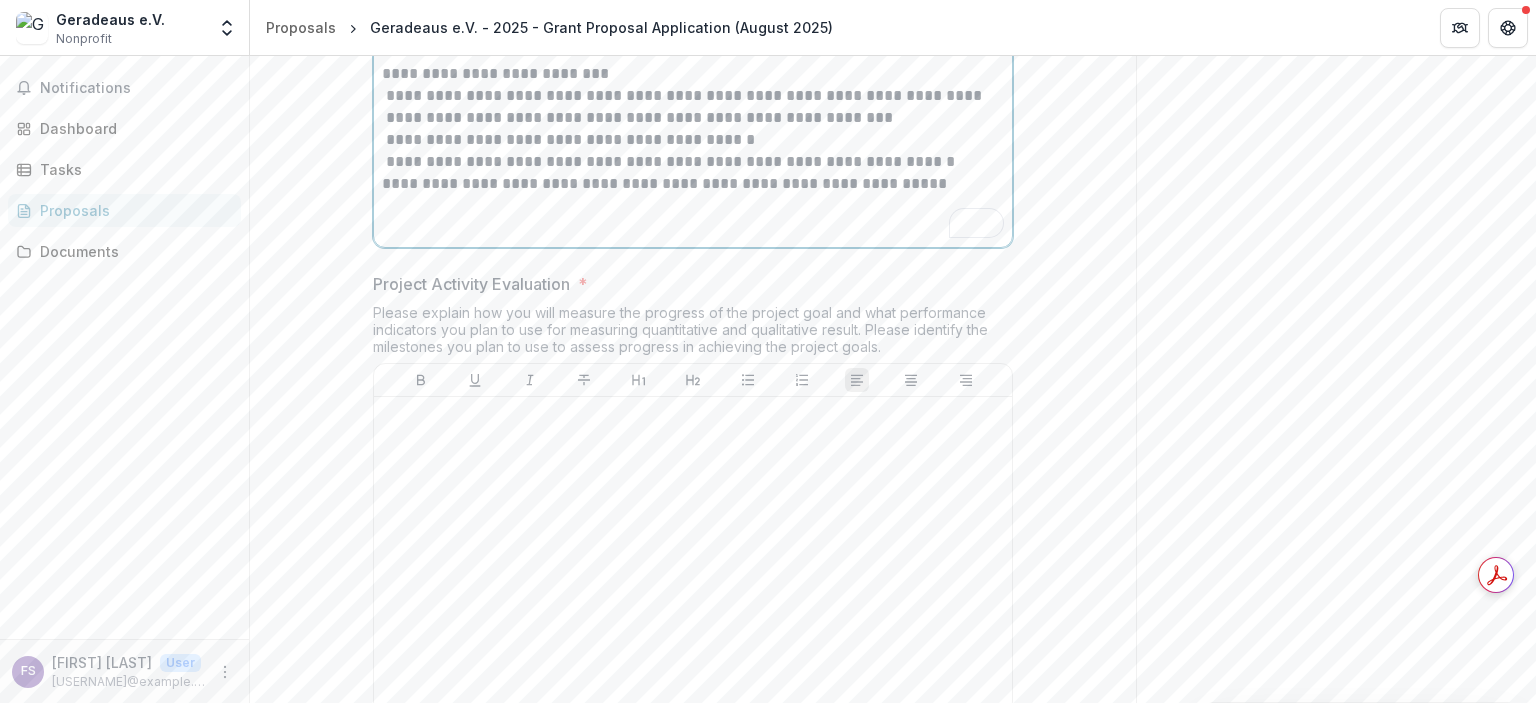 scroll, scrollTop: 3993, scrollLeft: 0, axis: vertical 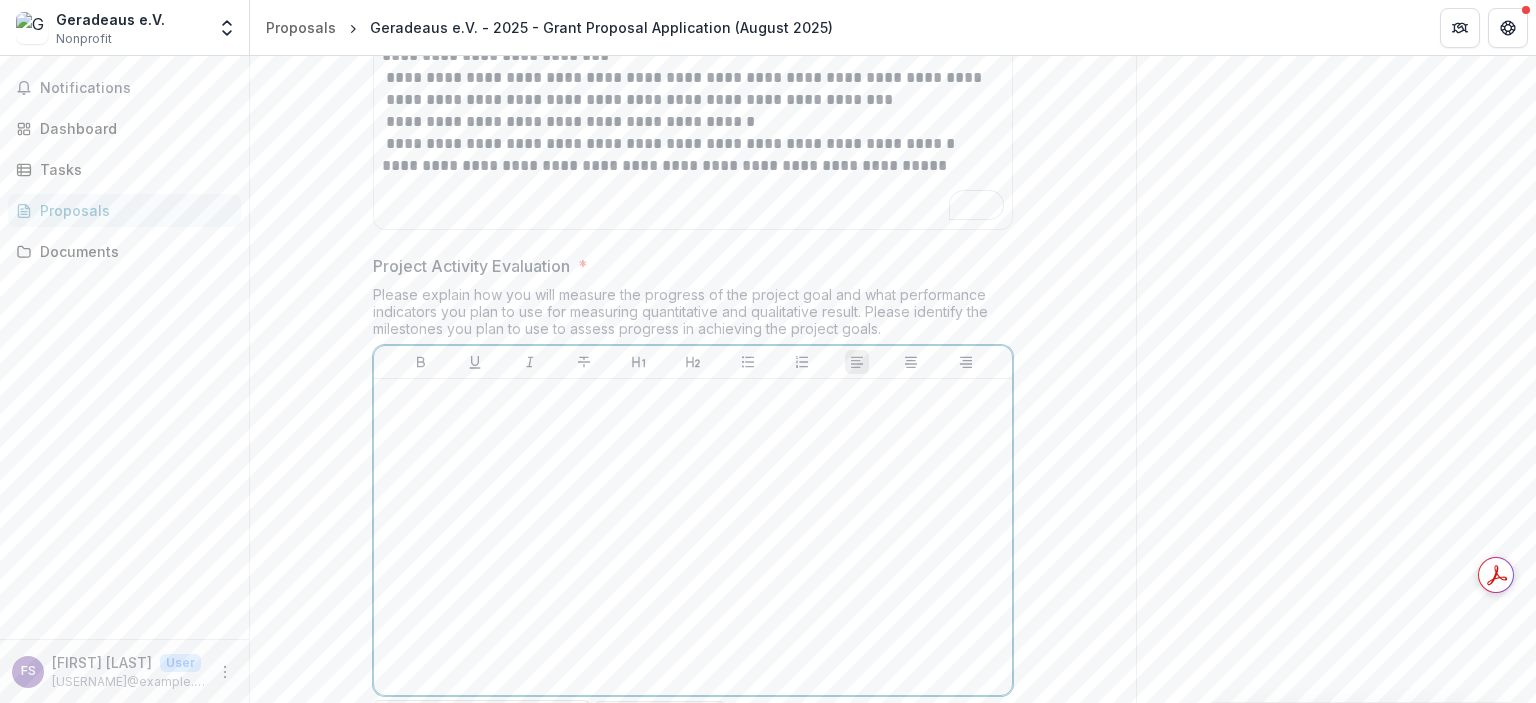 click at bounding box center (693, 537) 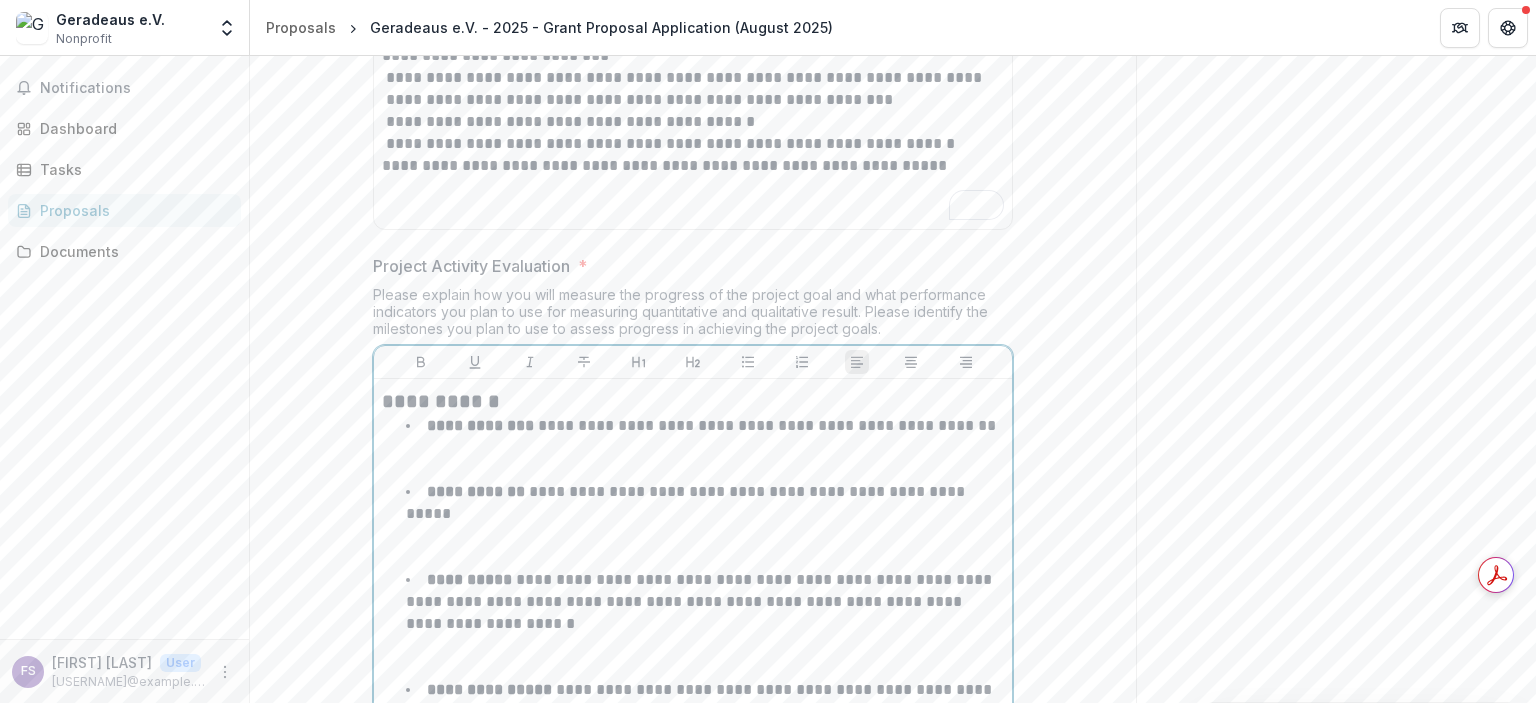 scroll, scrollTop: 4404, scrollLeft: 0, axis: vertical 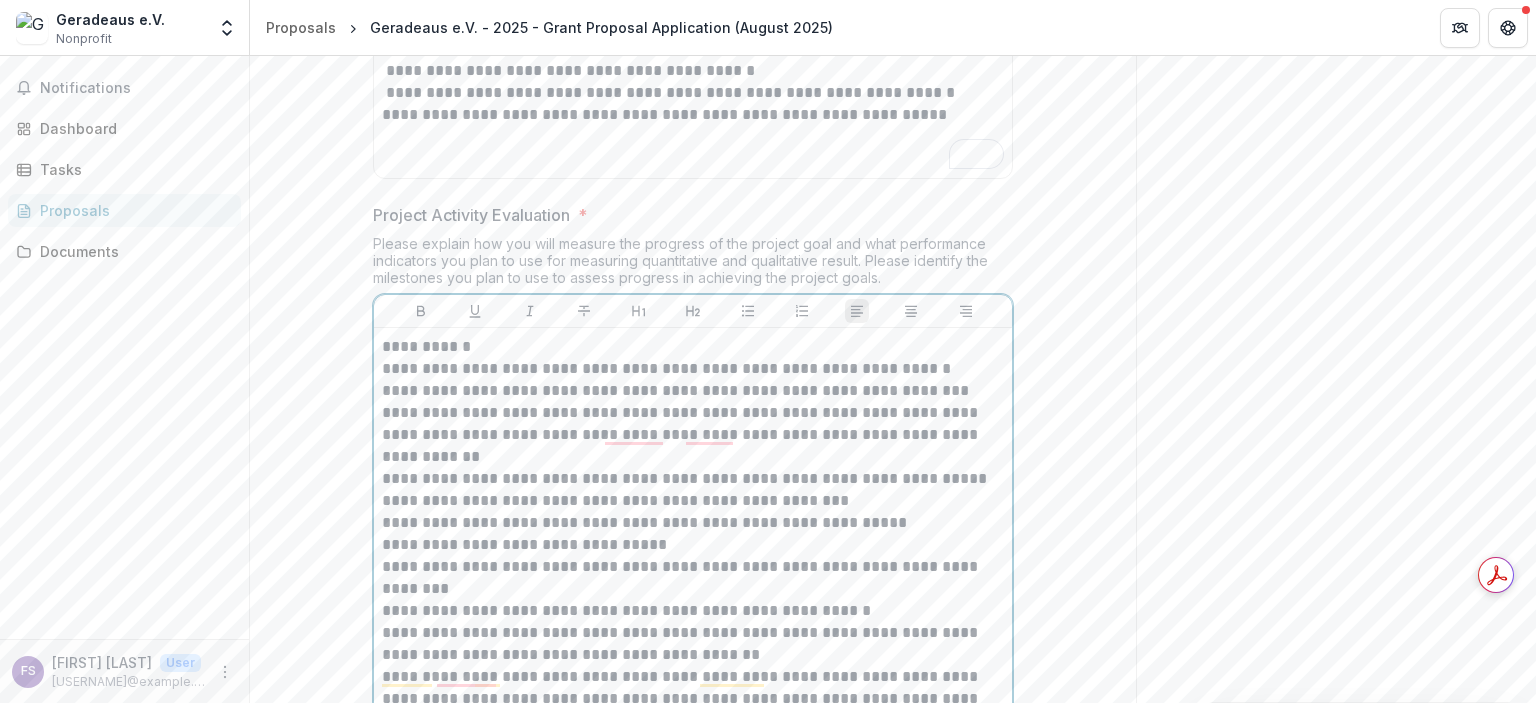 click on "**********" at bounding box center [693, 435] 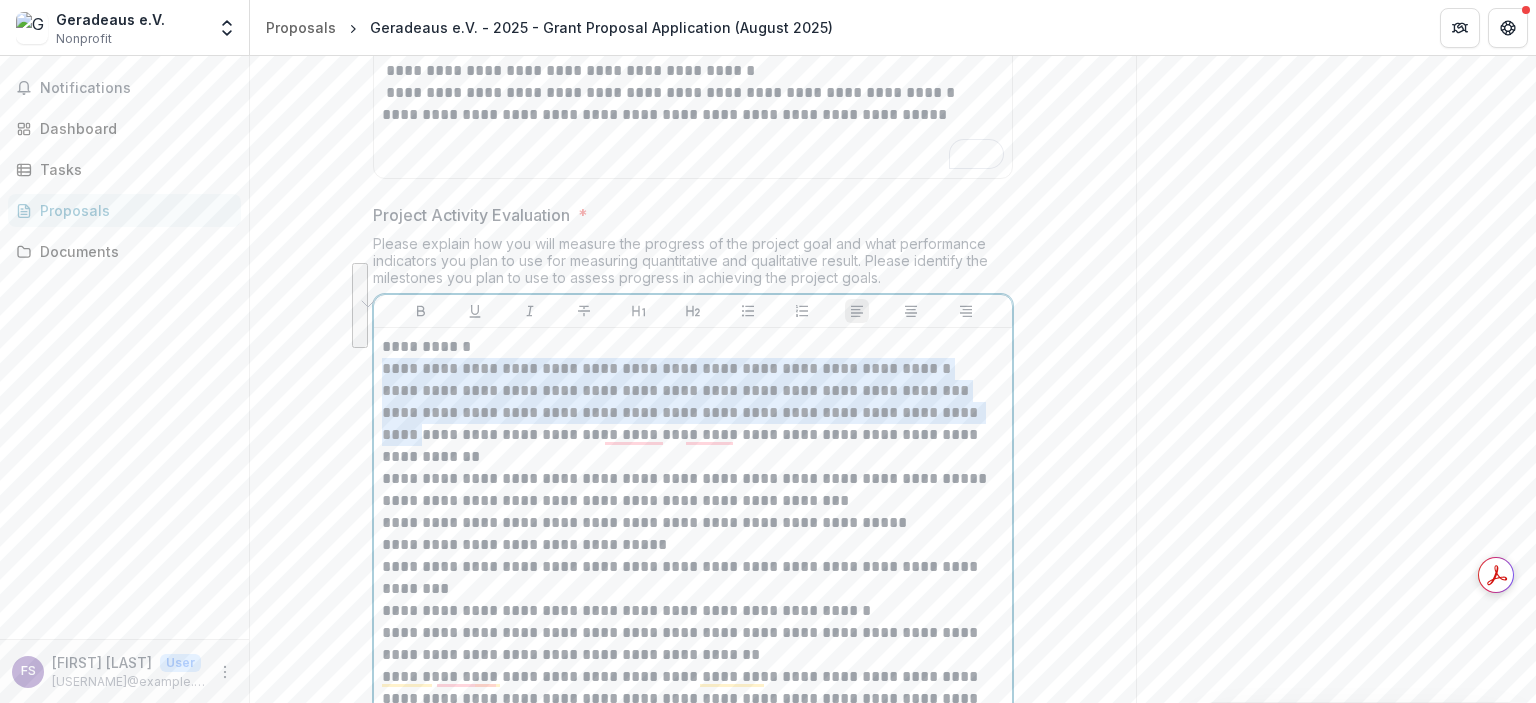 drag, startPoint x: 379, startPoint y: 291, endPoint x: 441, endPoint y: 353, distance: 87.681244 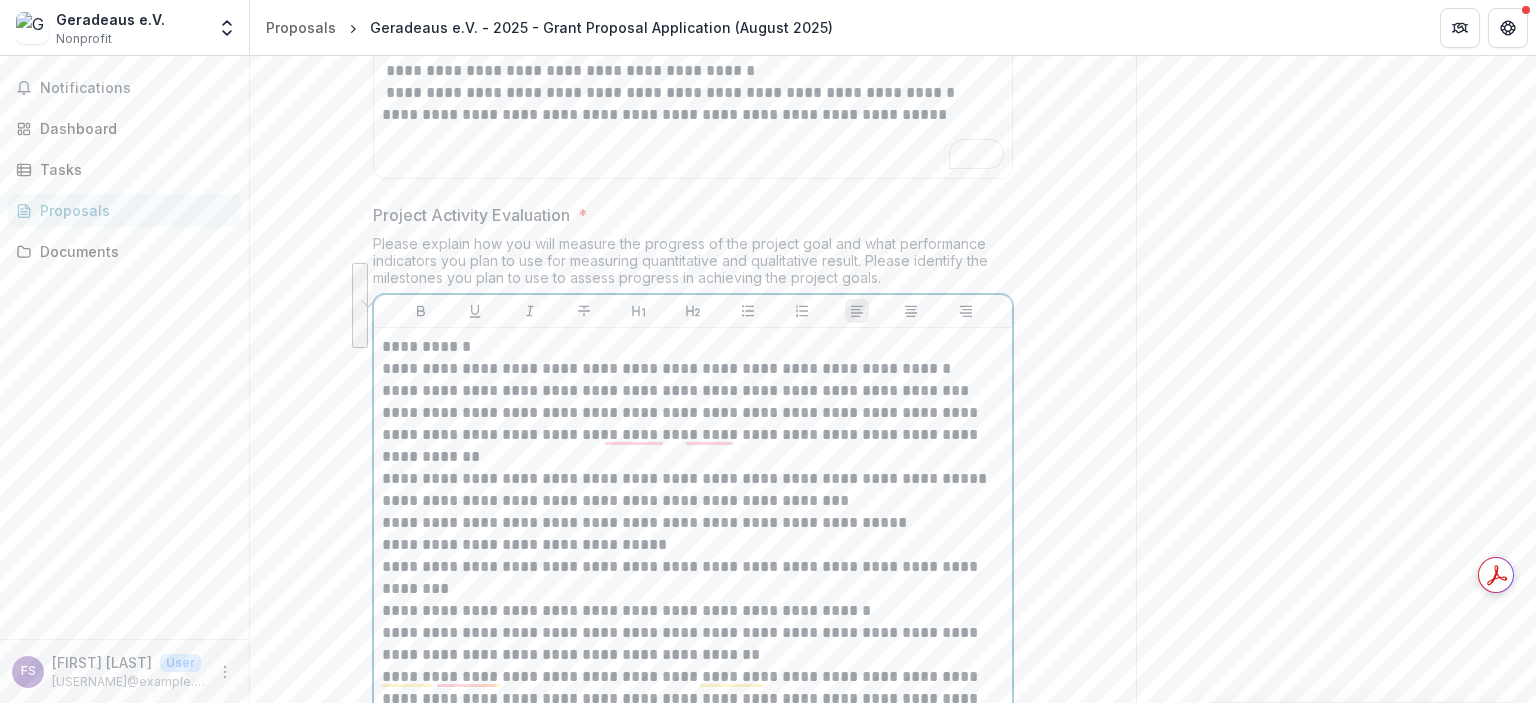 click on "**********" at bounding box center (693, 578) 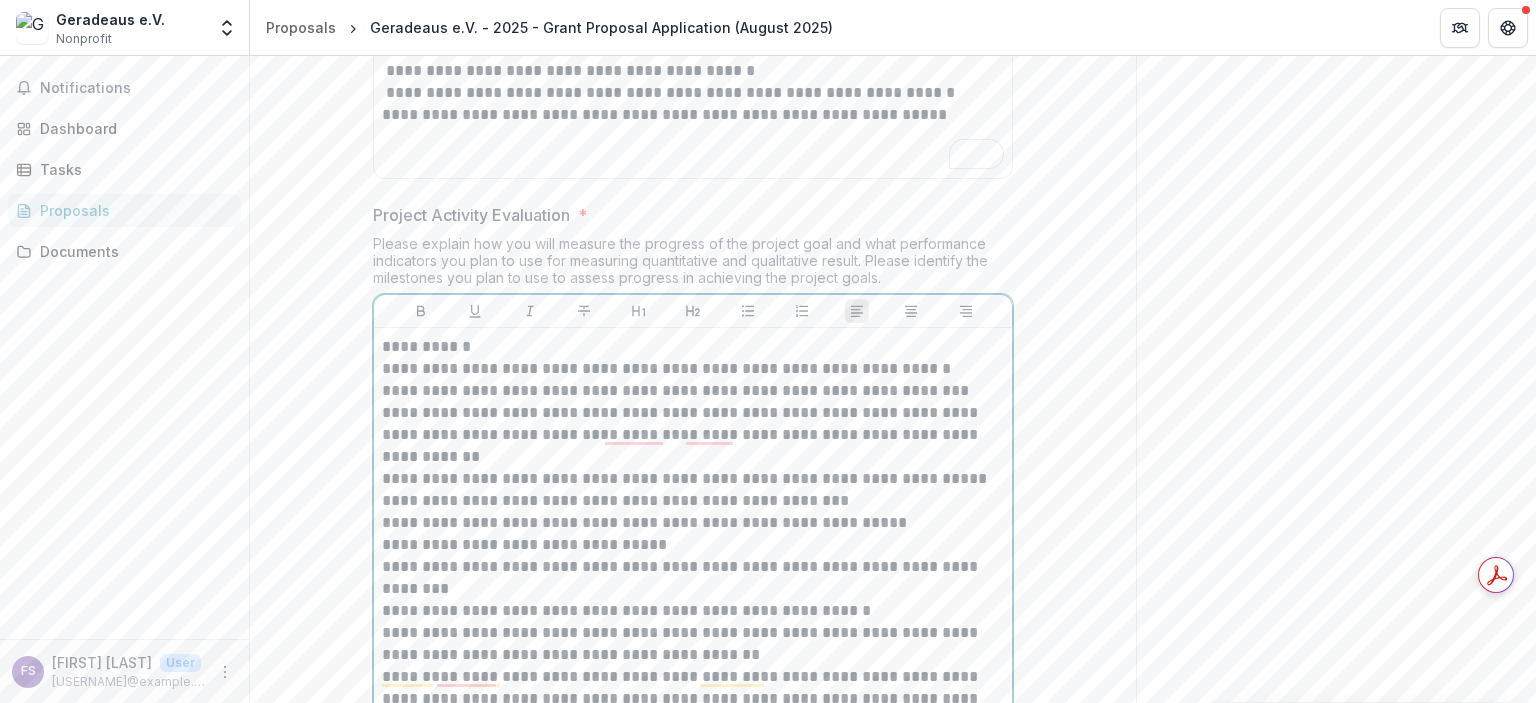 click on "**********" at bounding box center [693, 545] 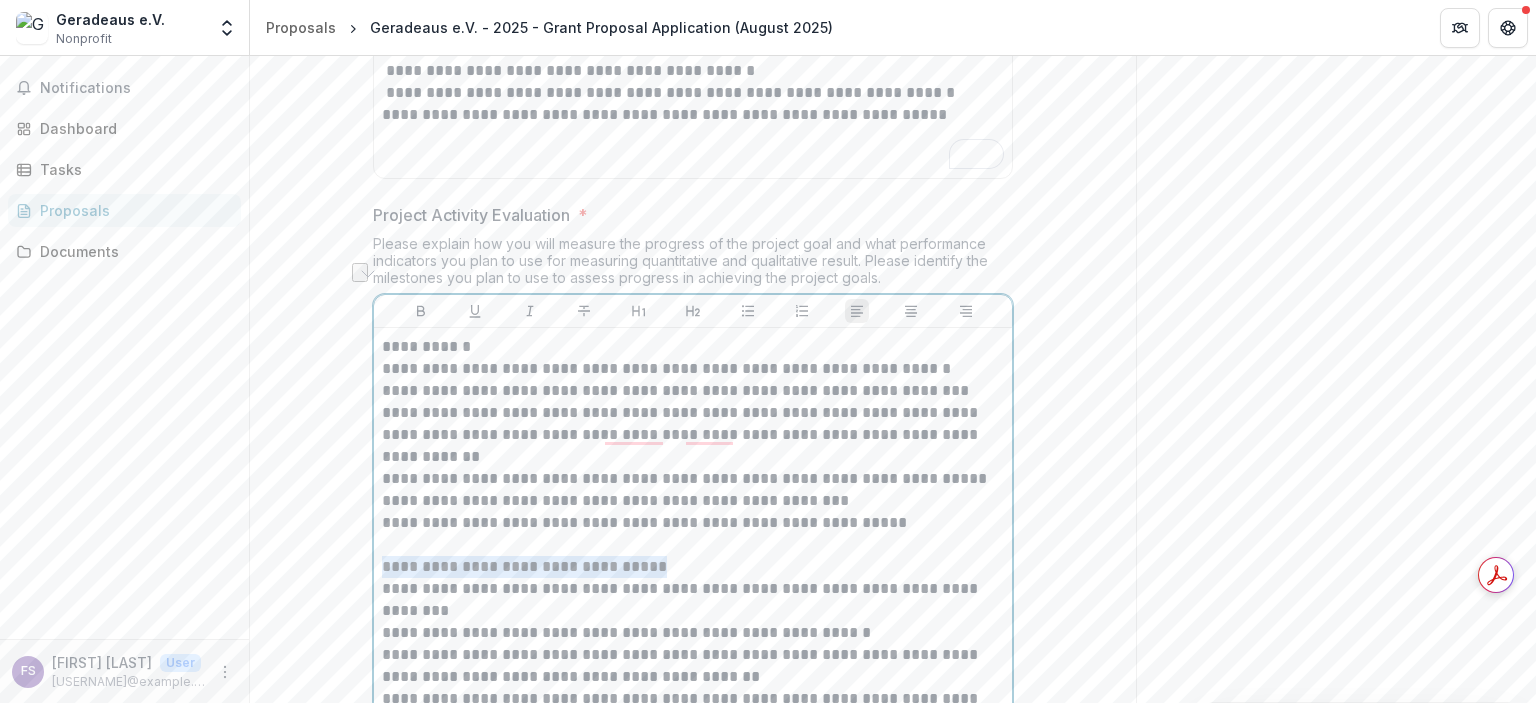 drag, startPoint x: 683, startPoint y: 489, endPoint x: 360, endPoint y: 491, distance: 323.0062 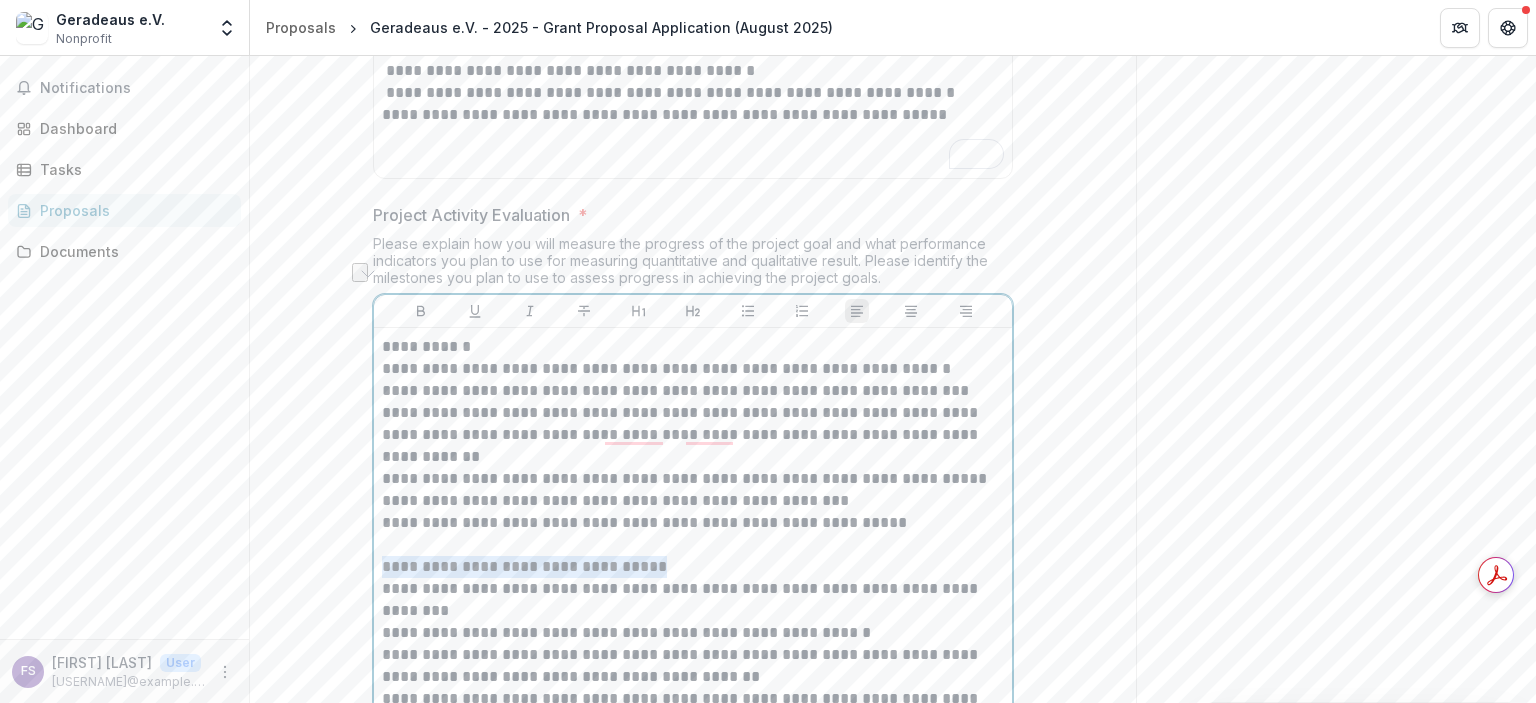 click on "**********" at bounding box center (693, -85) 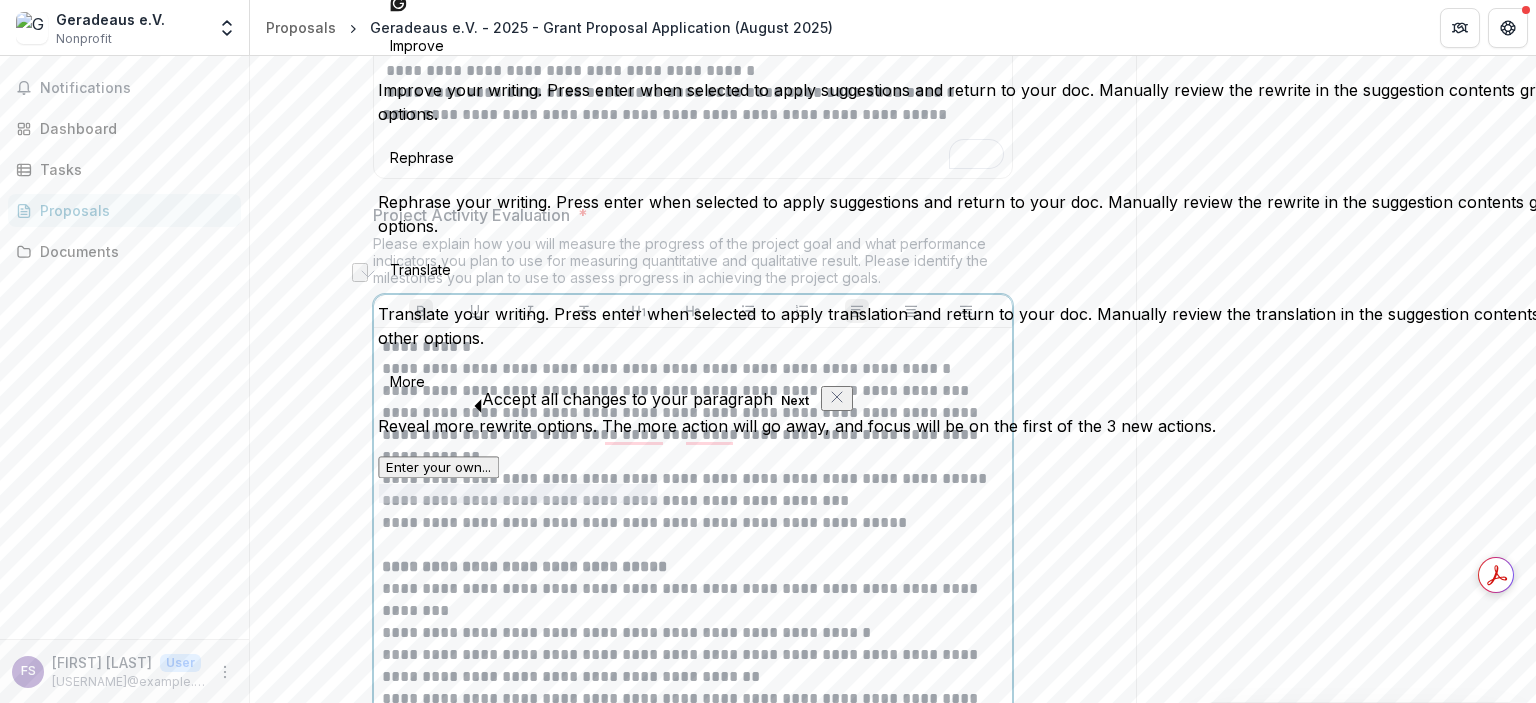 click on "**********" at bounding box center (693, 666) 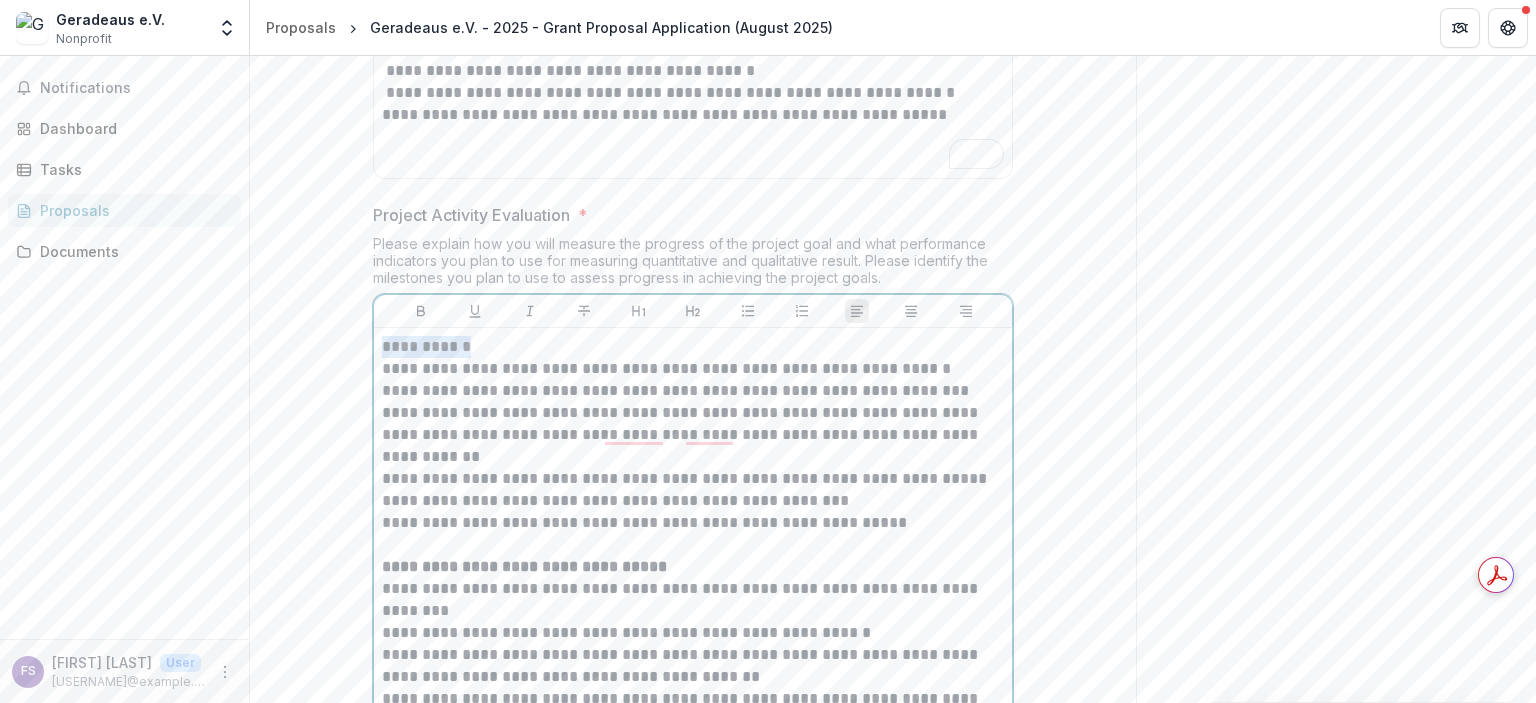 drag, startPoint x: 484, startPoint y: 268, endPoint x: 370, endPoint y: 263, distance: 114.1096 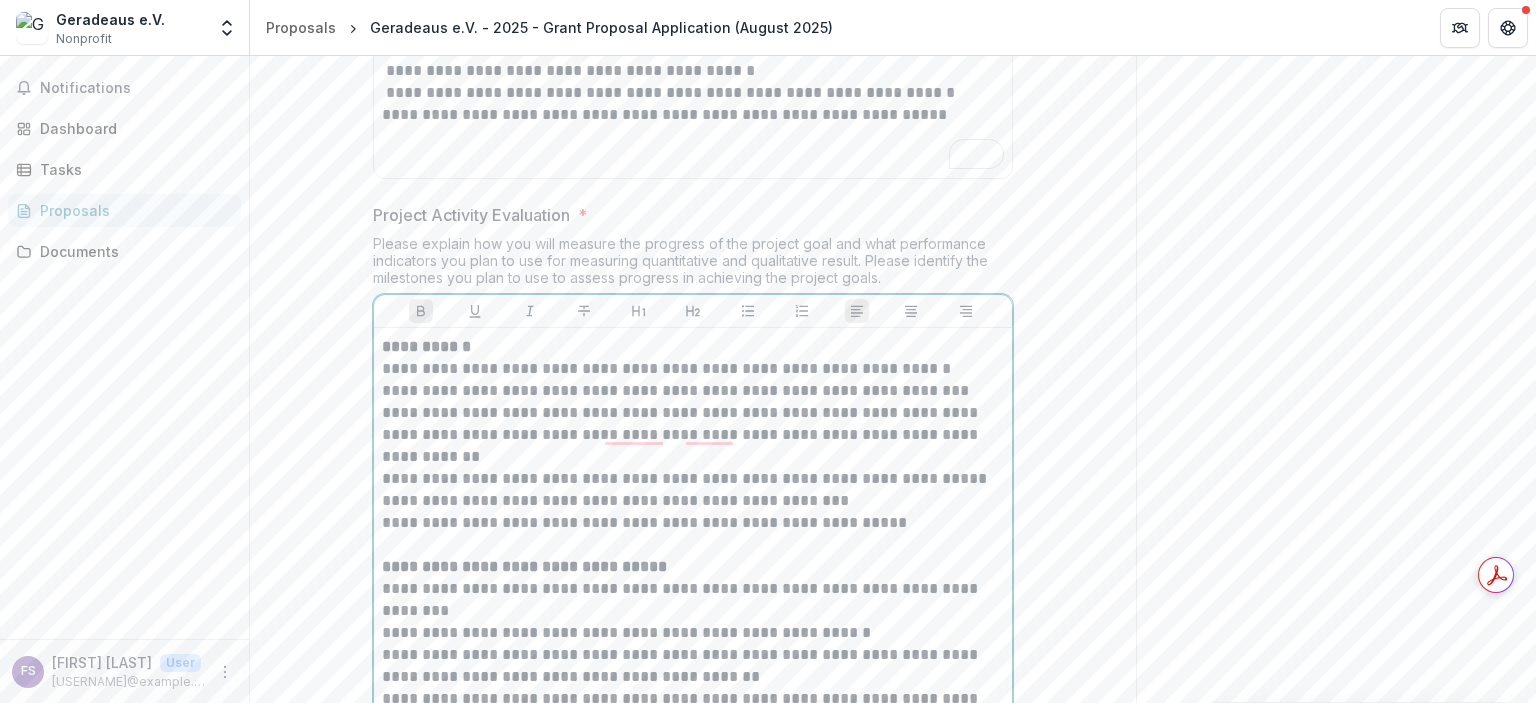 click on "**********" at bounding box center (693, 600) 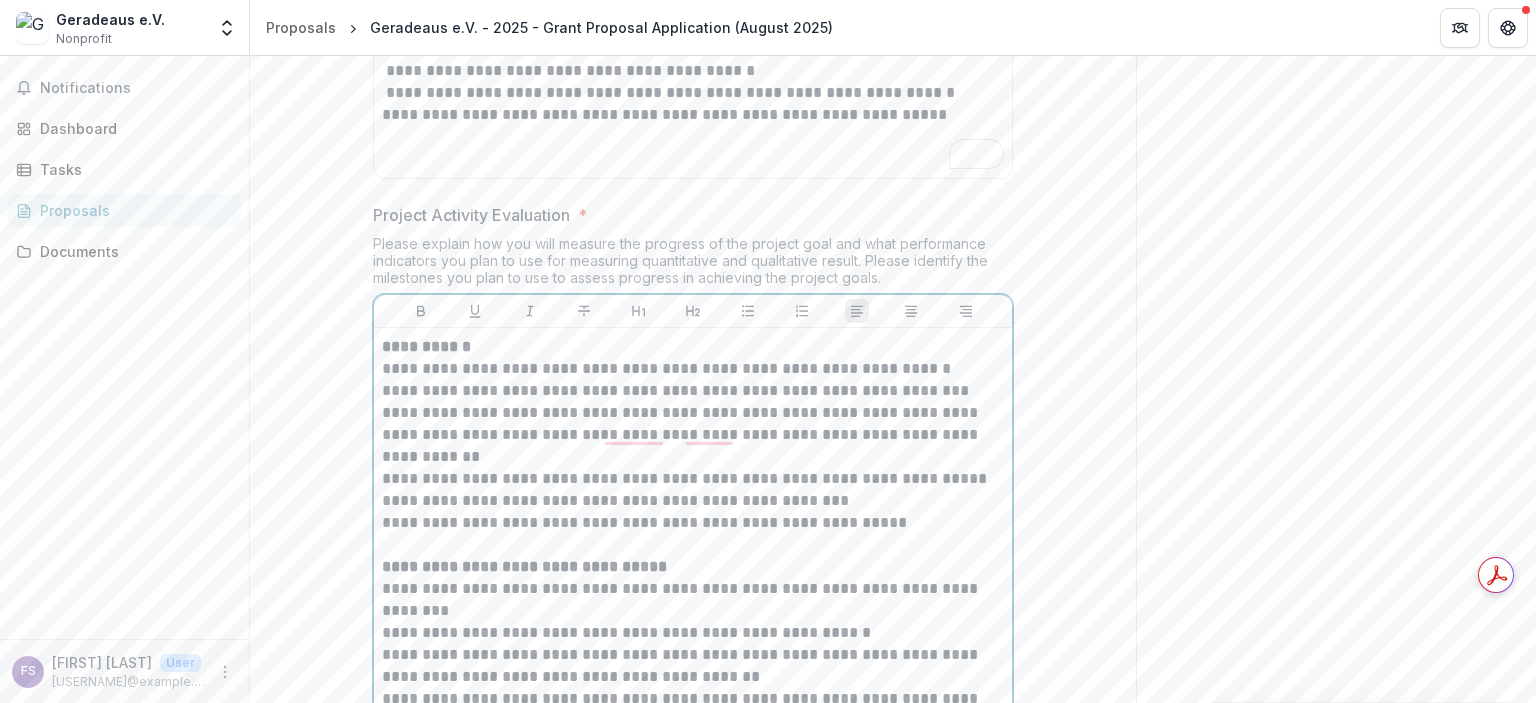 click on "**********" at bounding box center [693, 567] 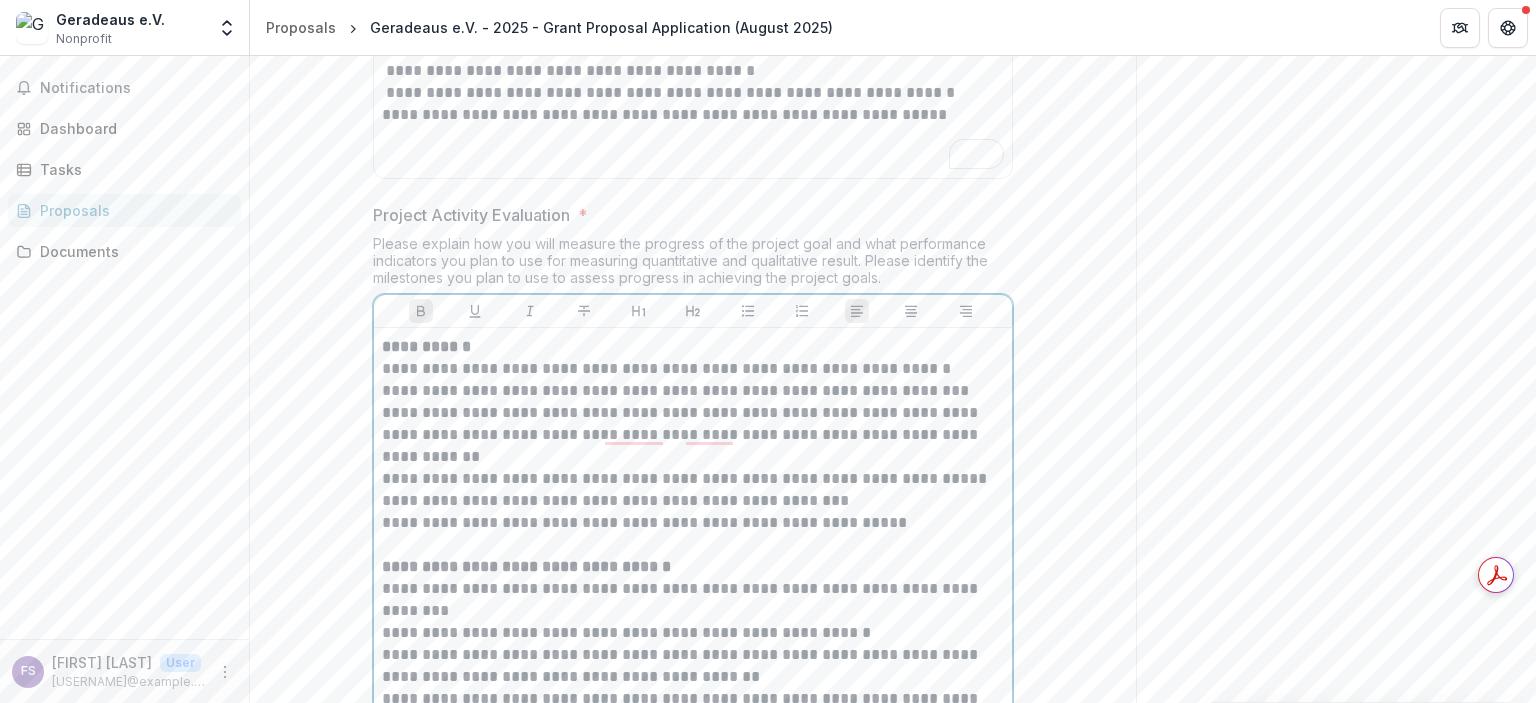 type 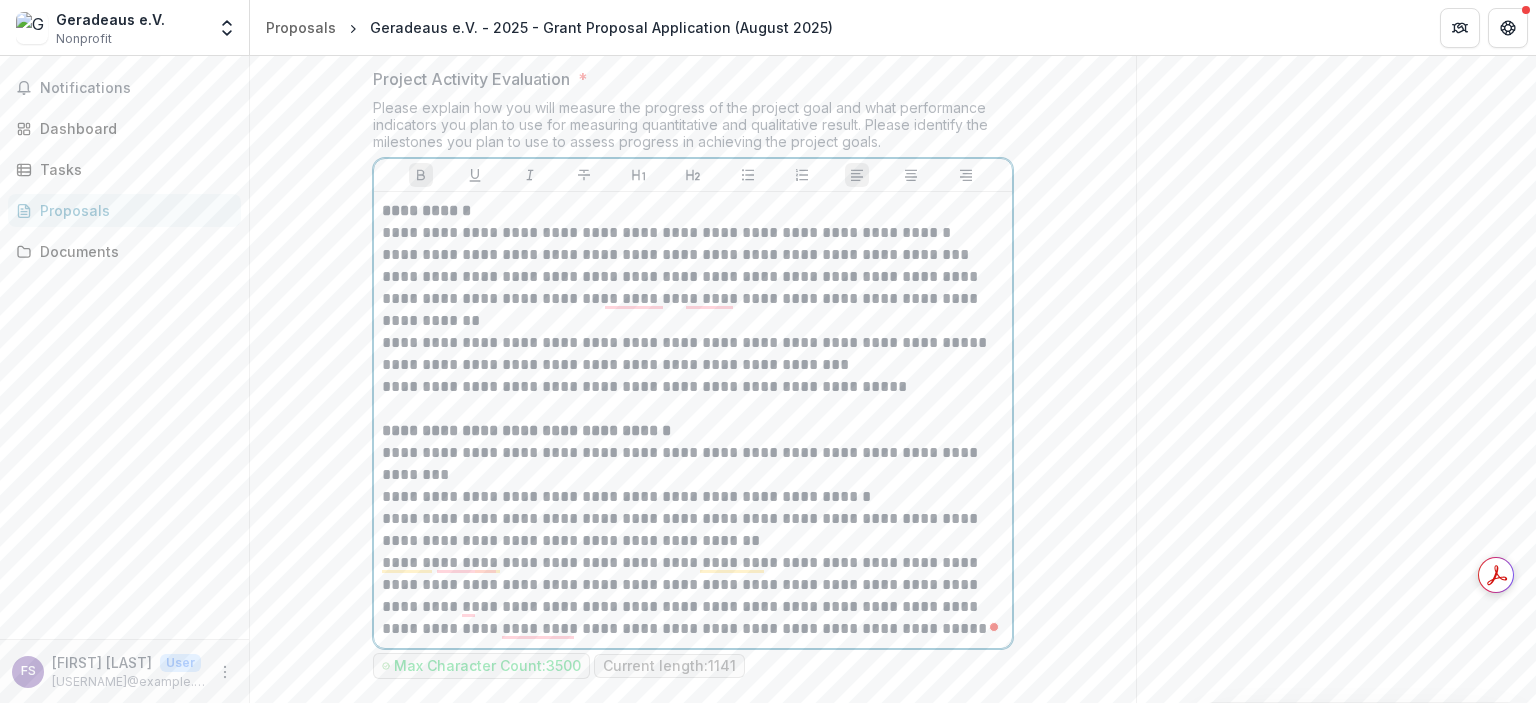 scroll, scrollTop: 4231, scrollLeft: 0, axis: vertical 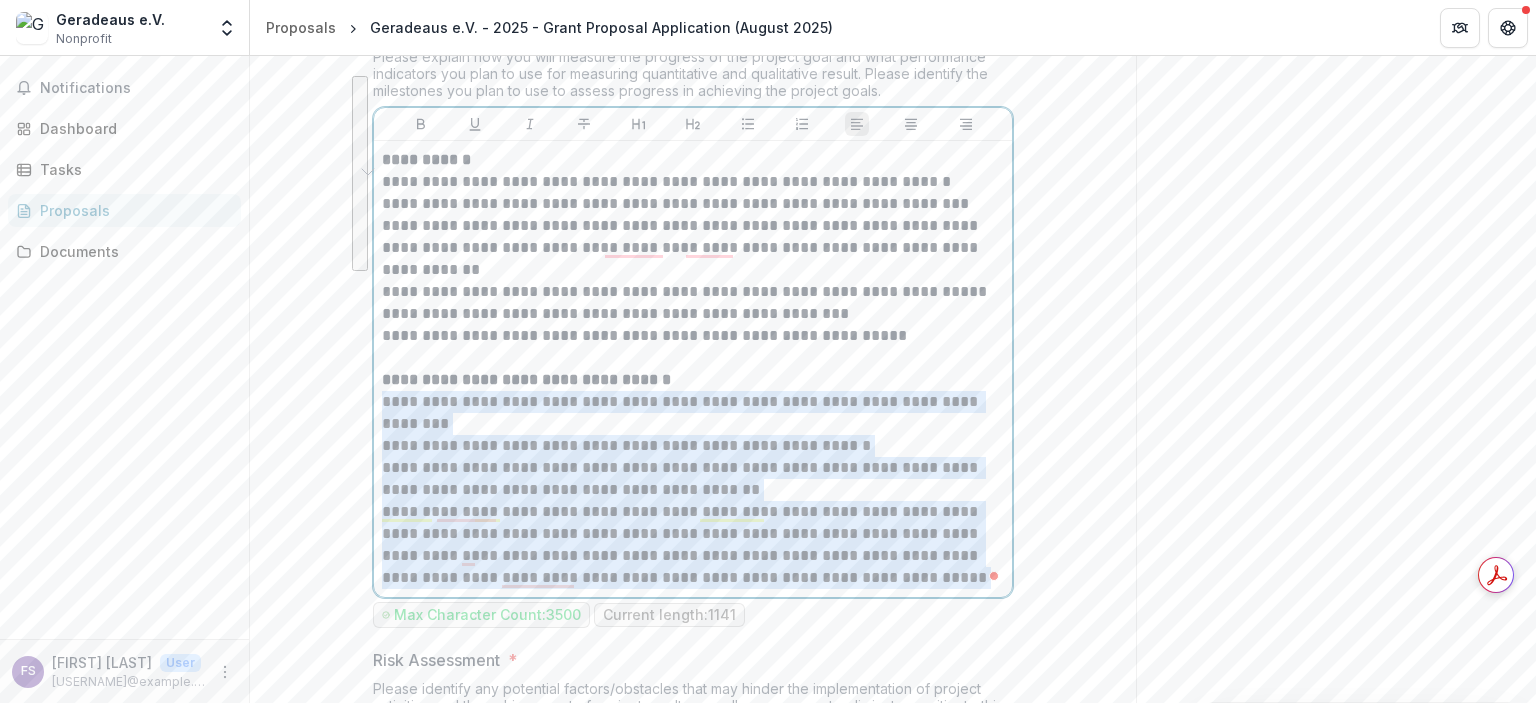 drag, startPoint x: 380, startPoint y: 327, endPoint x: 886, endPoint y: 507, distance: 537.0624 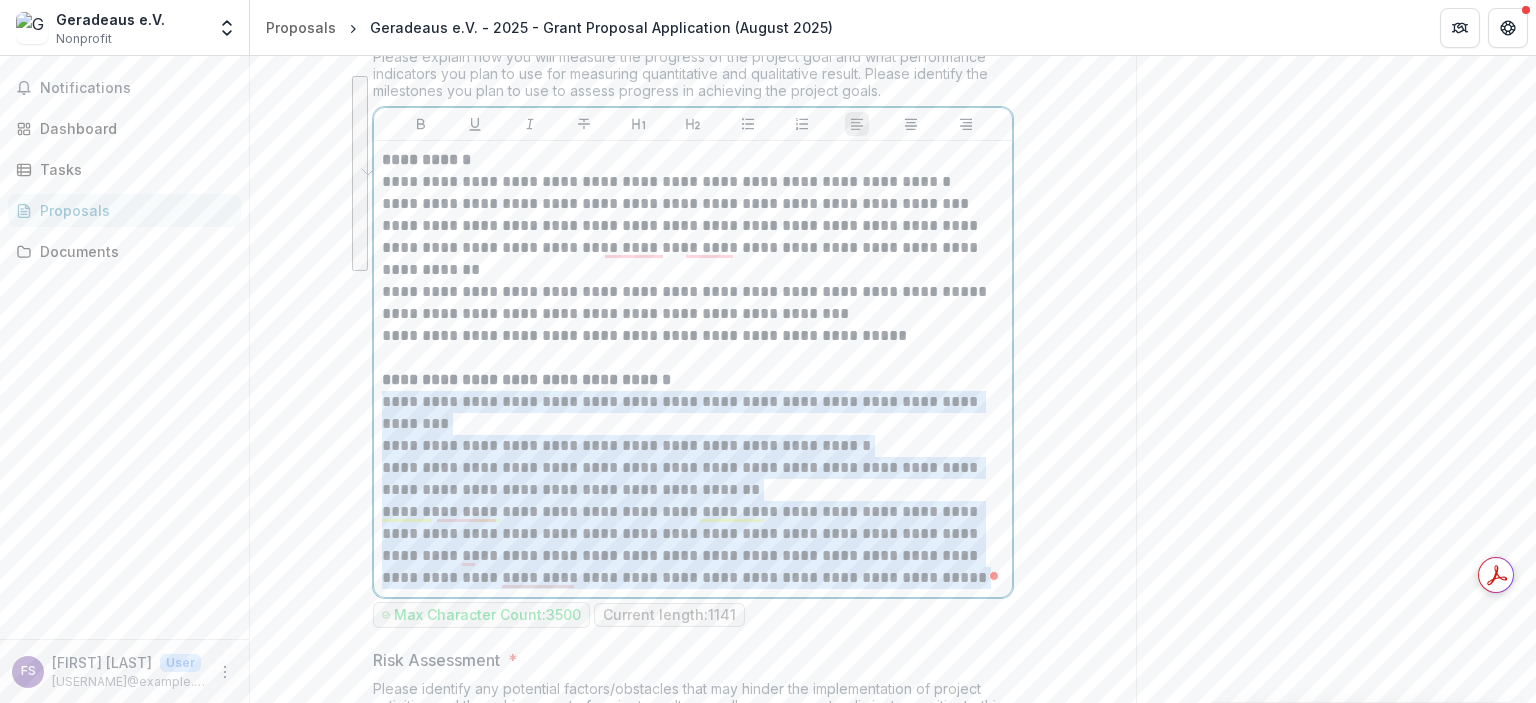 click on "**********" at bounding box center (693, 369) 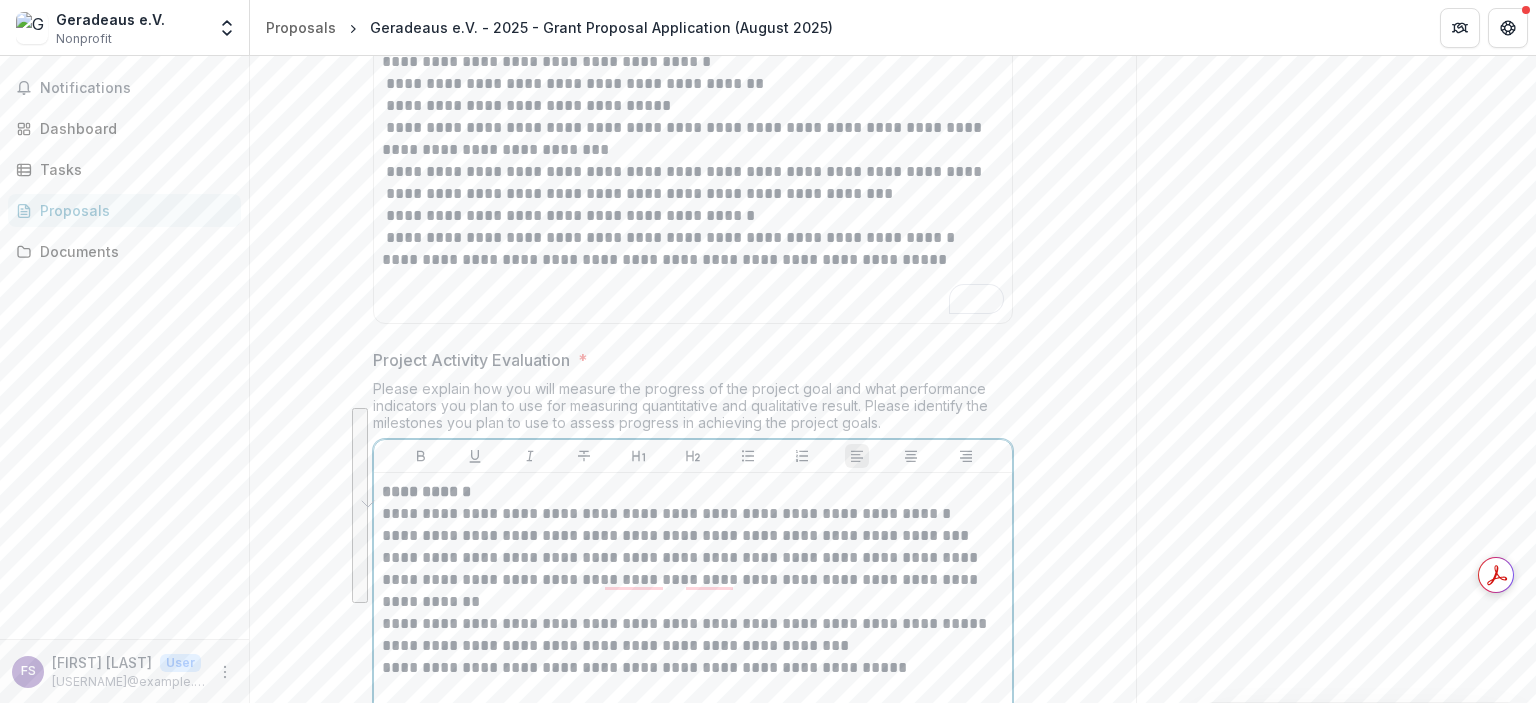 scroll, scrollTop: 3896, scrollLeft: 0, axis: vertical 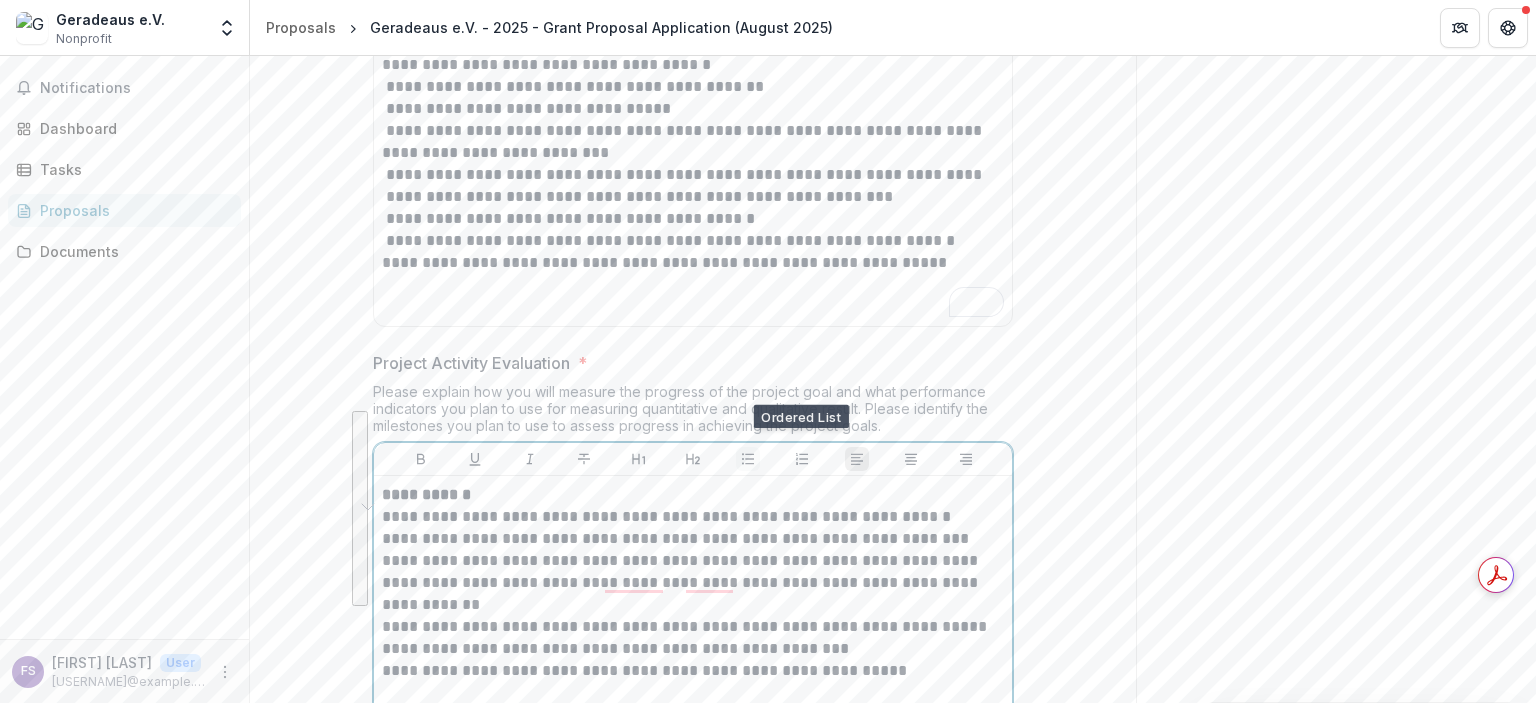 click at bounding box center (748, 459) 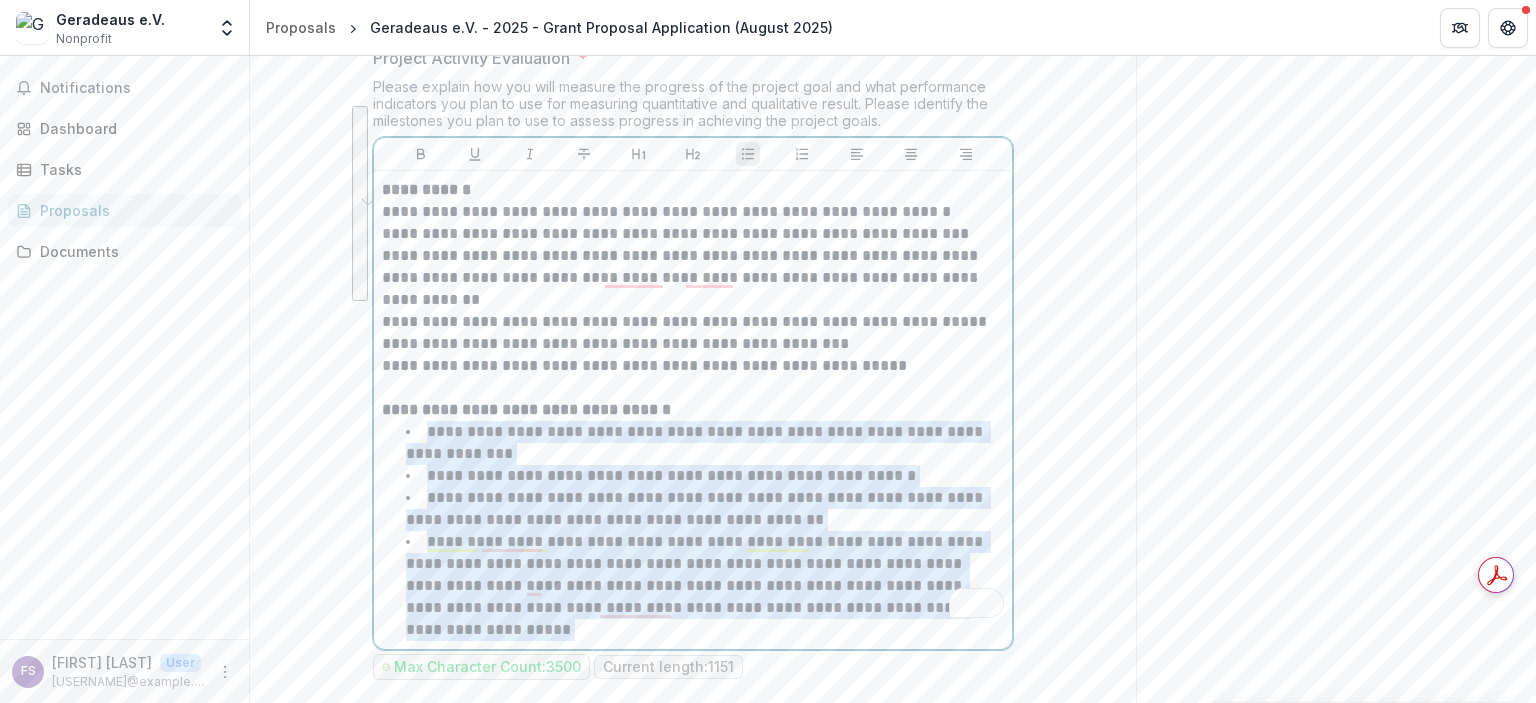 scroll, scrollTop: 4204, scrollLeft: 0, axis: vertical 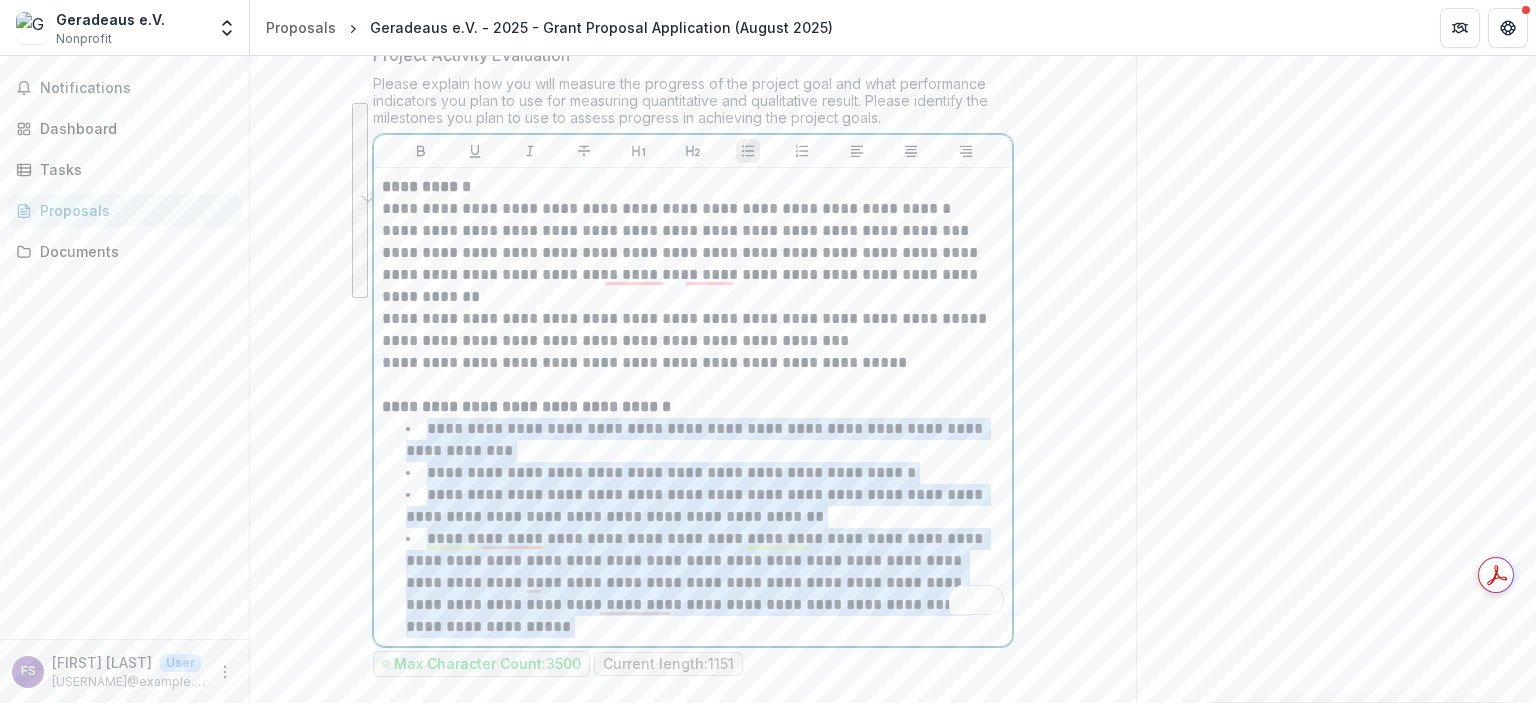 click on "**********" at bounding box center [696, 582] 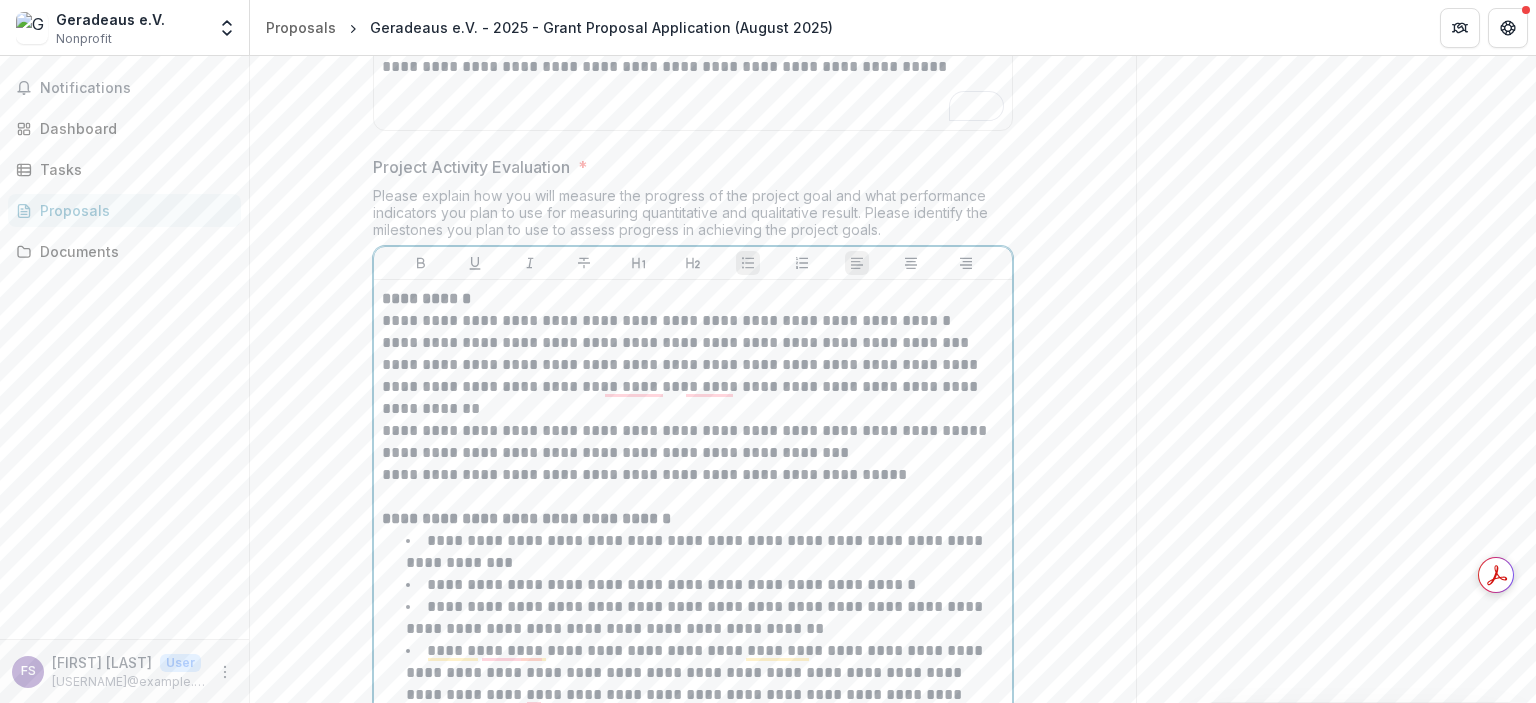 scroll, scrollTop: 4088, scrollLeft: 0, axis: vertical 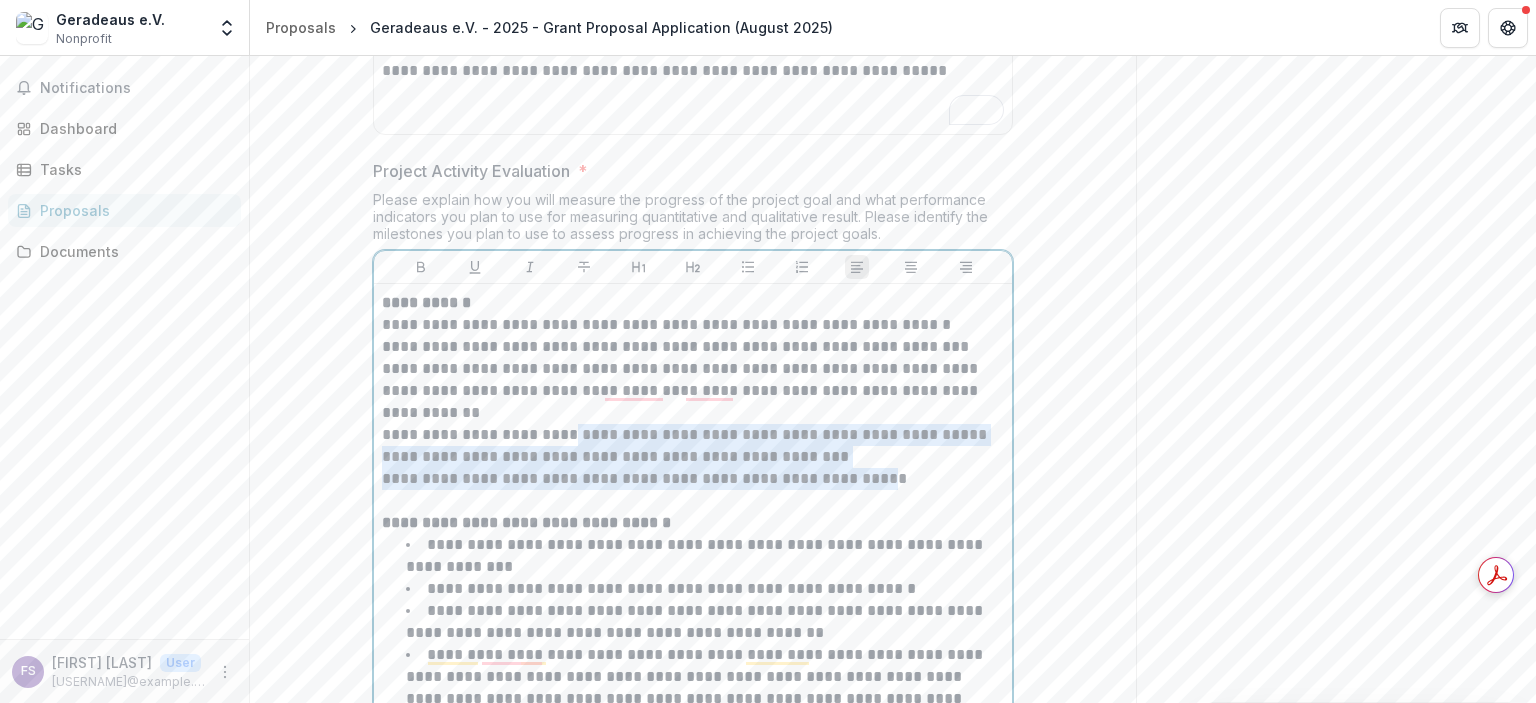drag, startPoint x: 879, startPoint y: 403, endPoint x: 591, endPoint y: 368, distance: 290.11893 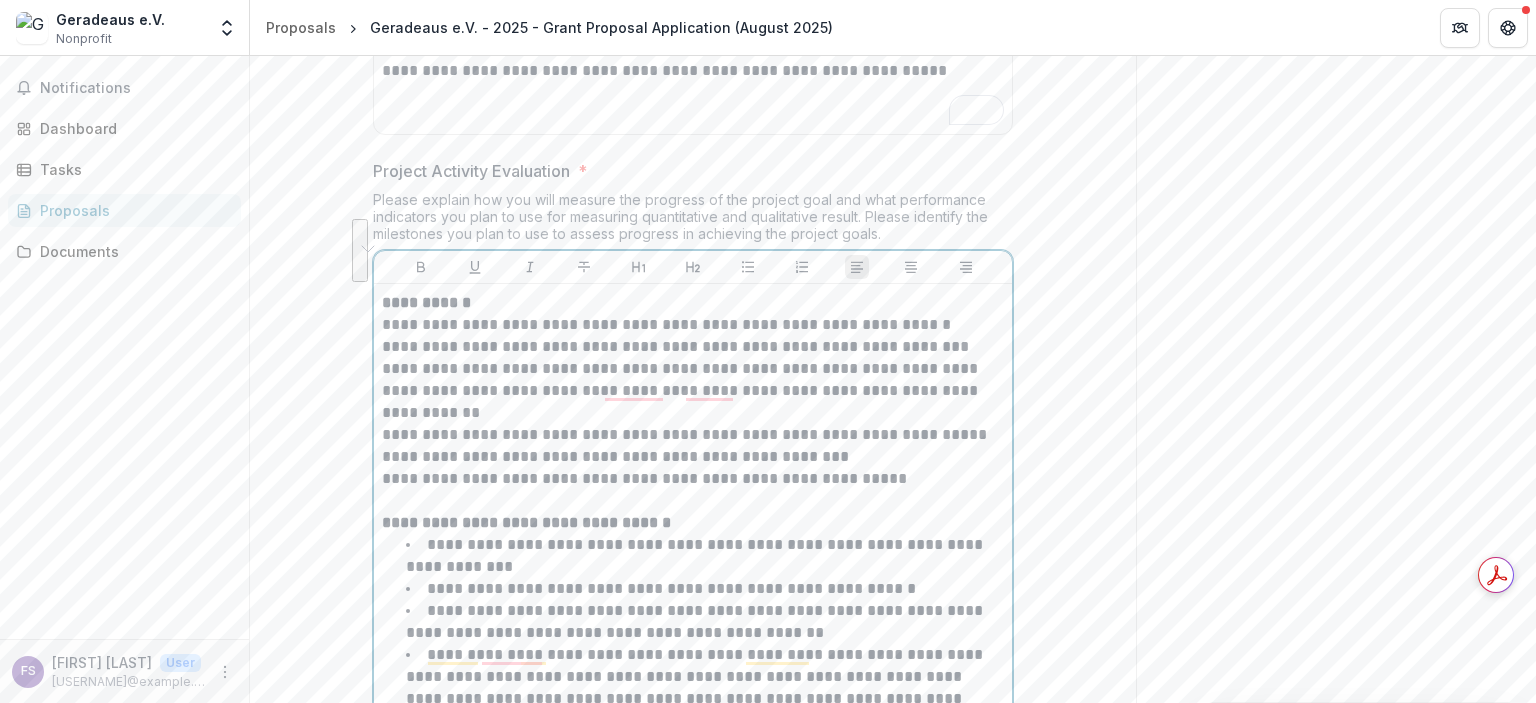 click on "**********" at bounding box center [693, 490] 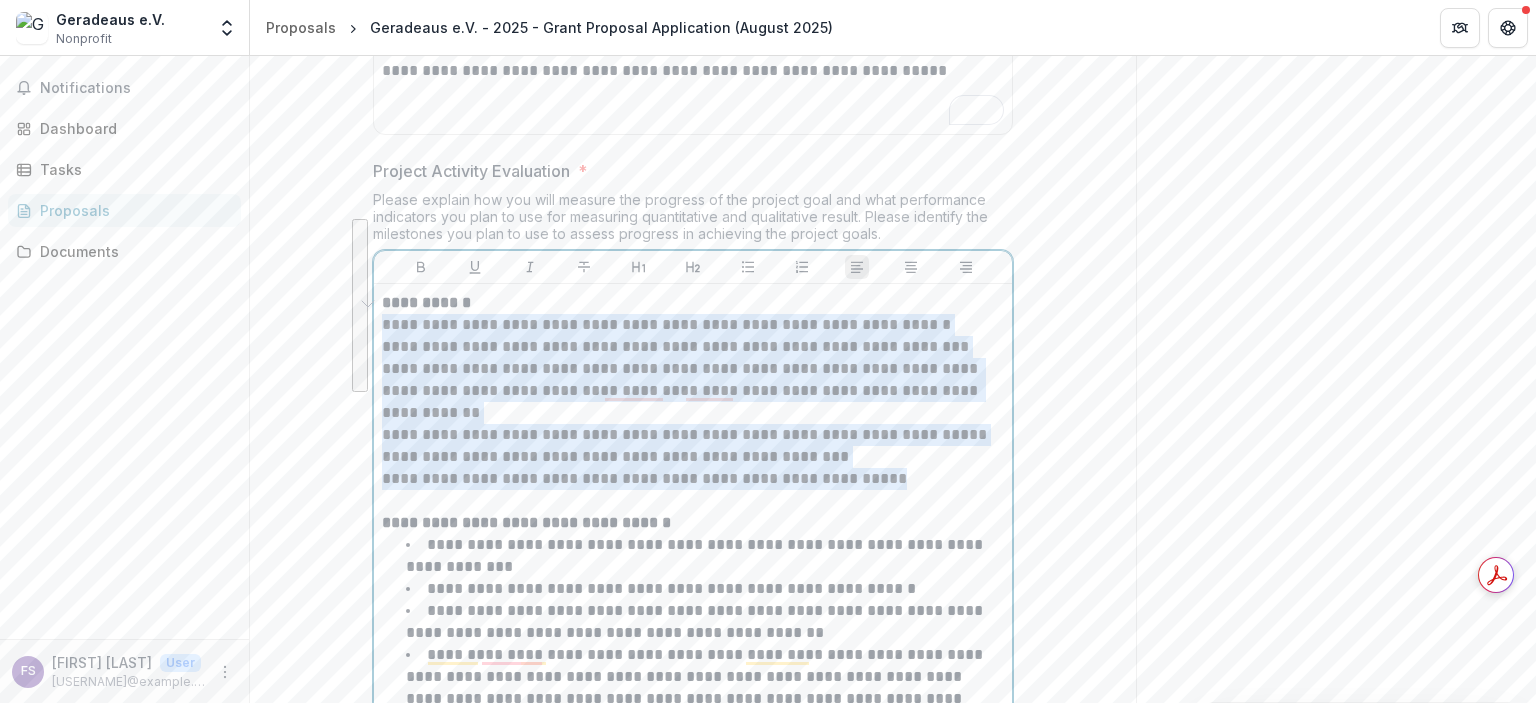 drag, startPoint x: 892, startPoint y: 409, endPoint x: 376, endPoint y: 253, distance: 539.06586 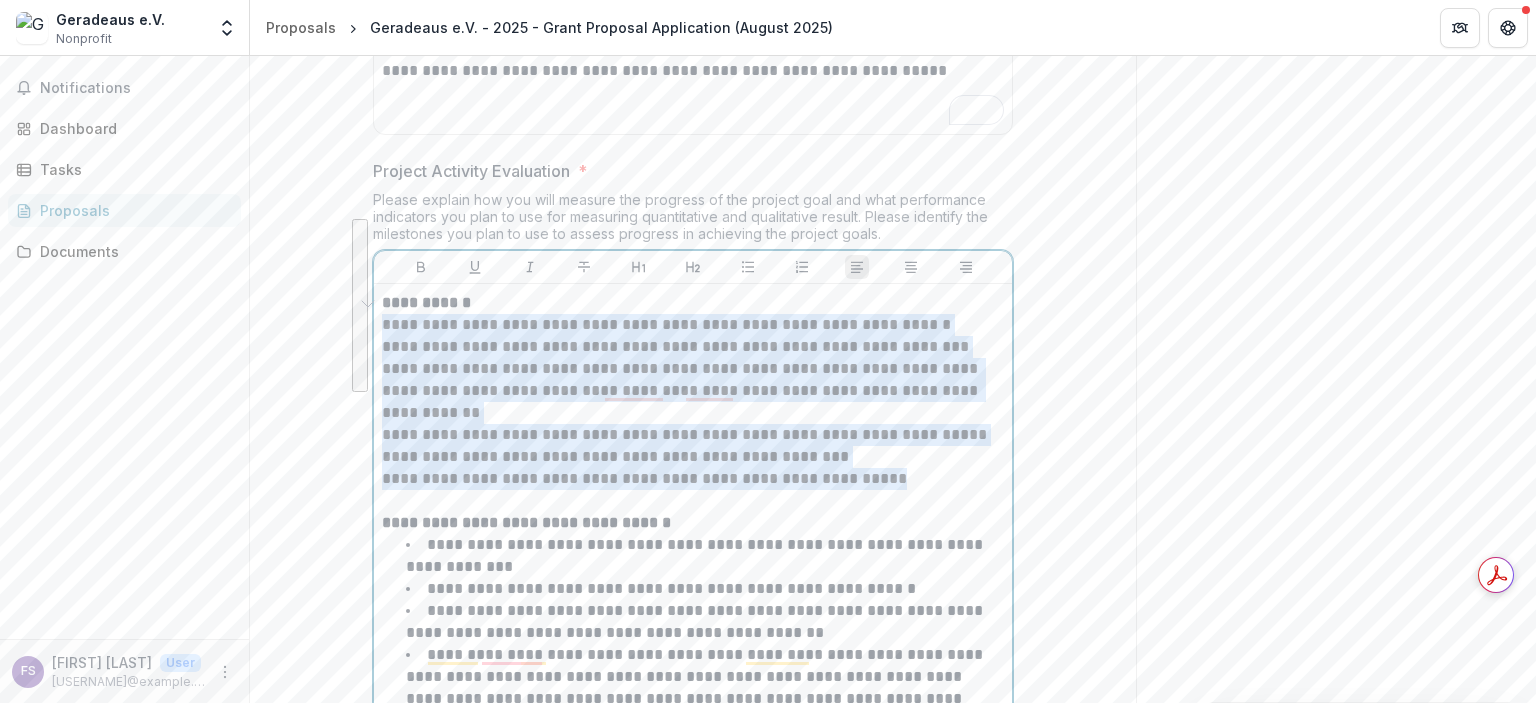 click on "**********" at bounding box center (693, -118) 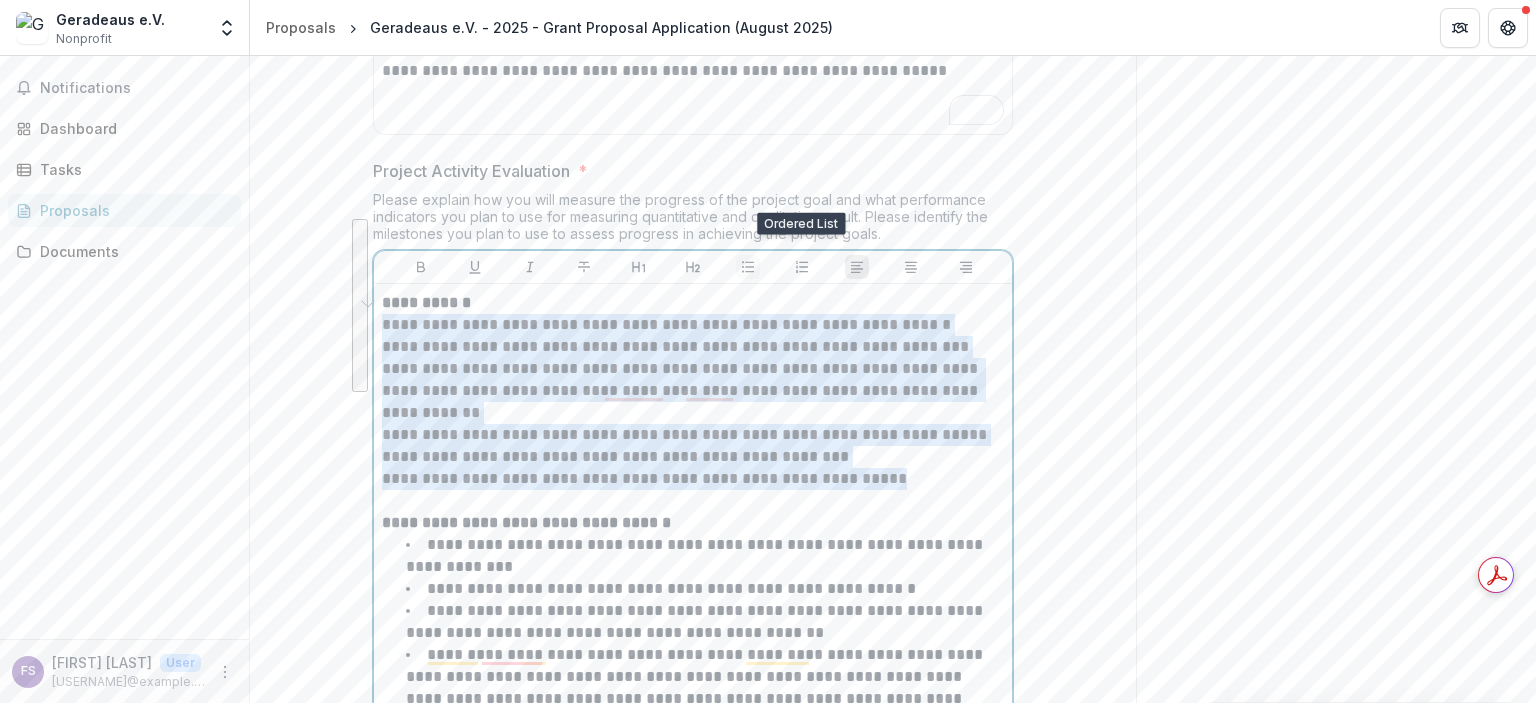 click at bounding box center [748, 267] 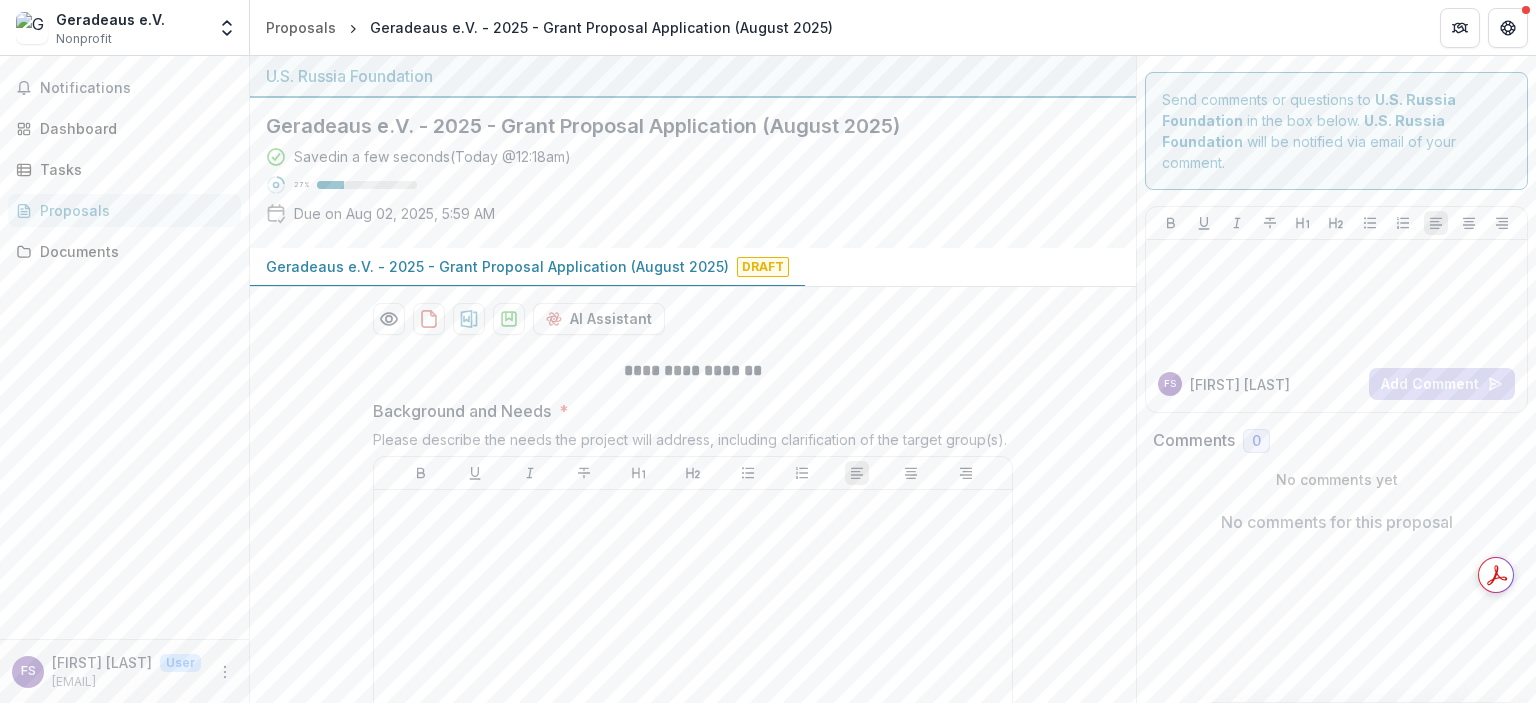 click on "**********" at bounding box center [705, 4523] 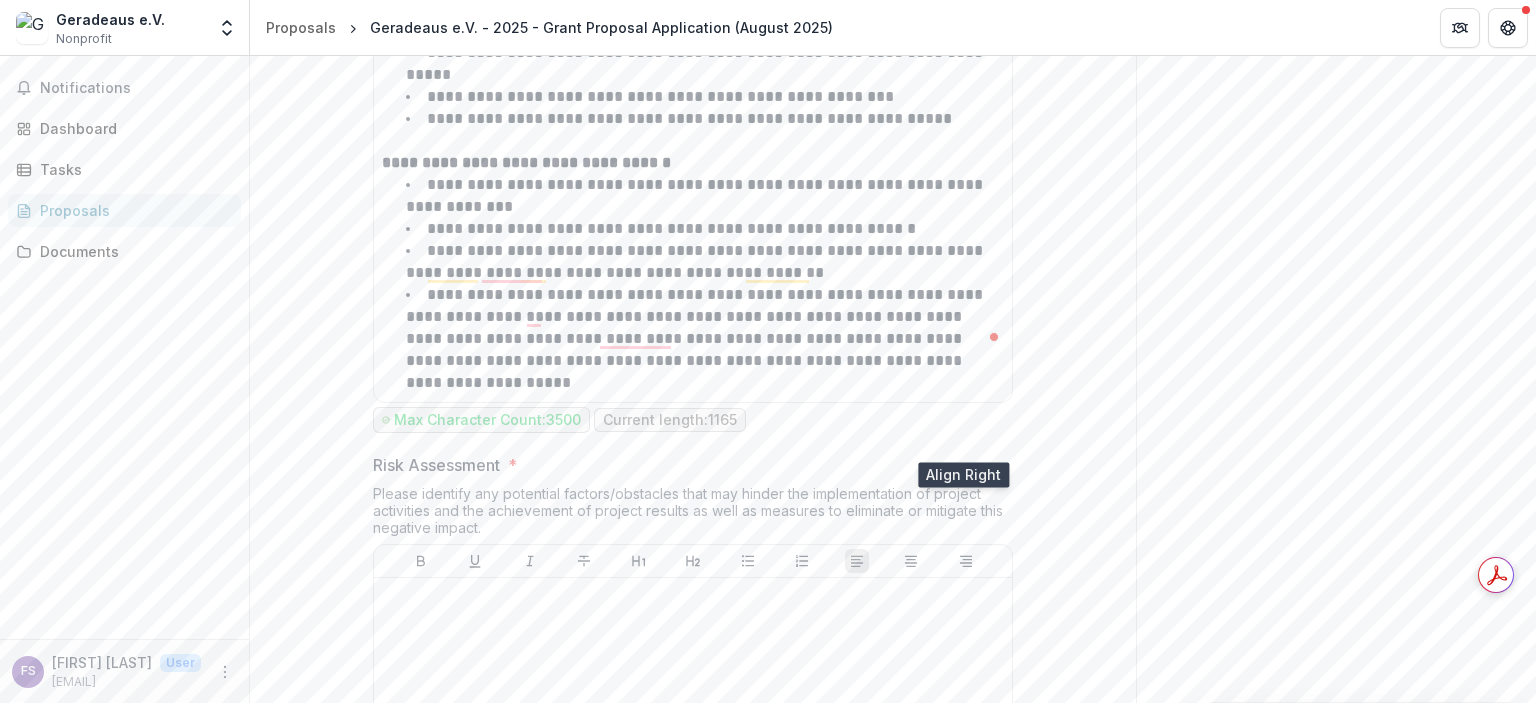 scroll, scrollTop: 4492, scrollLeft: 0, axis: vertical 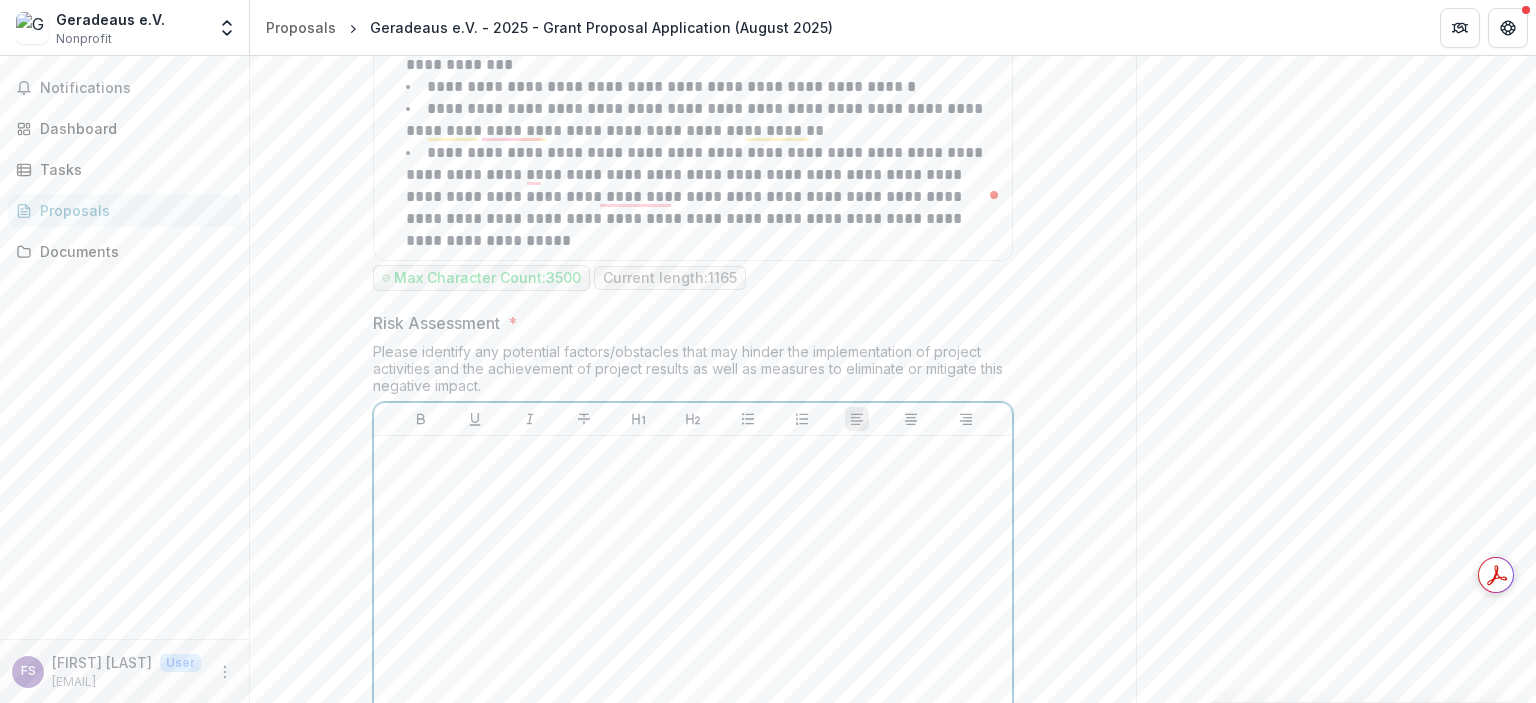 click at bounding box center (693, 594) 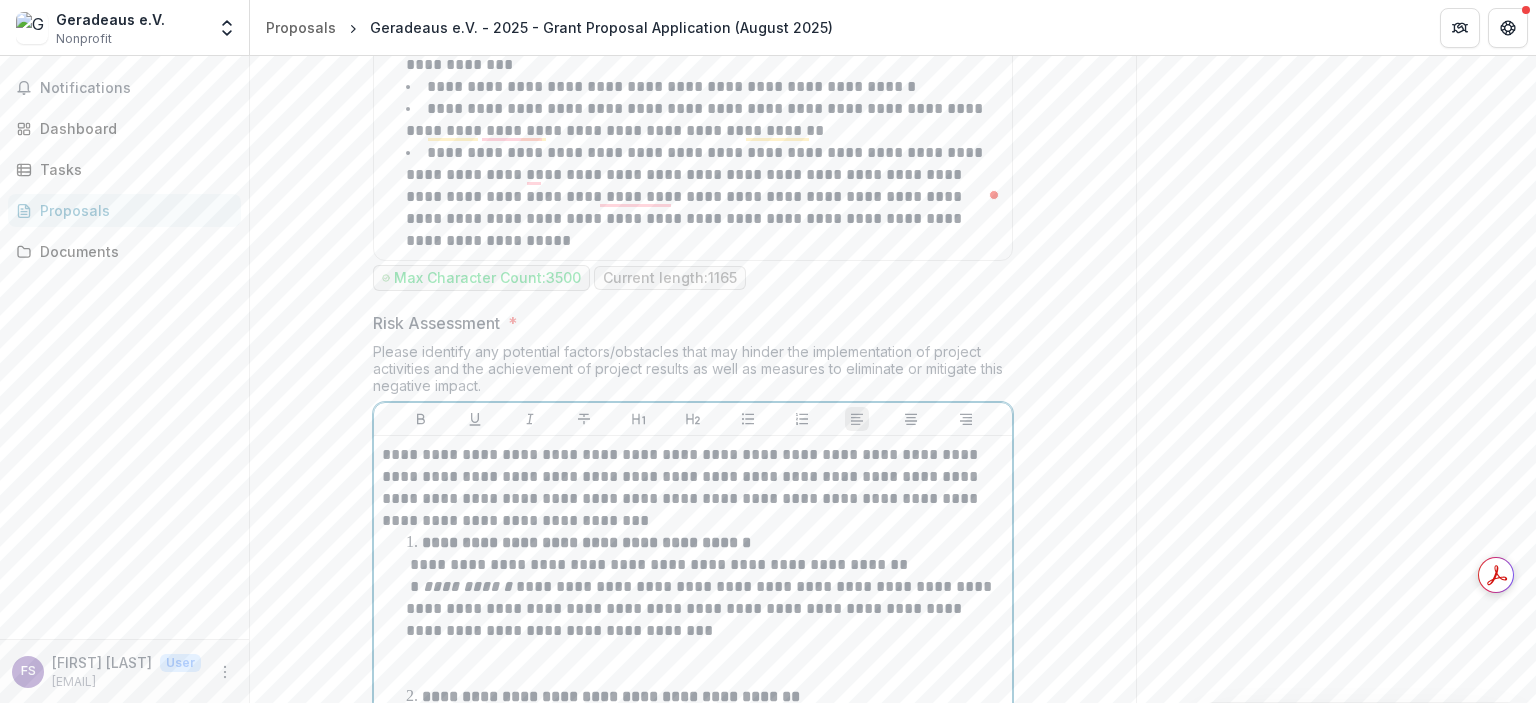 scroll, scrollTop: 5184, scrollLeft: 0, axis: vertical 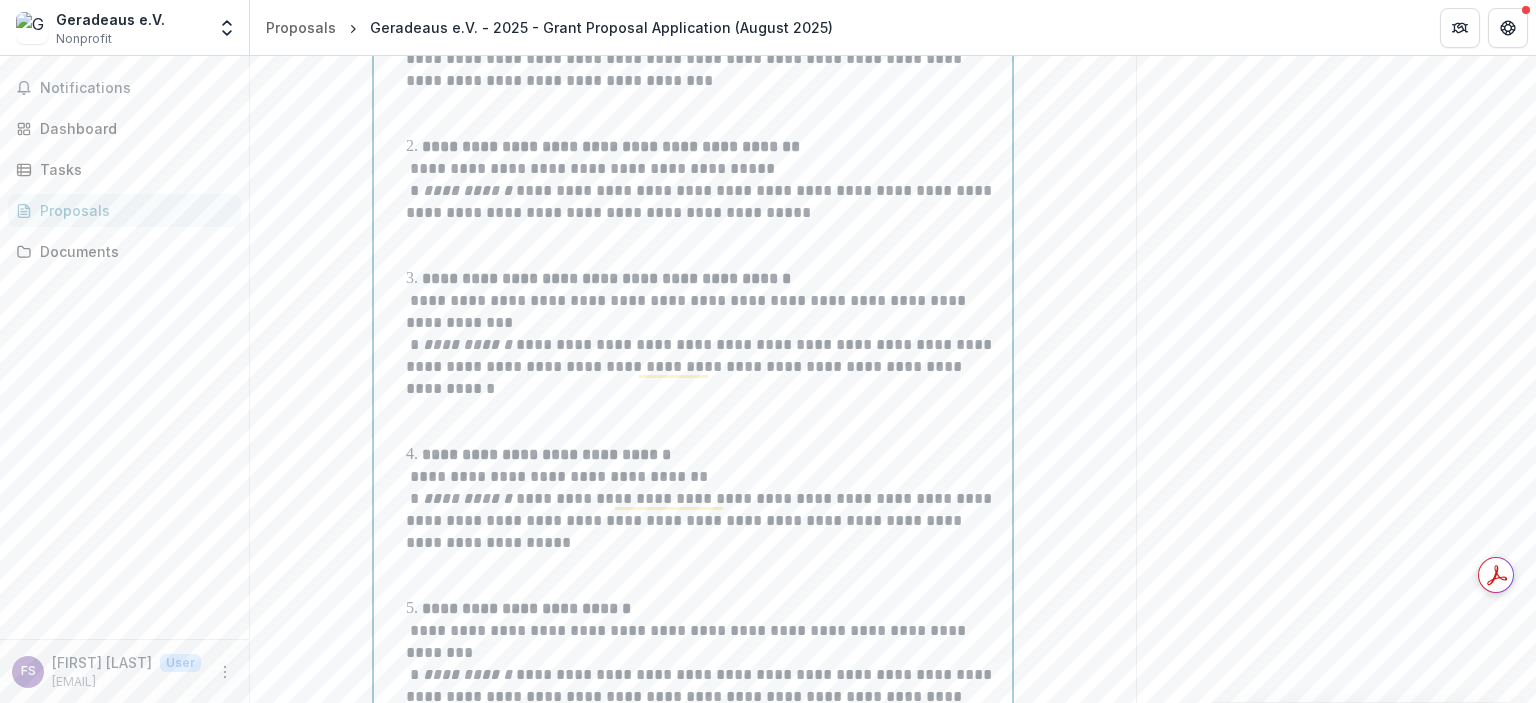 click on "**********" at bounding box center [705, 686] 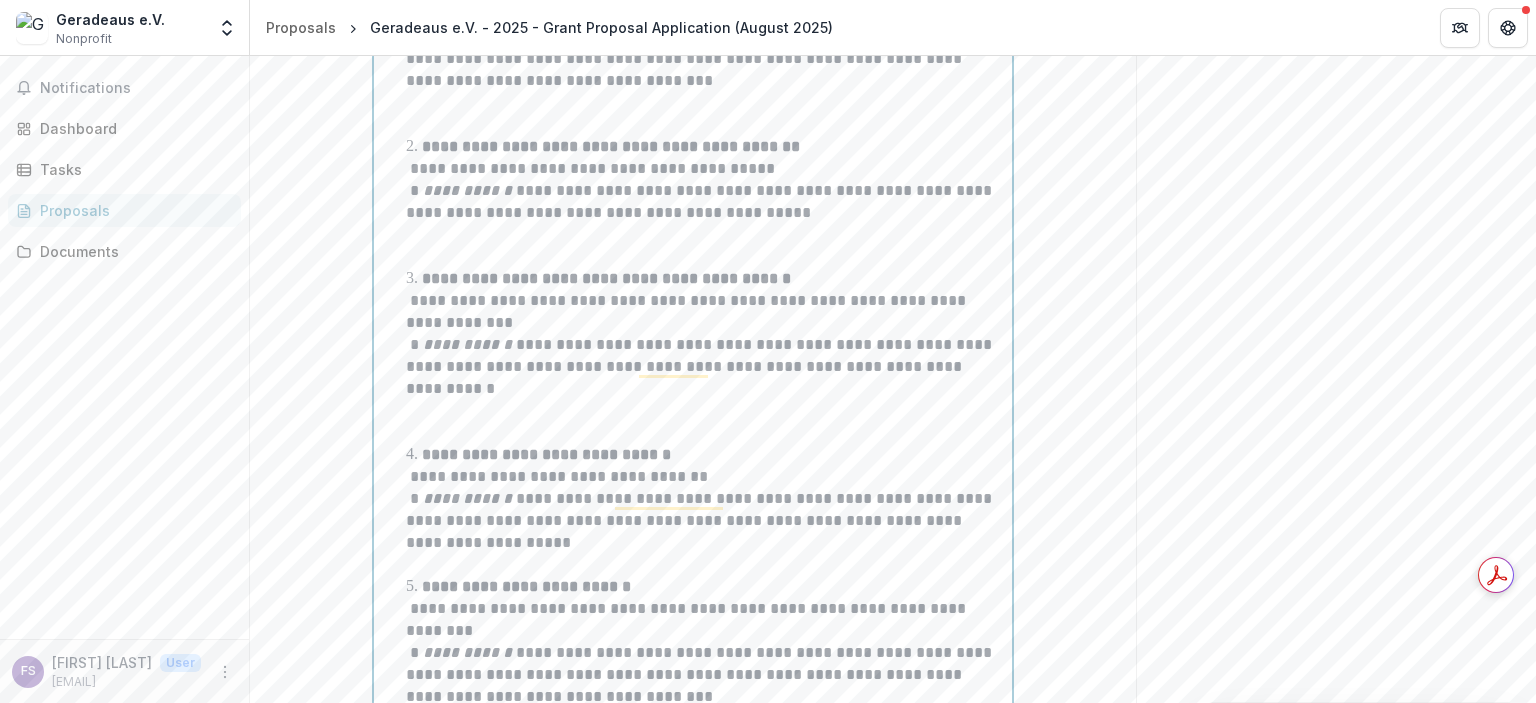 click on "**********" at bounding box center [705, 356] 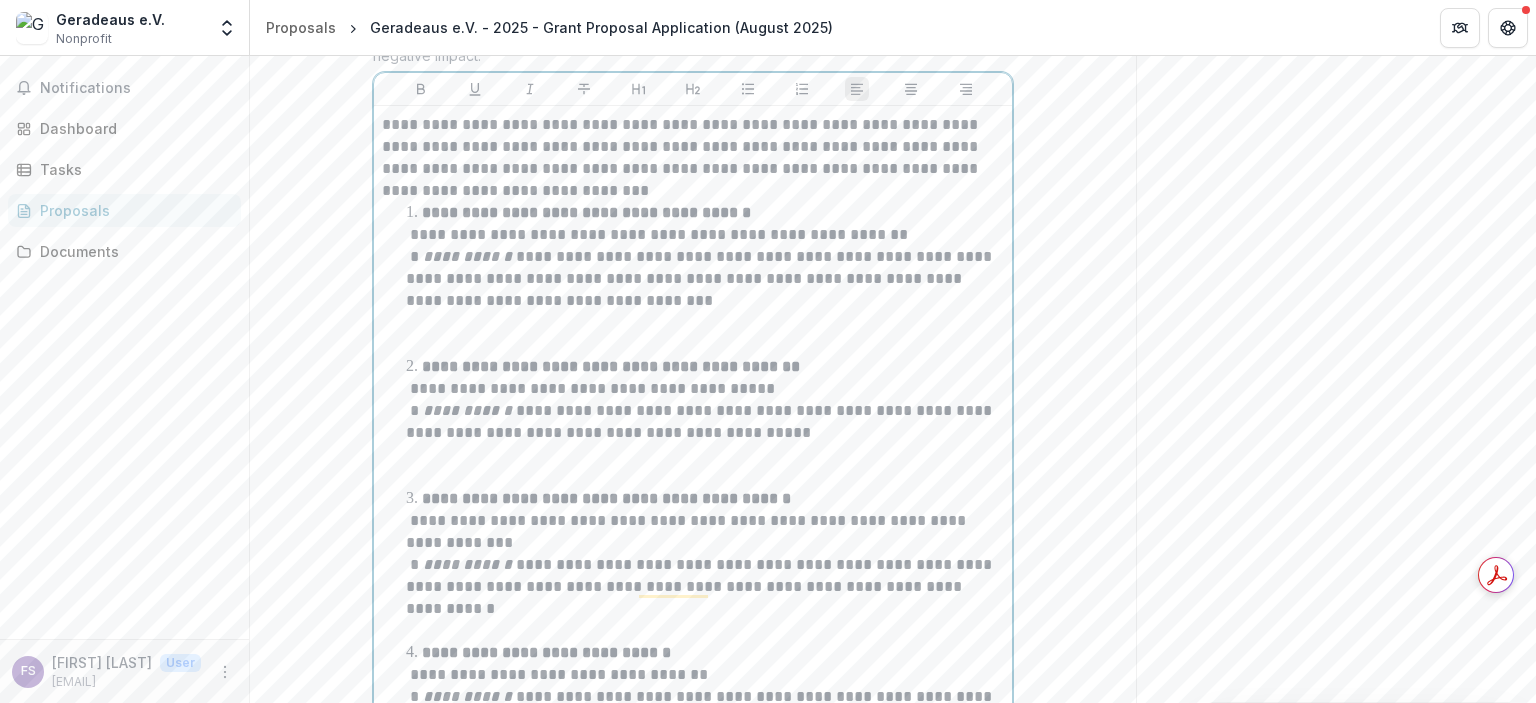 scroll, scrollTop: 4947, scrollLeft: 0, axis: vertical 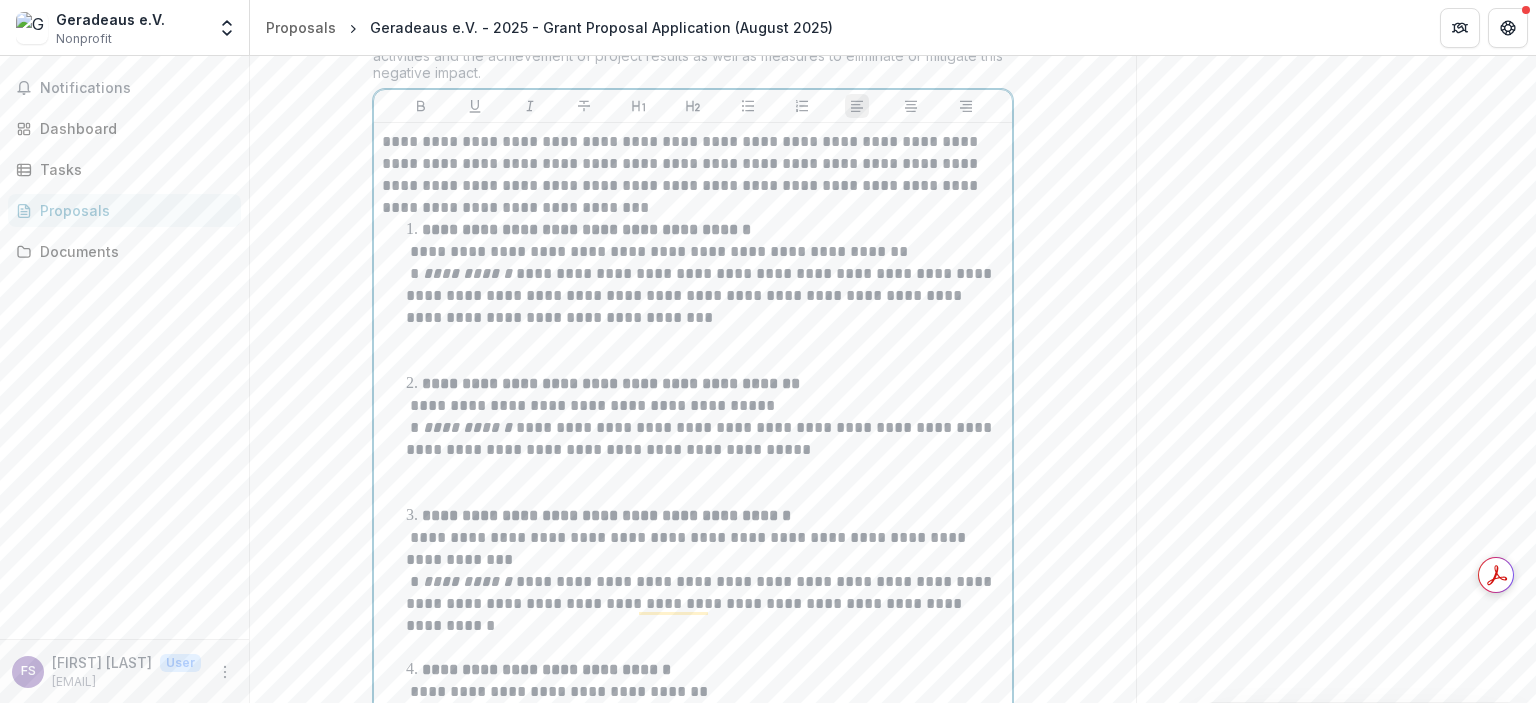 click on "**********" at bounding box center (705, 439) 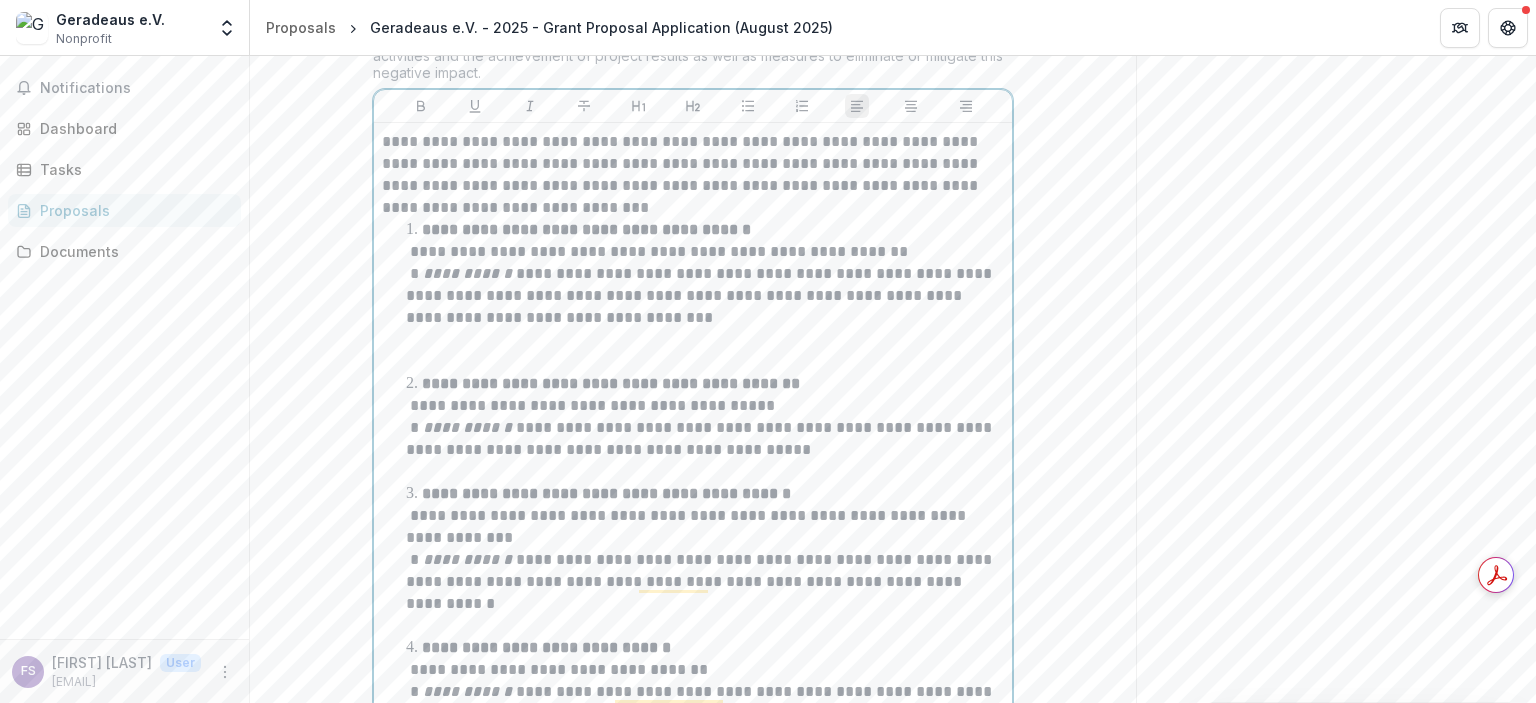click on "**********" at bounding box center (705, 296) 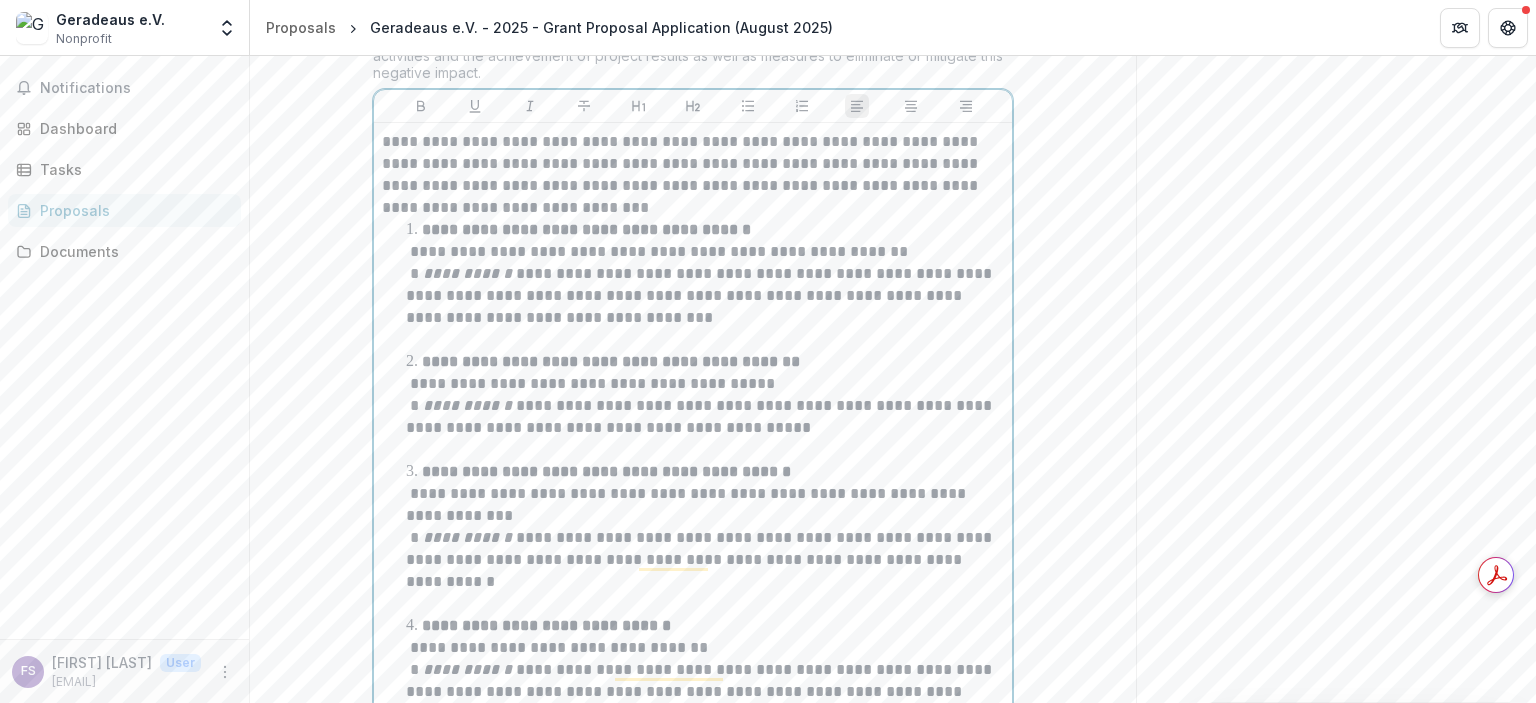 click on "**********" at bounding box center (586, 229) 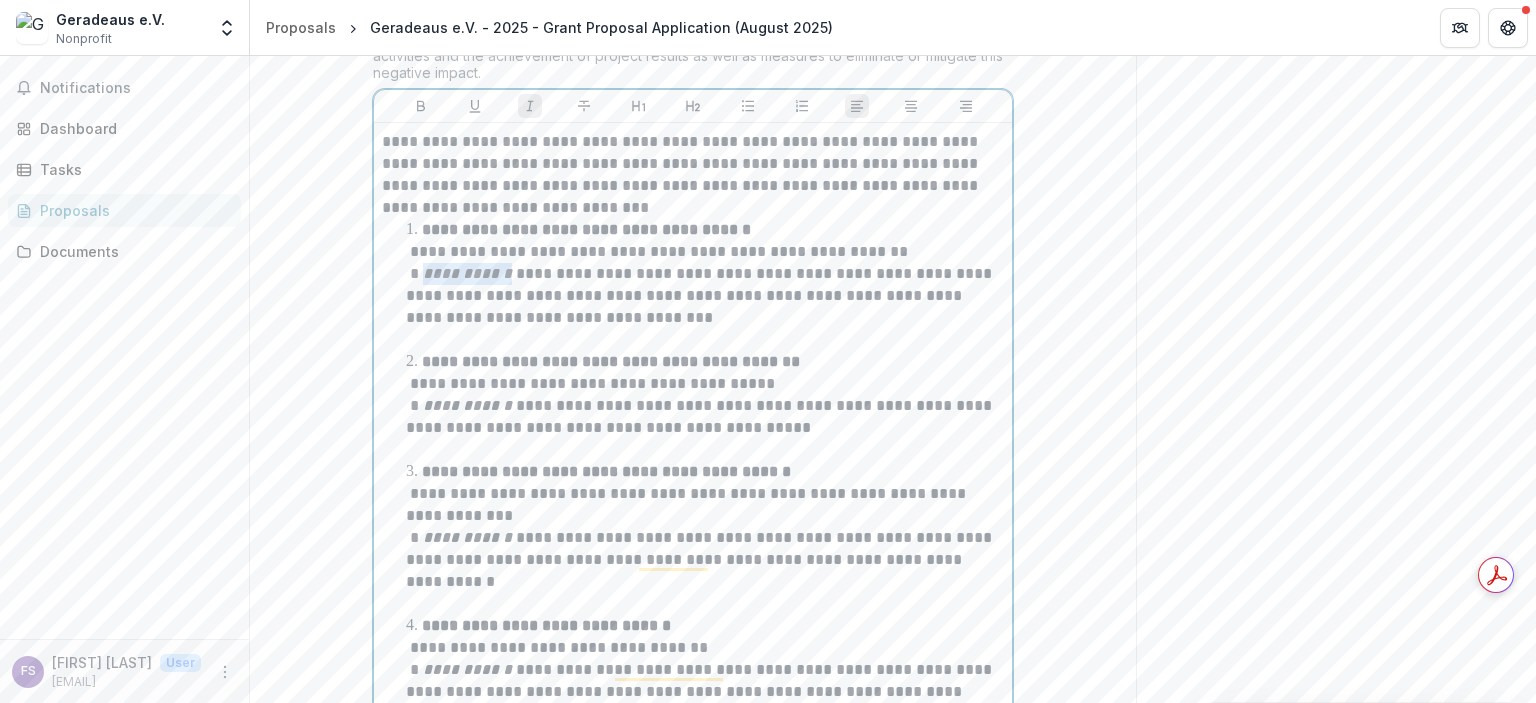 drag, startPoint x: 508, startPoint y: 155, endPoint x: 432, endPoint y: 161, distance: 76.23647 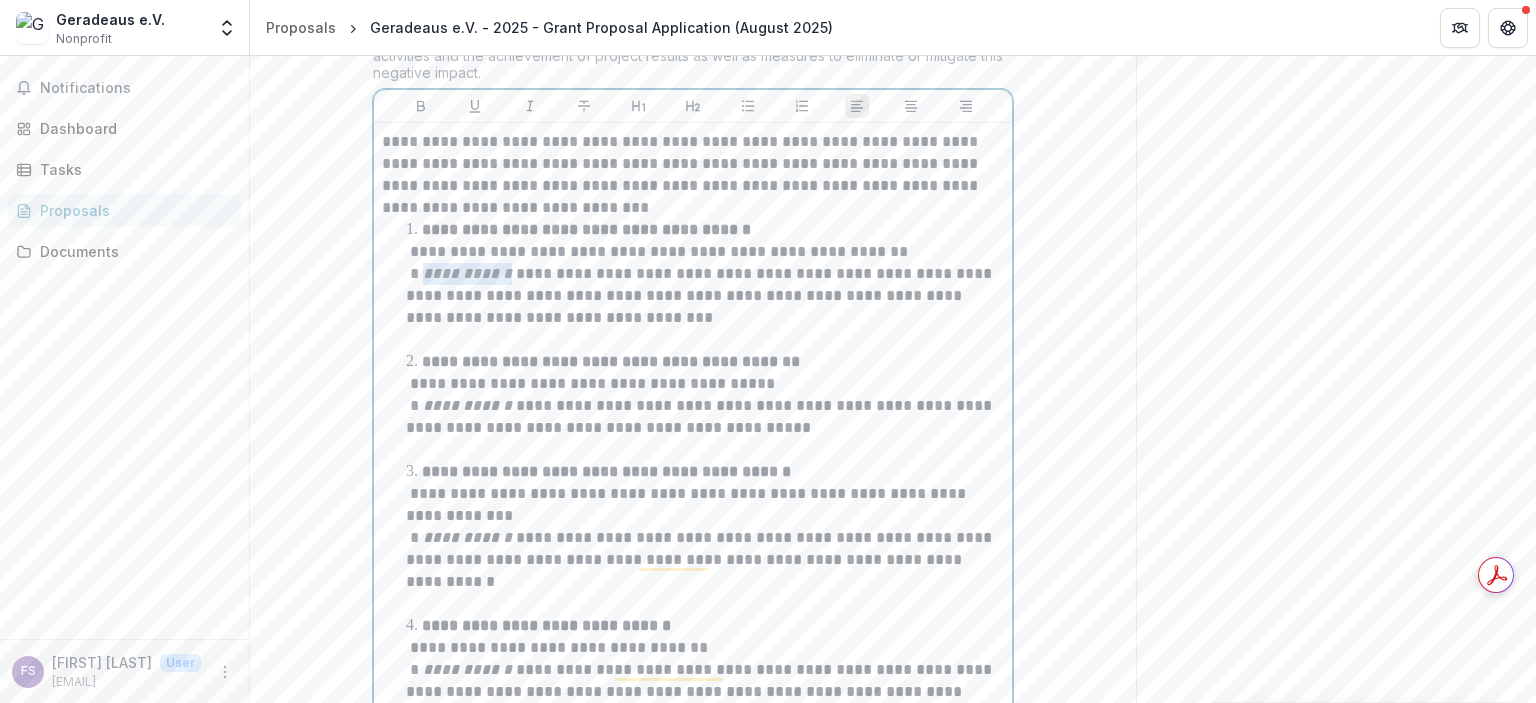 click on "**********" at bounding box center [705, 406] 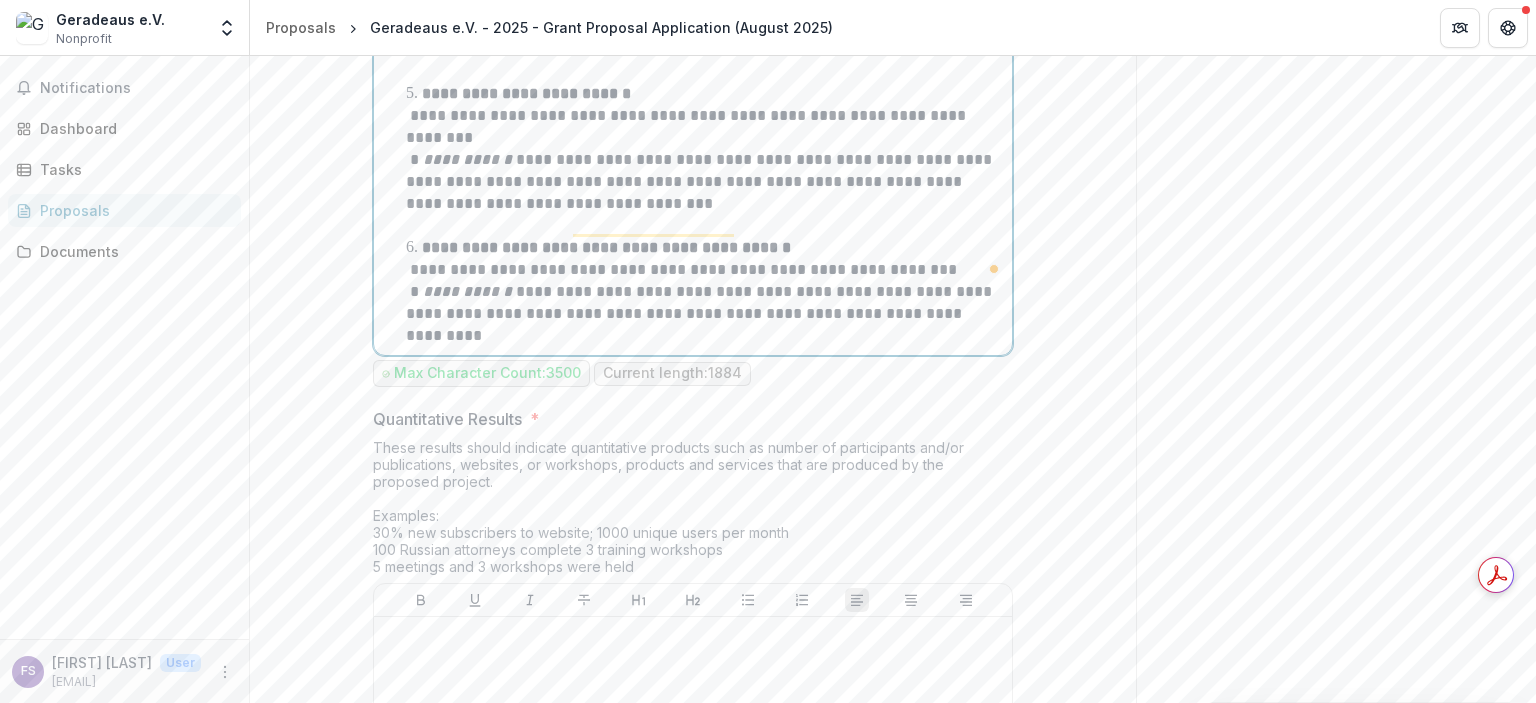 scroll, scrollTop: 5616, scrollLeft: 0, axis: vertical 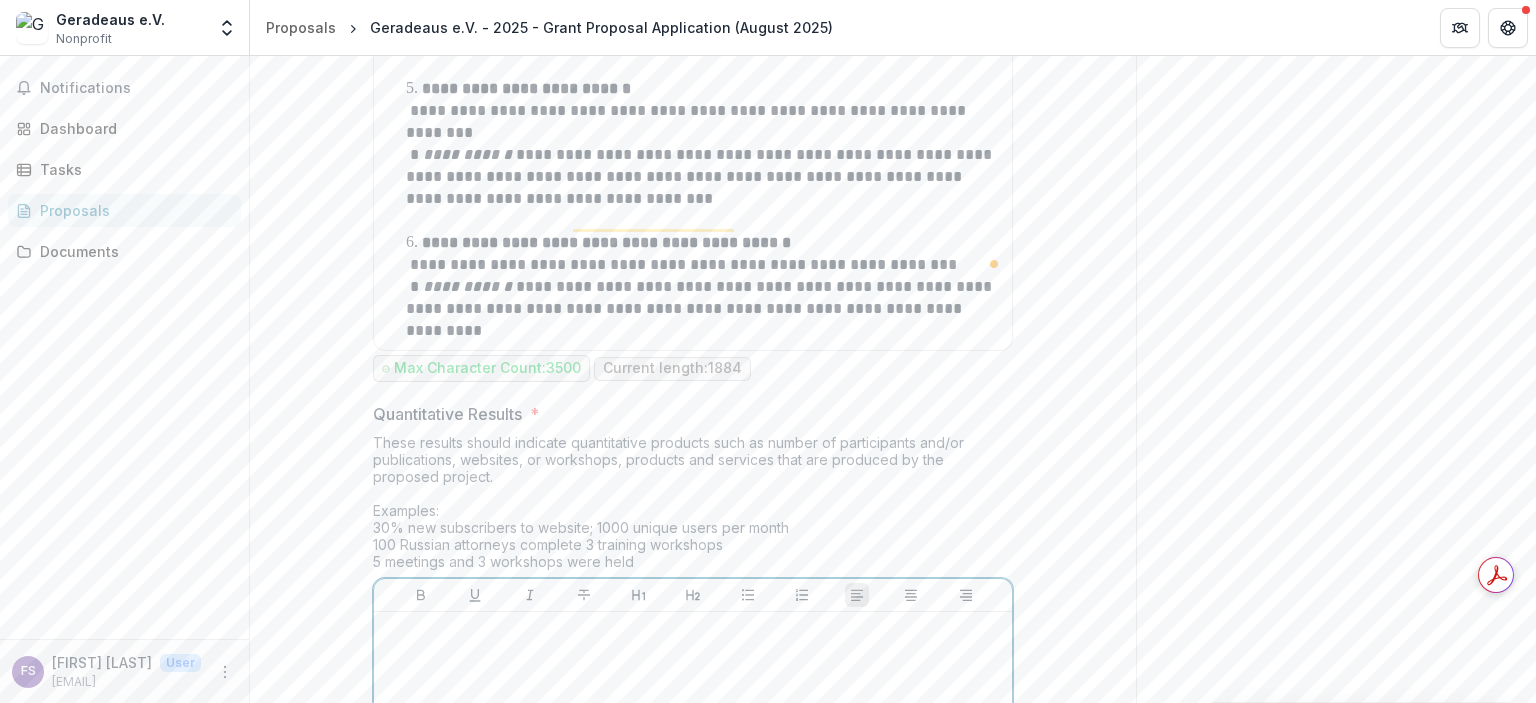 drag, startPoint x: 453, startPoint y: 464, endPoint x: 484, endPoint y: 457, distance: 31.780497 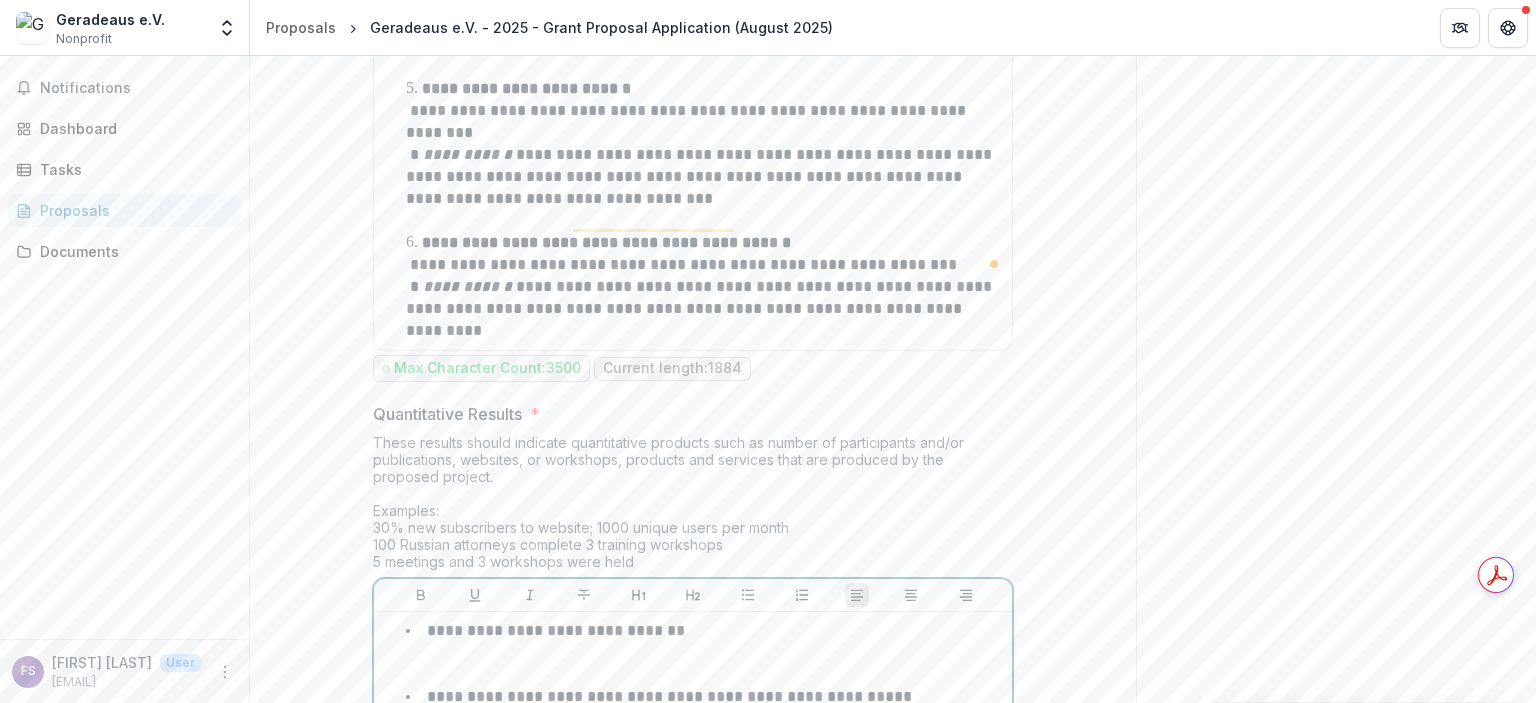 scroll, scrollTop: 5744, scrollLeft: 0, axis: vertical 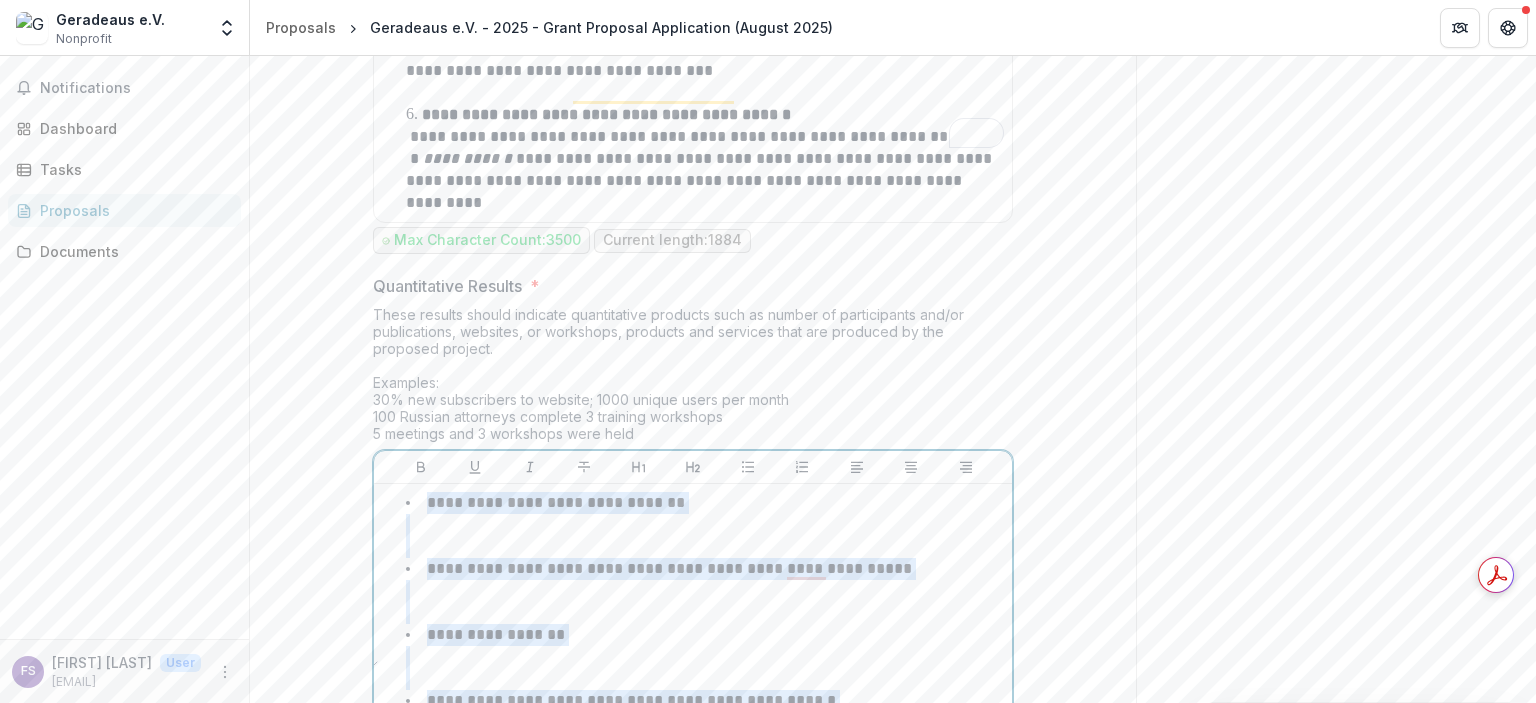 drag, startPoint x: 396, startPoint y: 319, endPoint x: 901, endPoint y: 675, distance: 617.8681 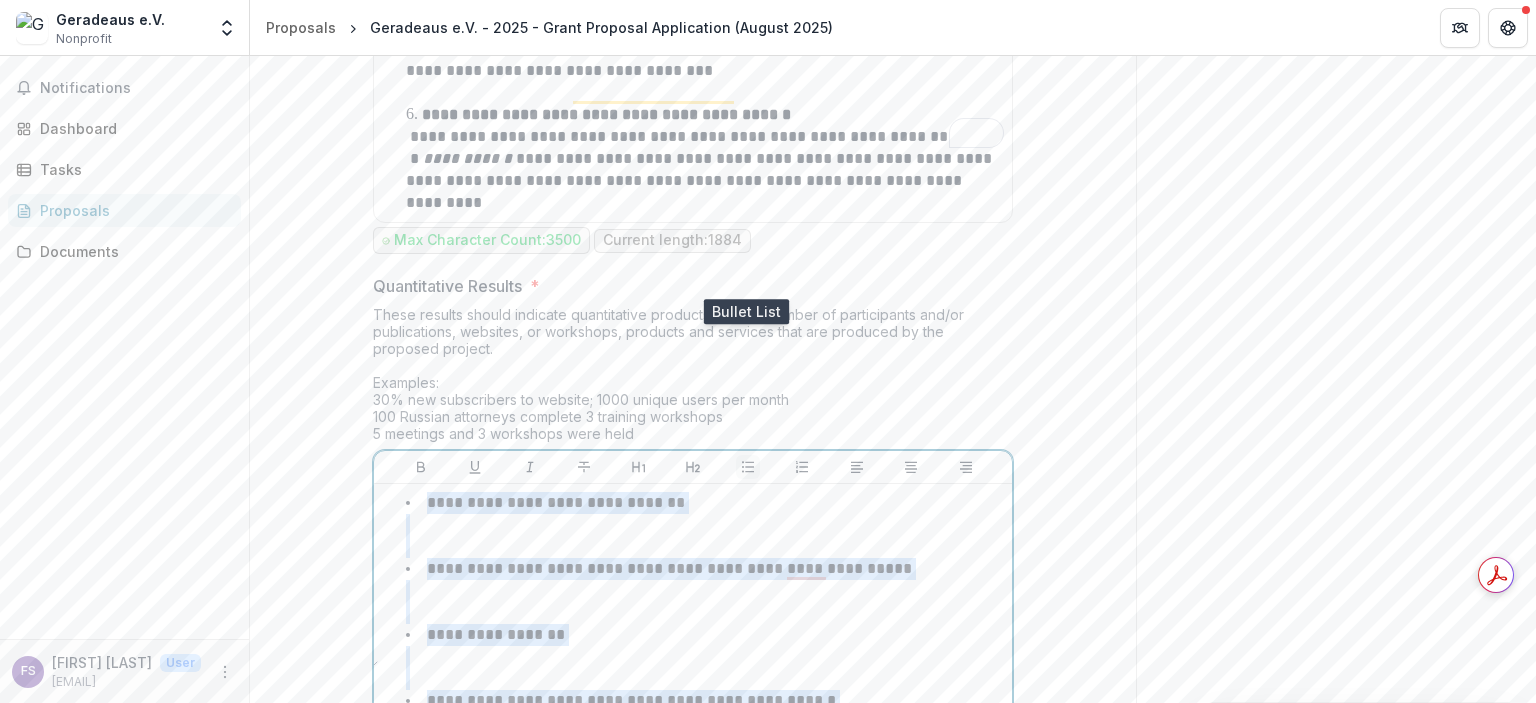 click at bounding box center (748, 467) 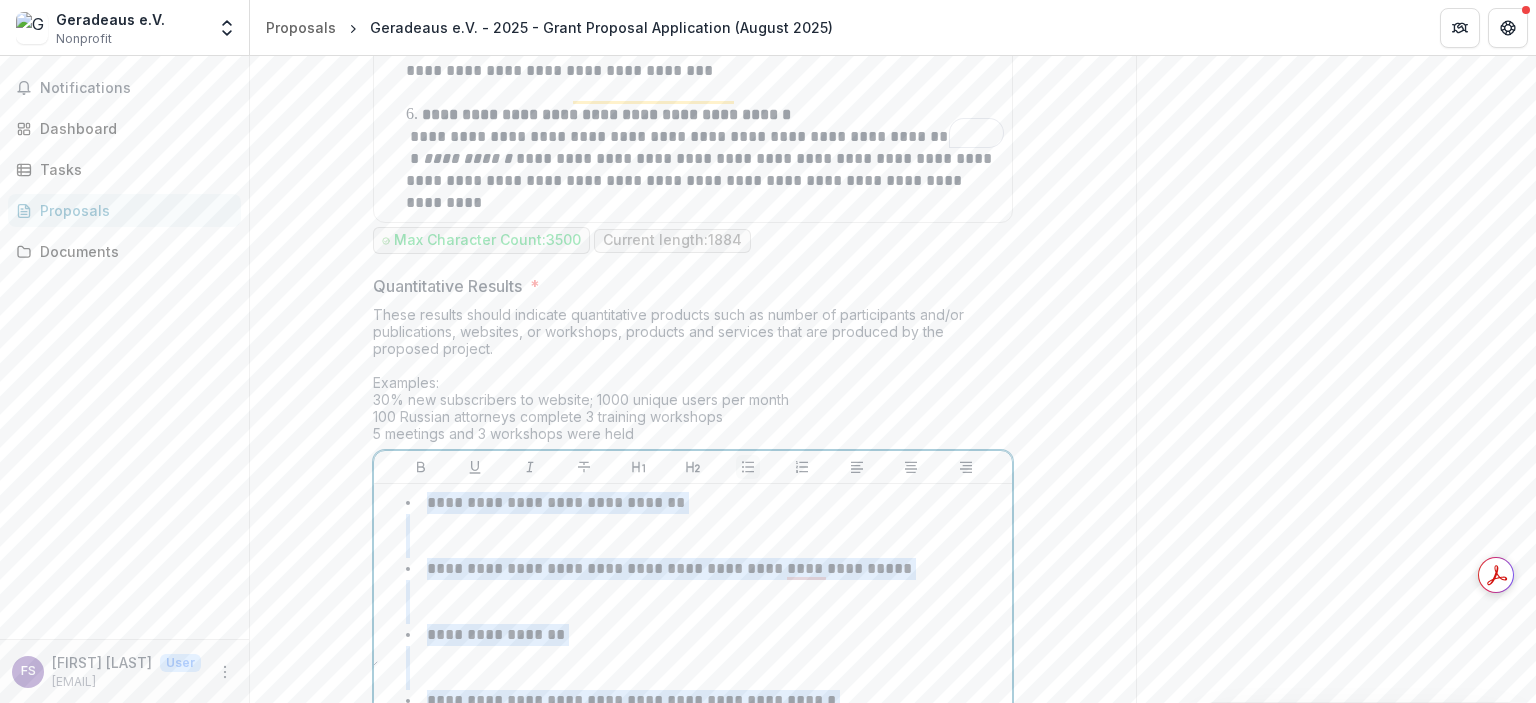 click 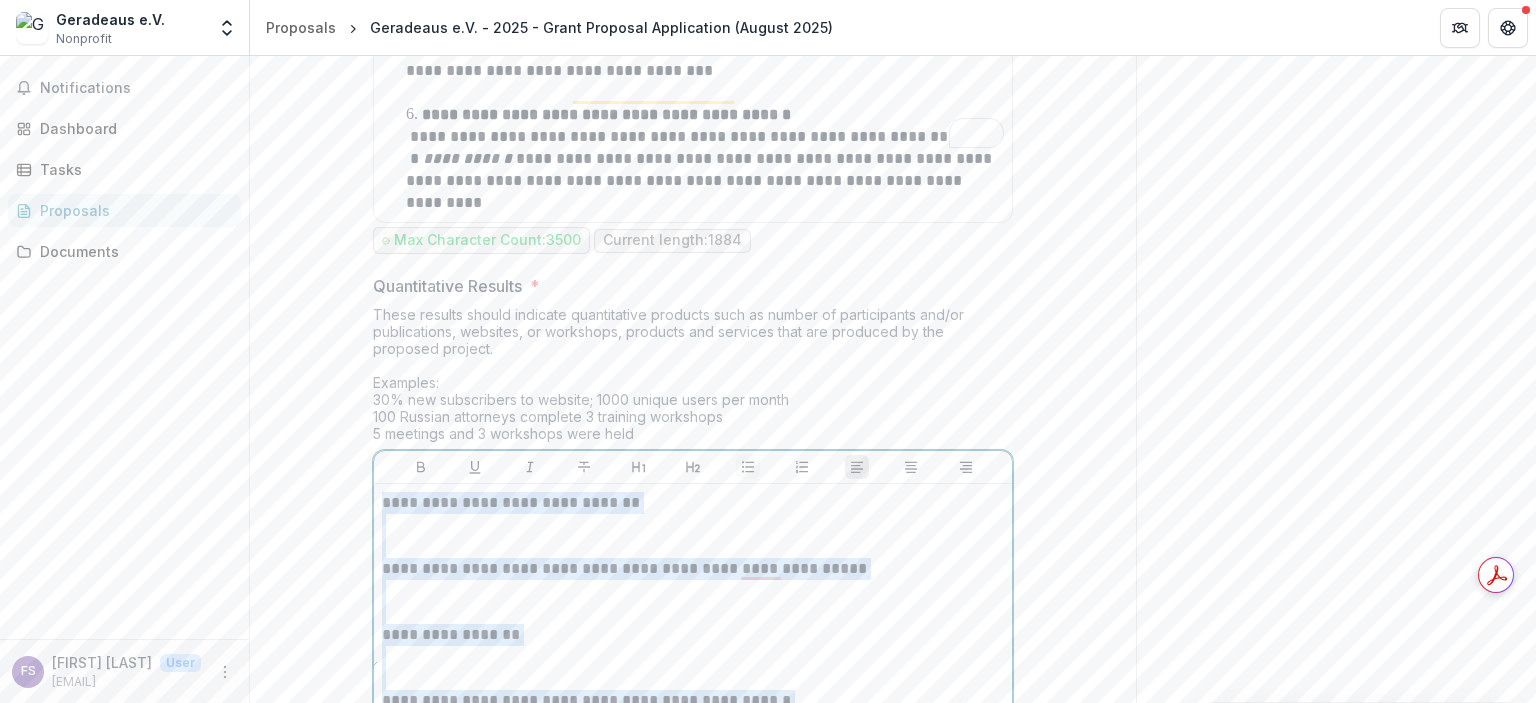 click 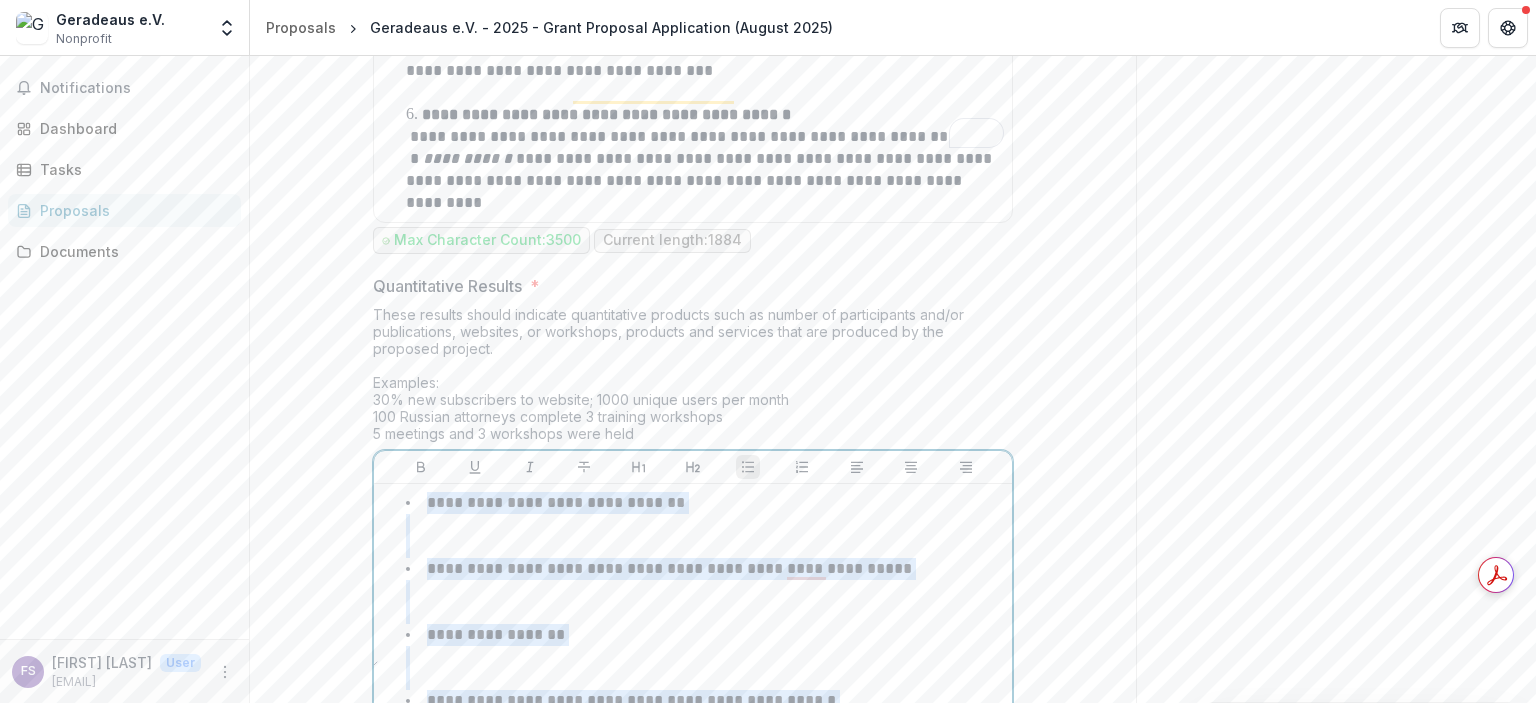 click on "**********" at bounding box center (705, 657) 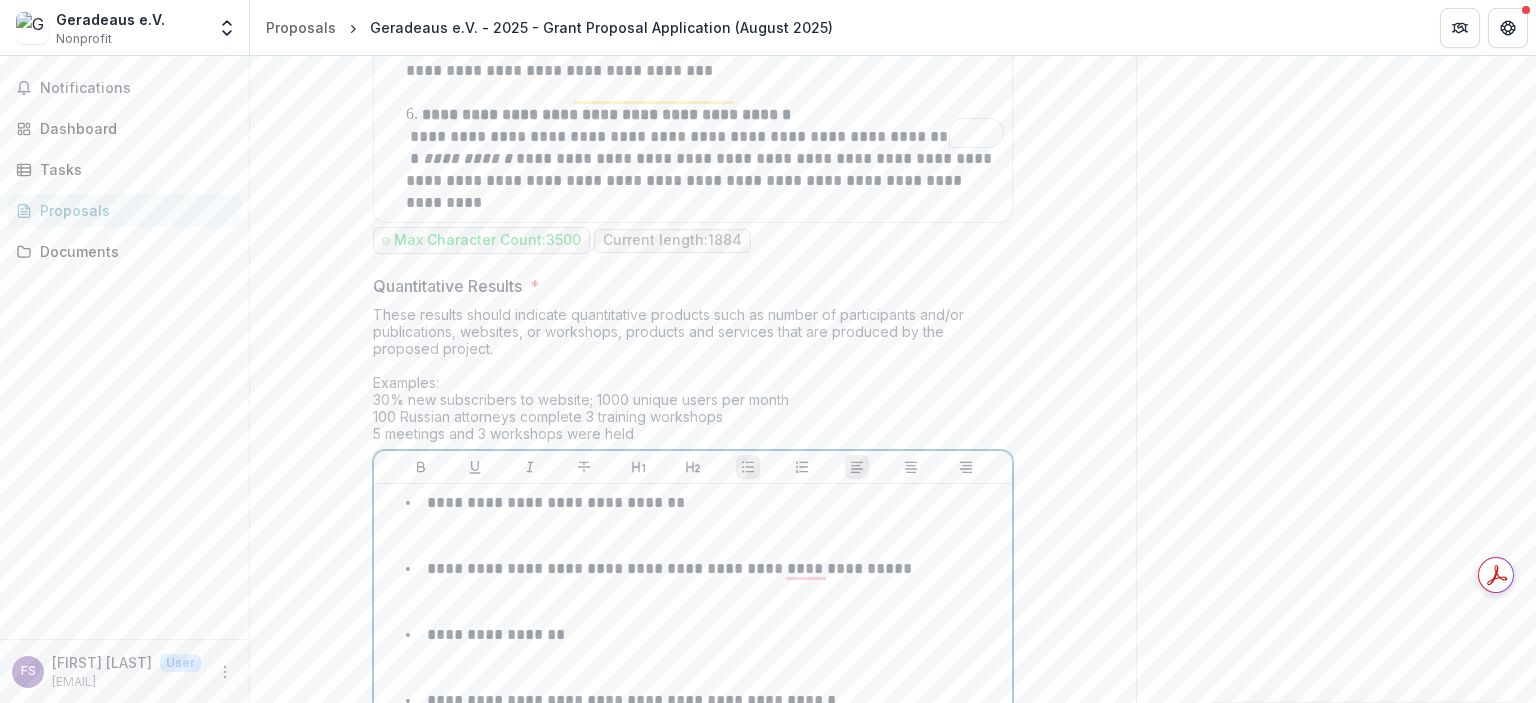 click on "**********" at bounding box center [705, 525] 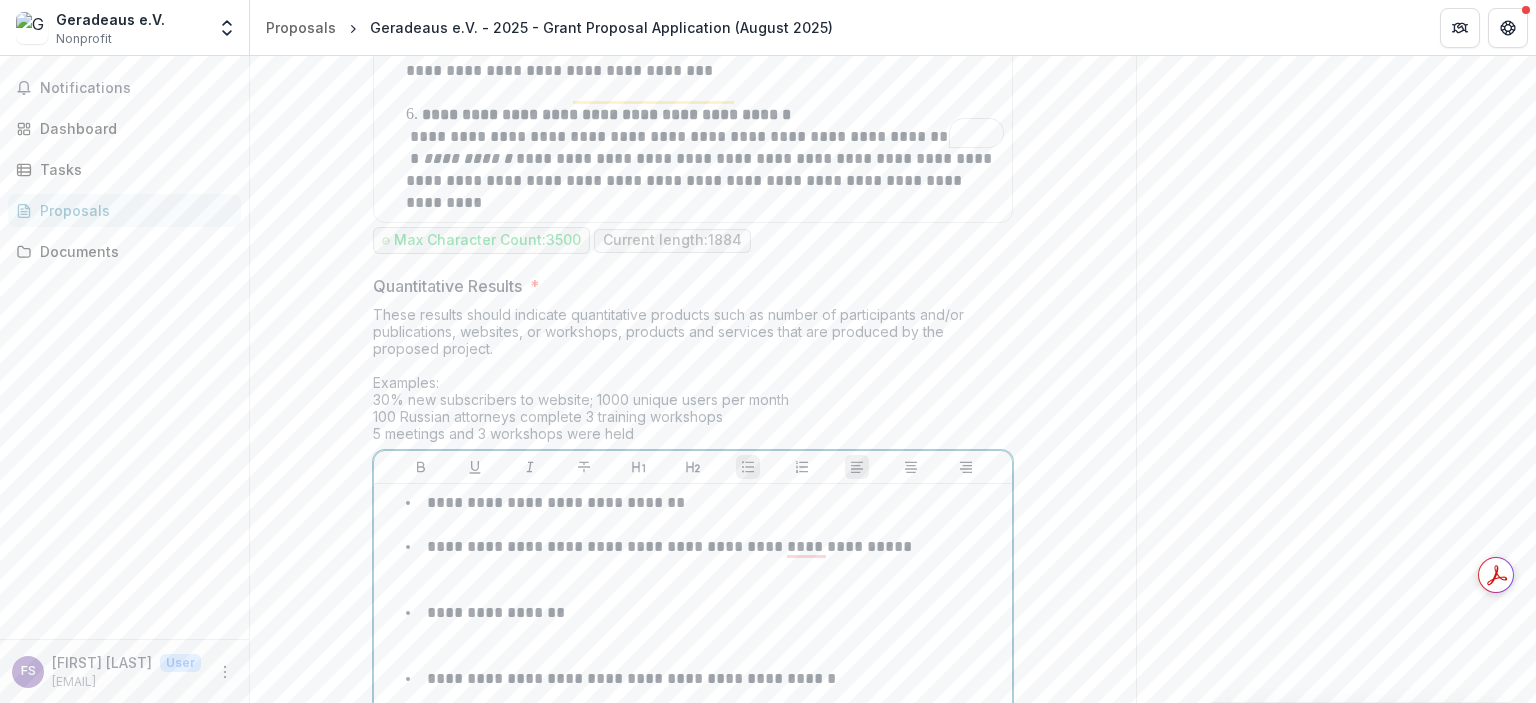 click on "**********" at bounding box center [705, 569] 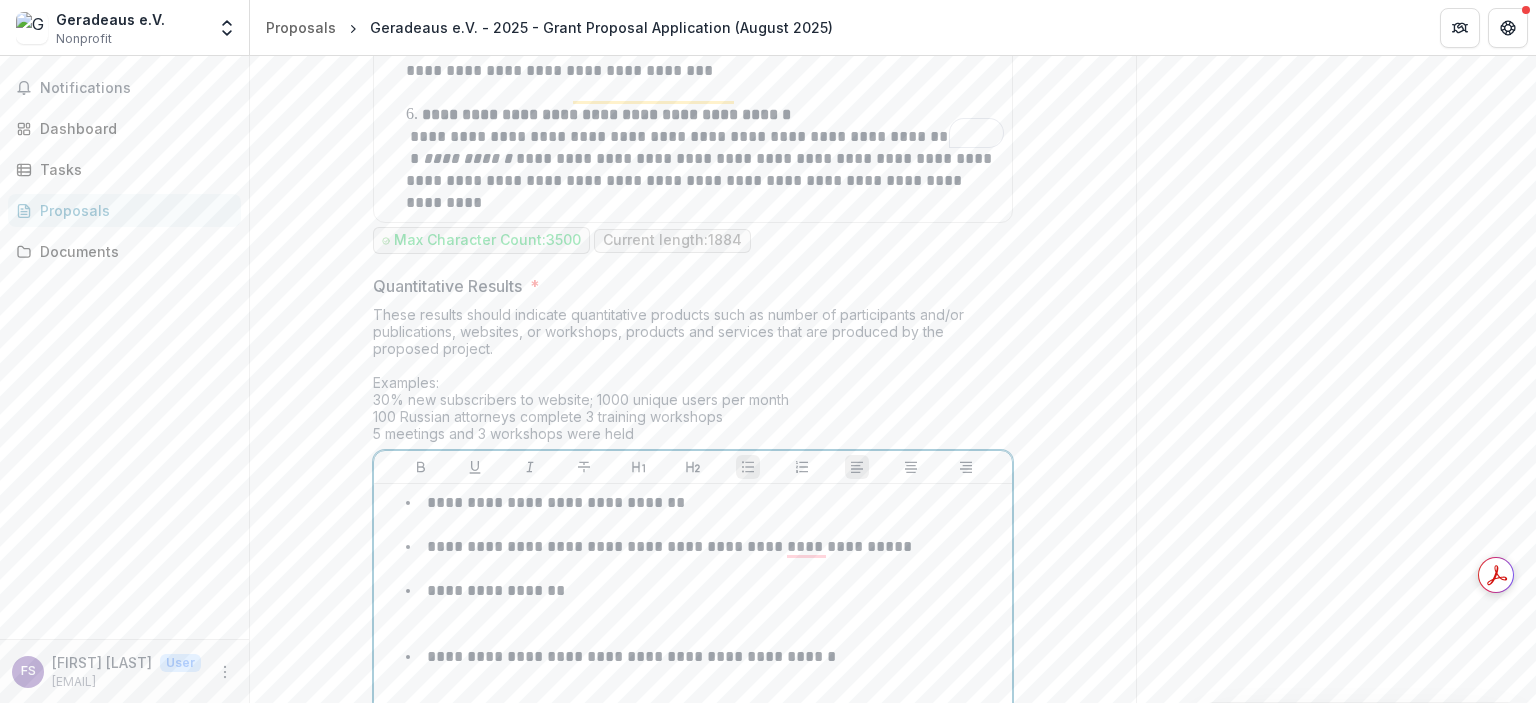 click on "**********" at bounding box center [705, 613] 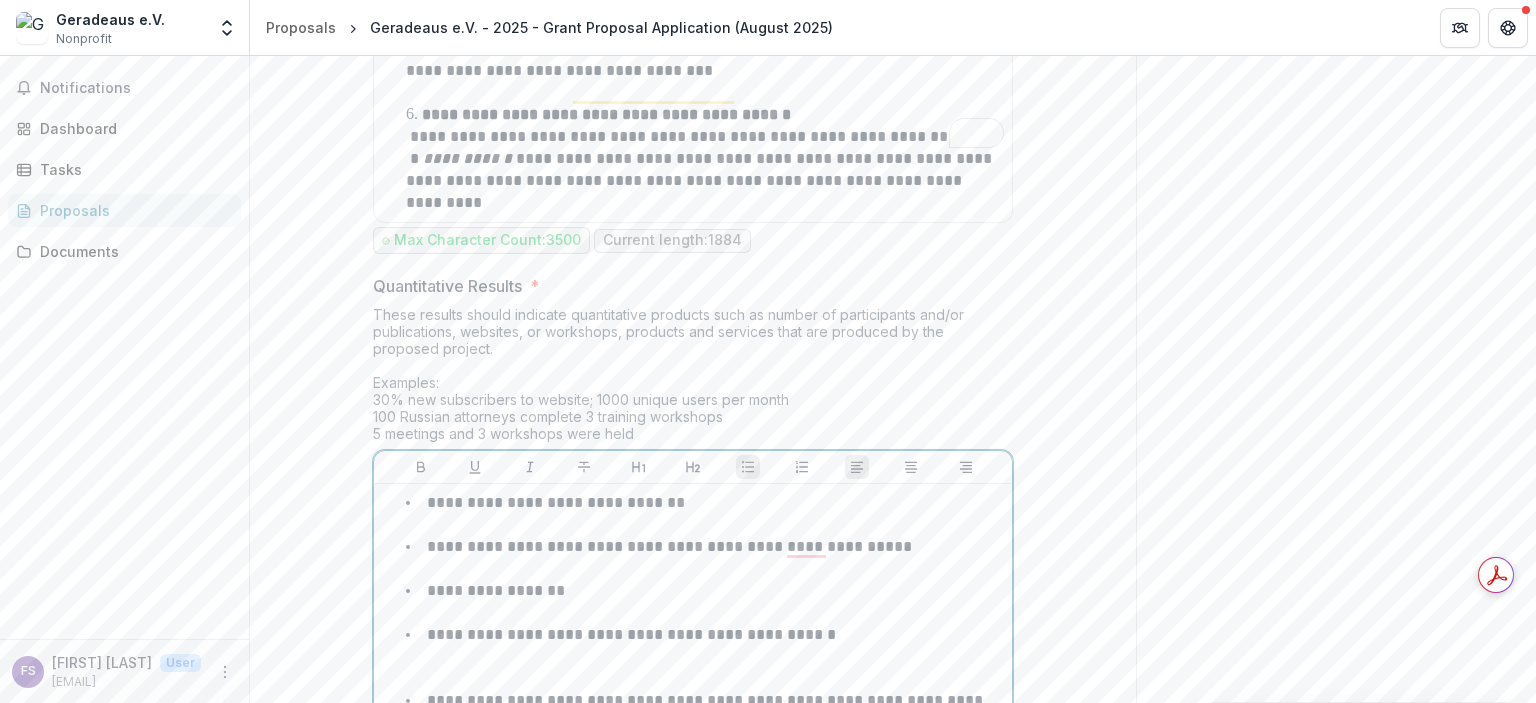 click on "**********" at bounding box center [705, 602] 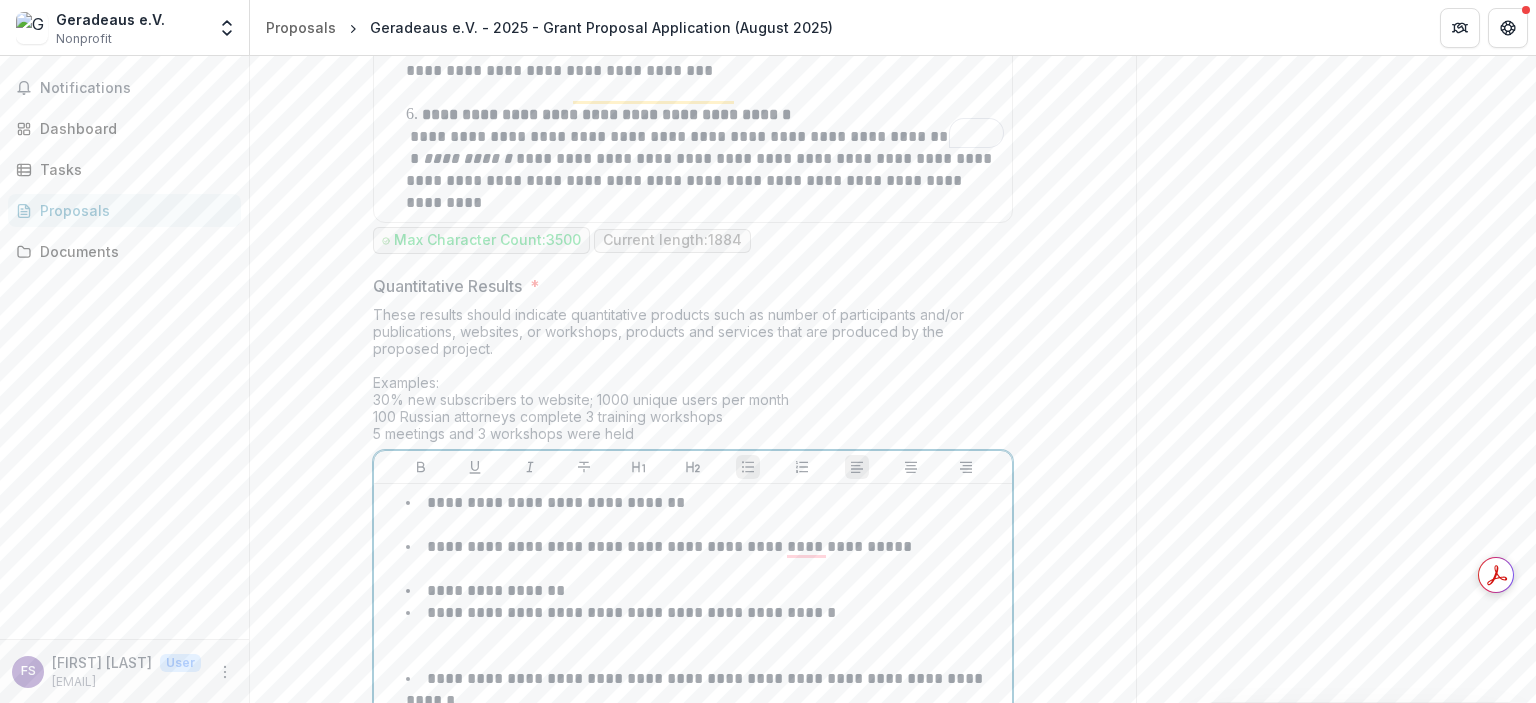 click on "**********" at bounding box center (705, 558) 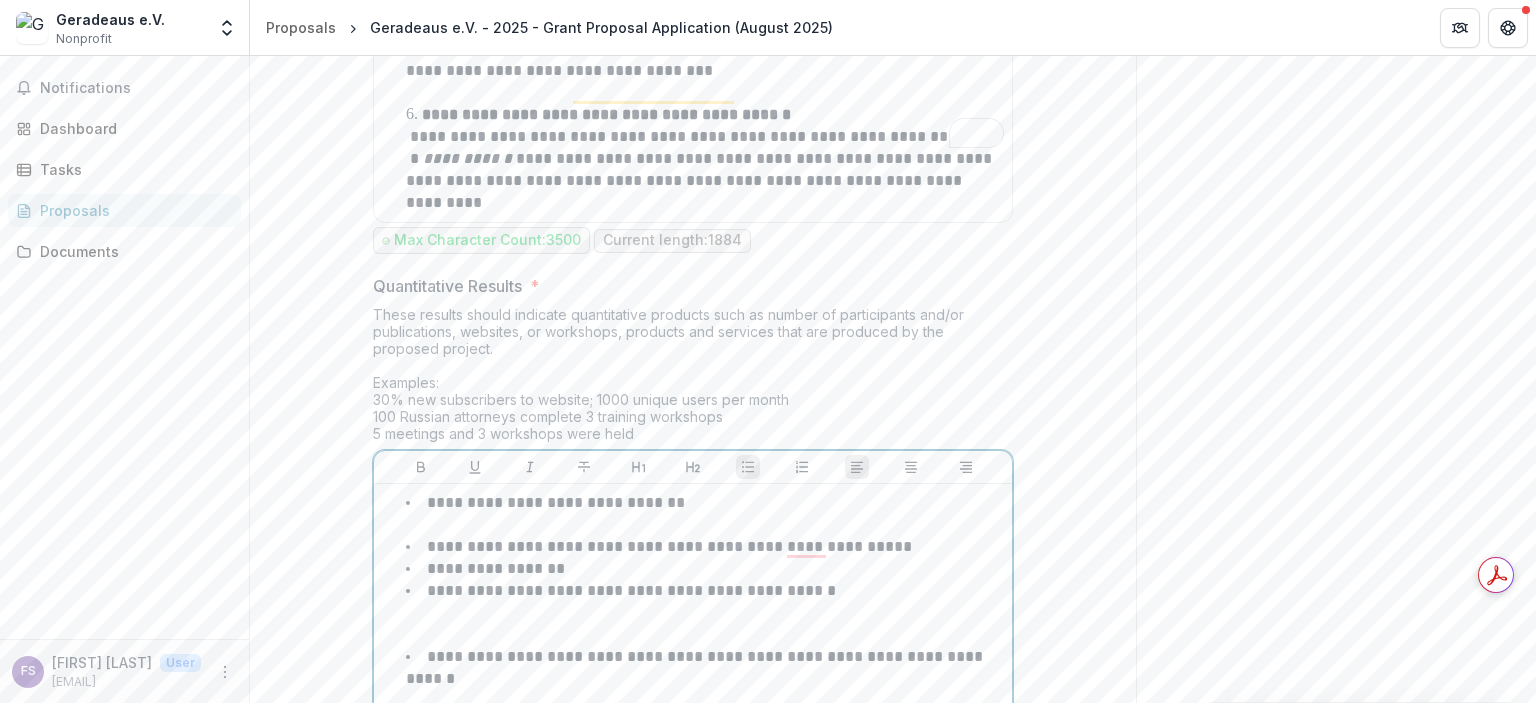 click on "**********" at bounding box center [693, 646] 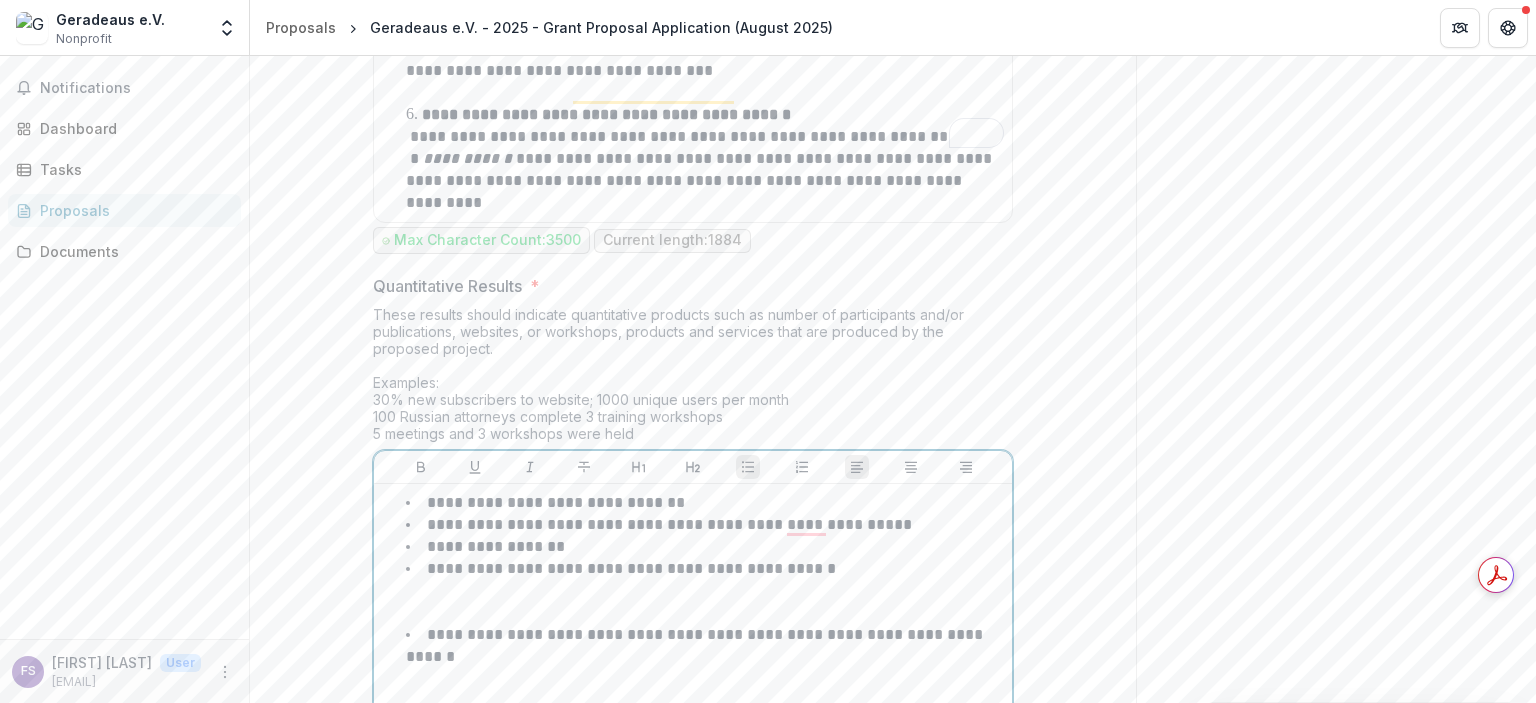 click on "**********" at bounding box center [705, 591] 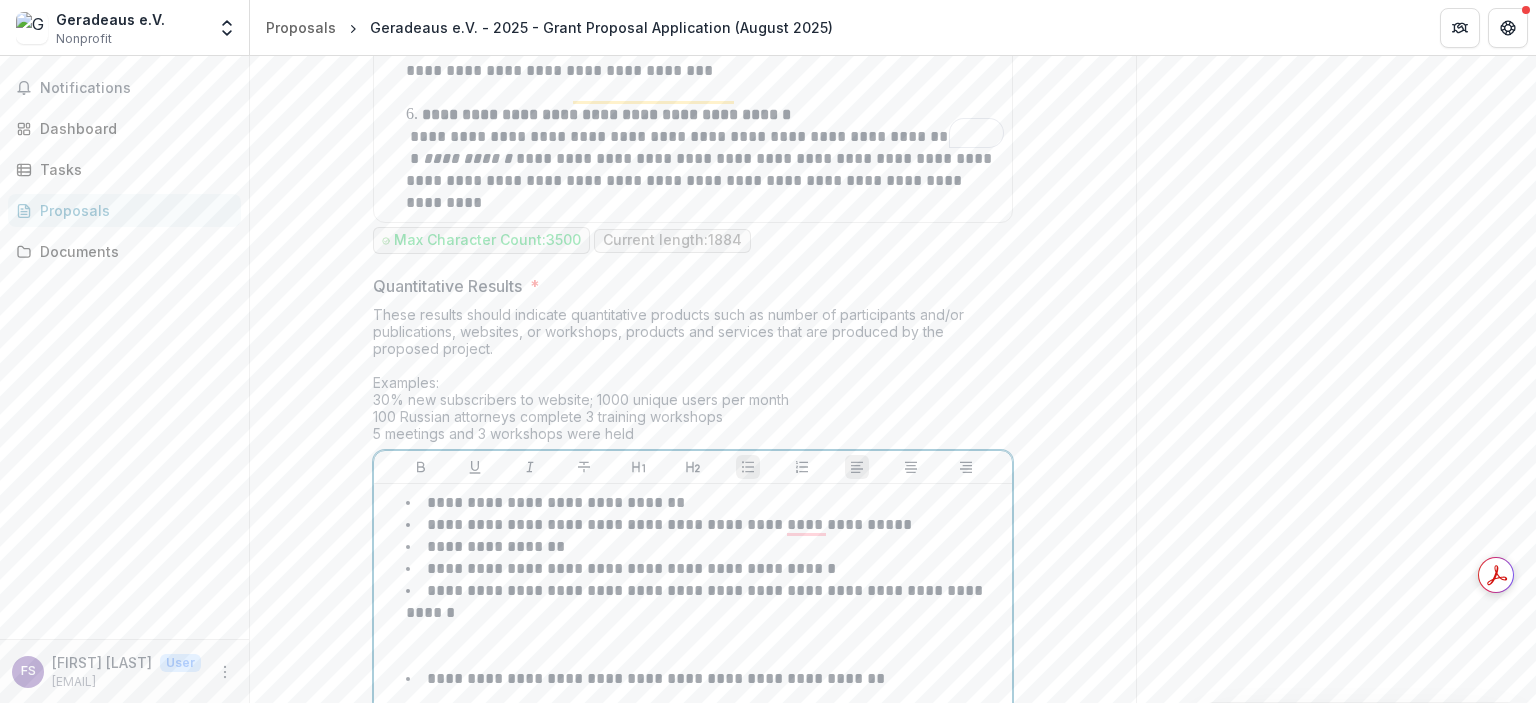 click on "**********" at bounding box center [705, 624] 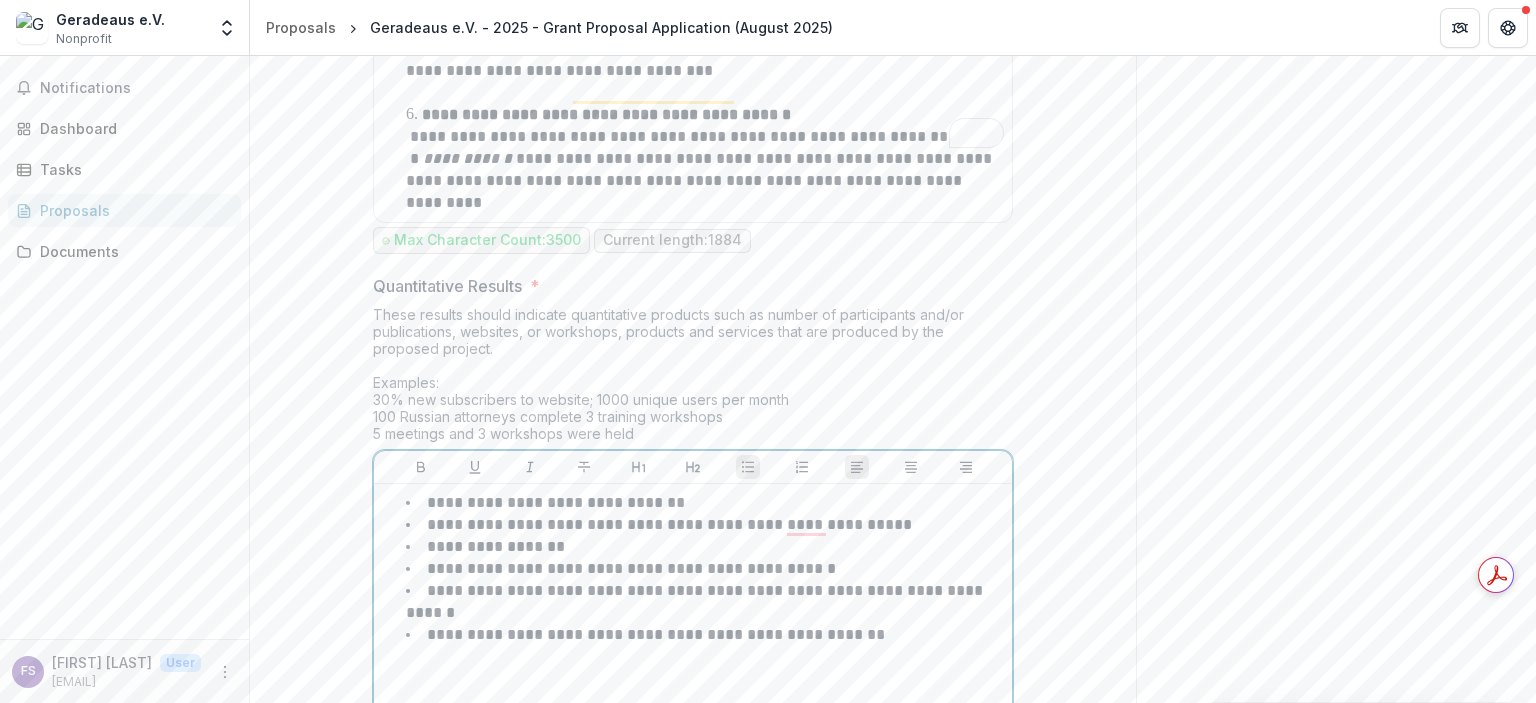 click on "**********" at bounding box center [705, 503] 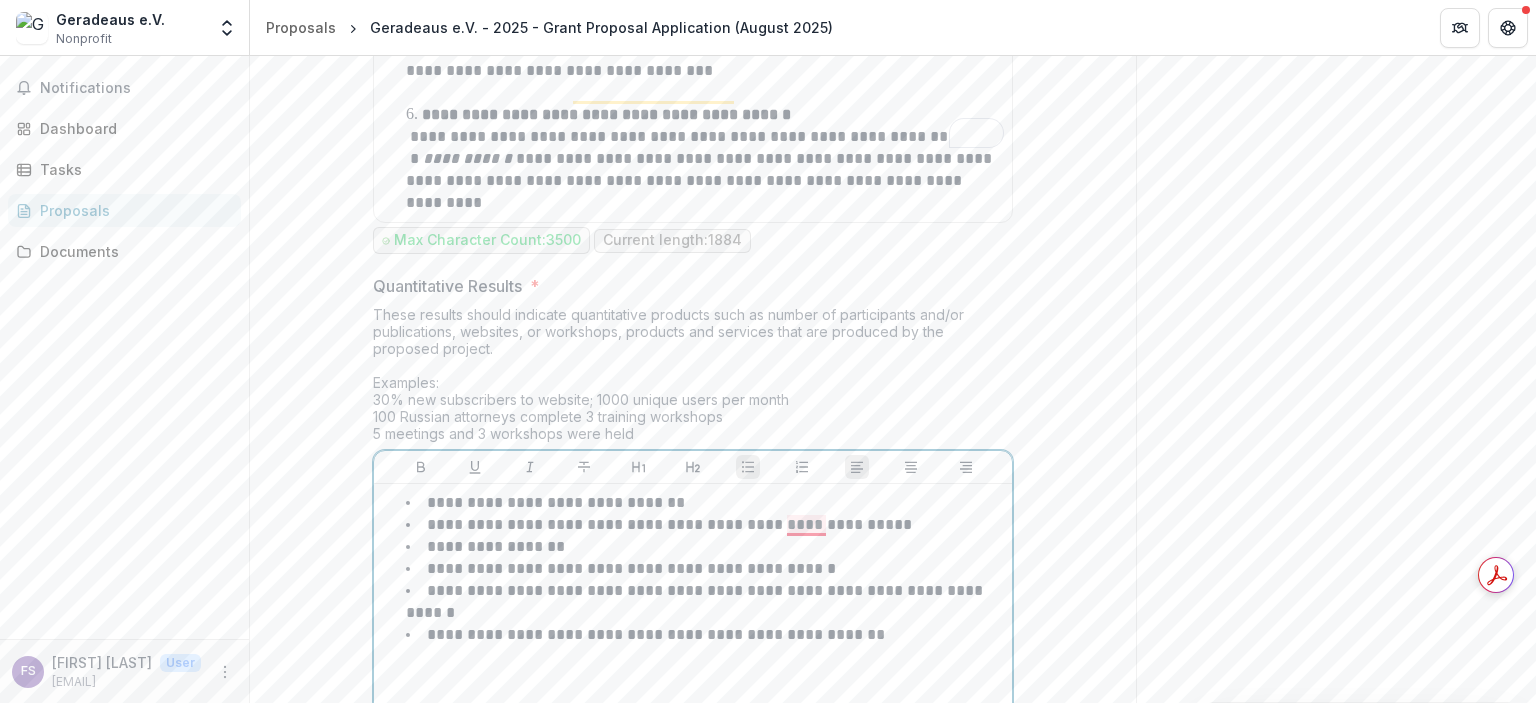 click on "**********" at bounding box center (669, 524) 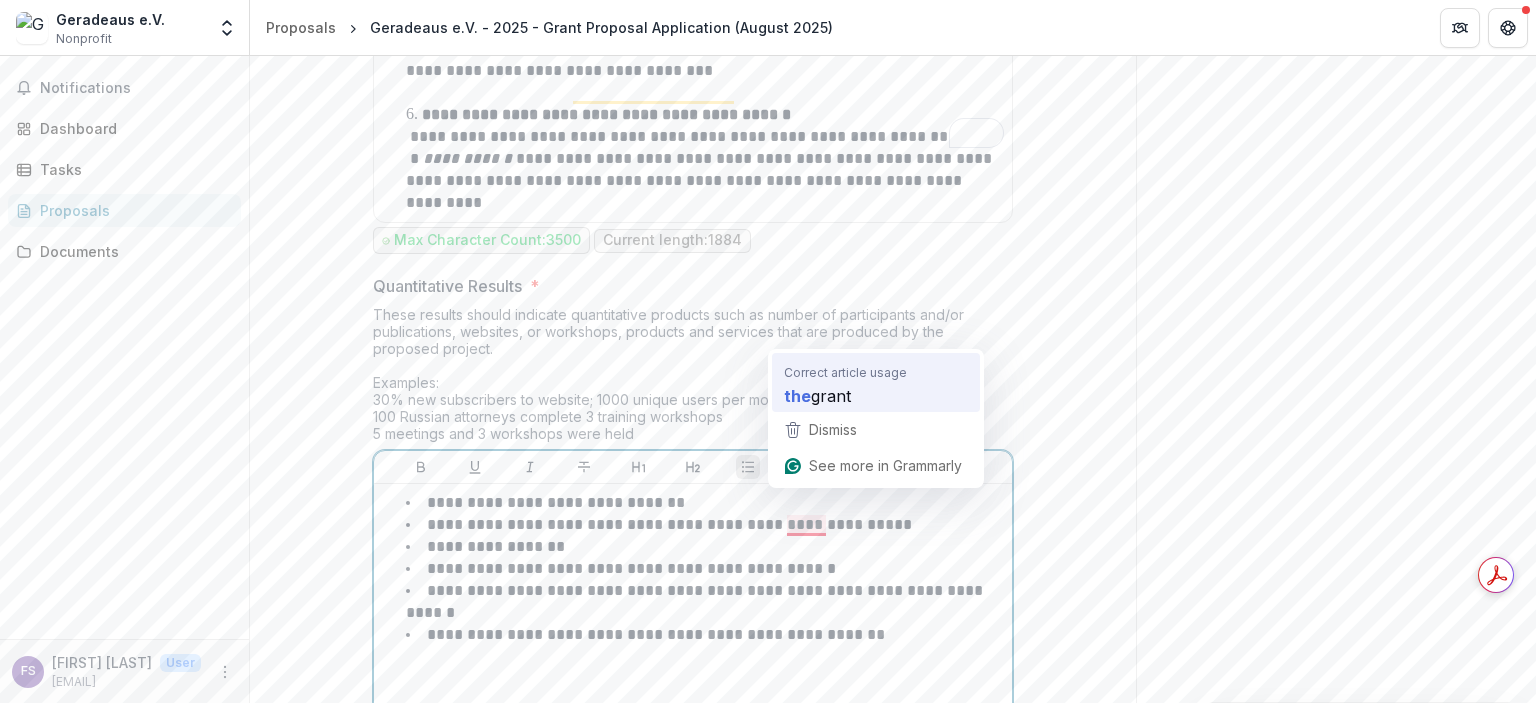 type 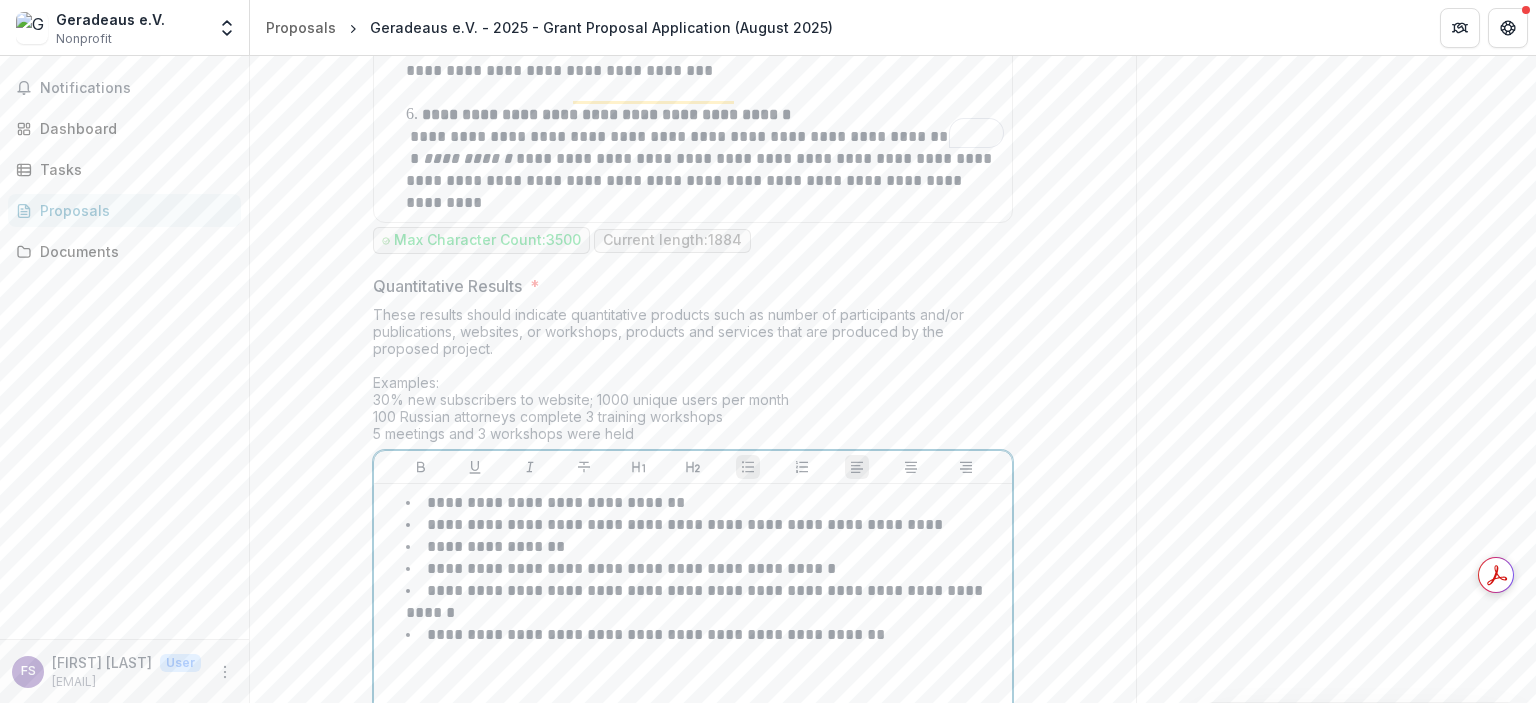 click on "**********" at bounding box center [631, 568] 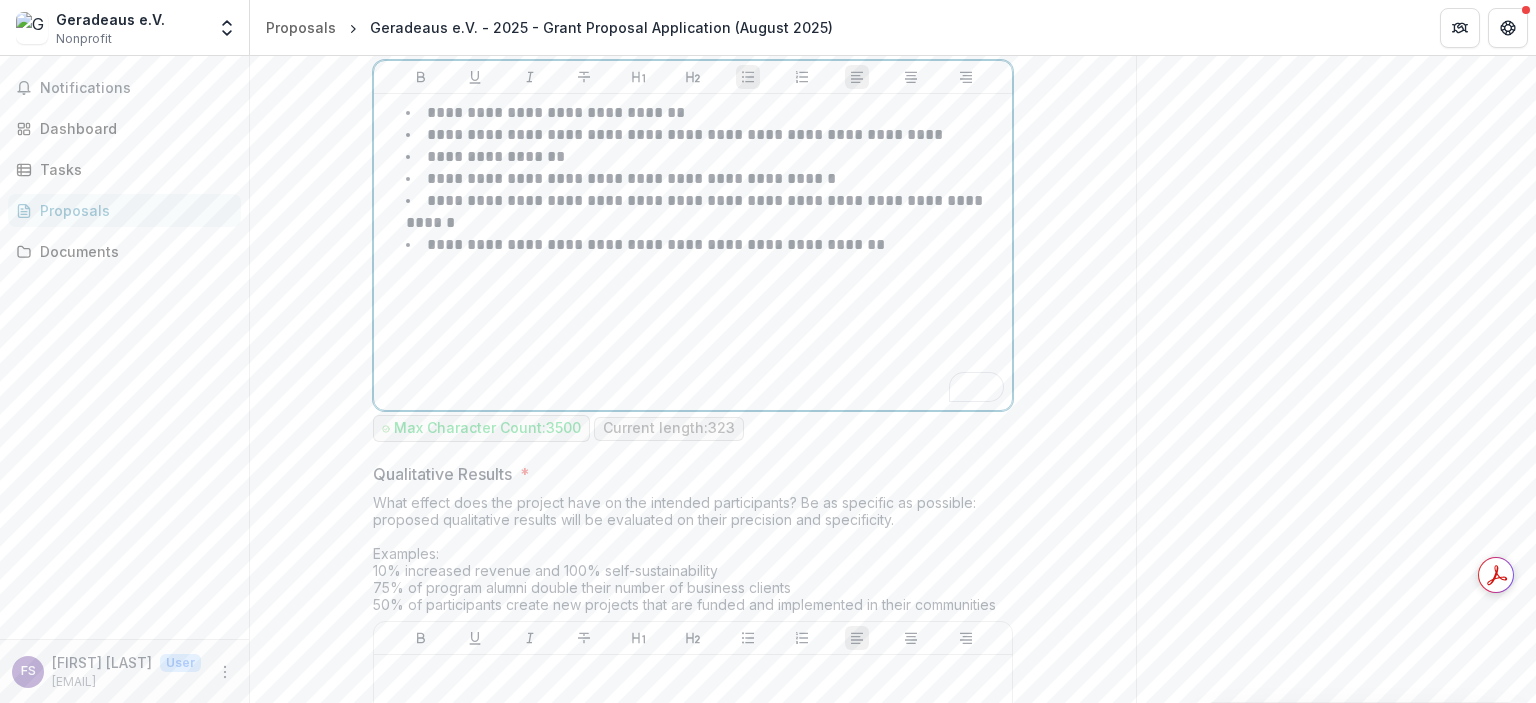 scroll, scrollTop: 6140, scrollLeft: 0, axis: vertical 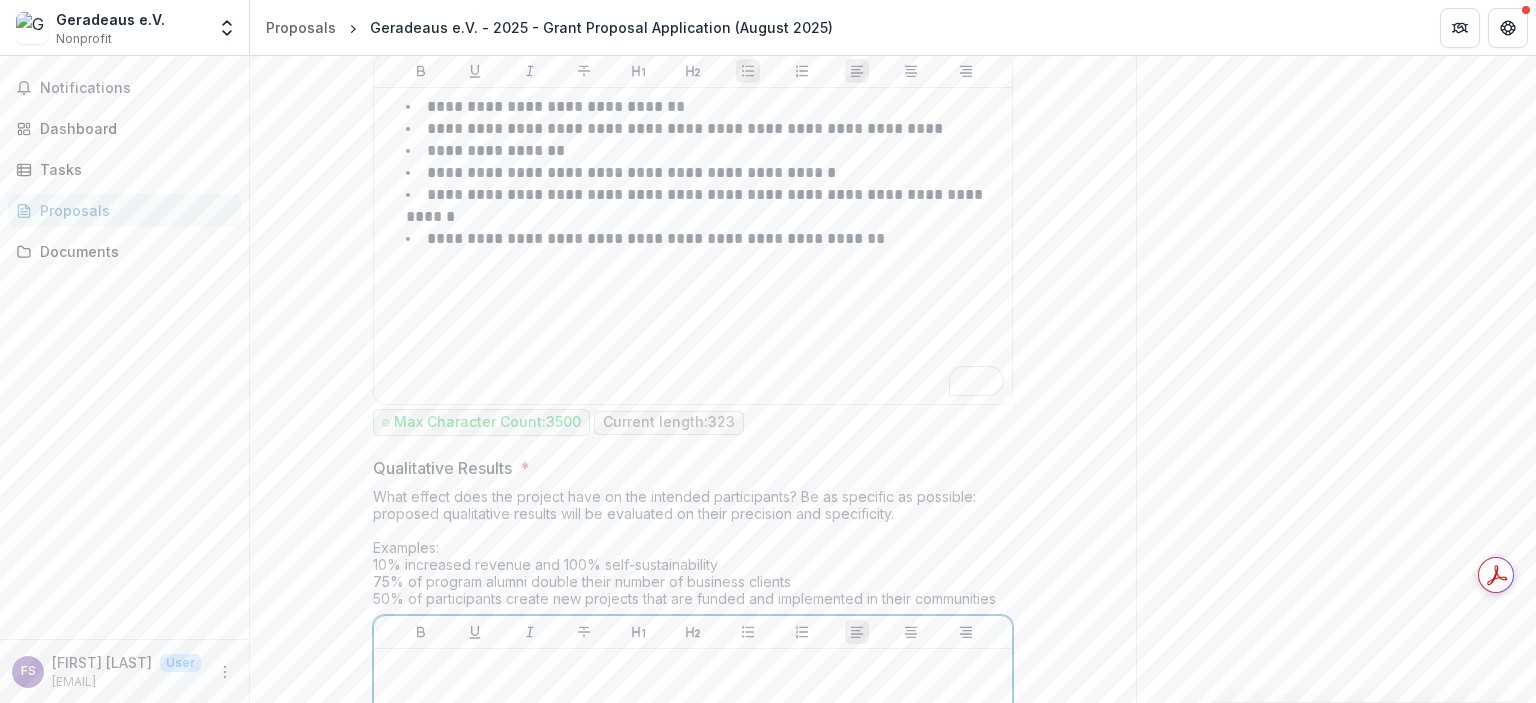 click at bounding box center [693, 668] 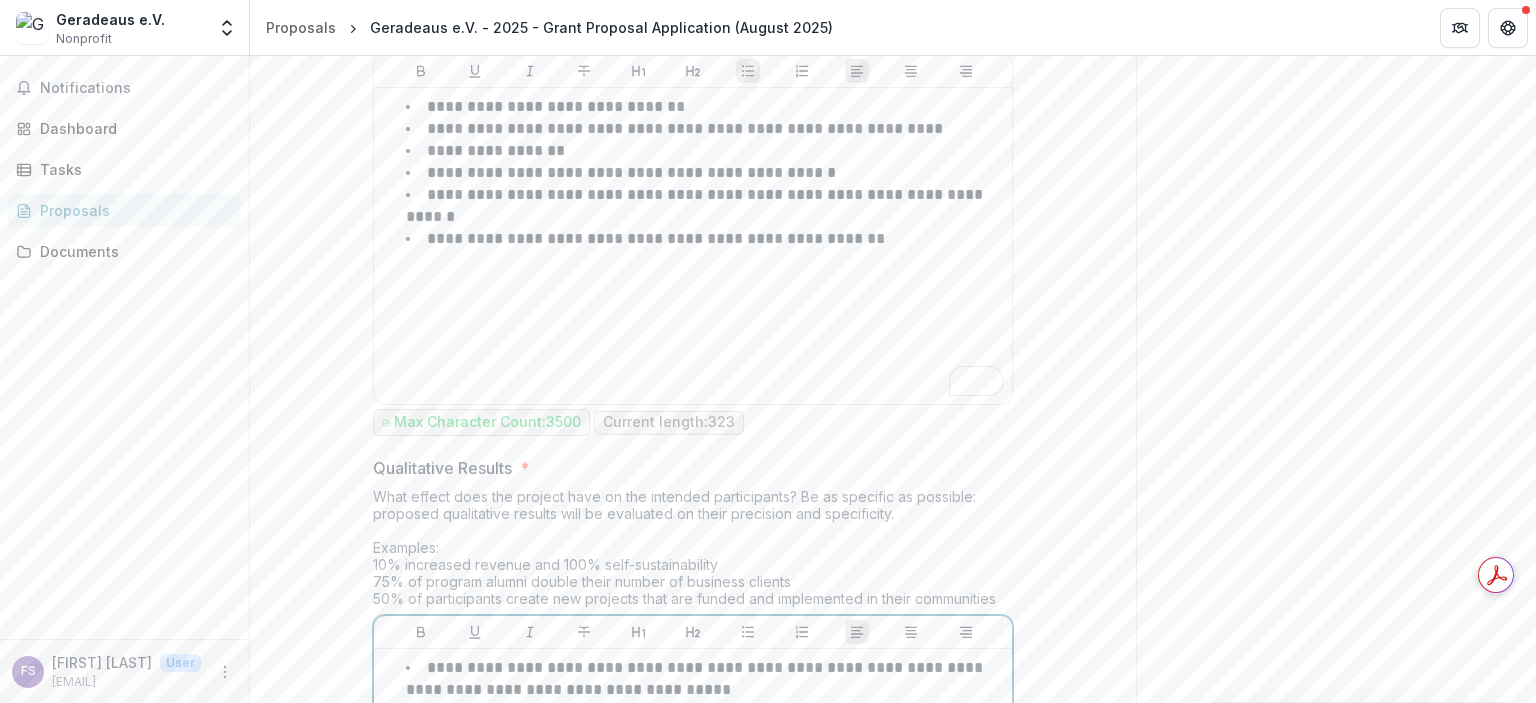 scroll, scrollTop: 6171, scrollLeft: 0, axis: vertical 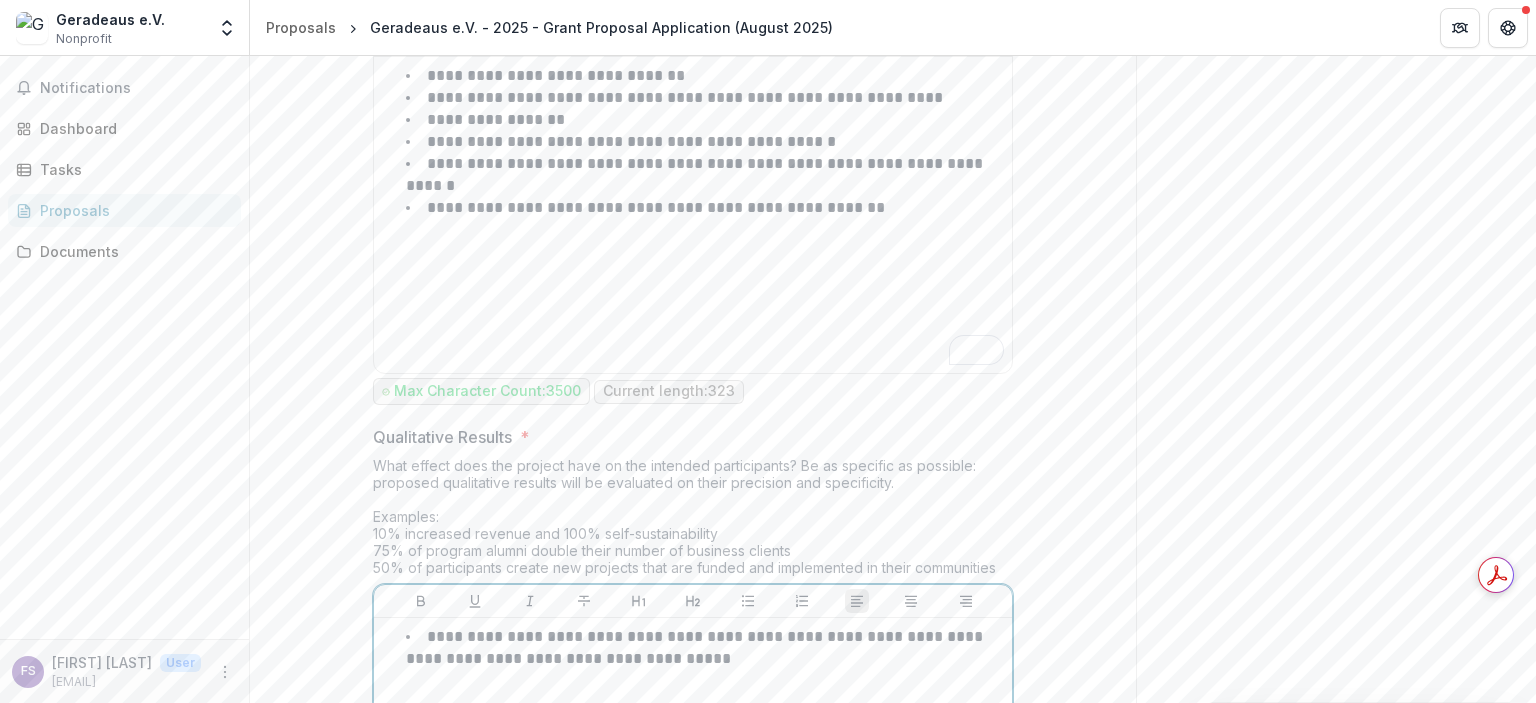 click on "**********" at bounding box center [693, 769] 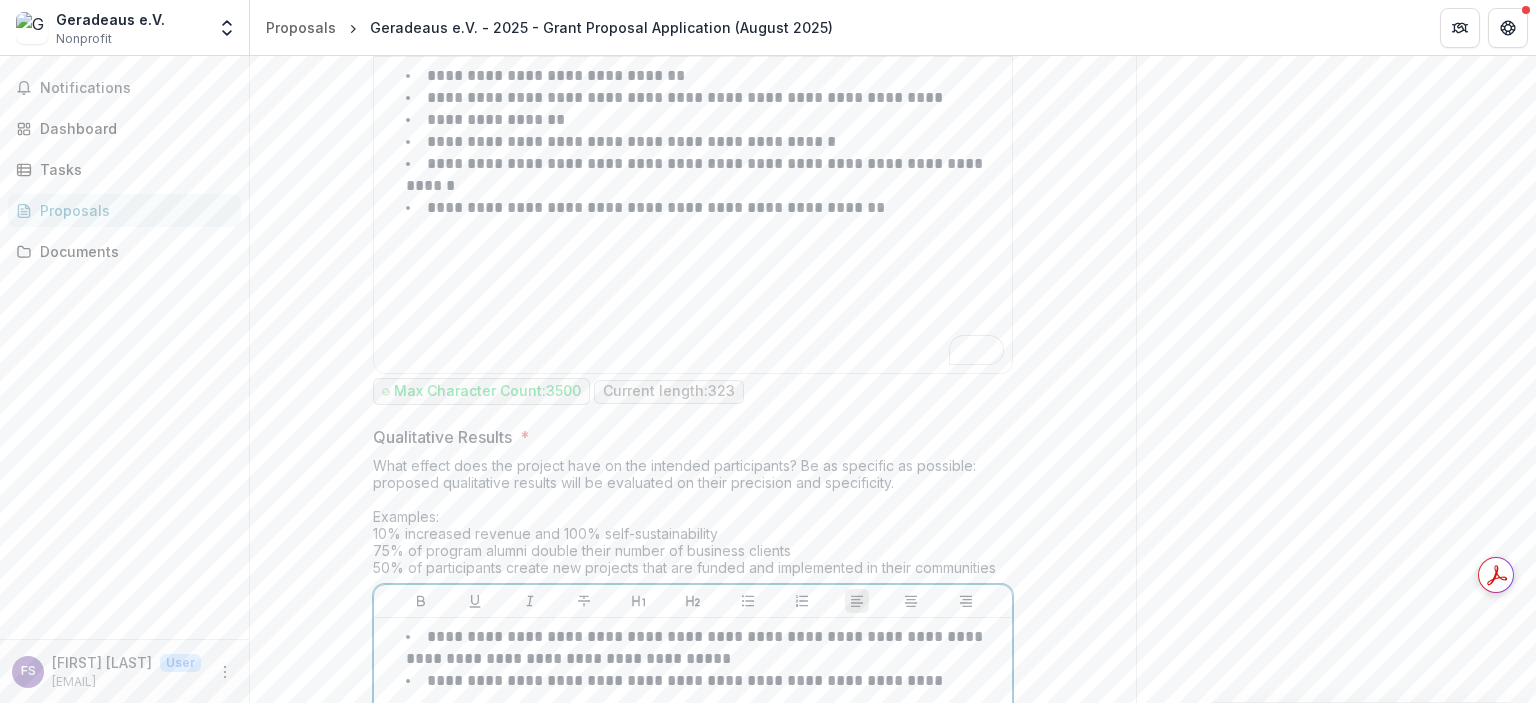 click on "**********" at bounding box center (705, 703) 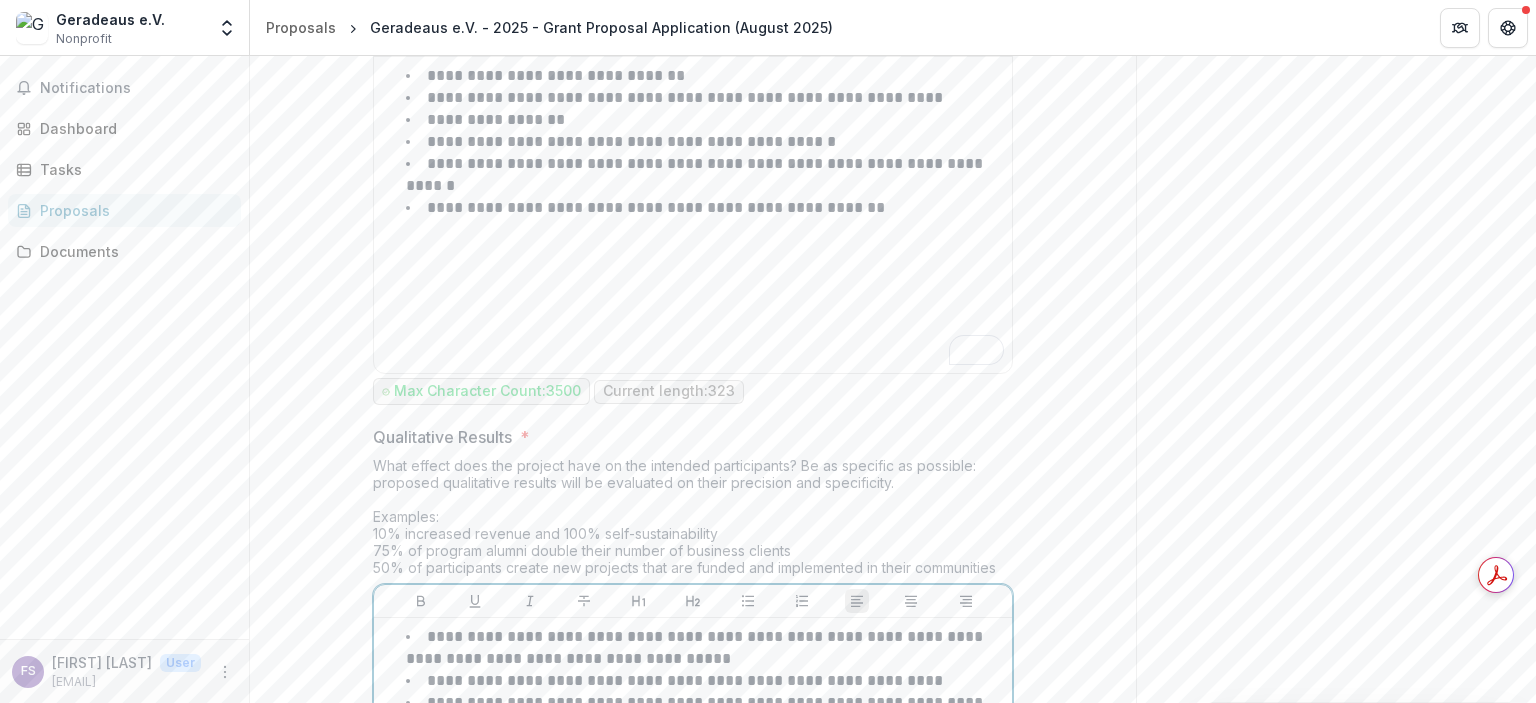 click on "**********" at bounding box center (705, 736) 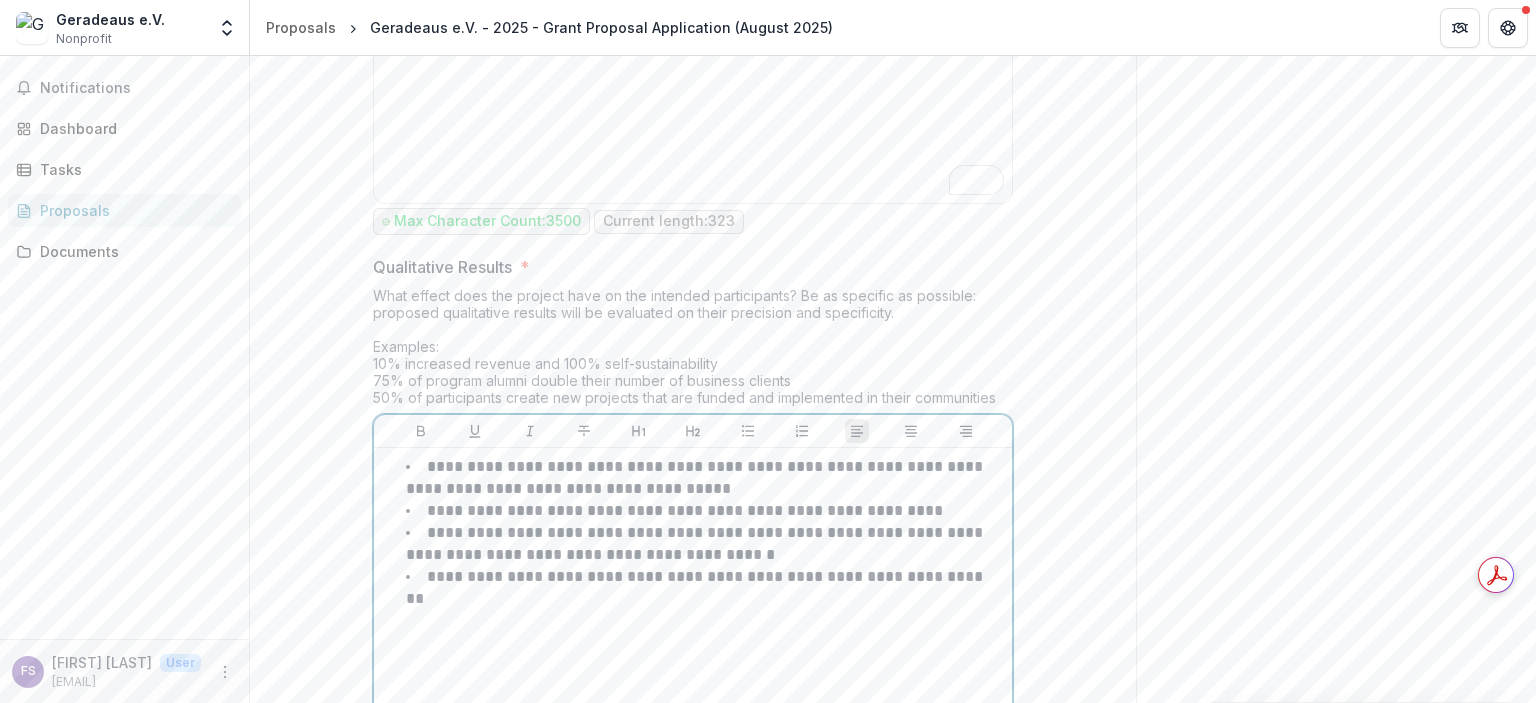 scroll, scrollTop: 6347, scrollLeft: 0, axis: vertical 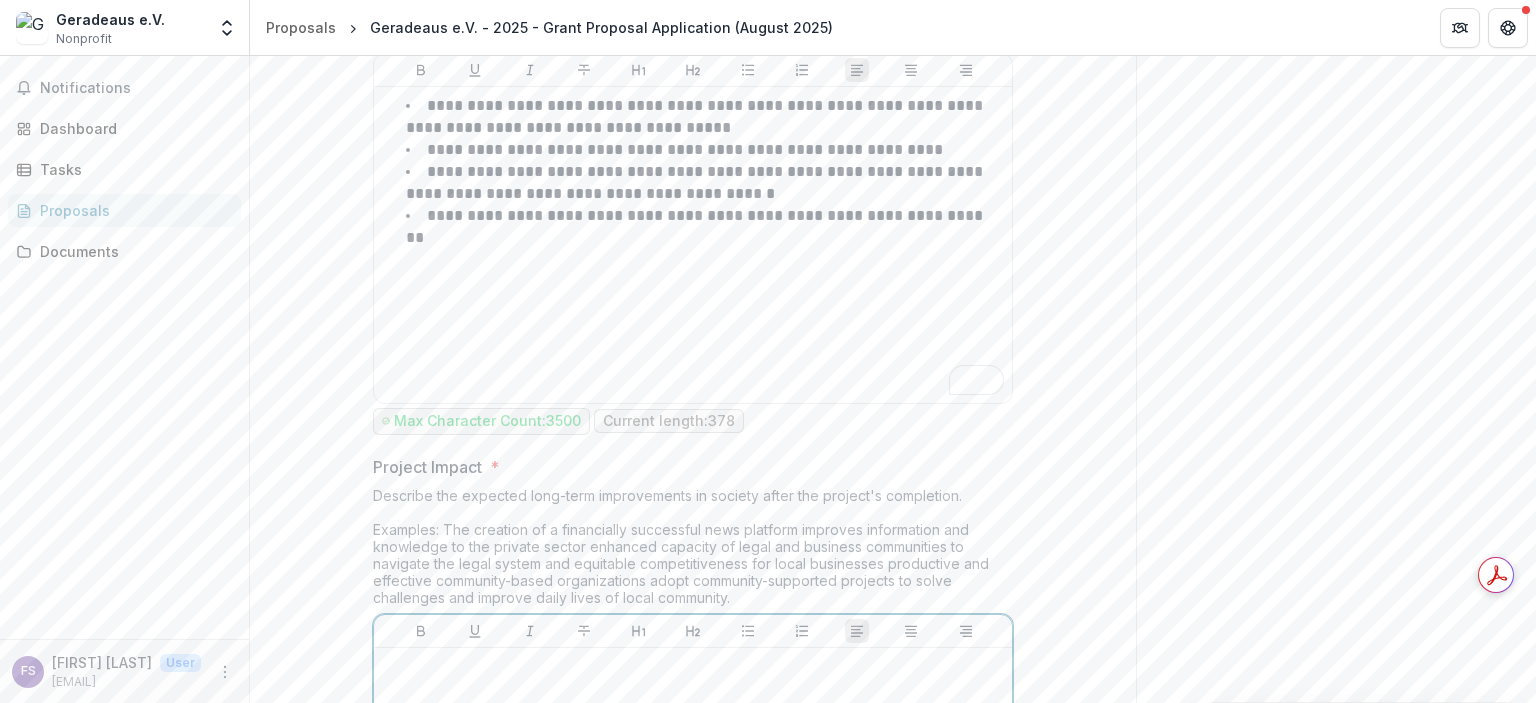 click at bounding box center [693, 806] 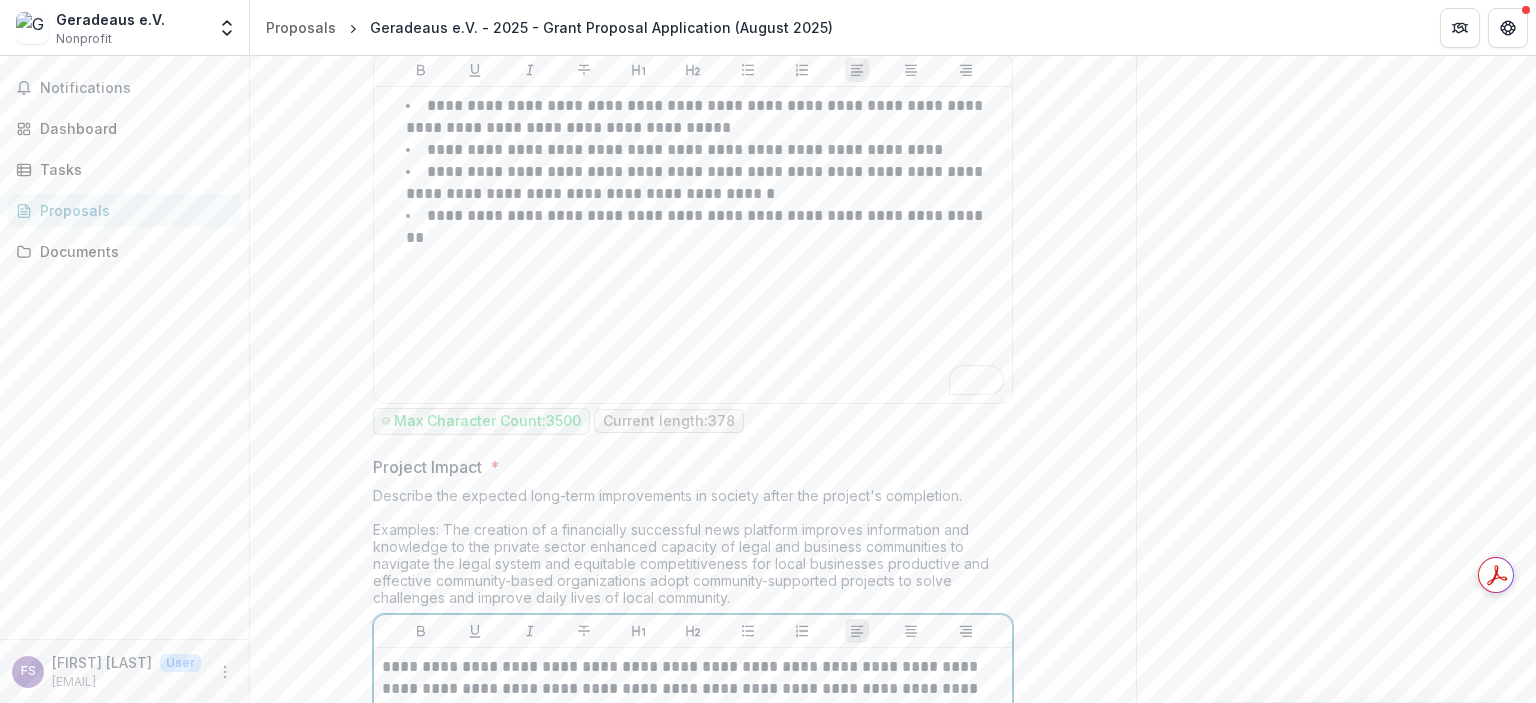 scroll, scrollTop: 6752, scrollLeft: 0, axis: vertical 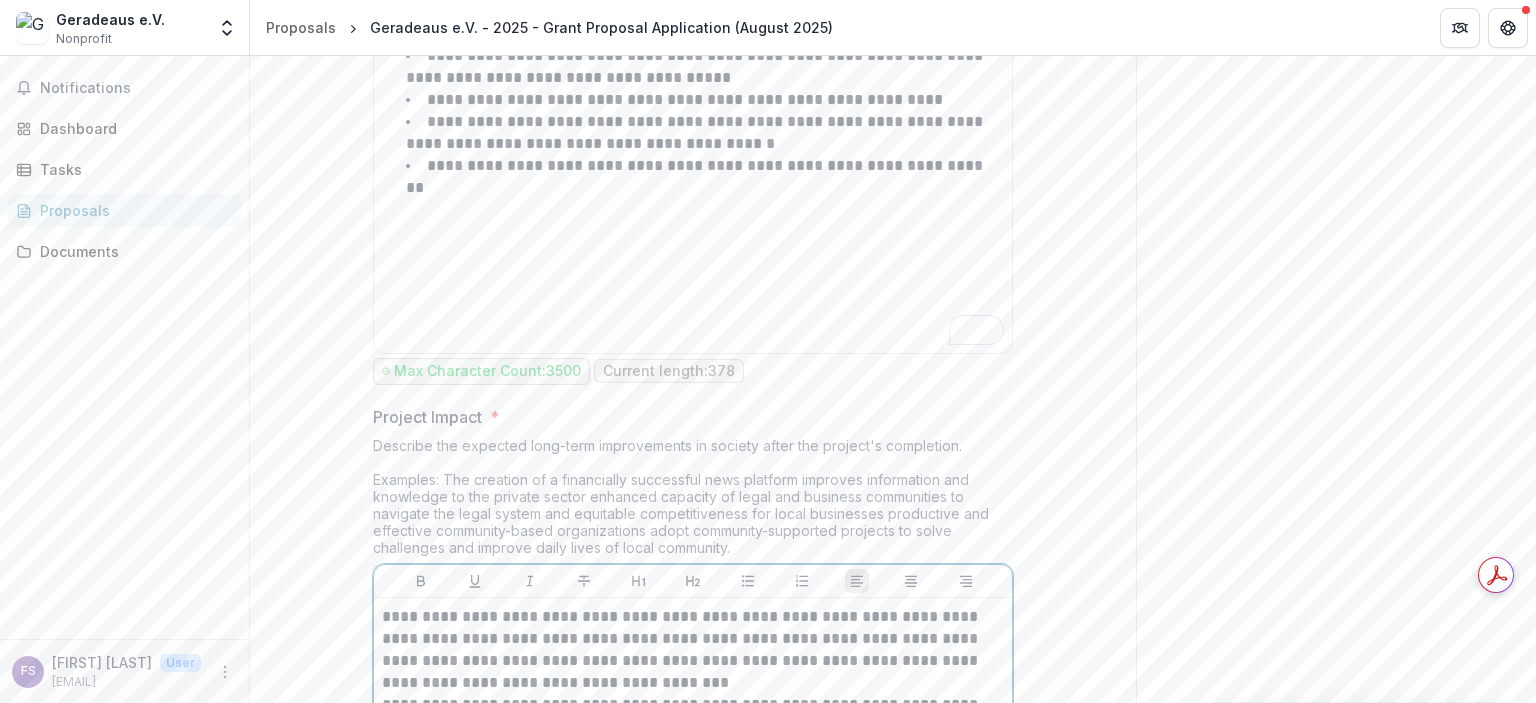 click on "**********" at bounding box center (693, 650) 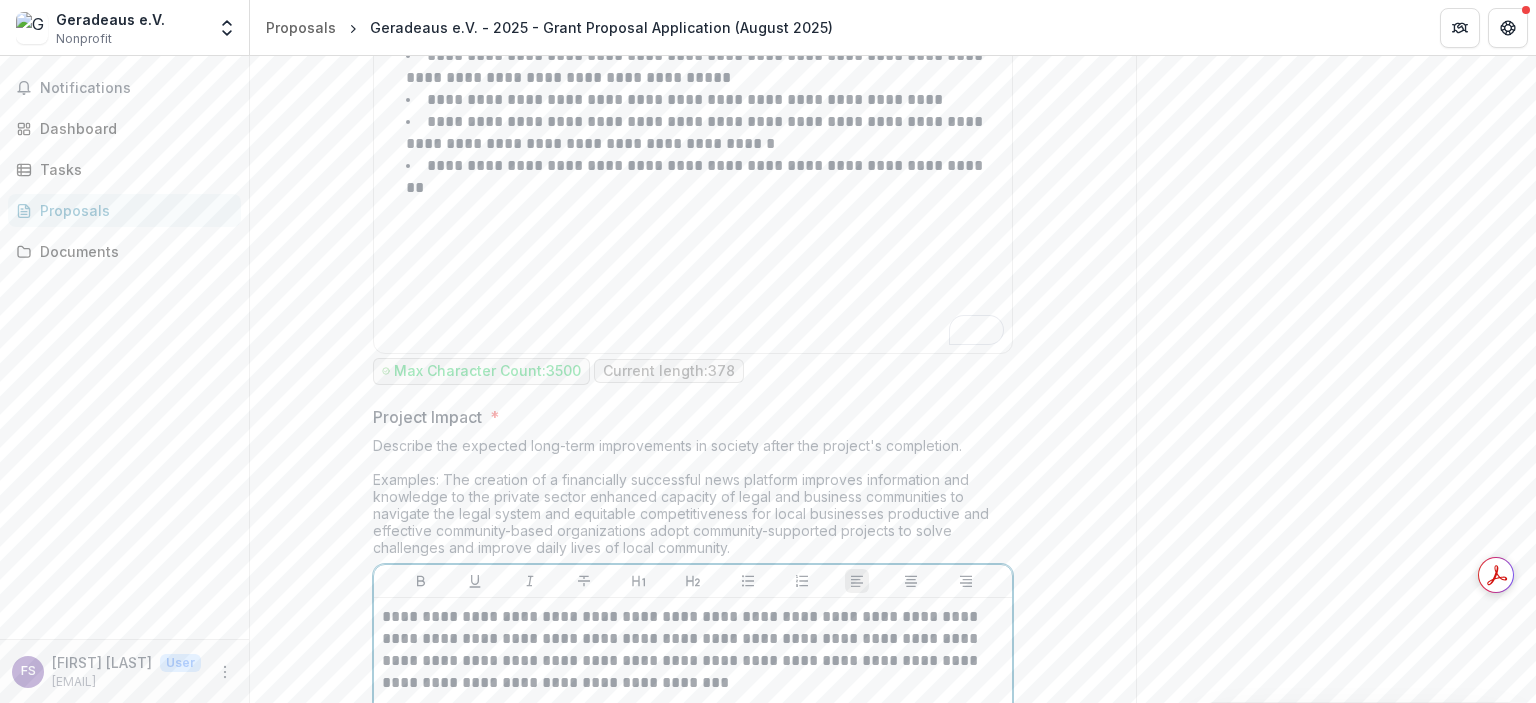 click on "**********" at bounding box center (693, 771) 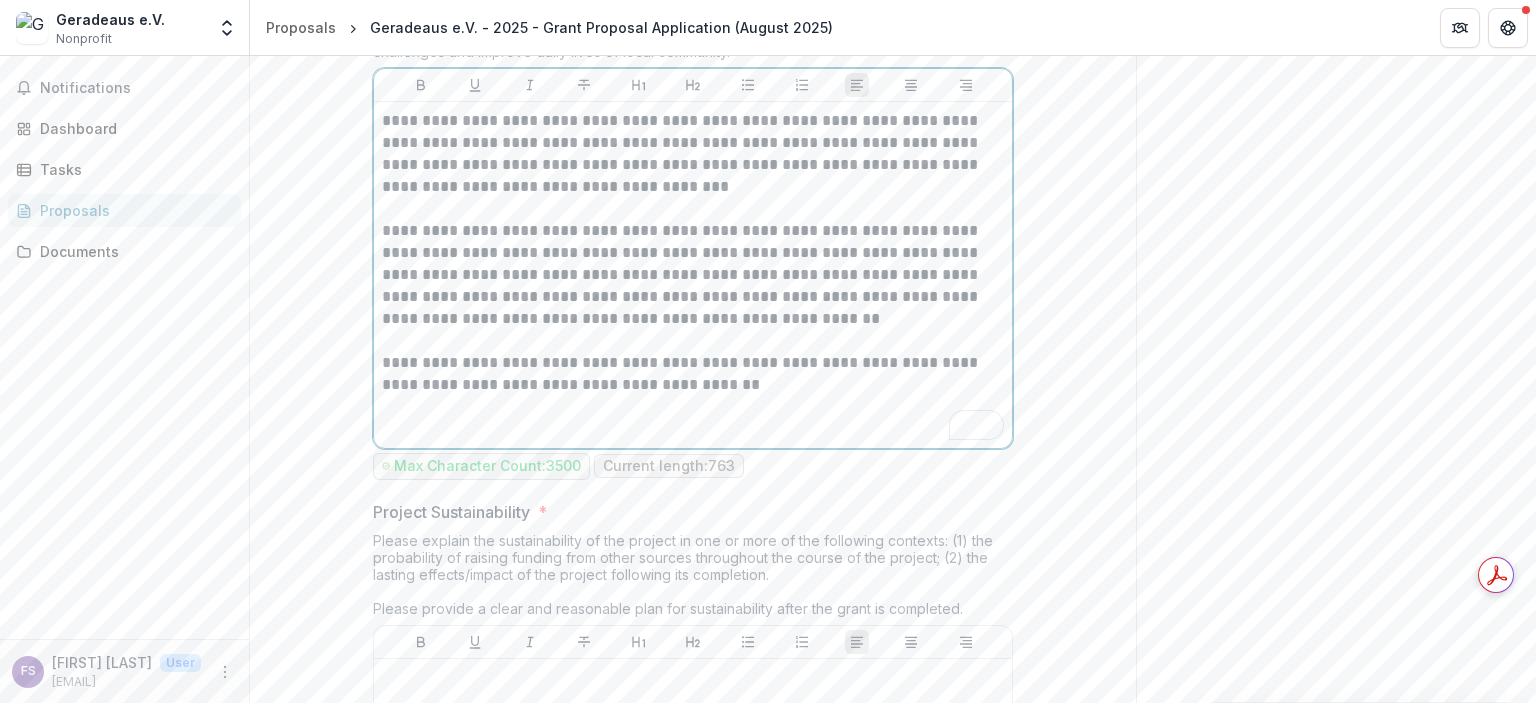 scroll, scrollTop: 7449, scrollLeft: 0, axis: vertical 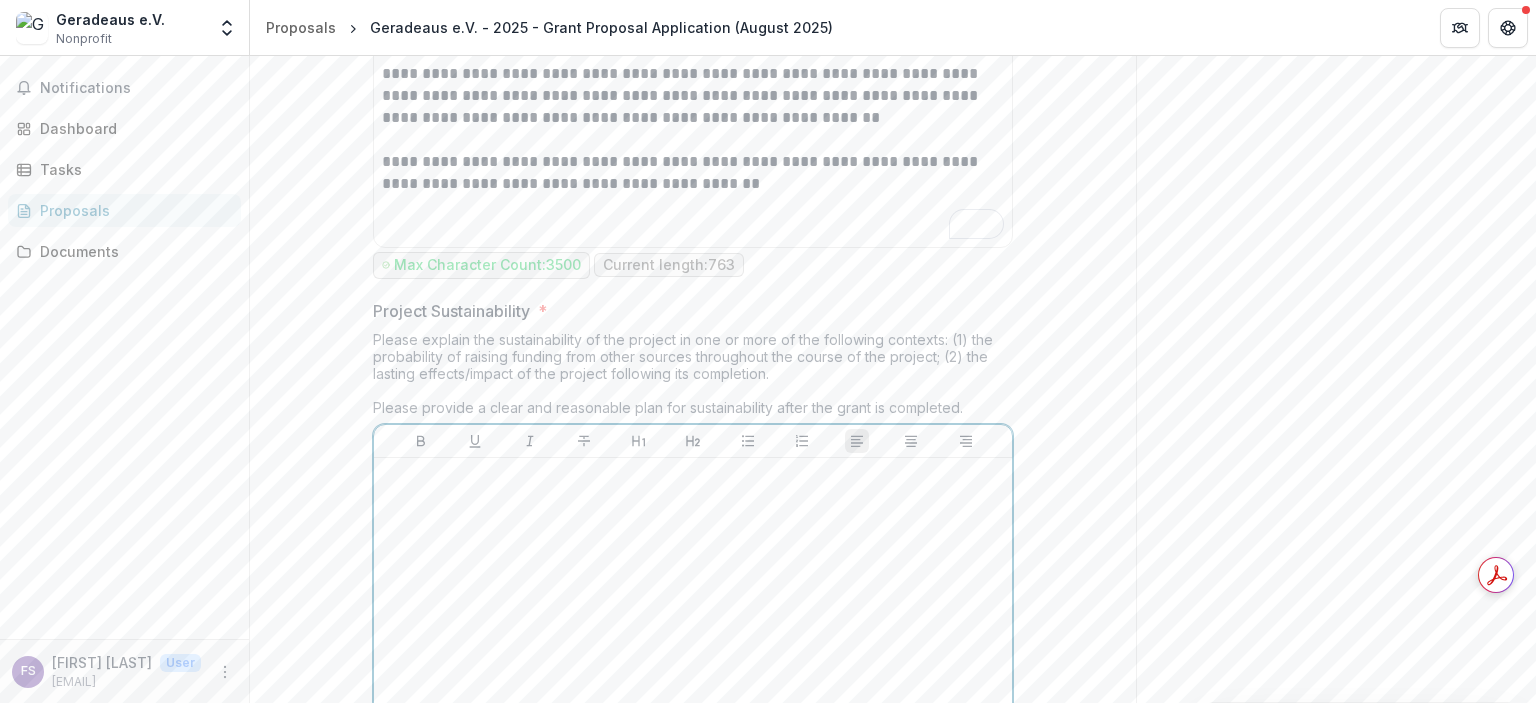 click at bounding box center (693, 616) 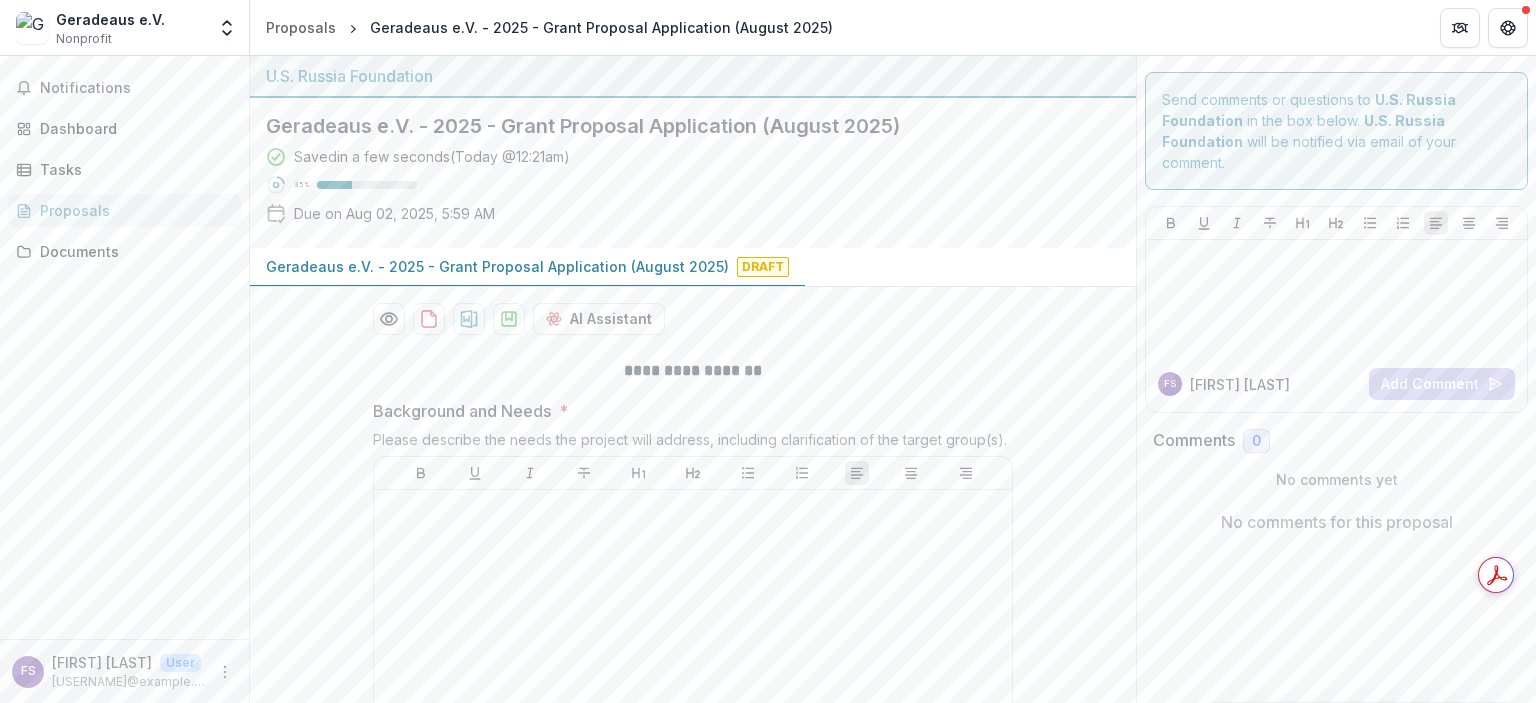 type 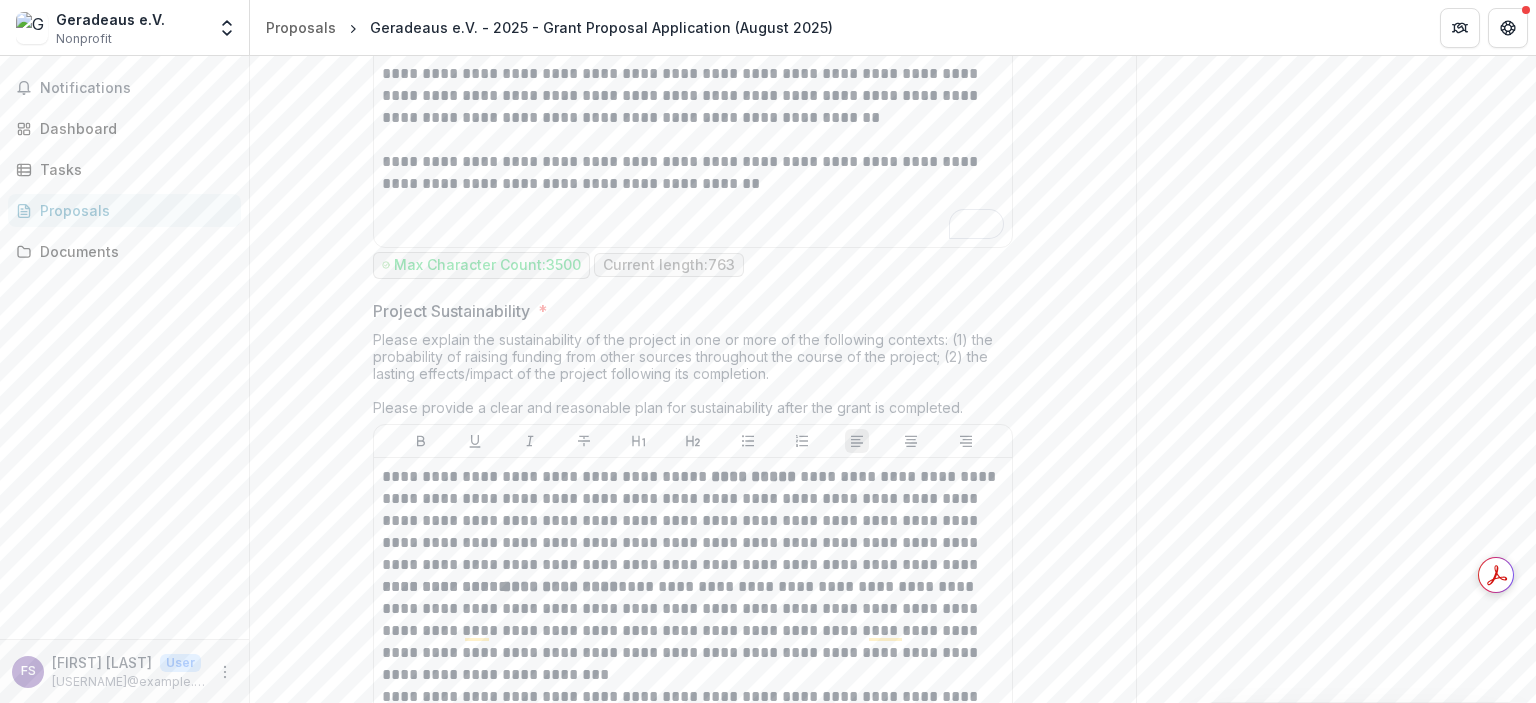 click on "**********" at bounding box center [693, 752] 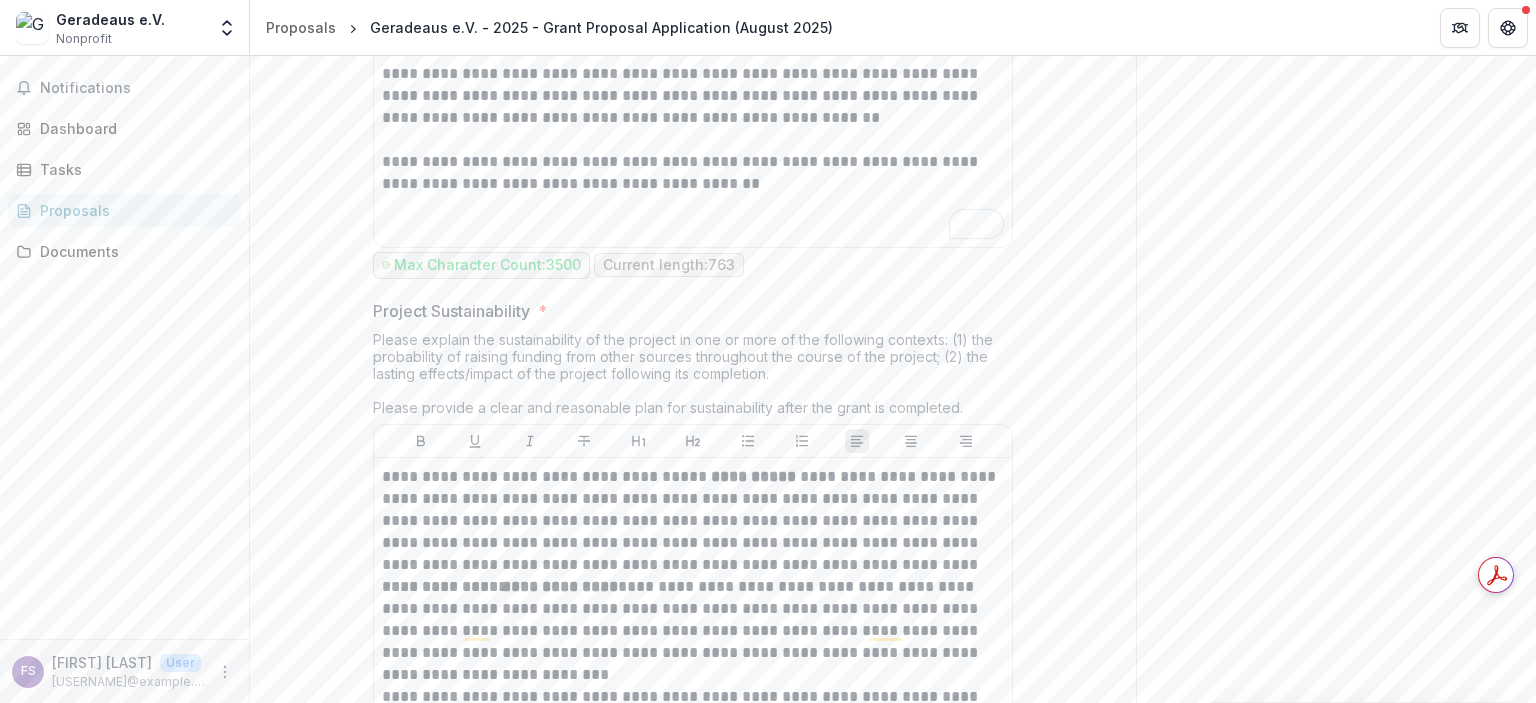 scroll, scrollTop: 7545, scrollLeft: 0, axis: vertical 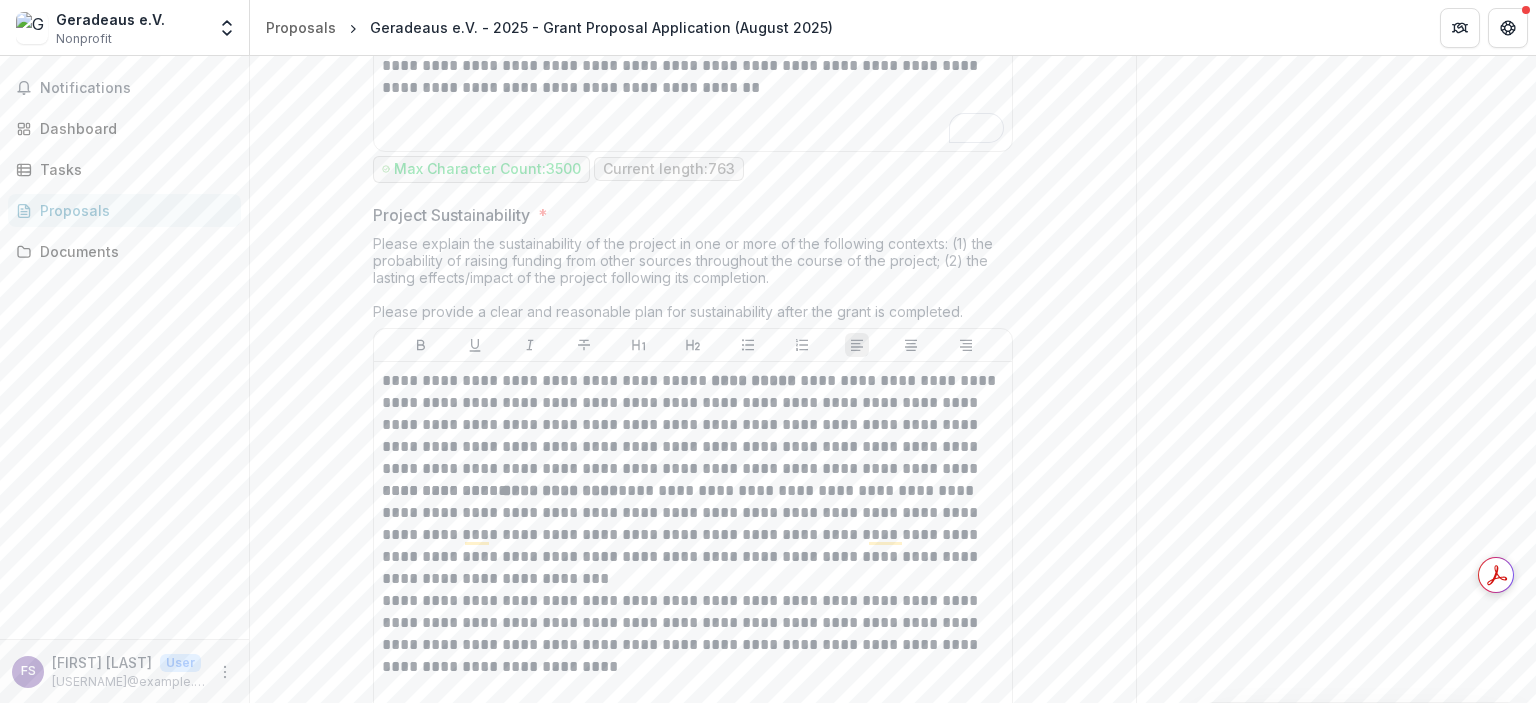 click on "Next" at bounding box center (1073, 866) 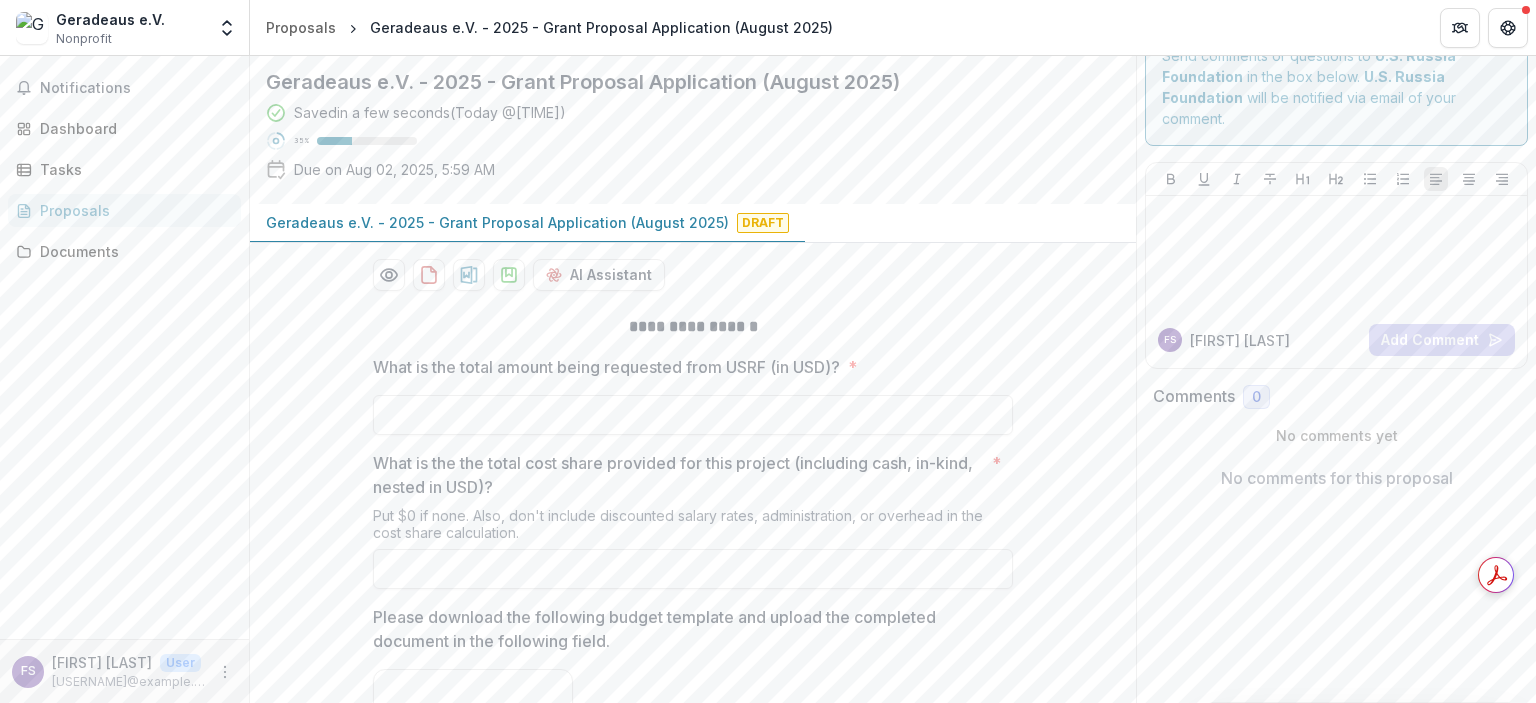 scroll, scrollTop: 0, scrollLeft: 0, axis: both 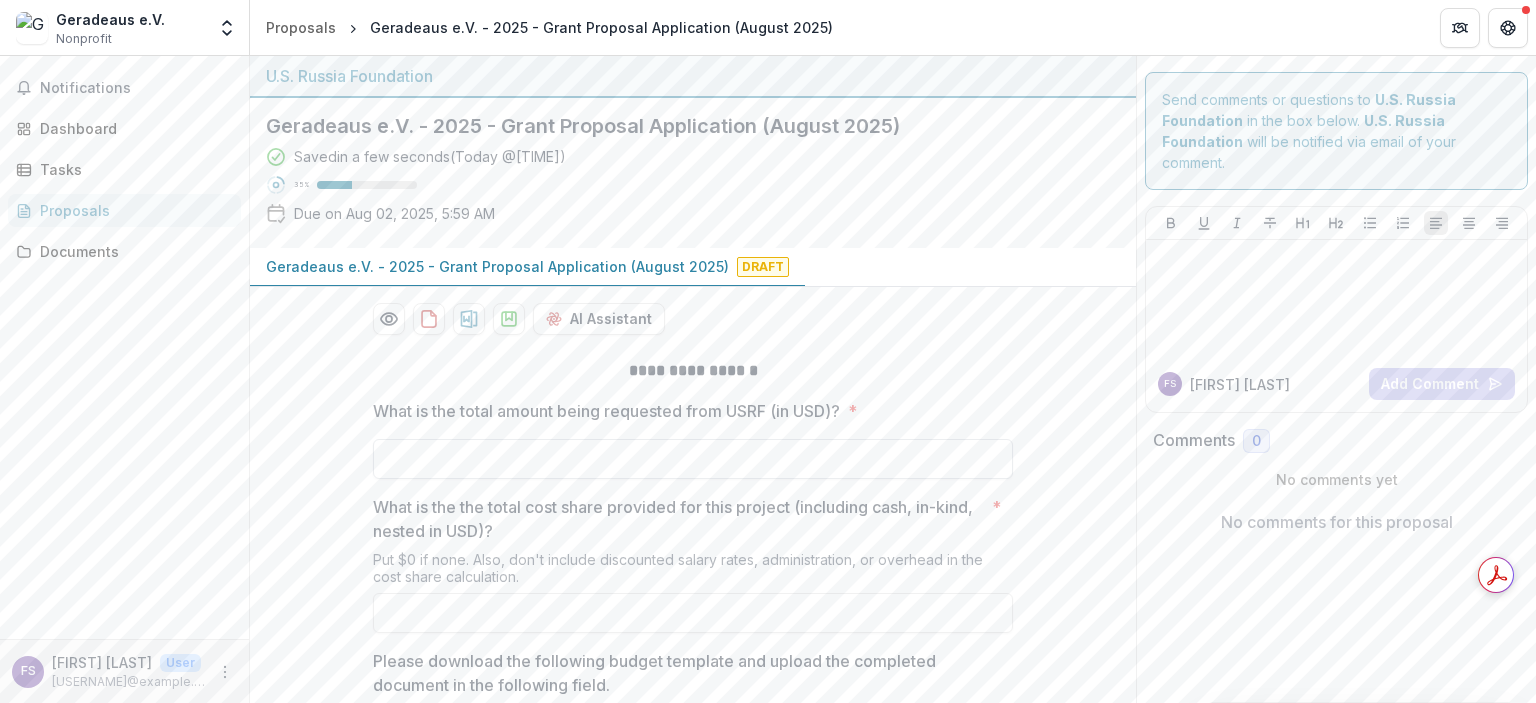 click on "What is the total amount being requested from USRF (in USD)? *" at bounding box center [693, 459] 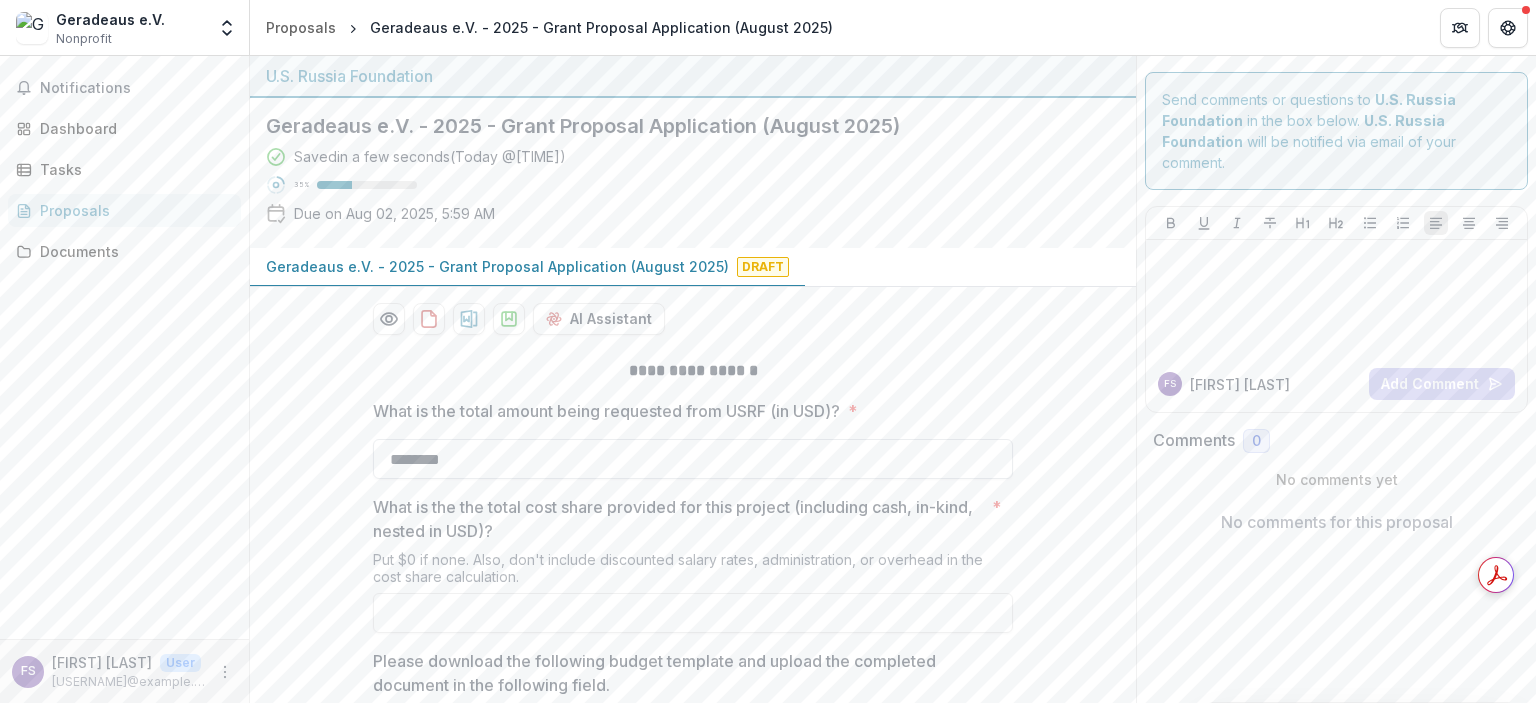 click on "********" at bounding box center [693, 459] 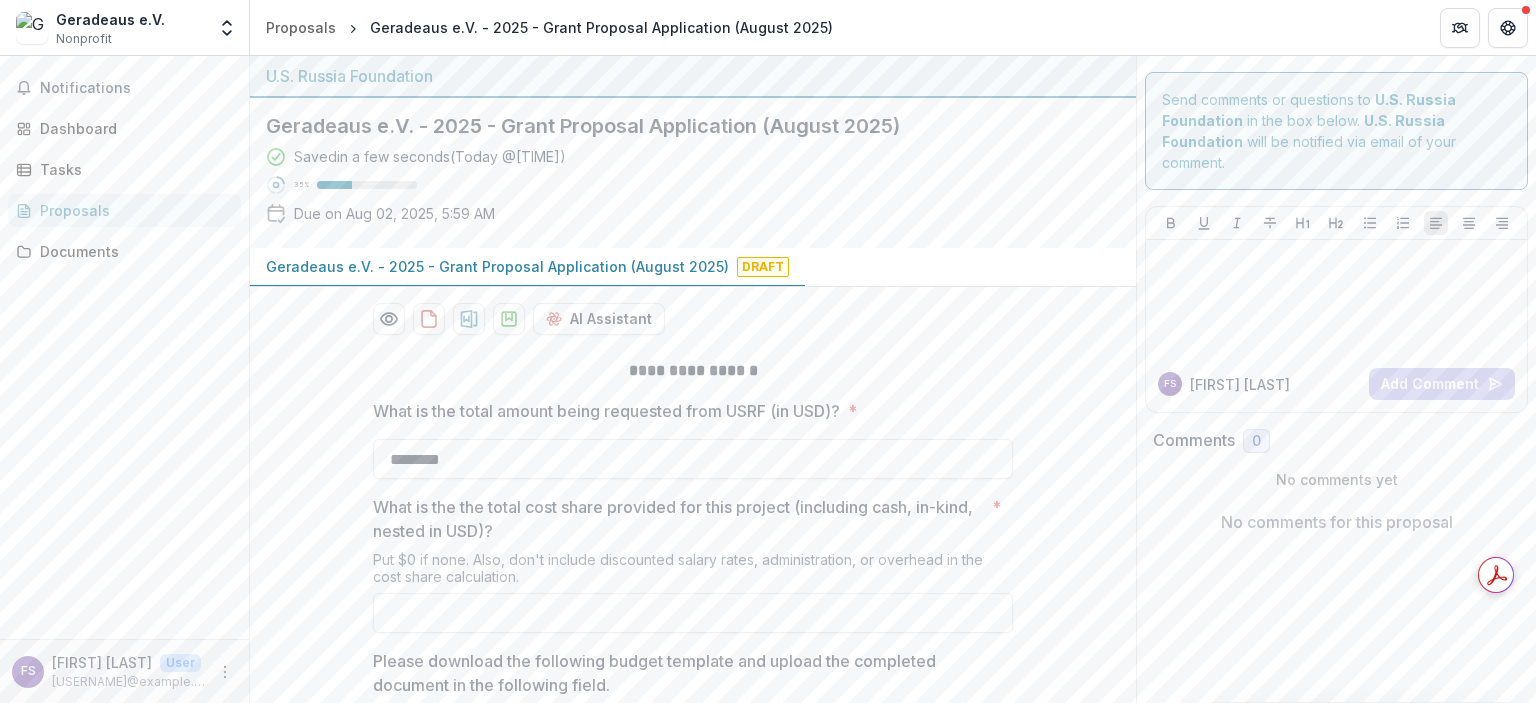 drag, startPoint x: 488, startPoint y: 459, endPoint x: 358, endPoint y: 451, distance: 130.24593 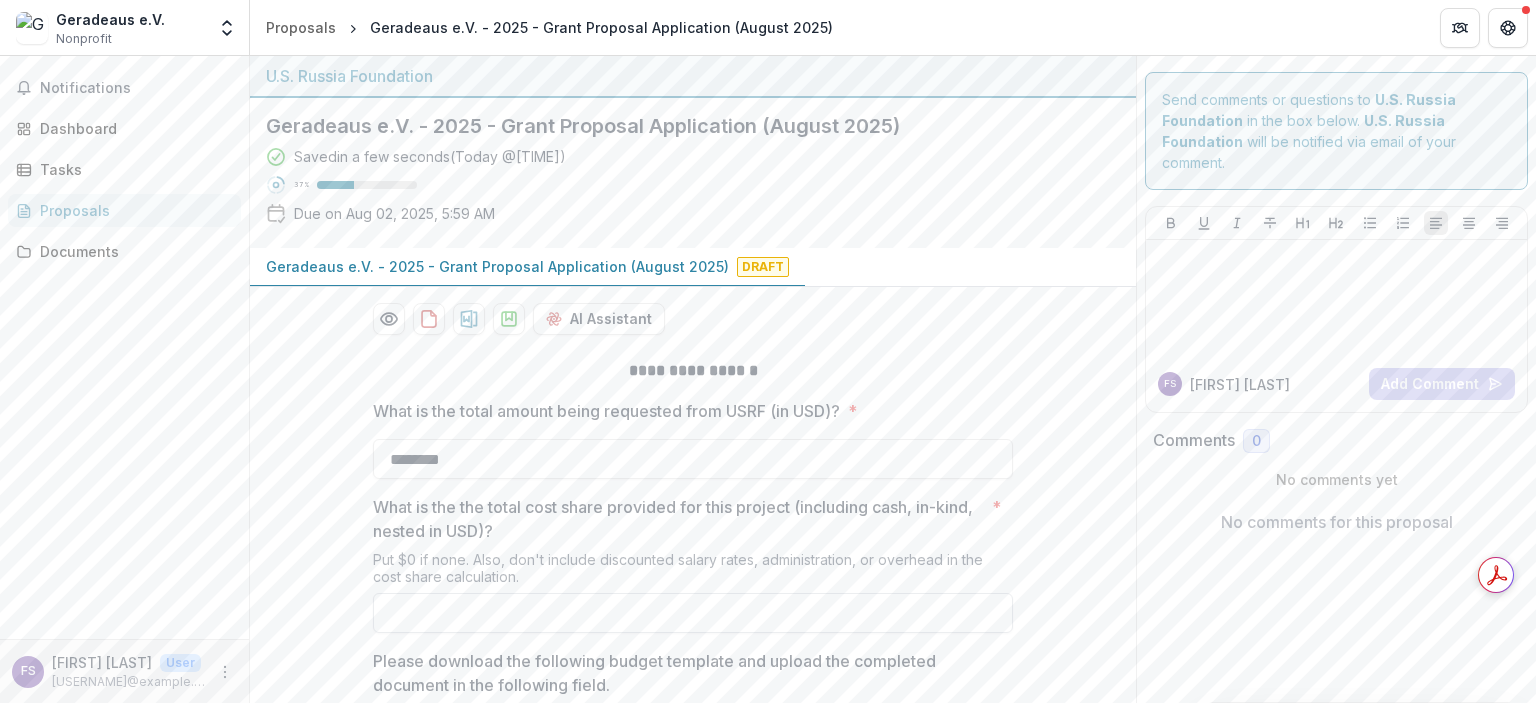 type on "********" 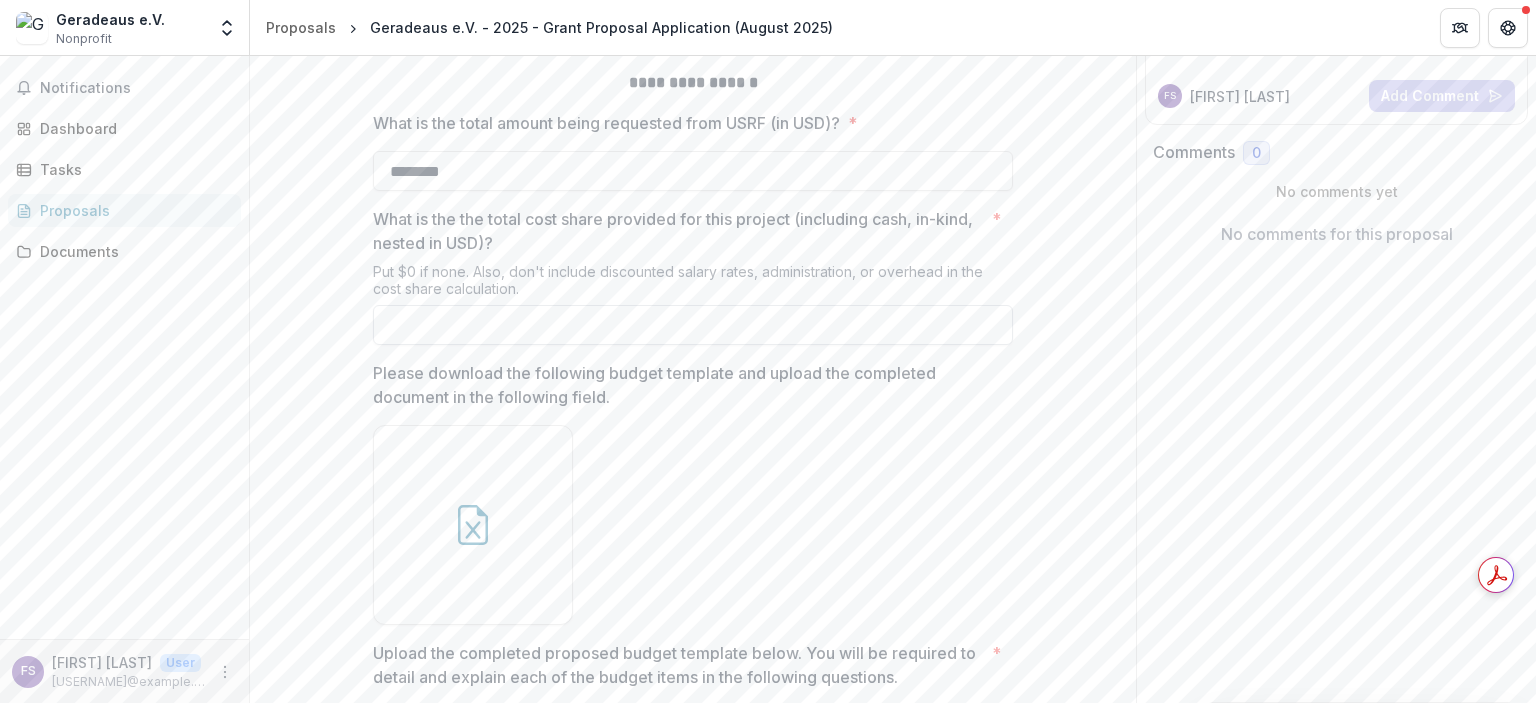 scroll, scrollTop: 290, scrollLeft: 0, axis: vertical 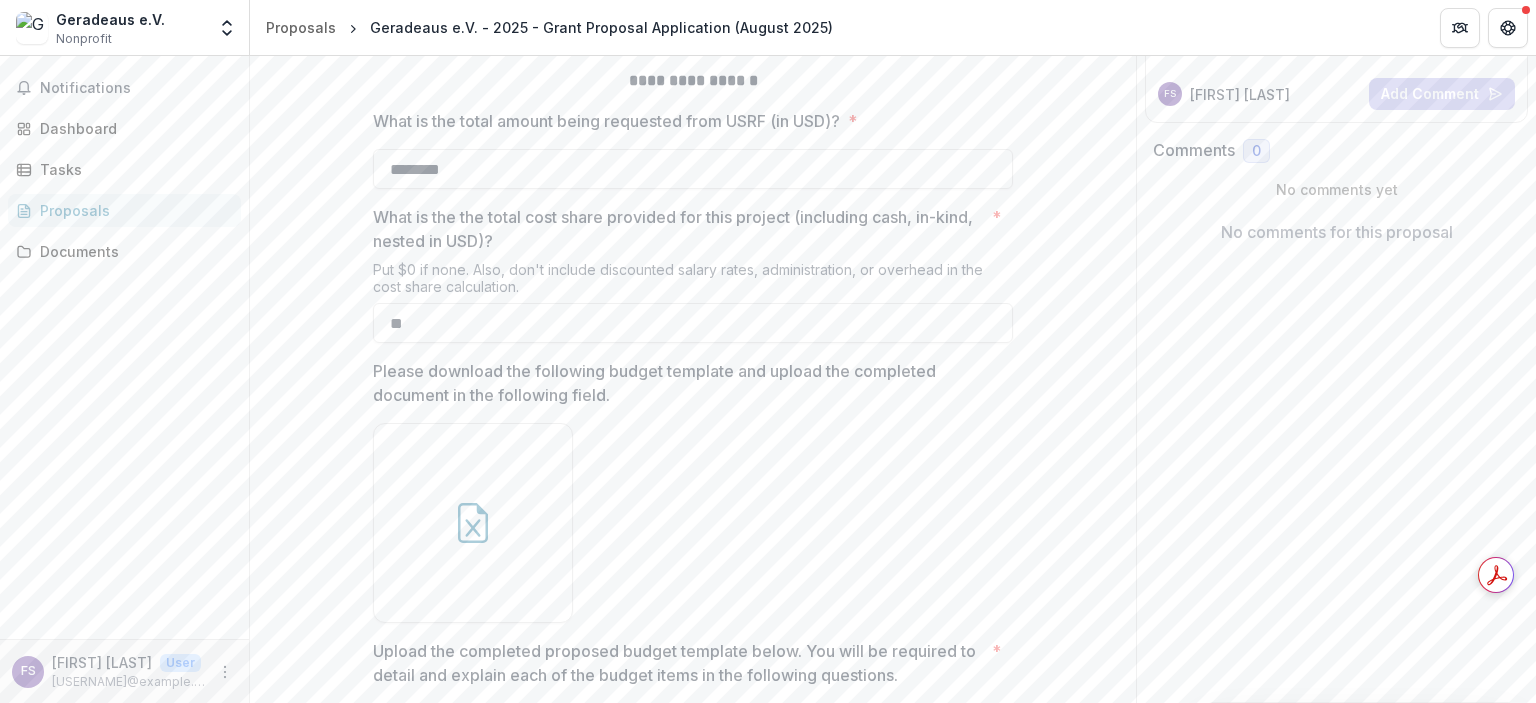type on "*" 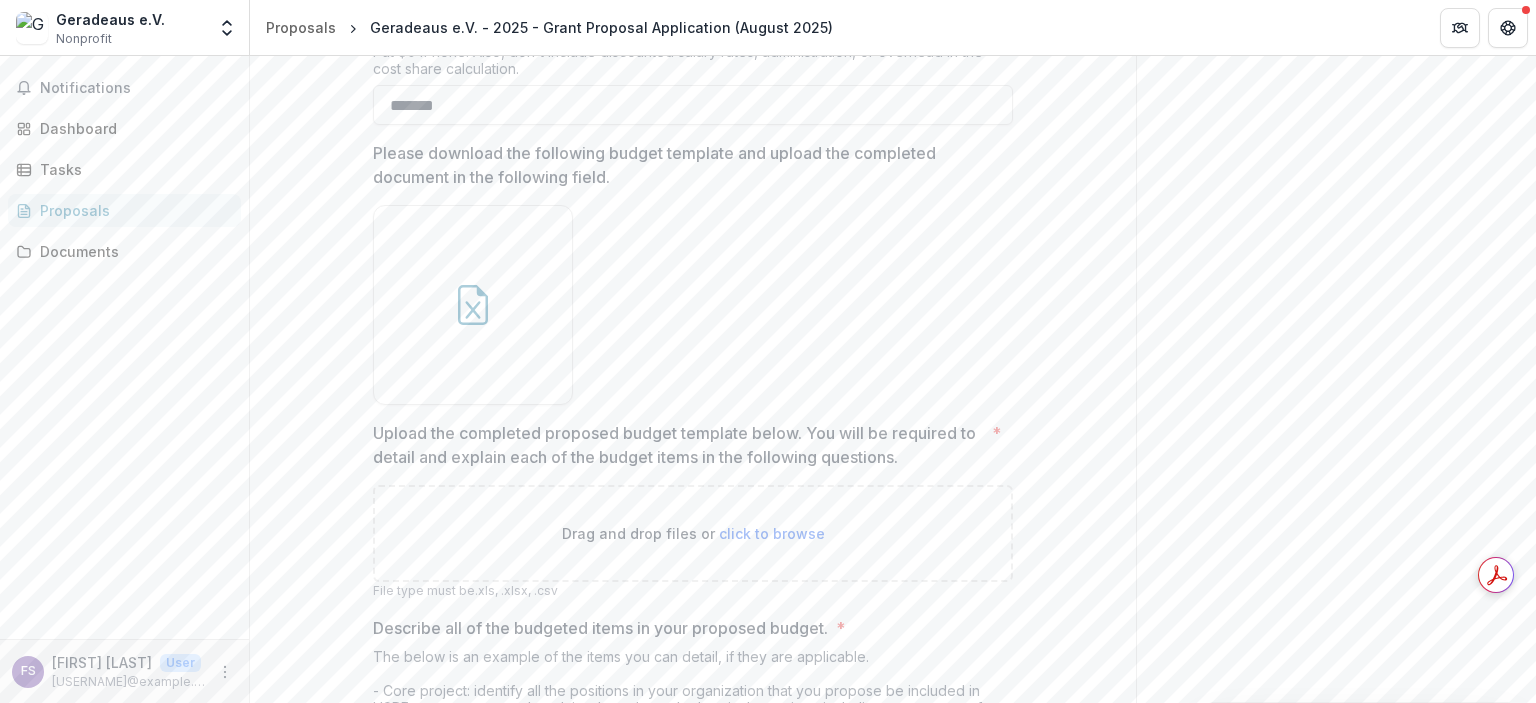 scroll, scrollTop: 510, scrollLeft: 0, axis: vertical 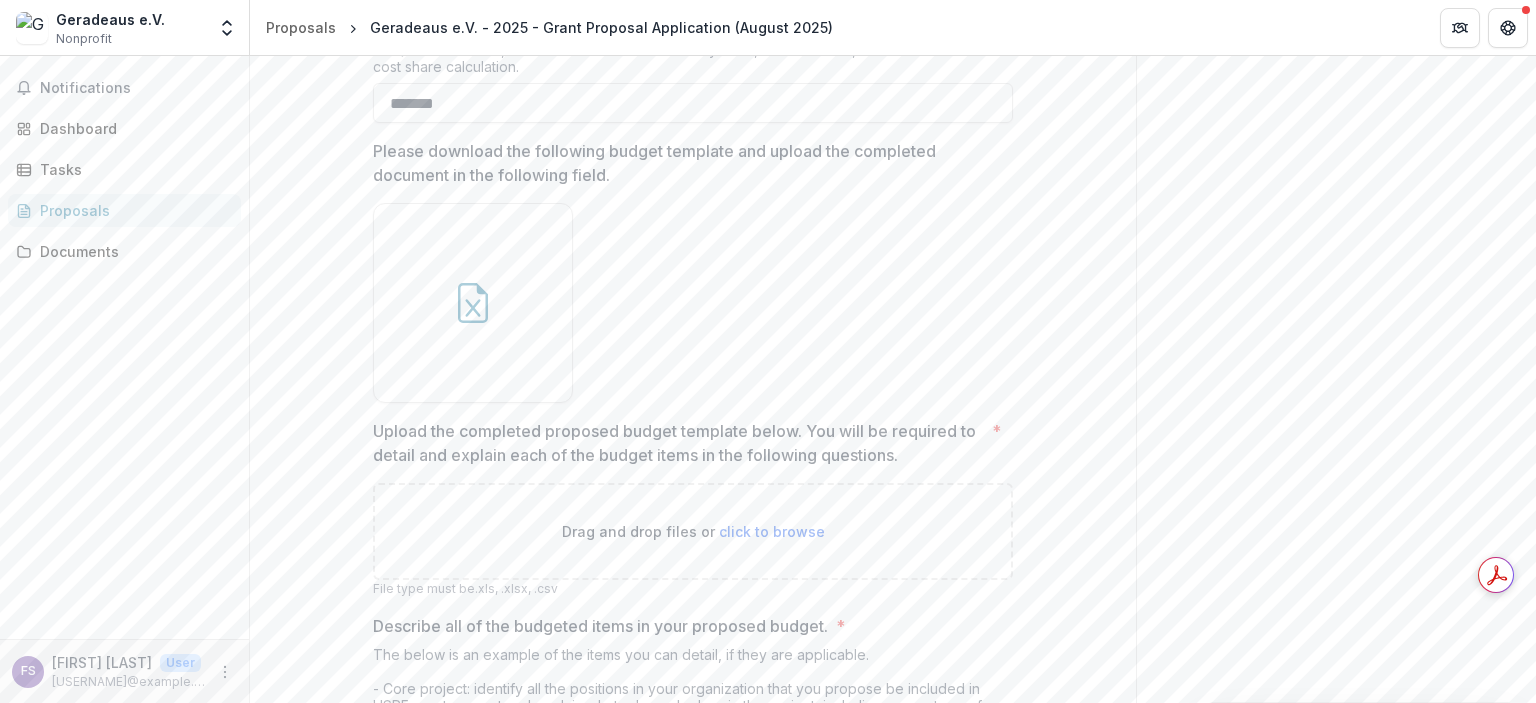 type on "*******" 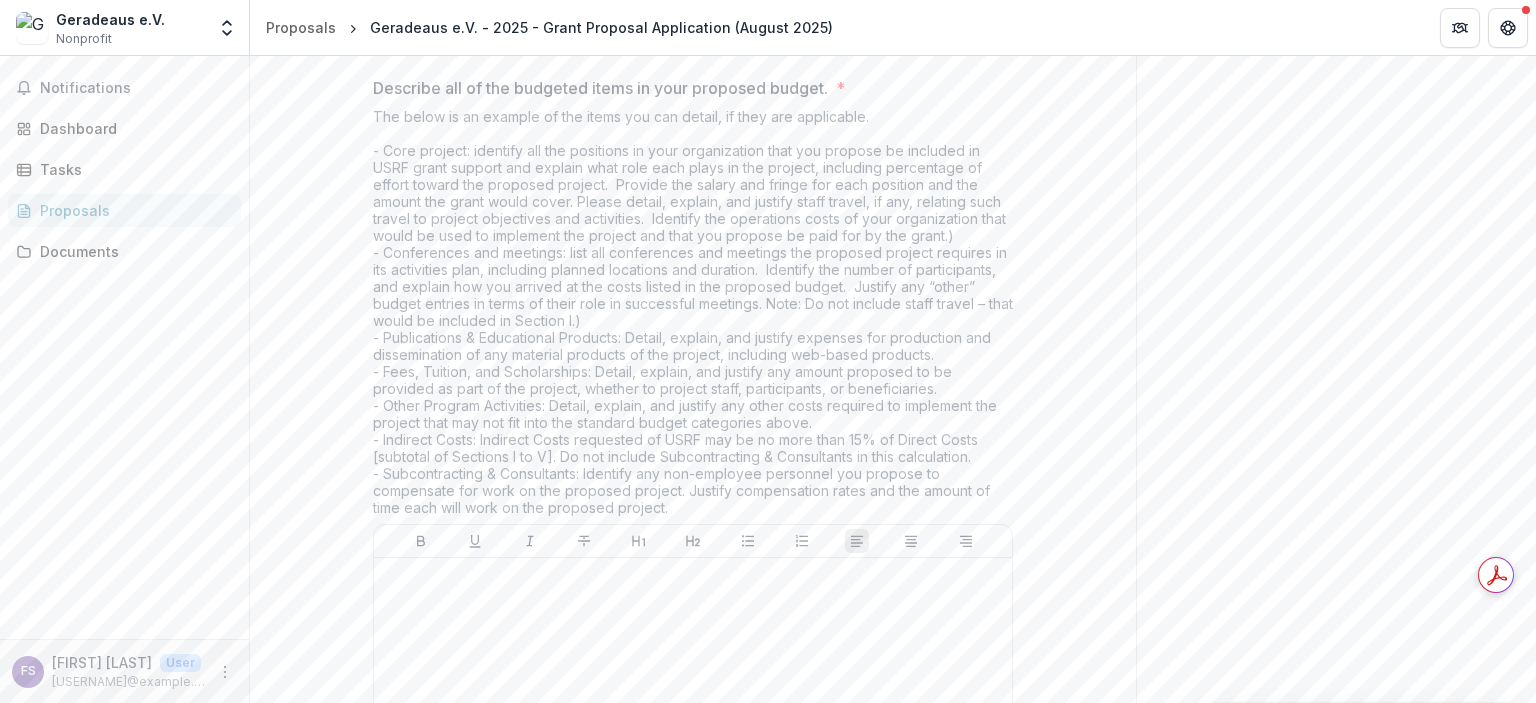 scroll, scrollTop: 1212, scrollLeft: 0, axis: vertical 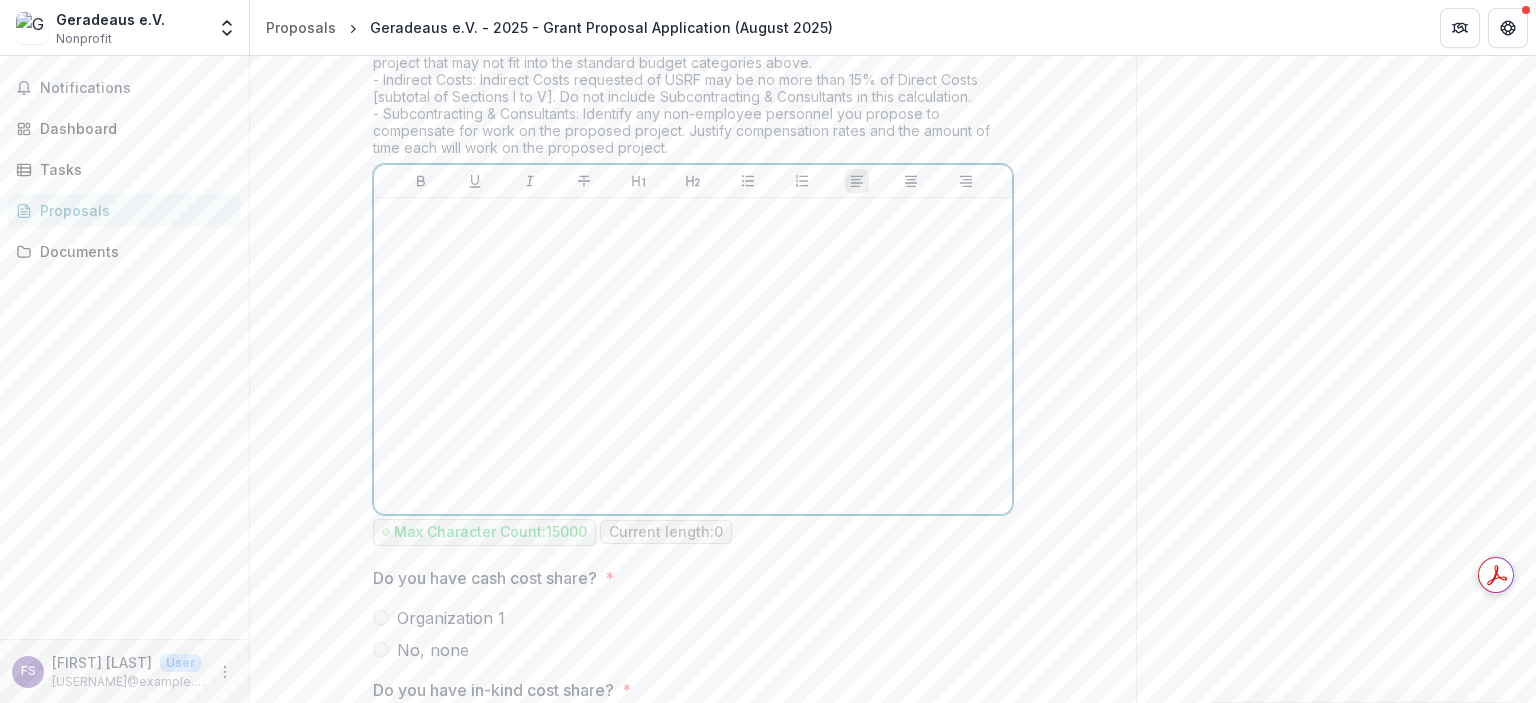 click at bounding box center [693, 356] 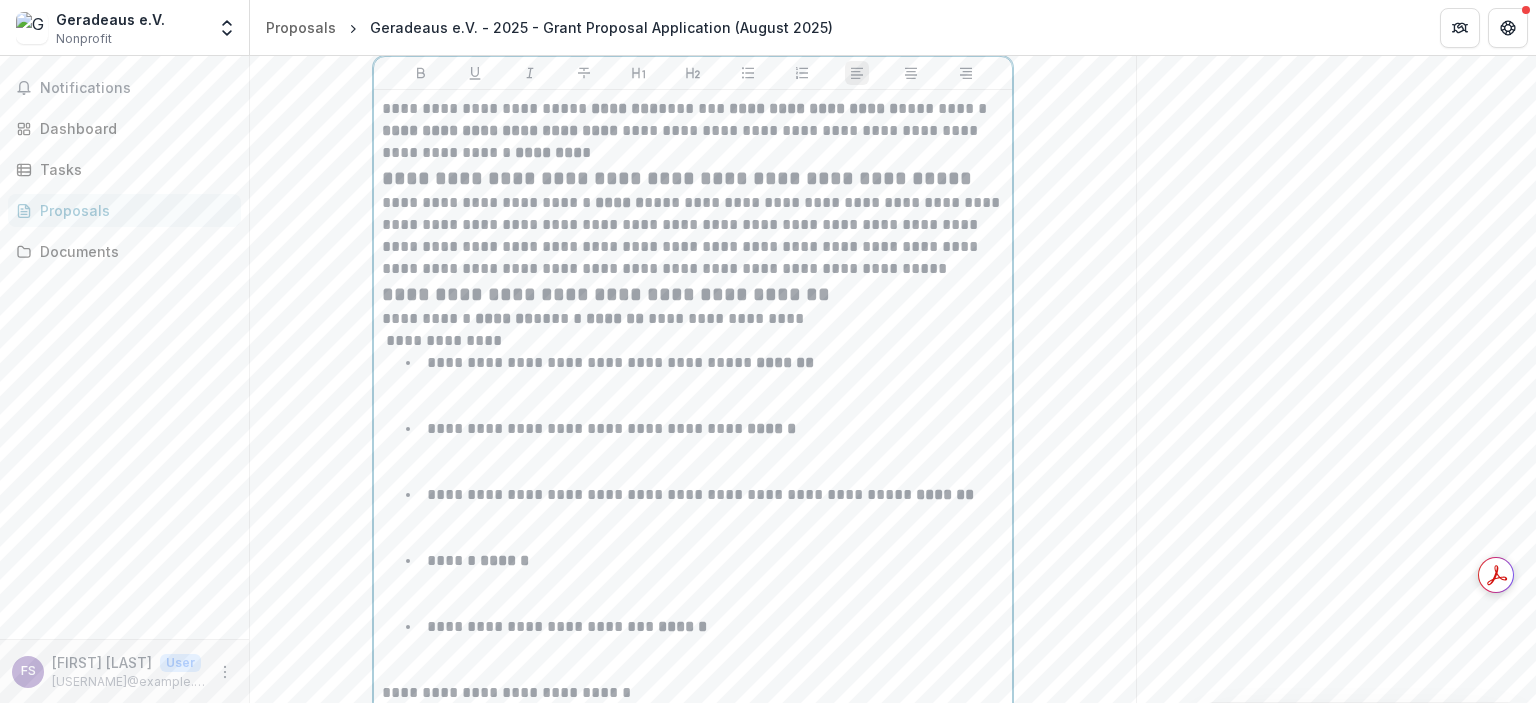 scroll, scrollTop: 1684, scrollLeft: 0, axis: vertical 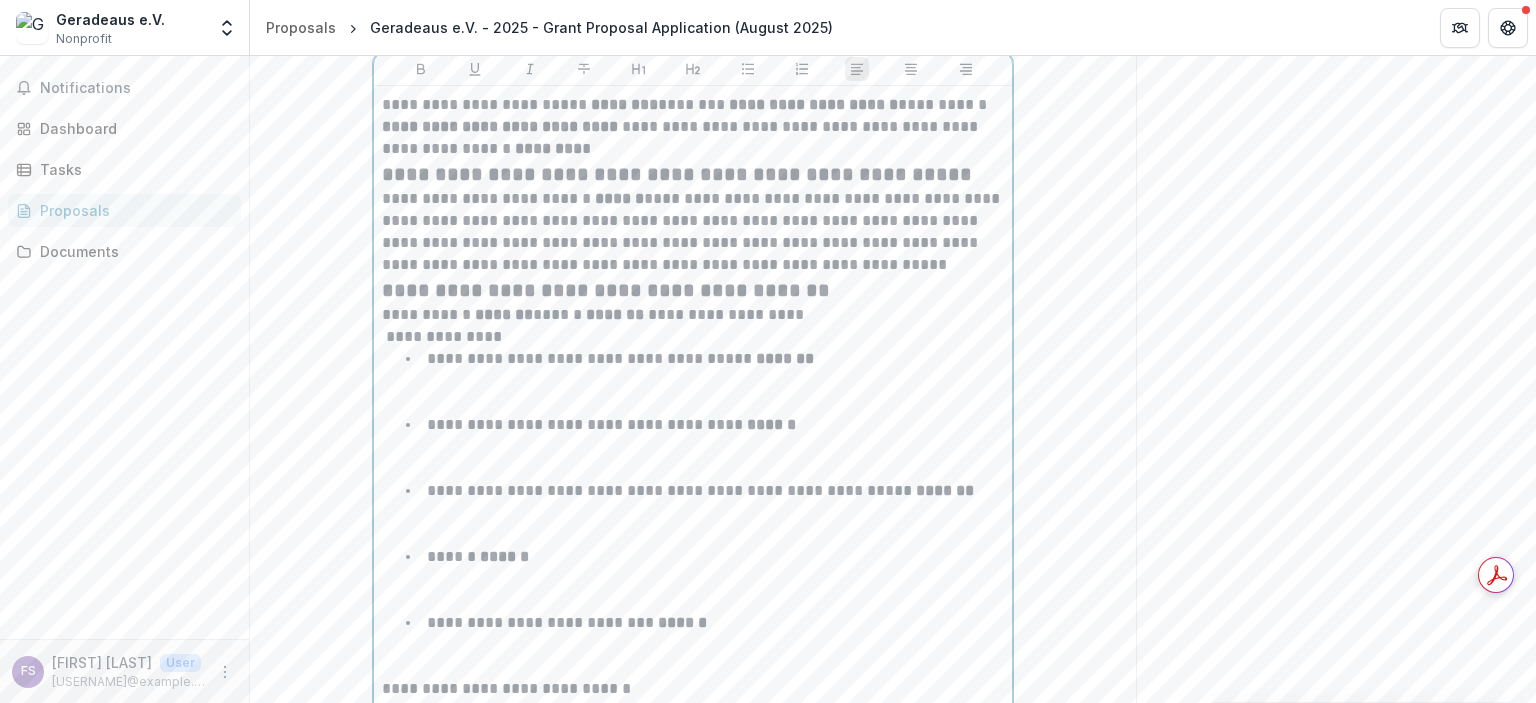 click on "**********" at bounding box center (705, 381) 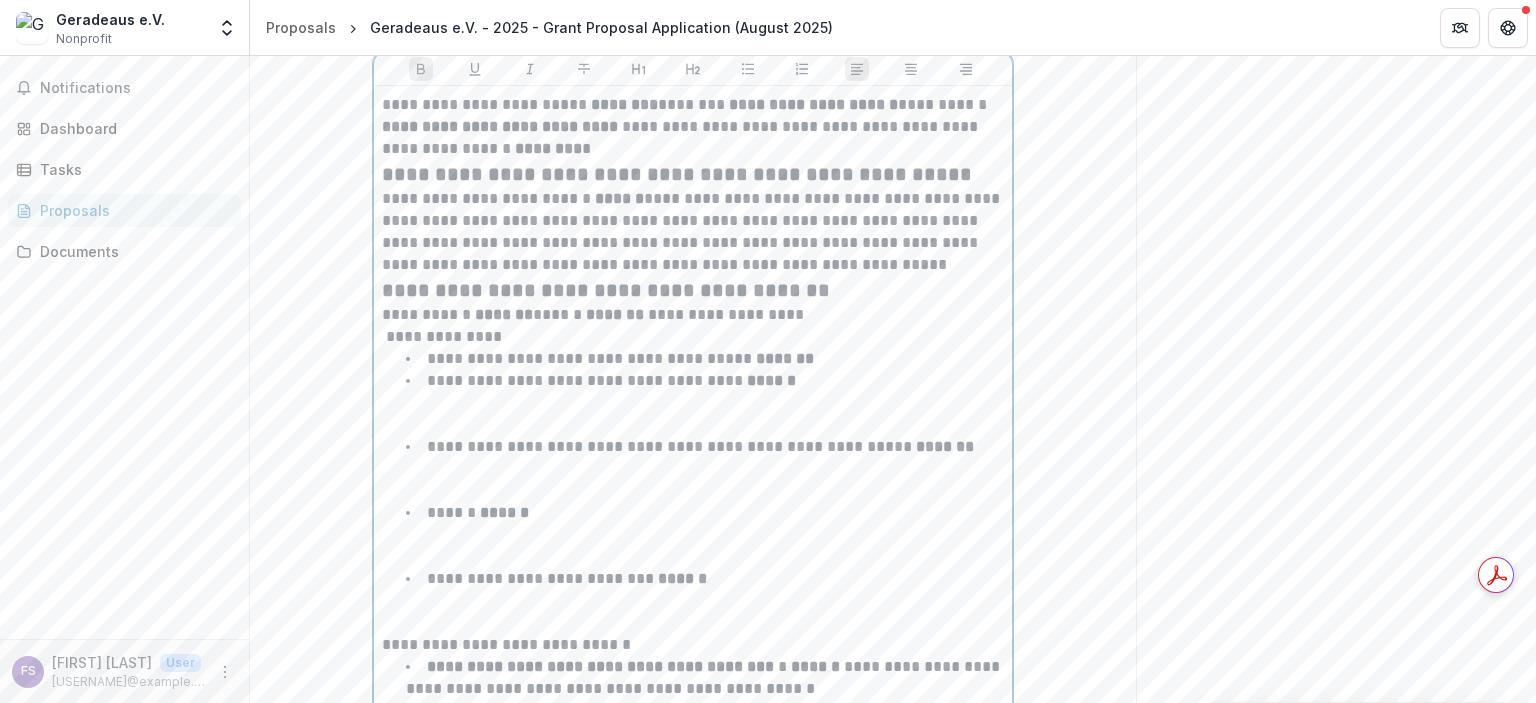 click on "**********" at bounding box center (705, 403) 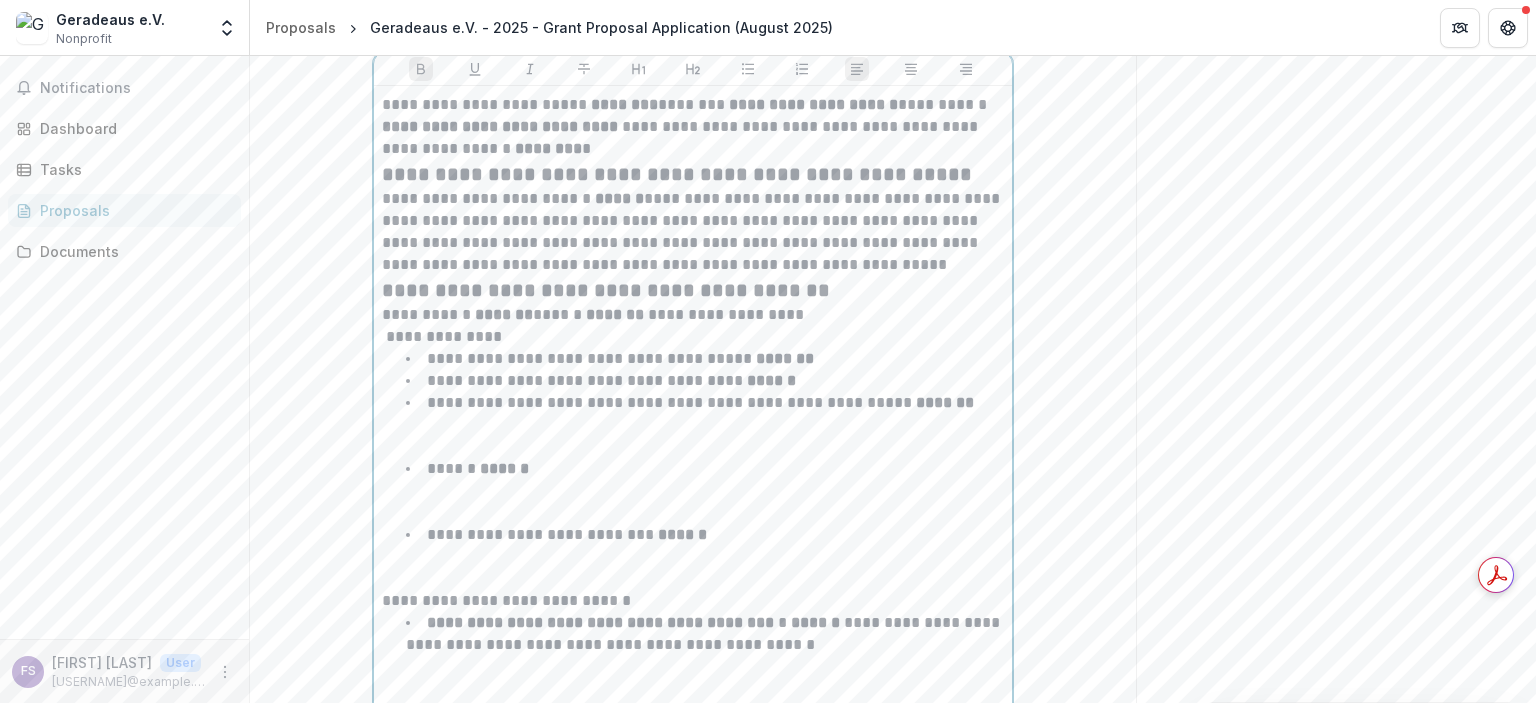 click on "**********" at bounding box center [705, 425] 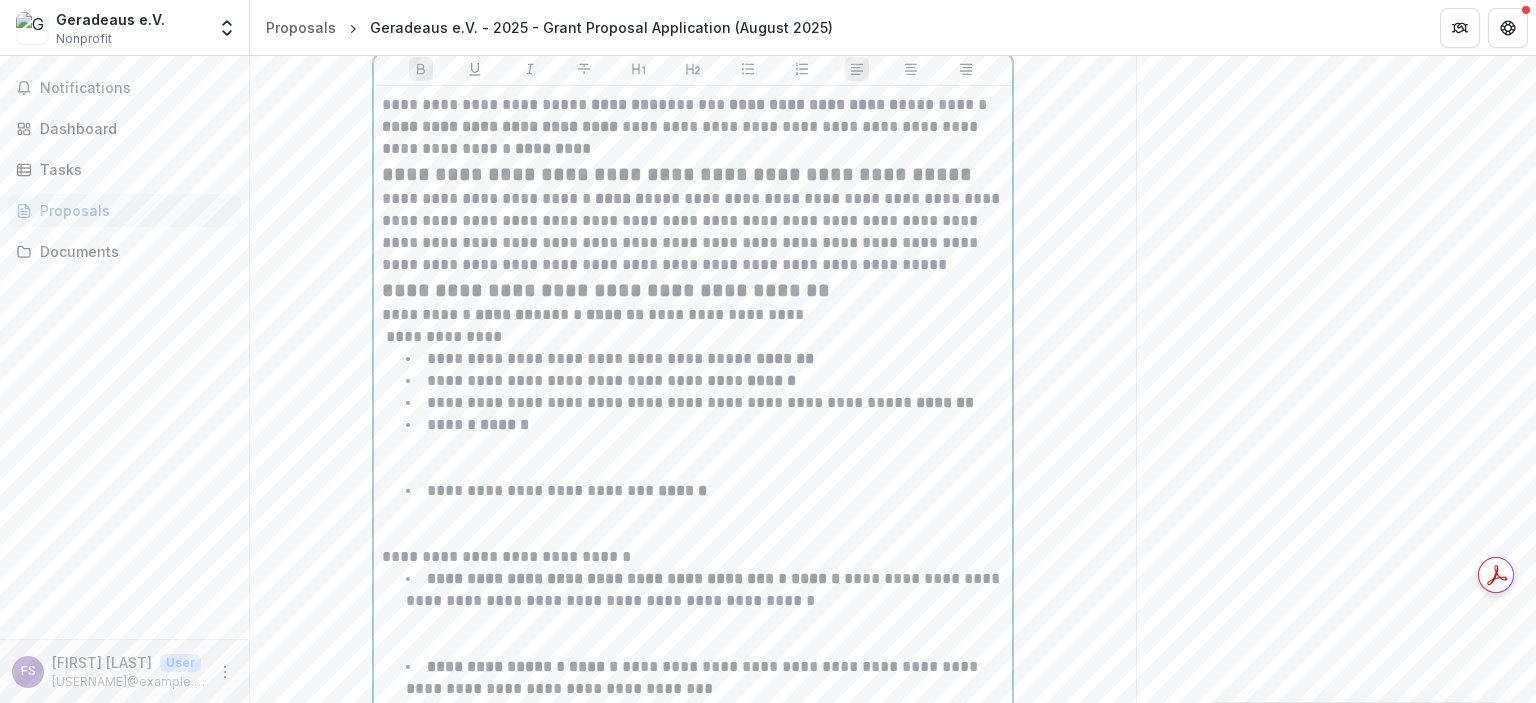click on "****** ******" at bounding box center (705, 447) 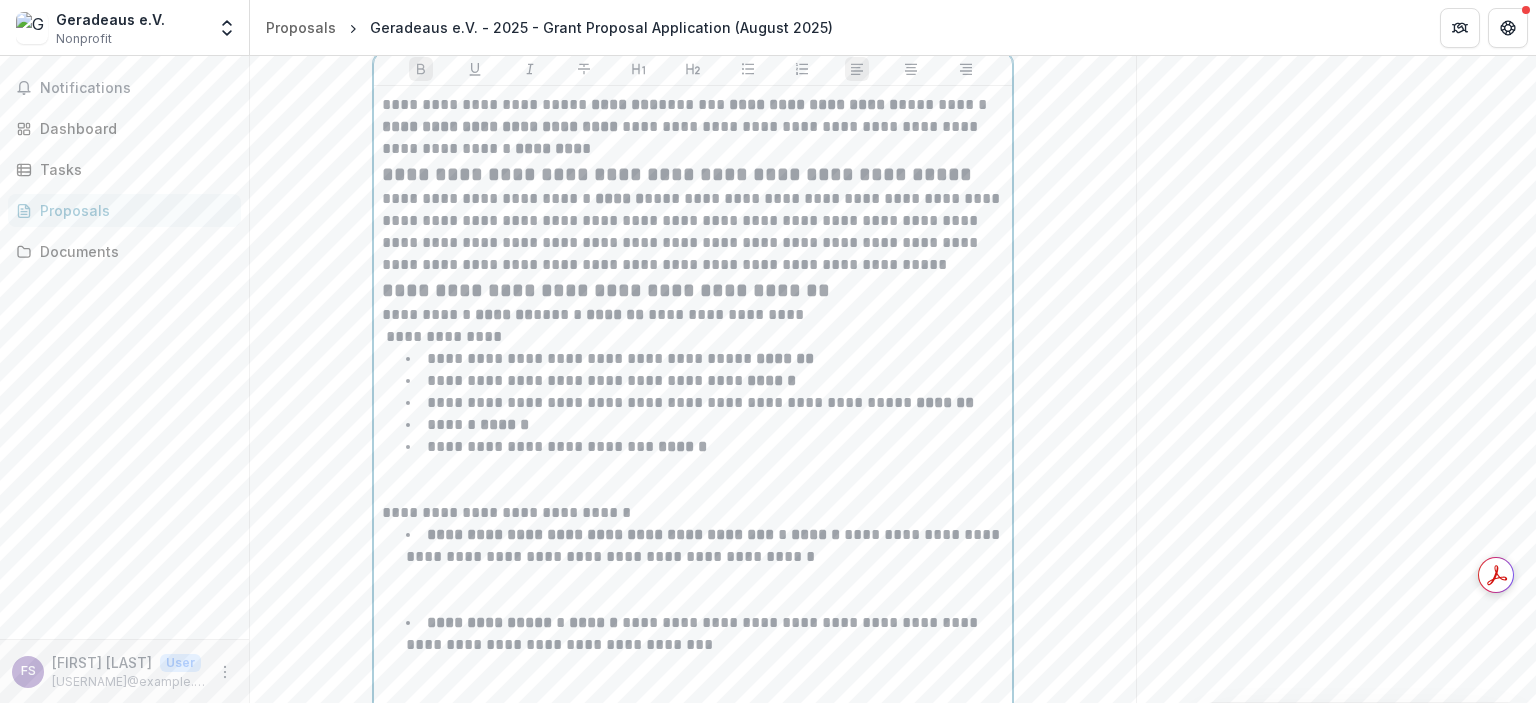 click on "**********" at bounding box center [705, 469] 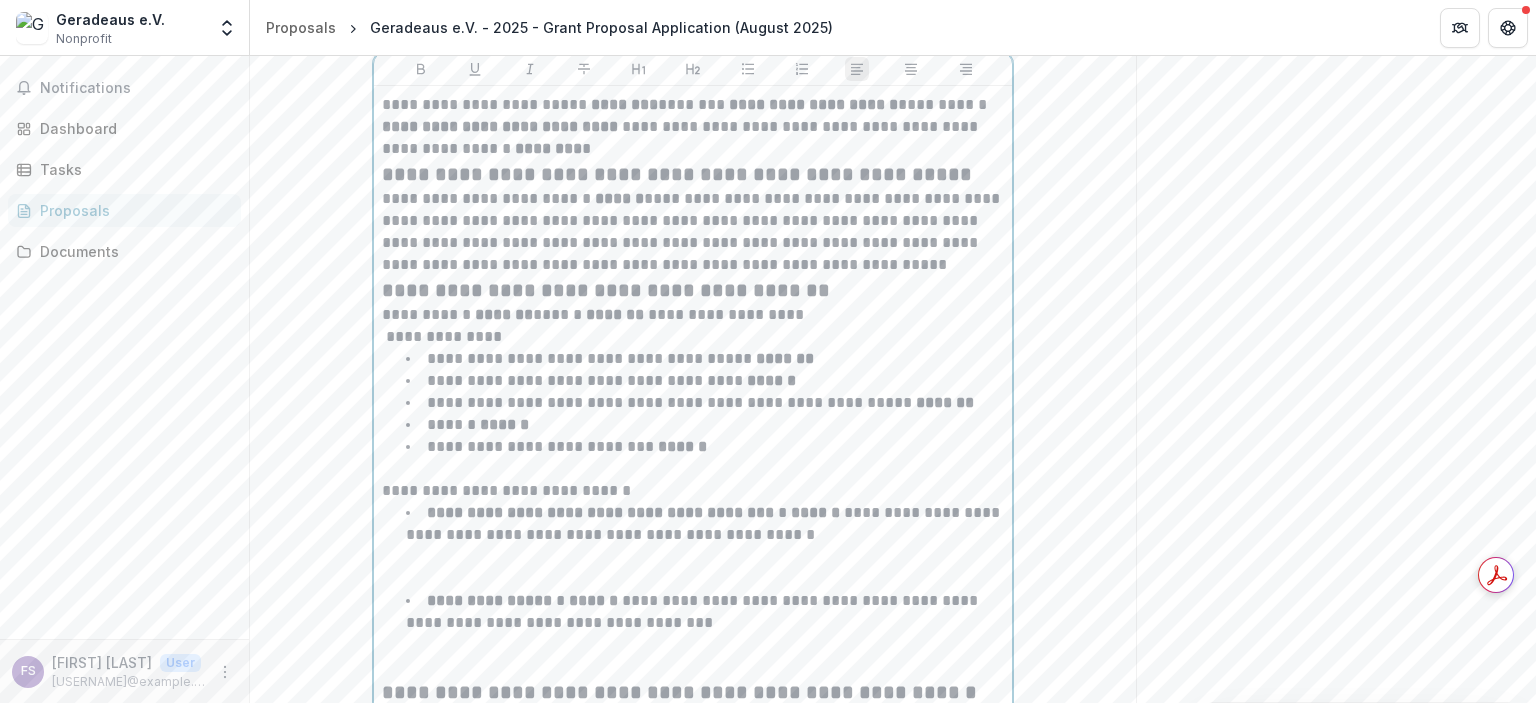 click on "**********" at bounding box center (705, 546) 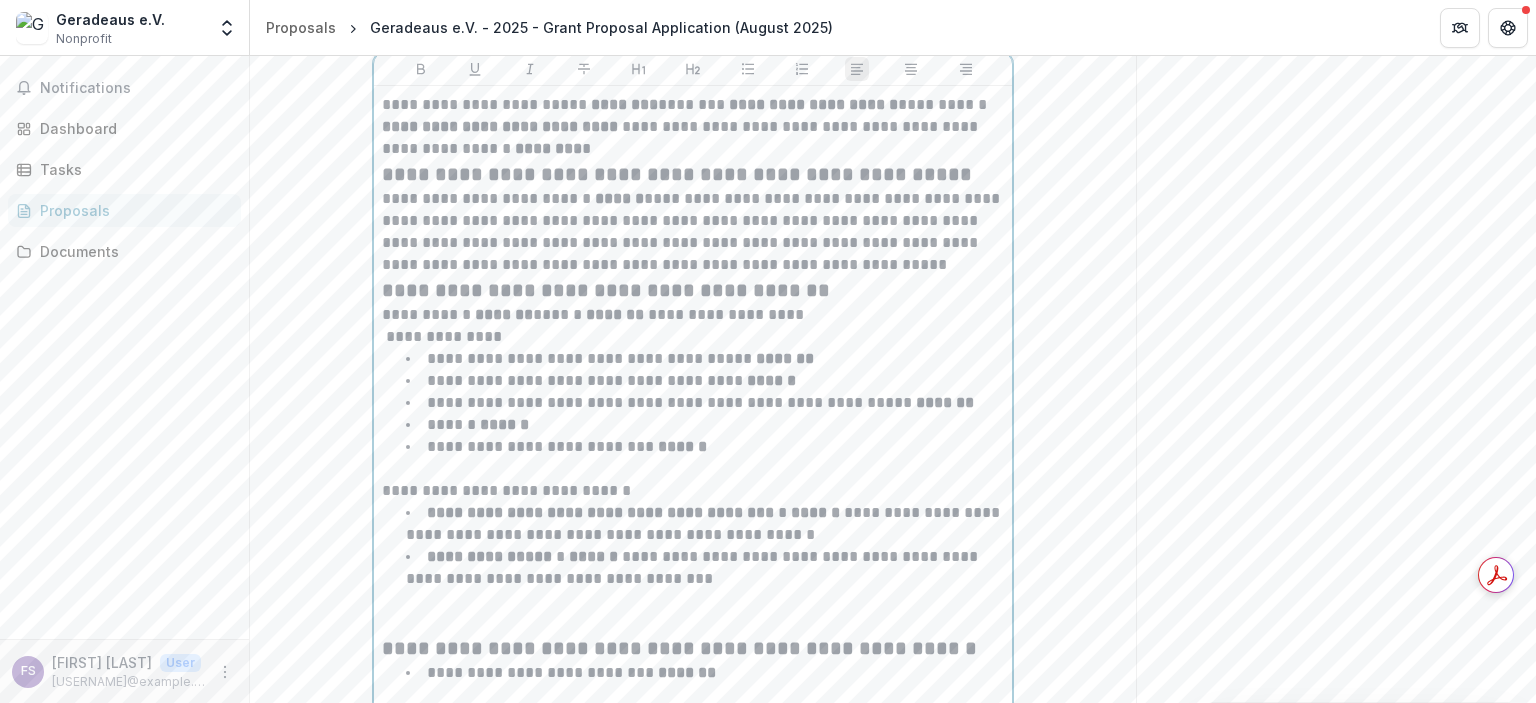 scroll, scrollTop: 1888, scrollLeft: 0, axis: vertical 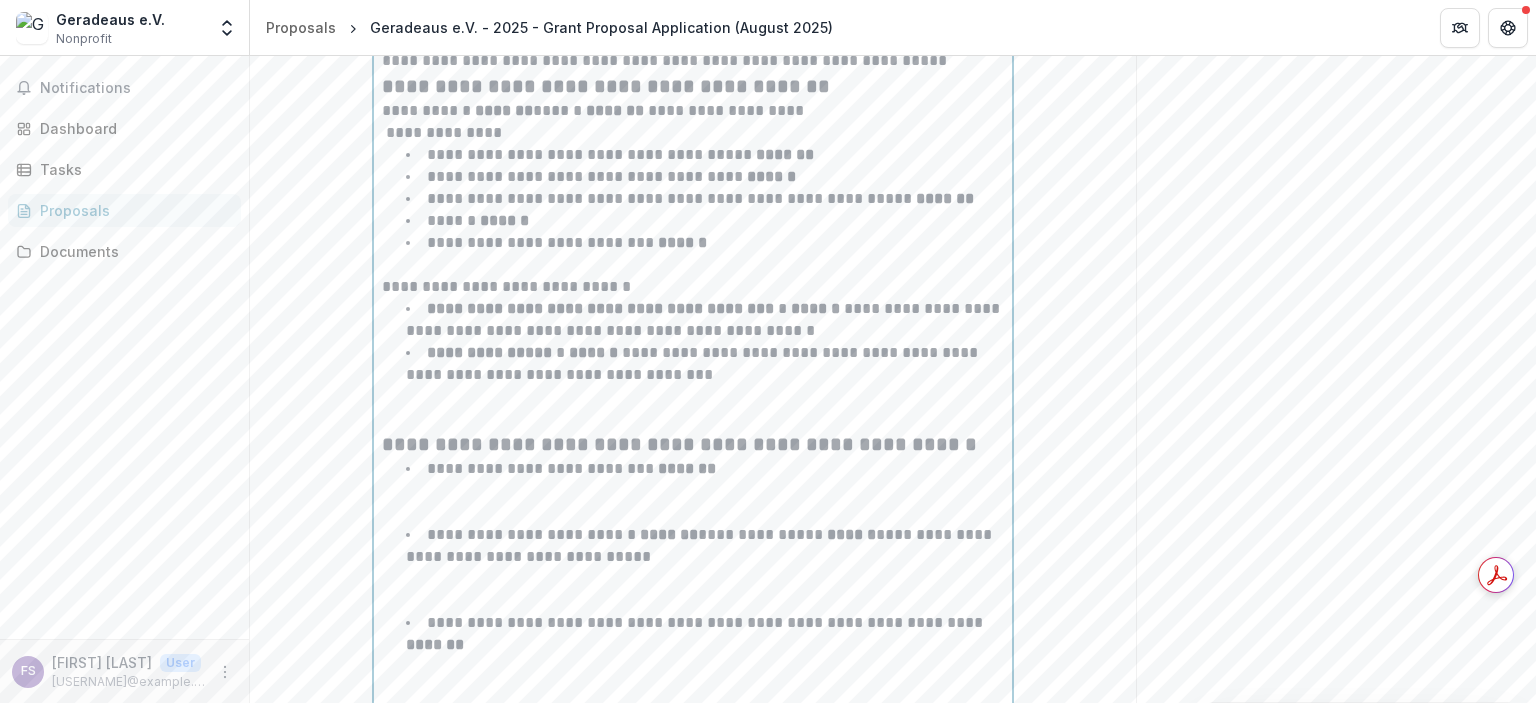 click on "**********" at bounding box center [705, 386] 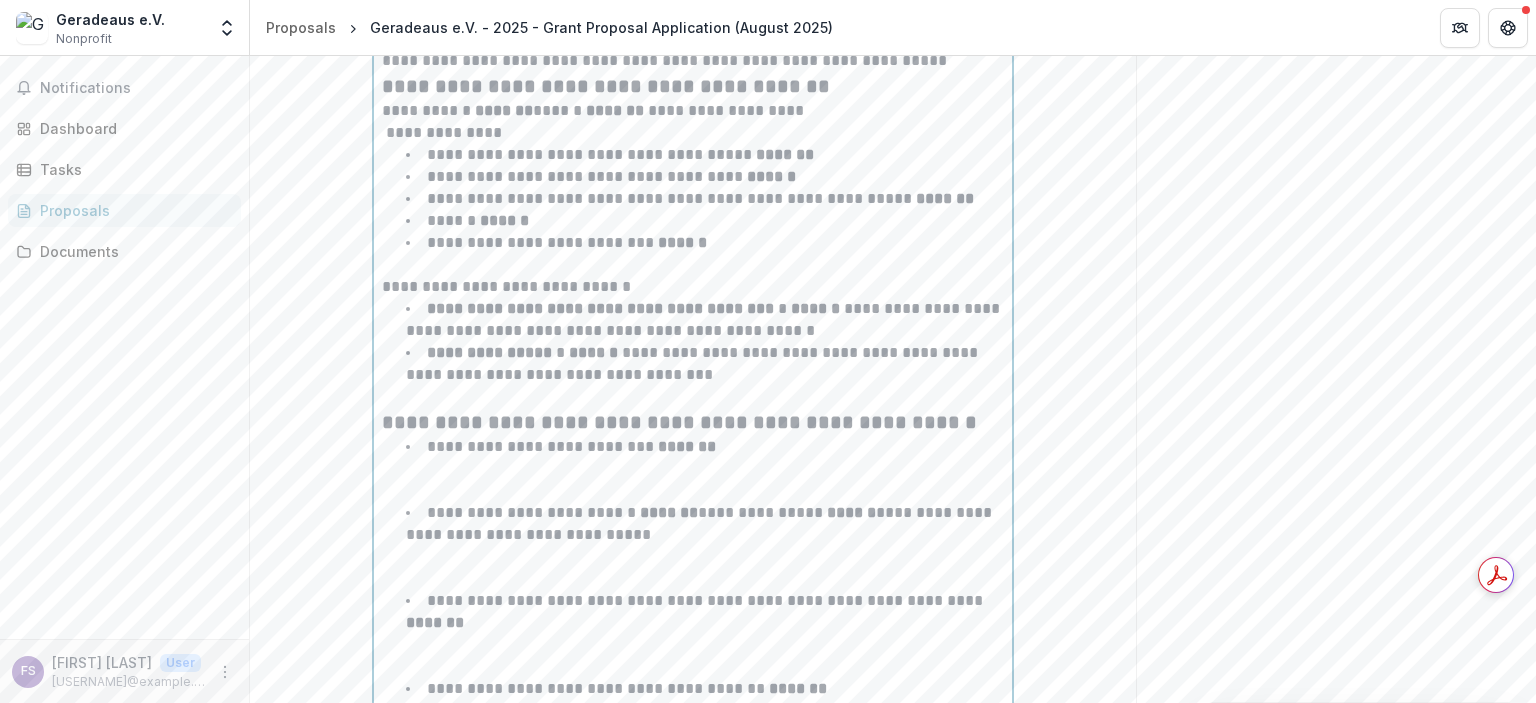 click on "**********" at bounding box center [705, 469] 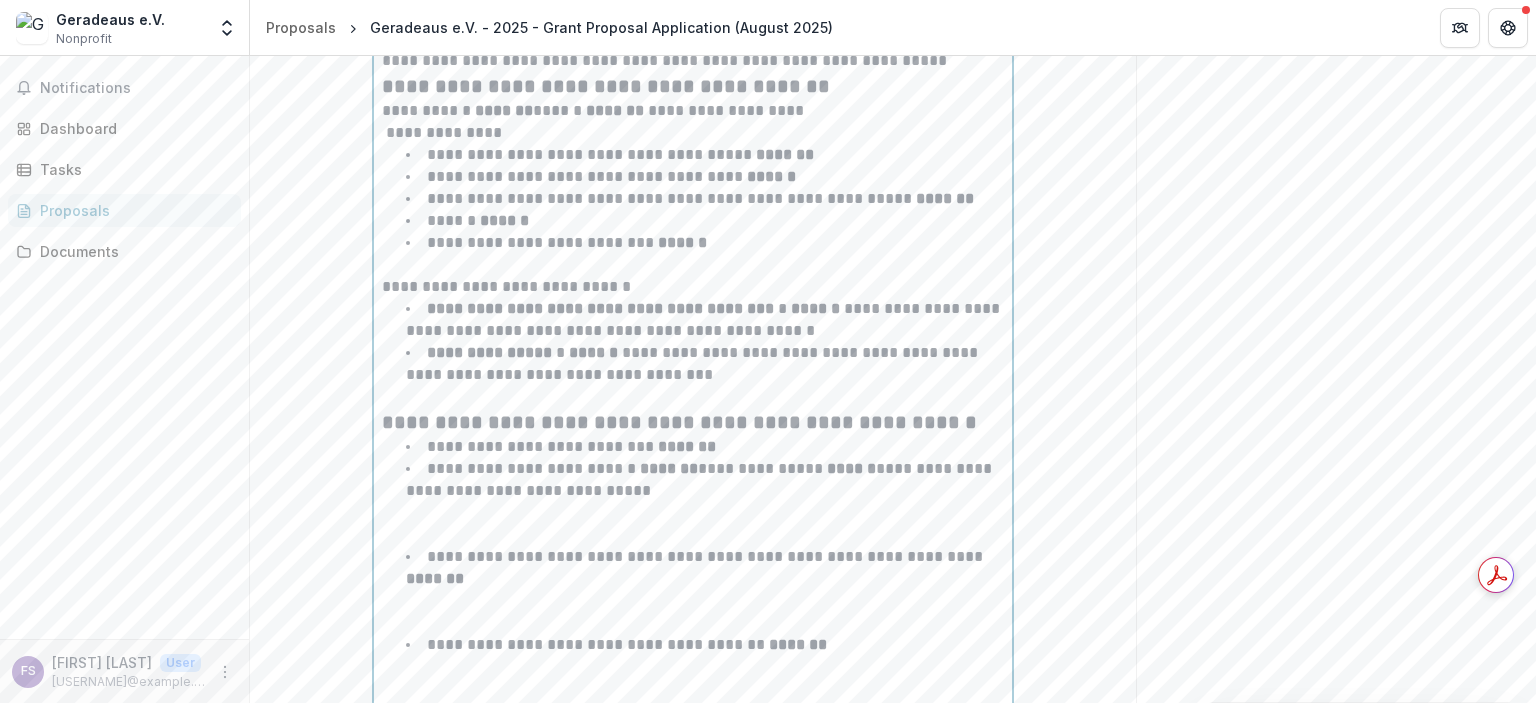 click on "**********" at bounding box center [705, 502] 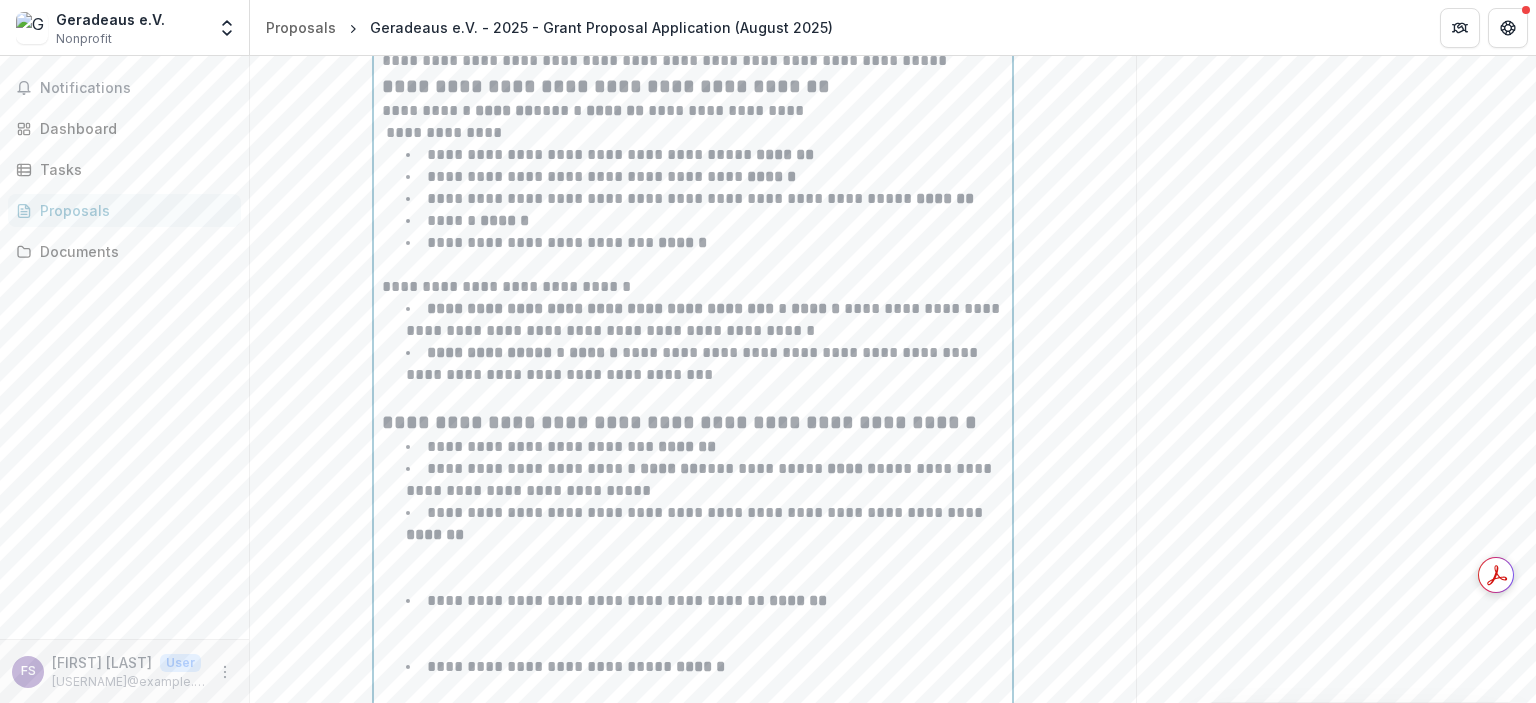 click on "**********" at bounding box center (705, 546) 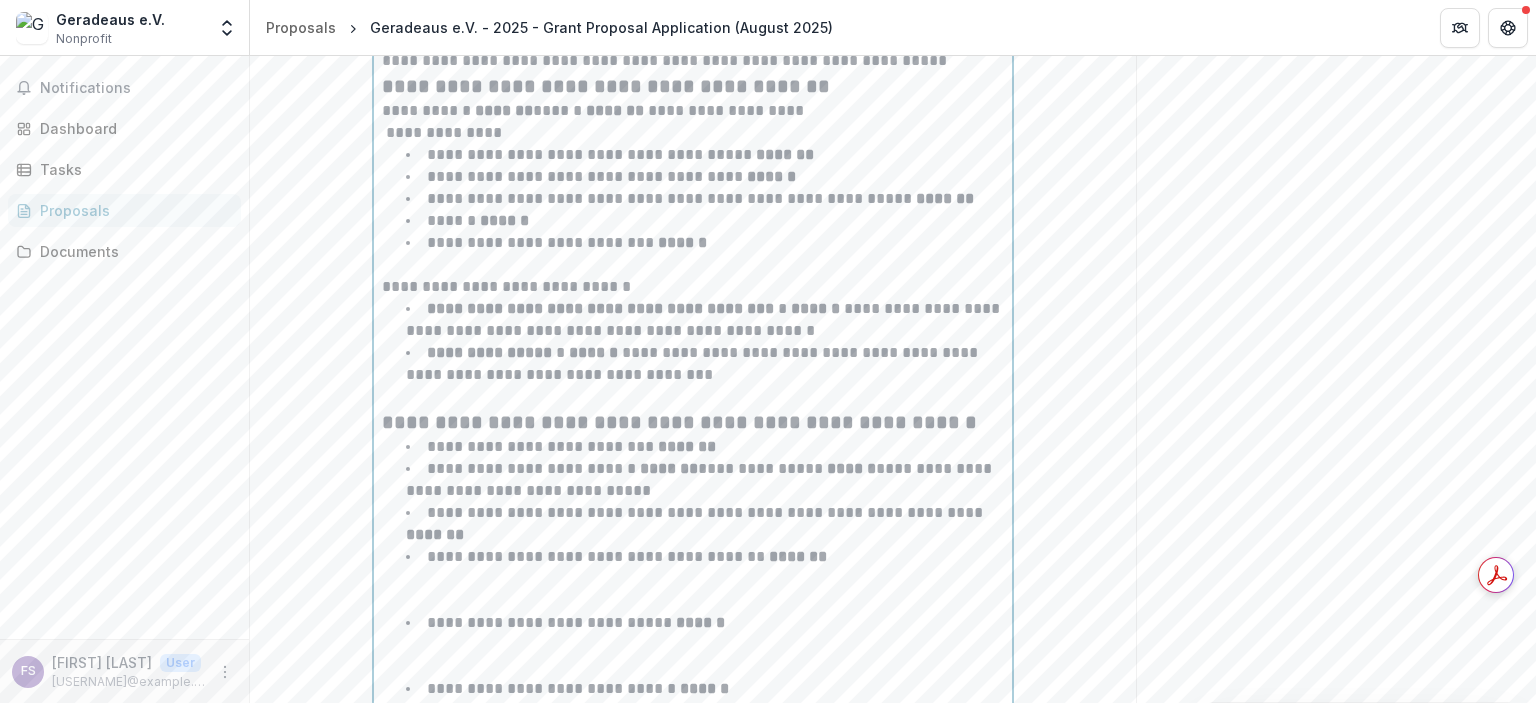 click on "**********" at bounding box center (705, 579) 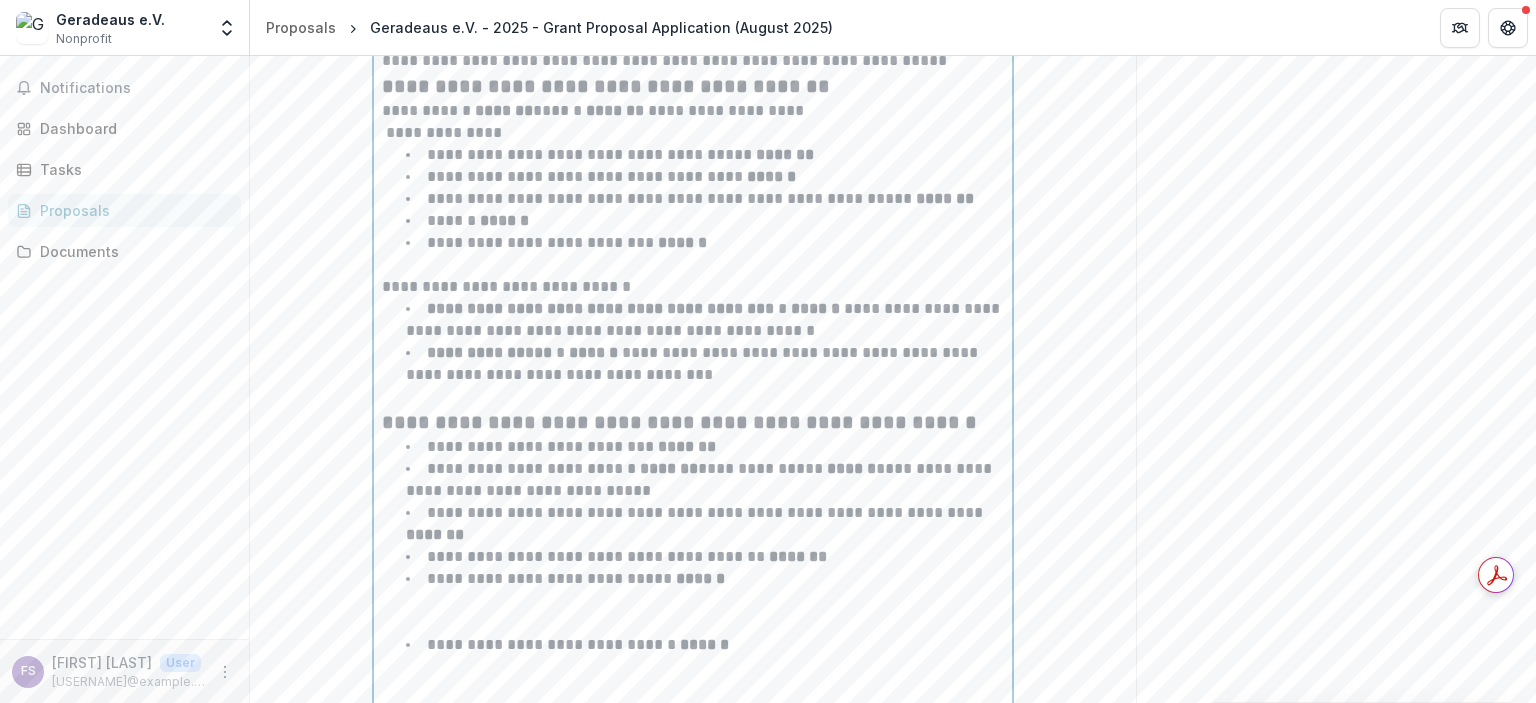 click on "**********" at bounding box center (705, 601) 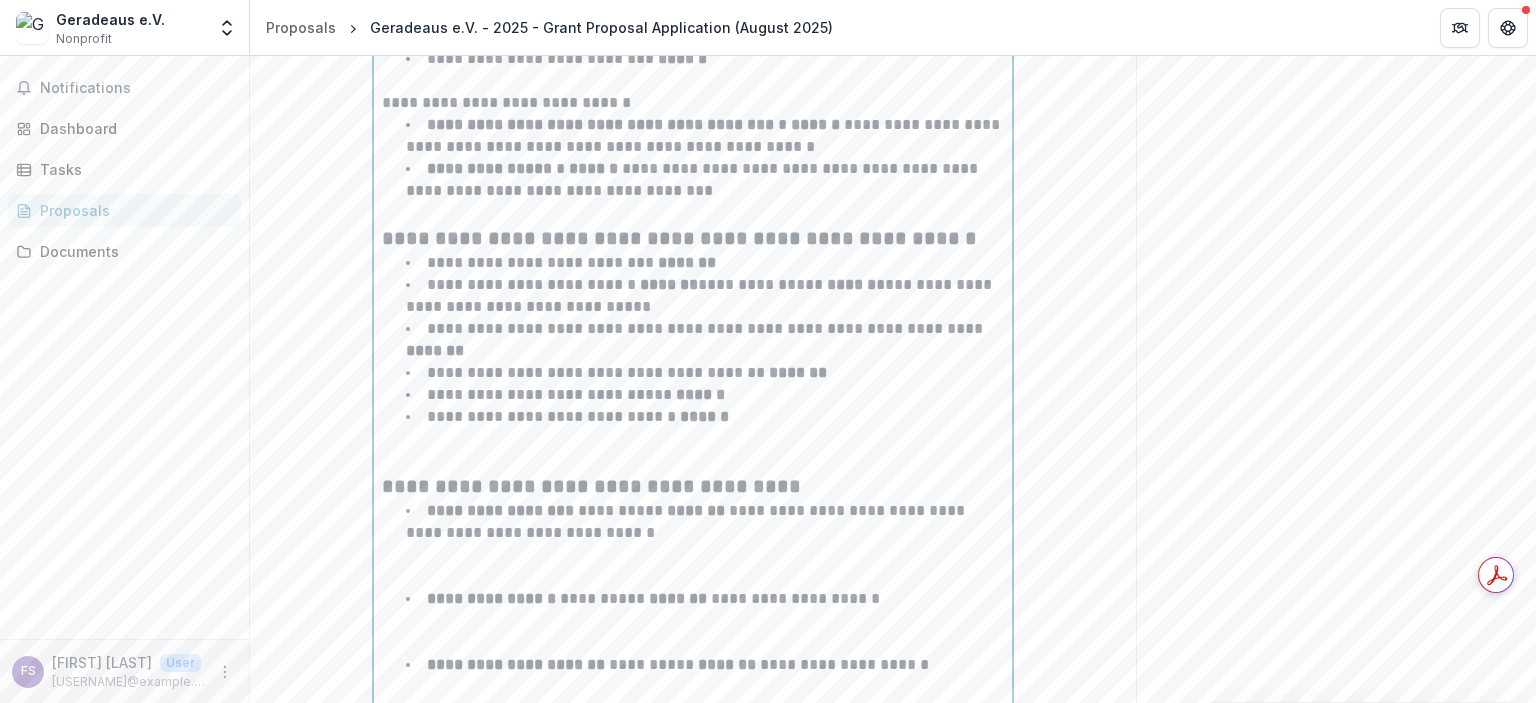 scroll, scrollTop: 2104, scrollLeft: 0, axis: vertical 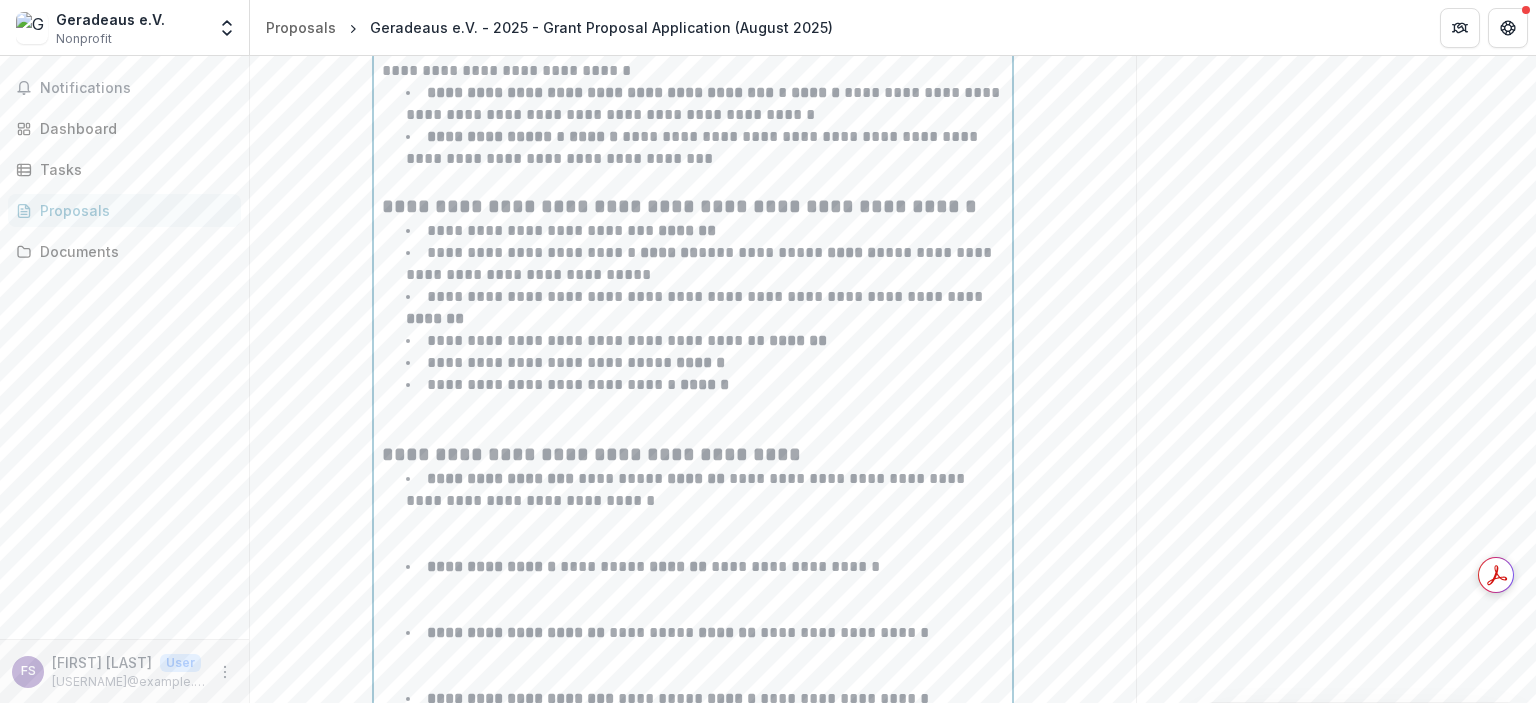 click on "**********" at bounding box center (705, 512) 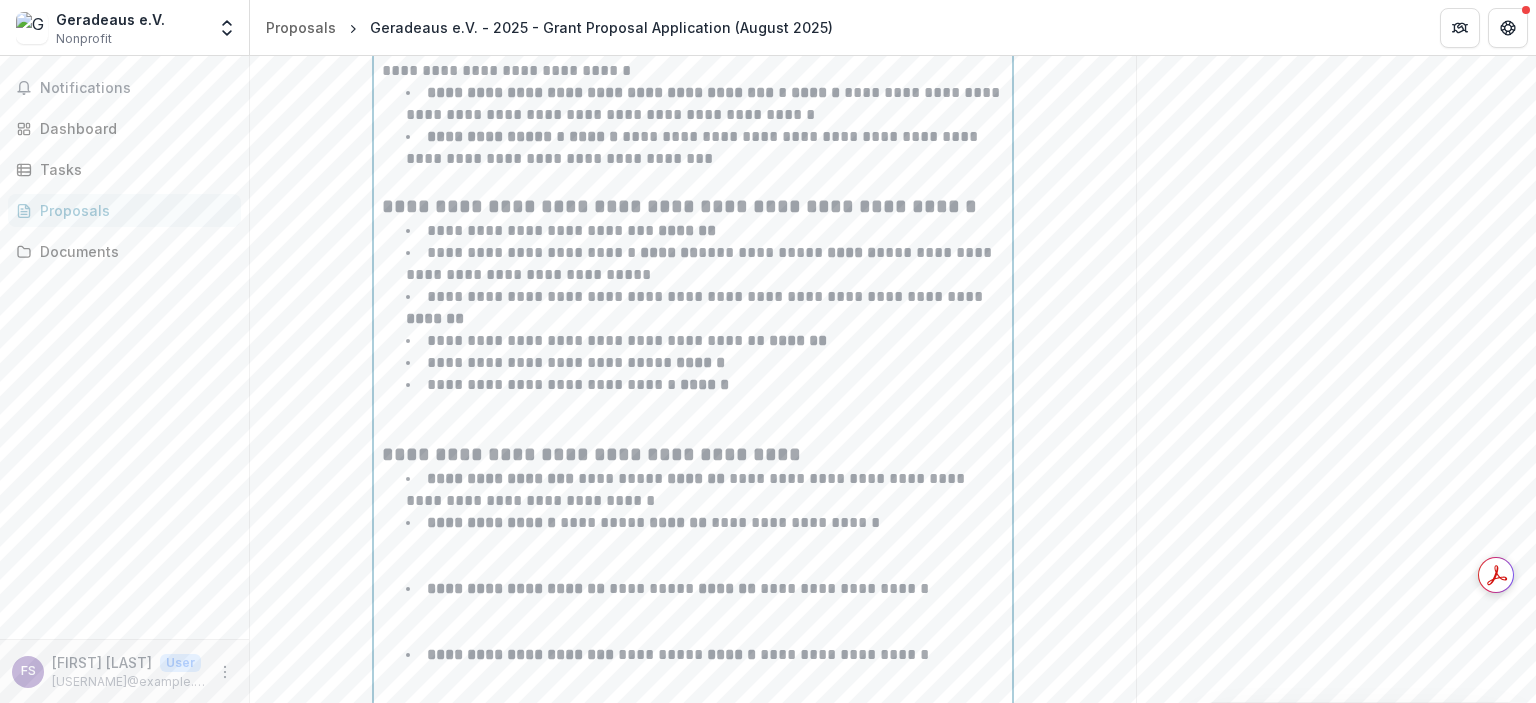 click on "**********" at bounding box center (705, 545) 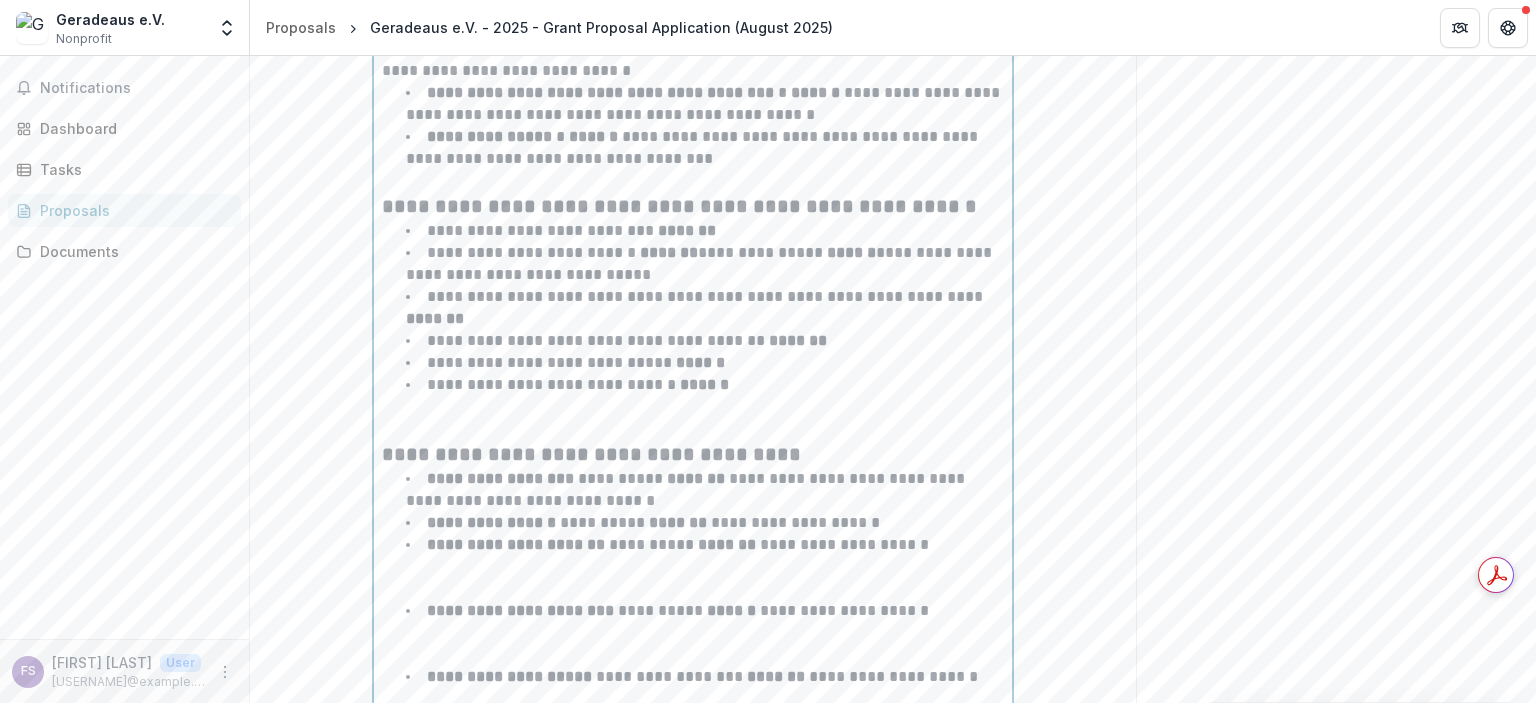 click on "**********" at bounding box center [705, 567] 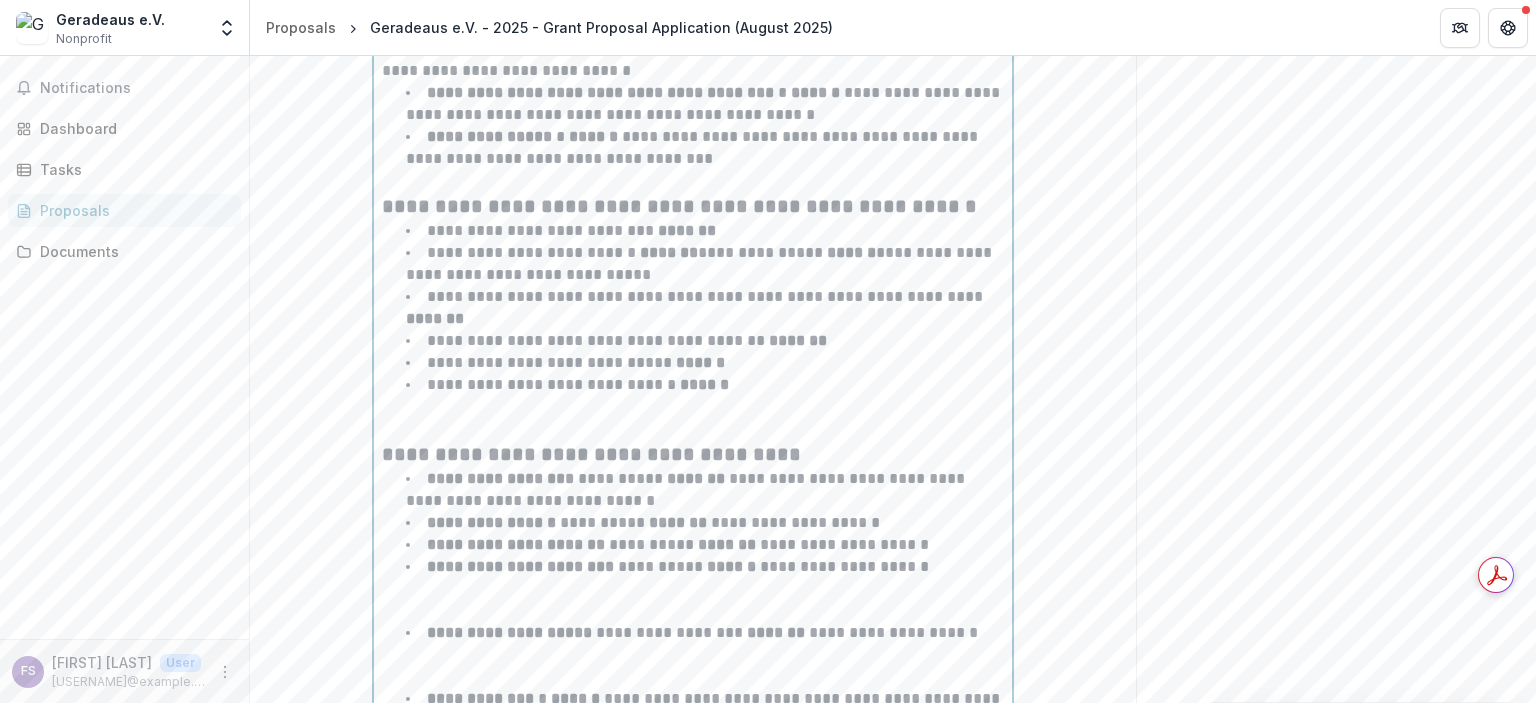 click on "**********" at bounding box center (705, 589) 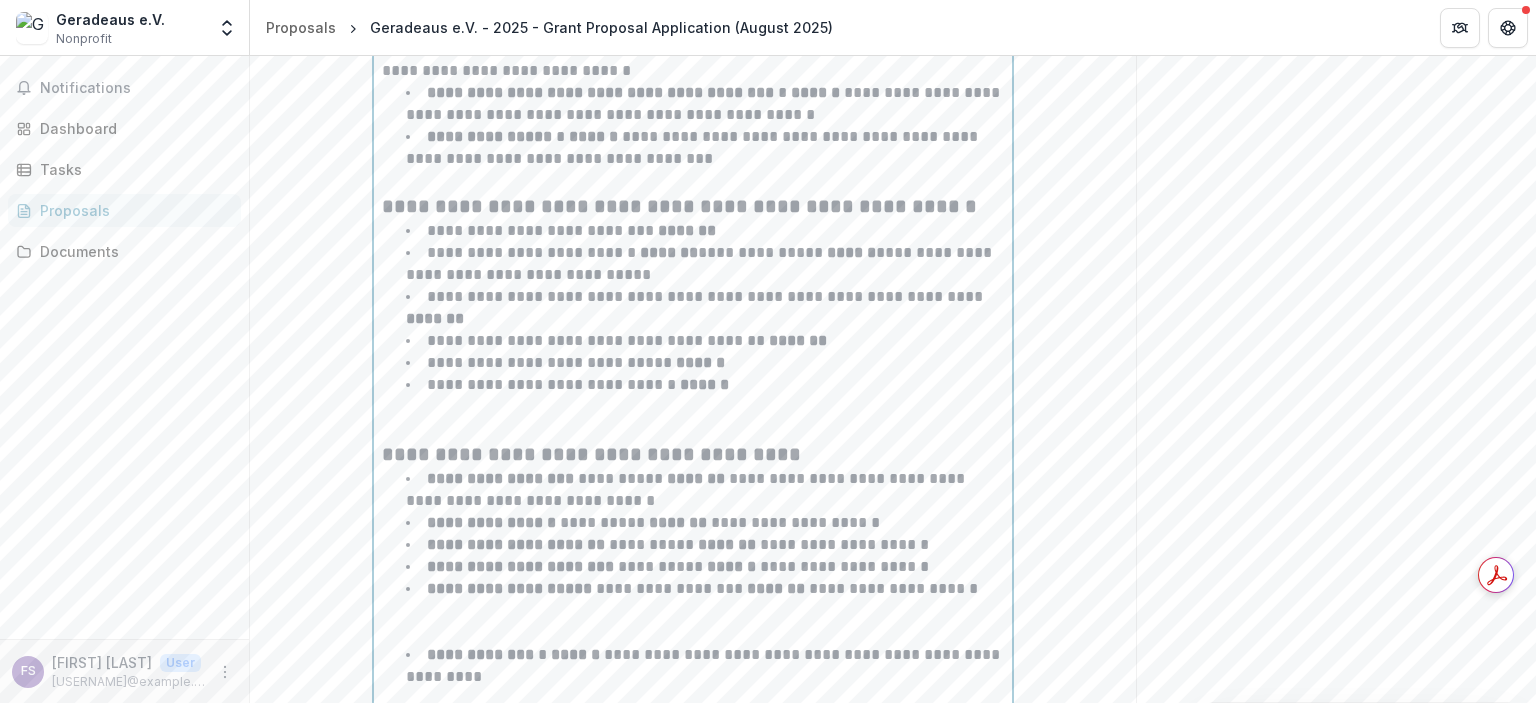 click on "**********" at bounding box center (705, 611) 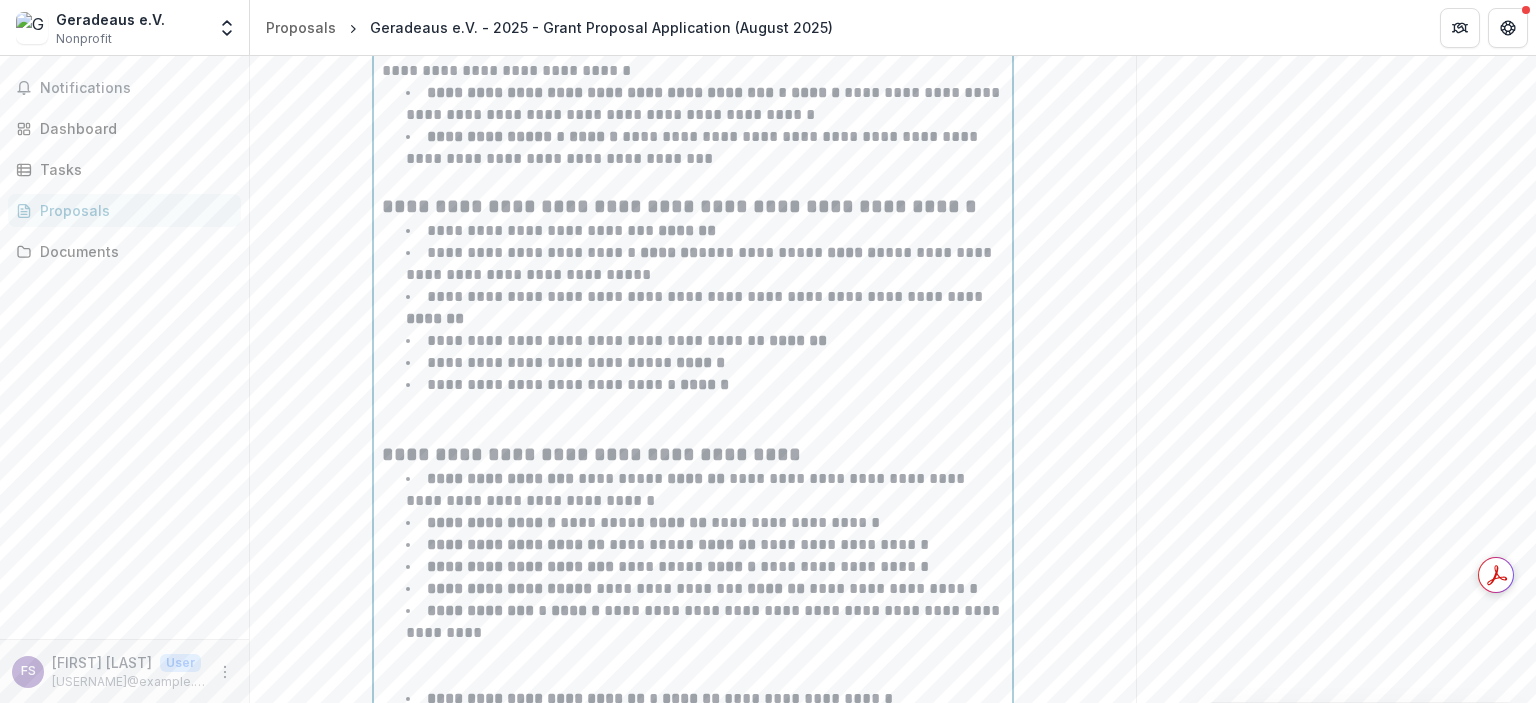 click on "**********" at bounding box center (705, 644) 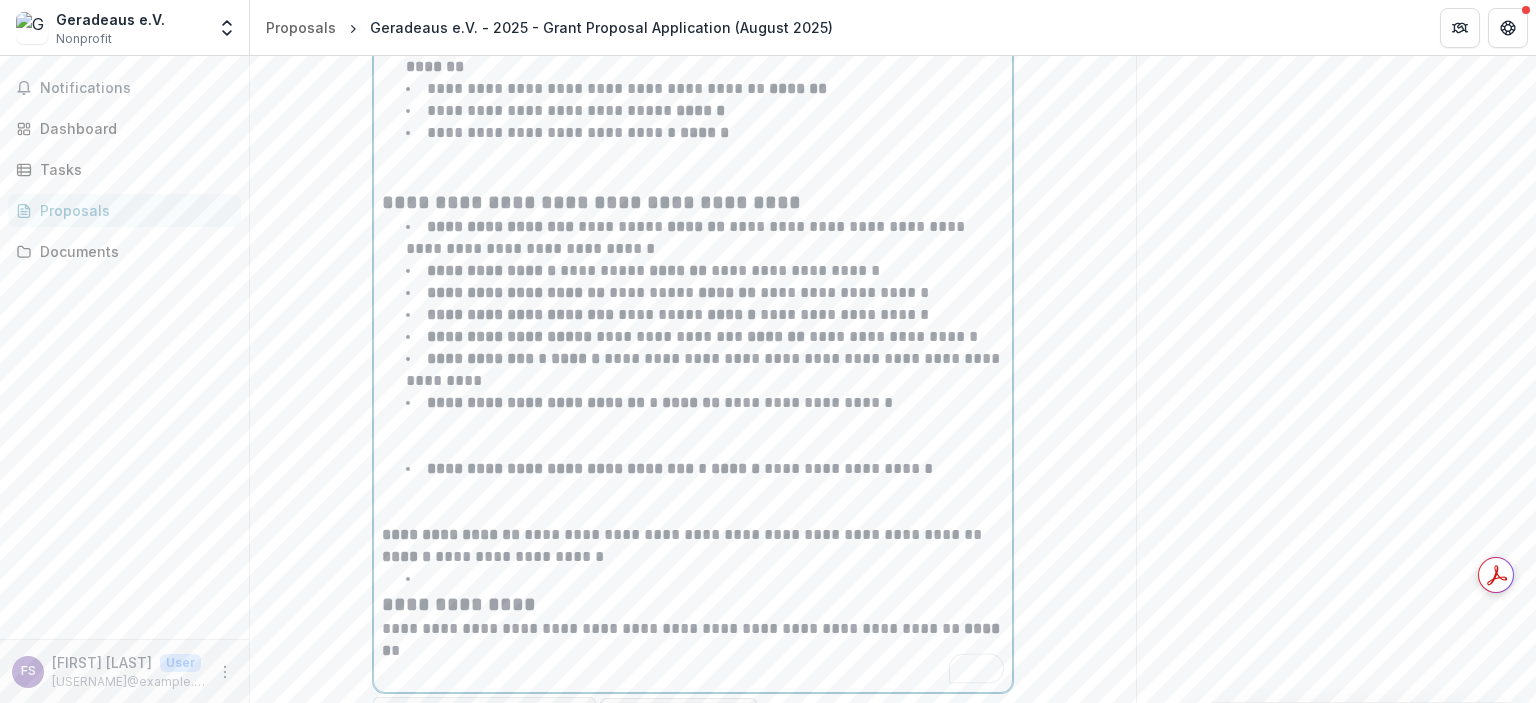 scroll, scrollTop: 2360, scrollLeft: 0, axis: vertical 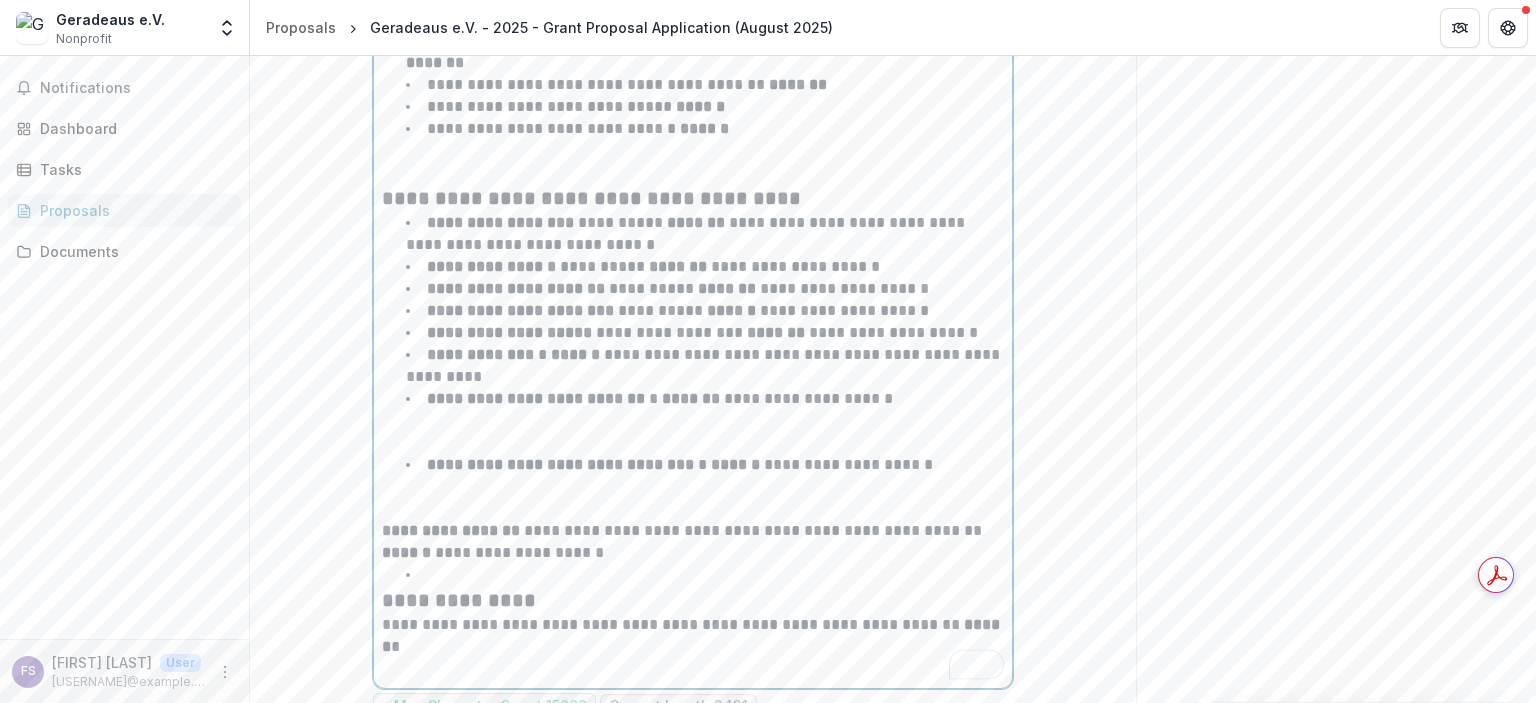 click at bounding box center (705, 575) 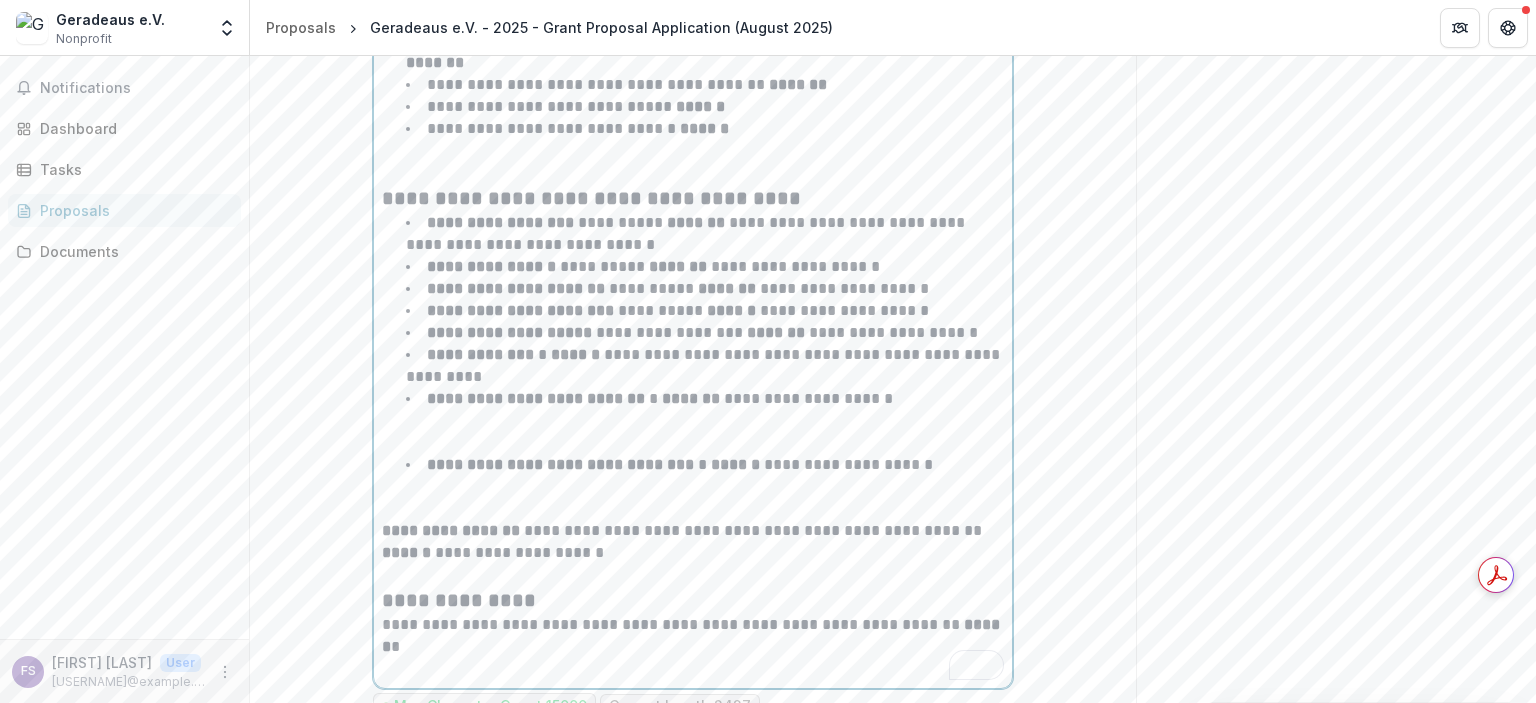 scroll, scrollTop: 2667, scrollLeft: 0, axis: vertical 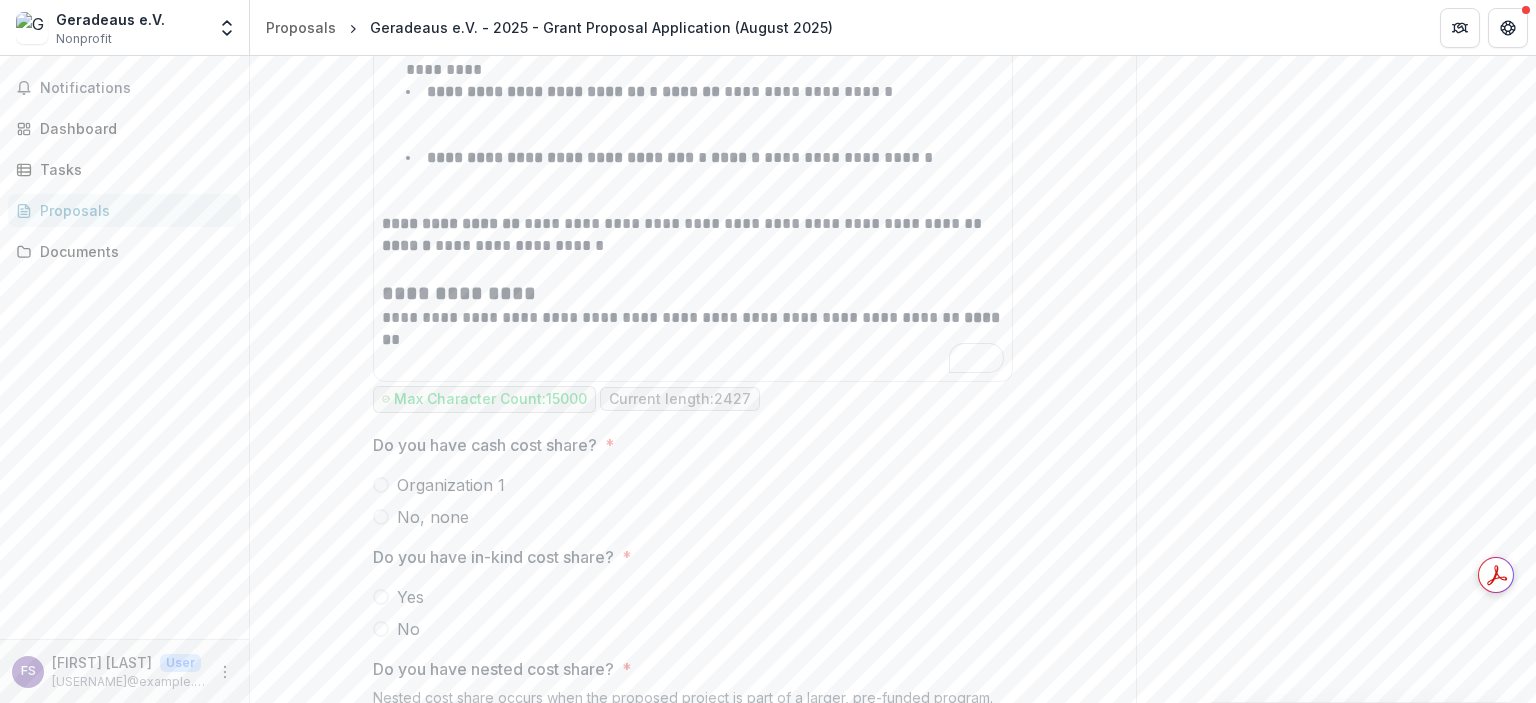 click at bounding box center (381, 485) 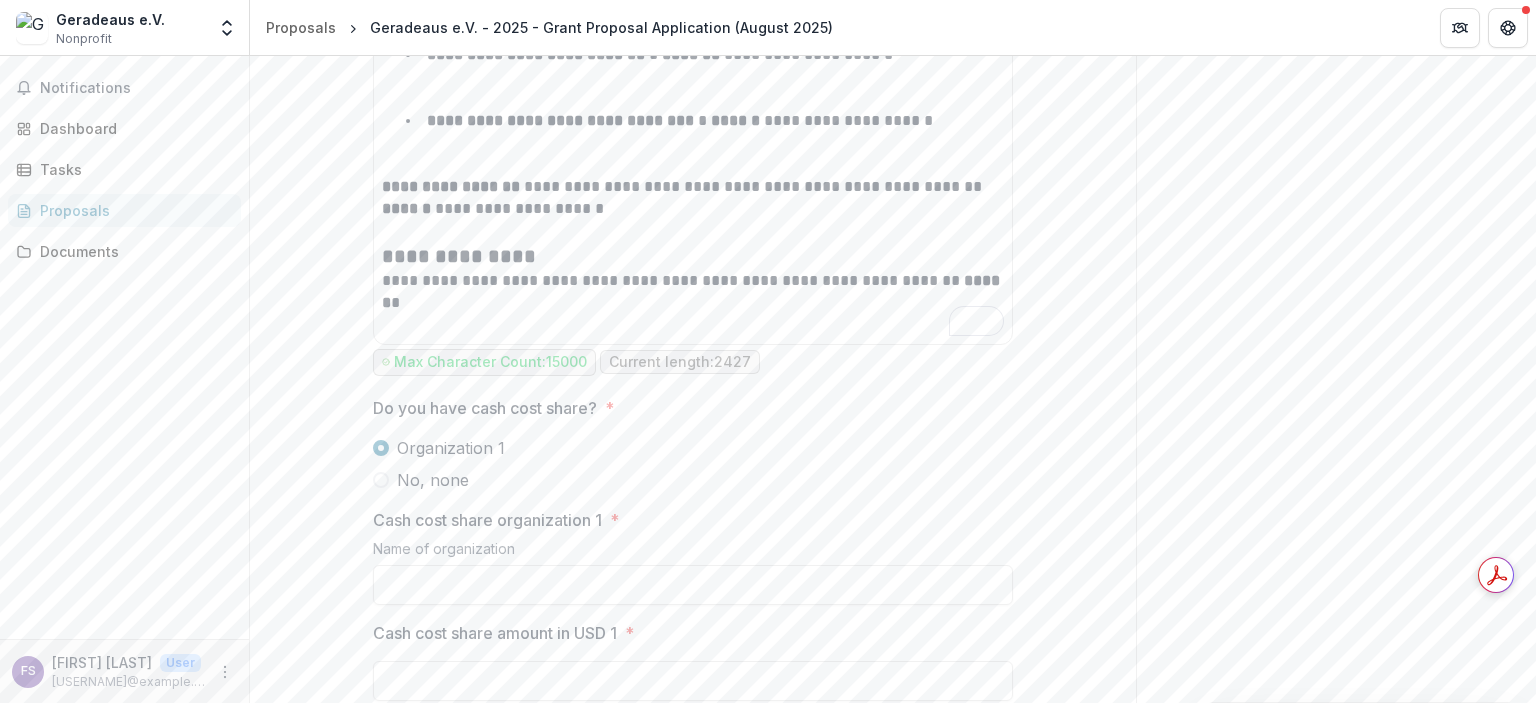 scroll, scrollTop: 2706, scrollLeft: 0, axis: vertical 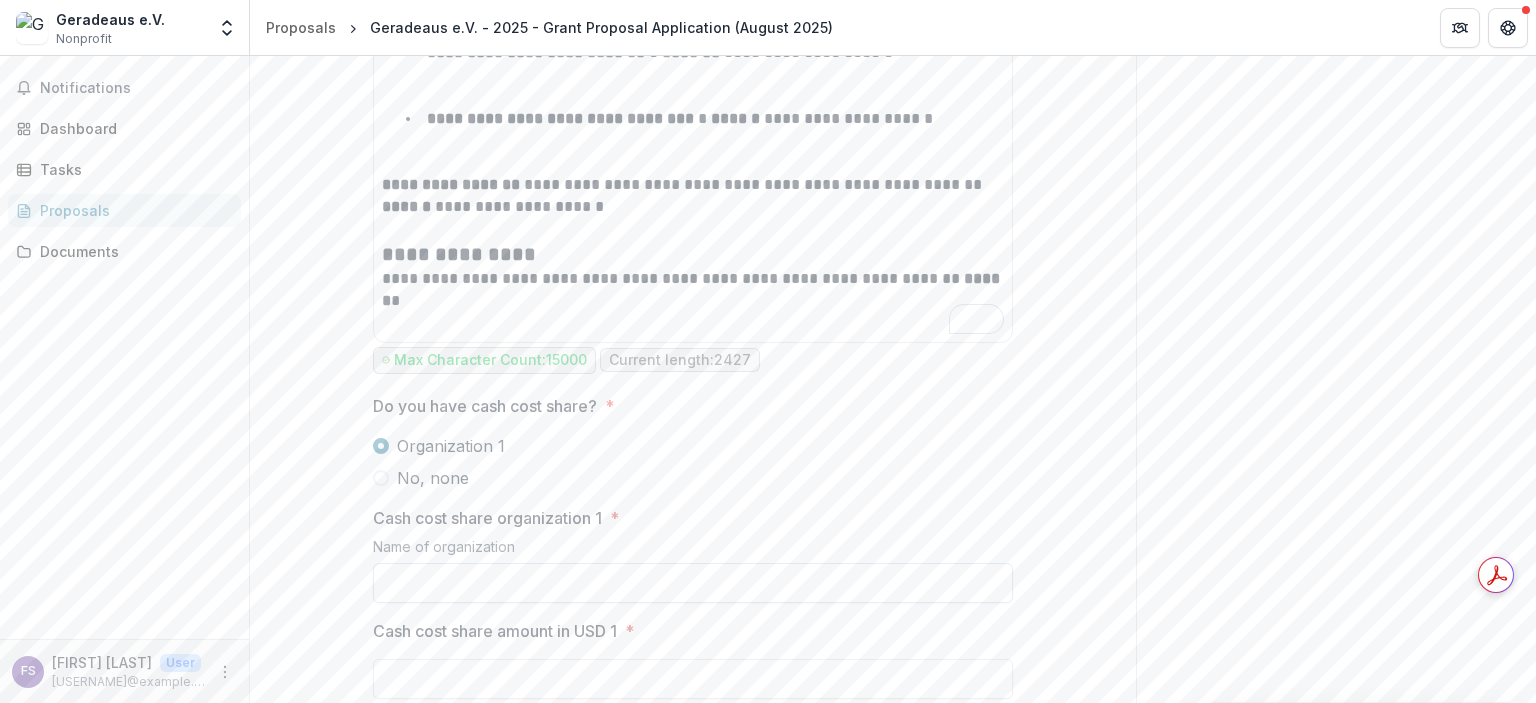 click on "Cash cost share organization 1 *" at bounding box center (693, 583) 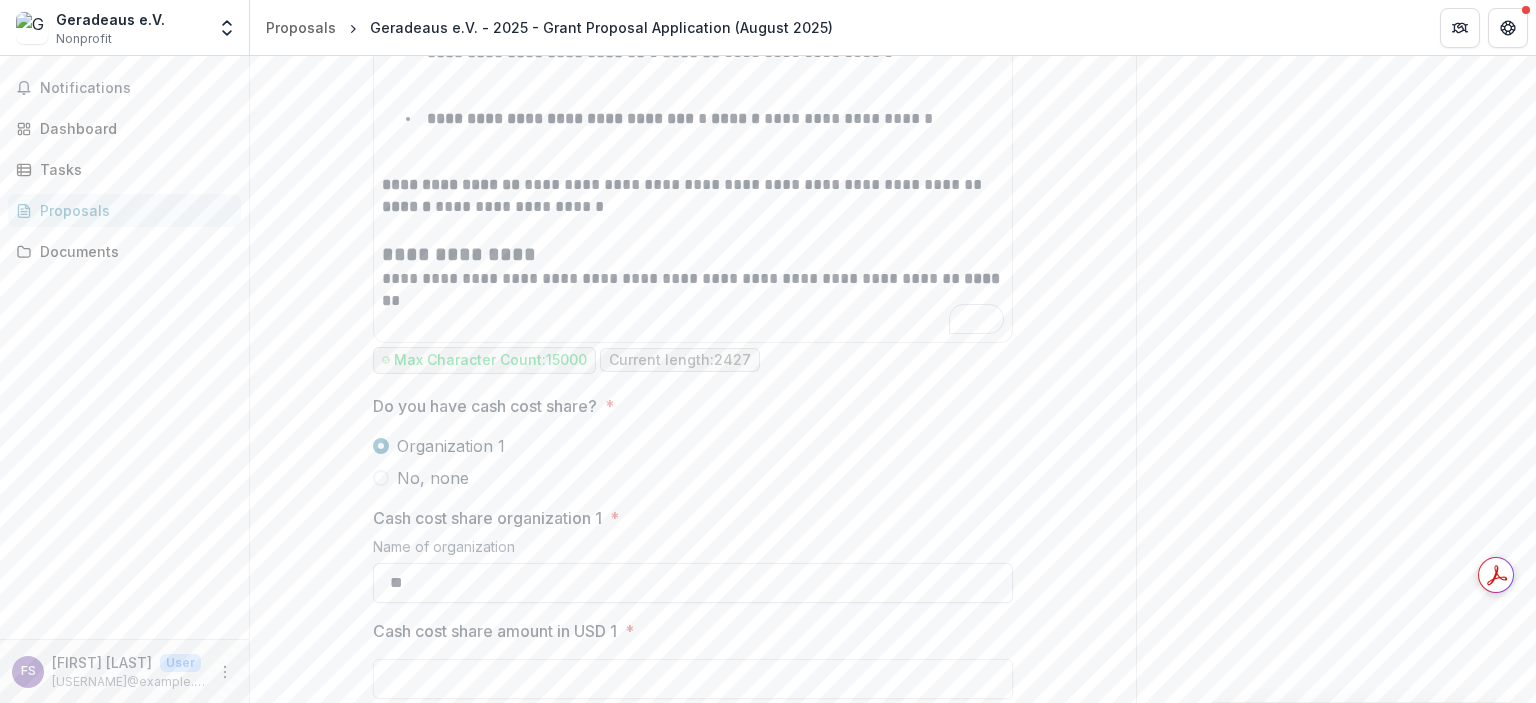 type on "*" 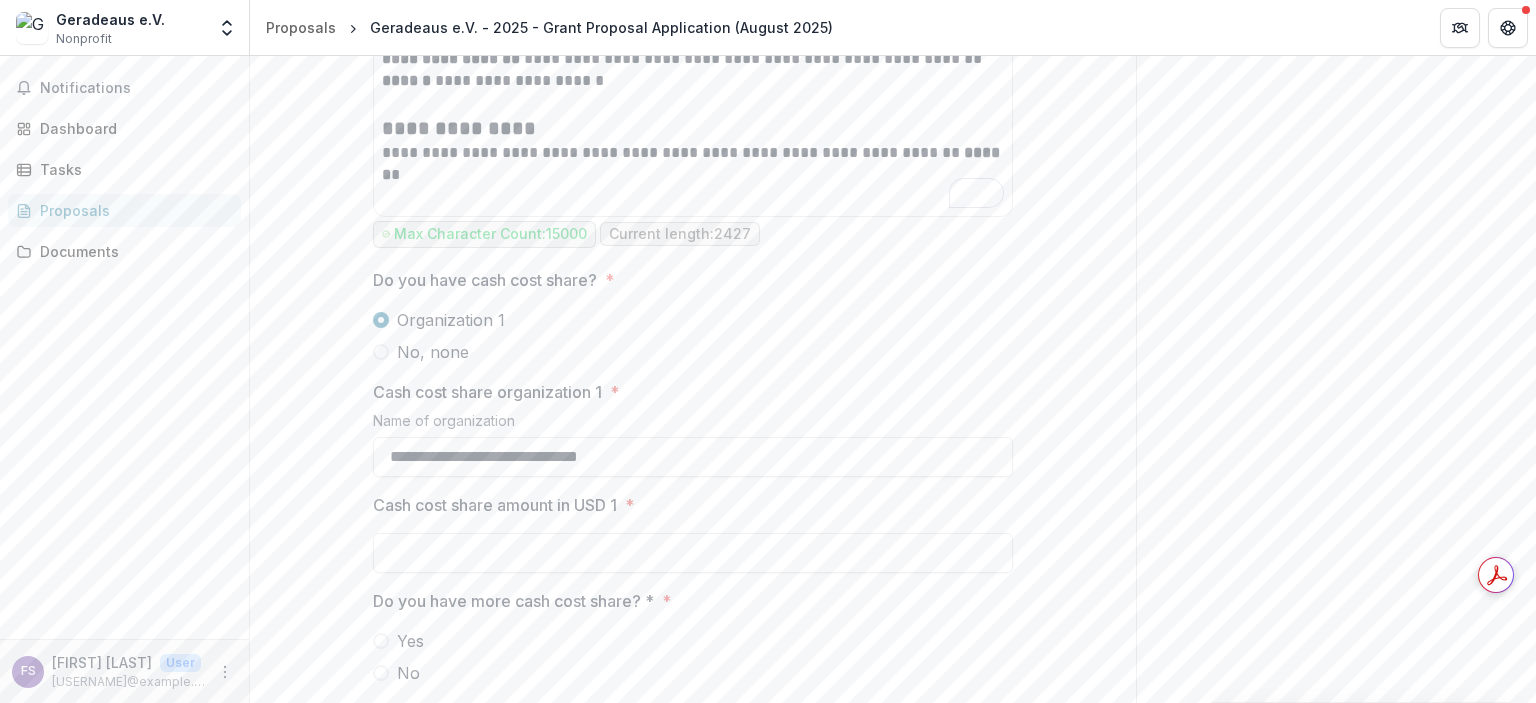 scroll, scrollTop: 2838, scrollLeft: 0, axis: vertical 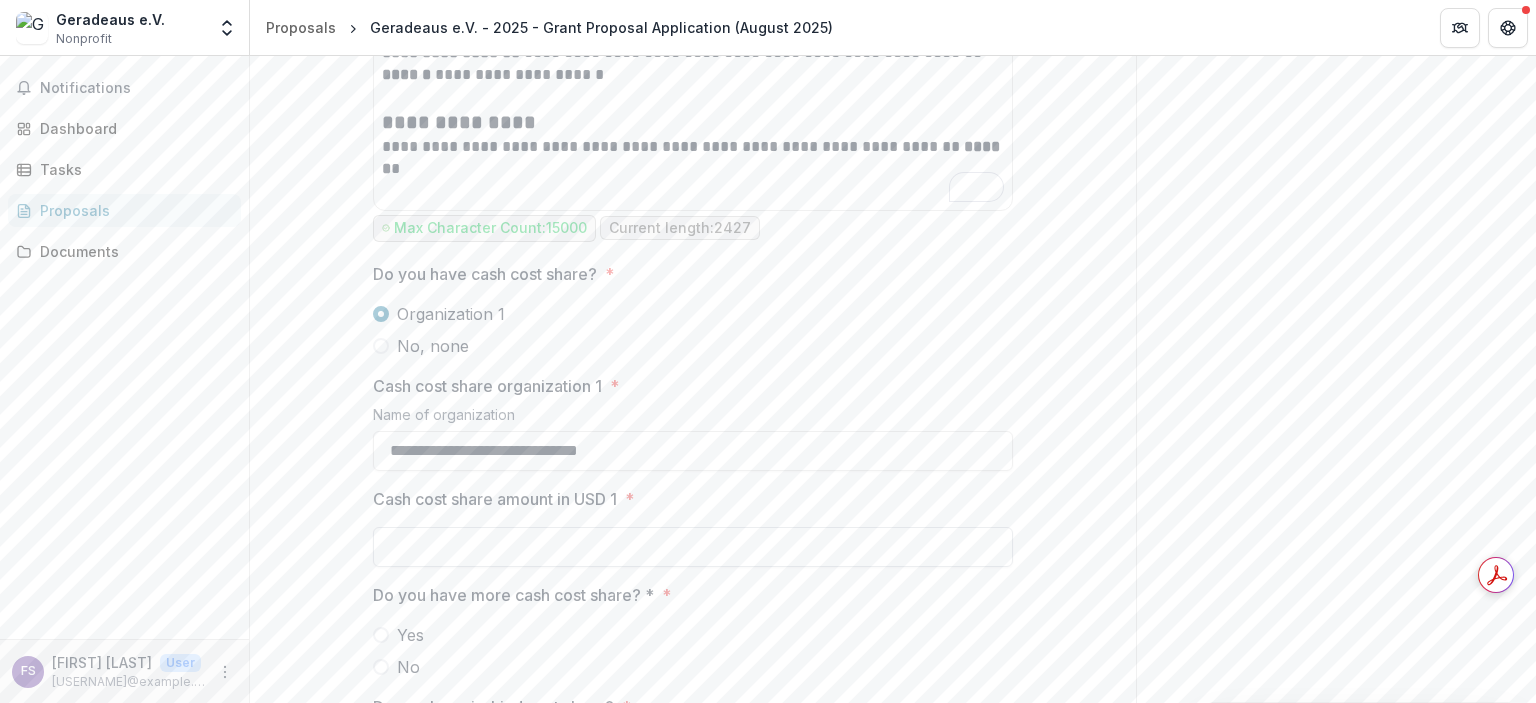 type on "**********" 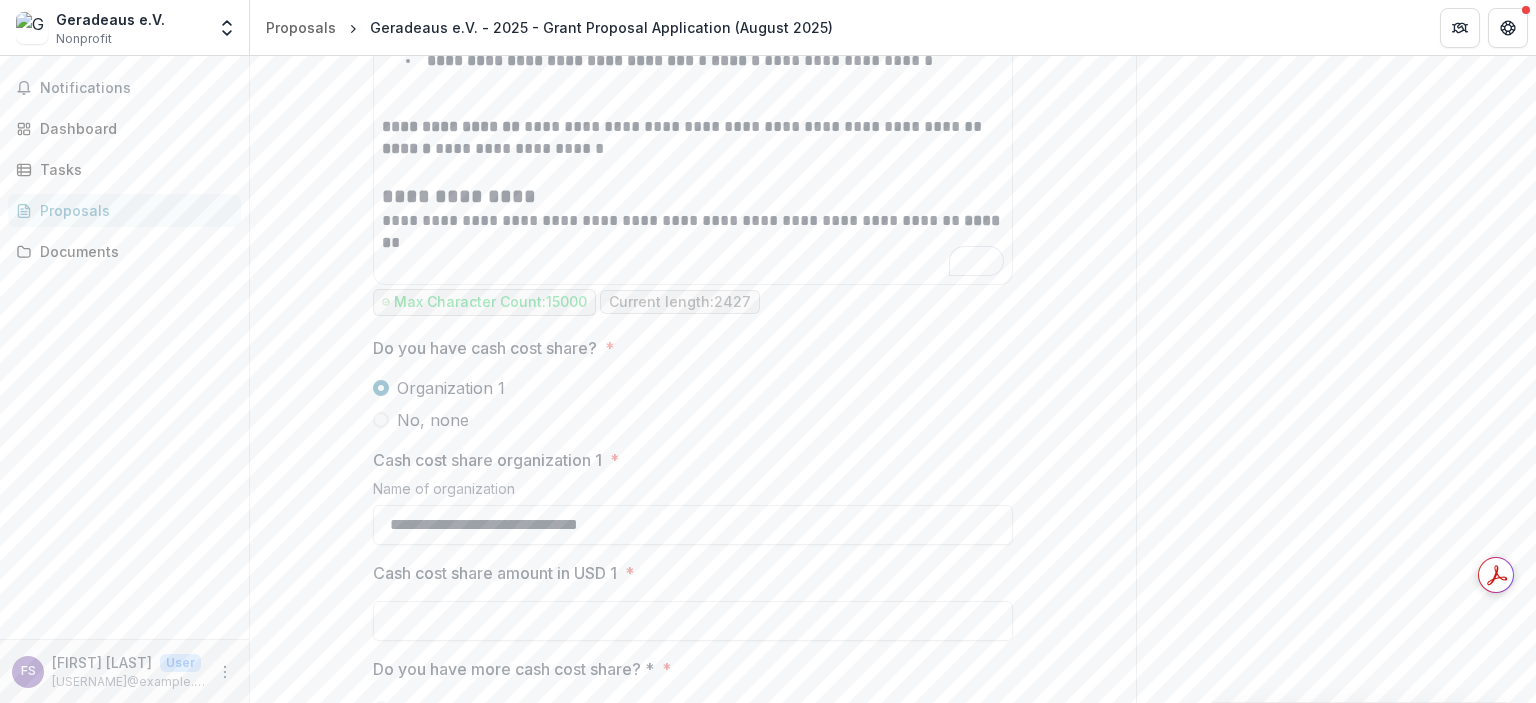 scroll, scrollTop: 2756, scrollLeft: 0, axis: vertical 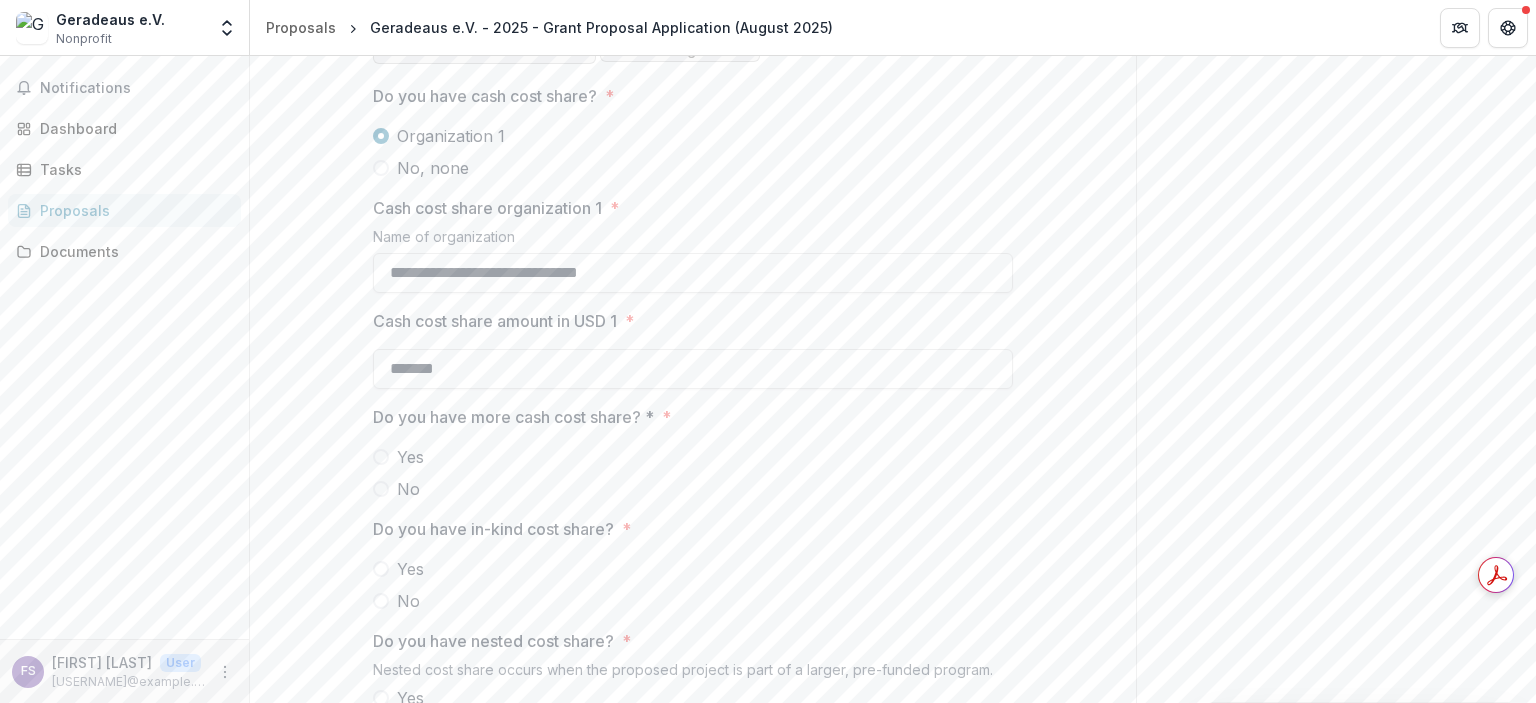 click on "No" at bounding box center (408, 489) 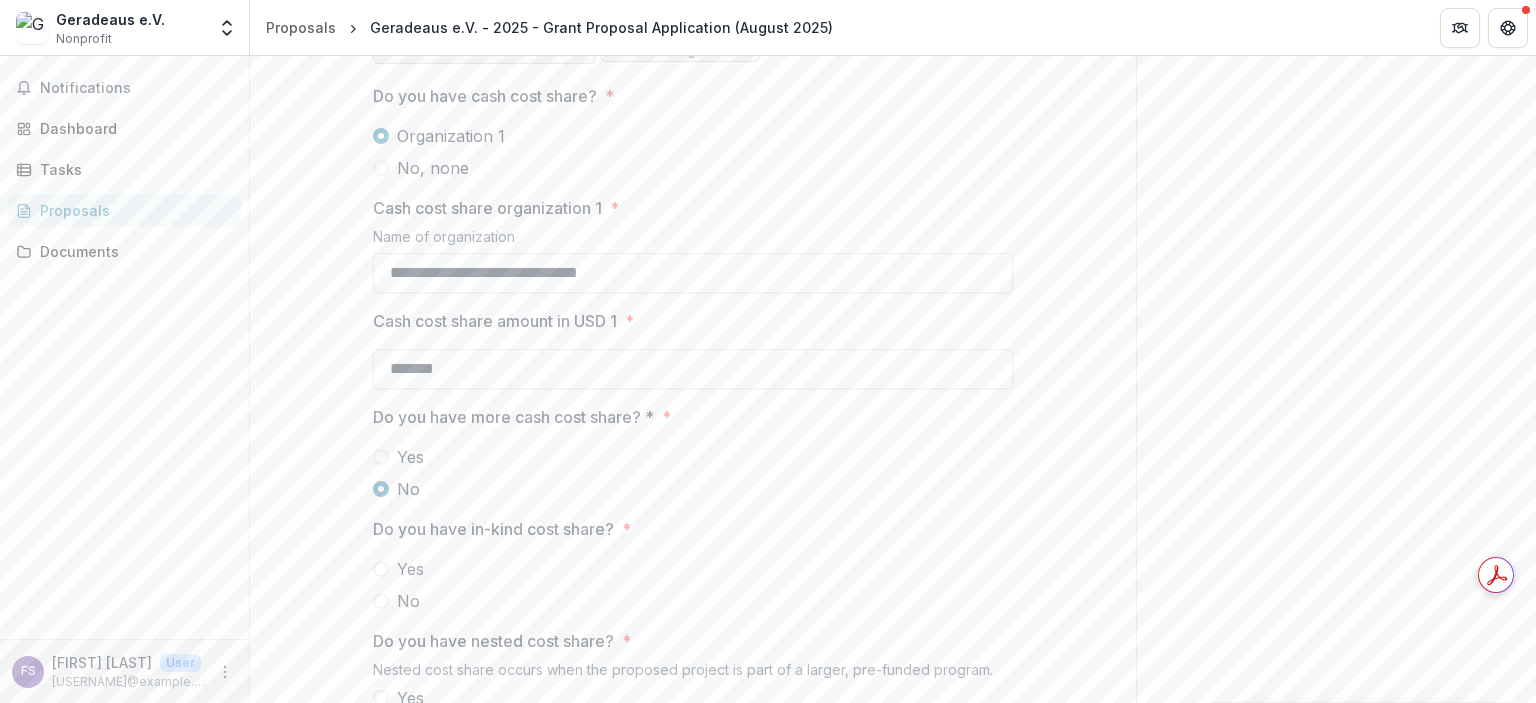 click at bounding box center [381, 569] 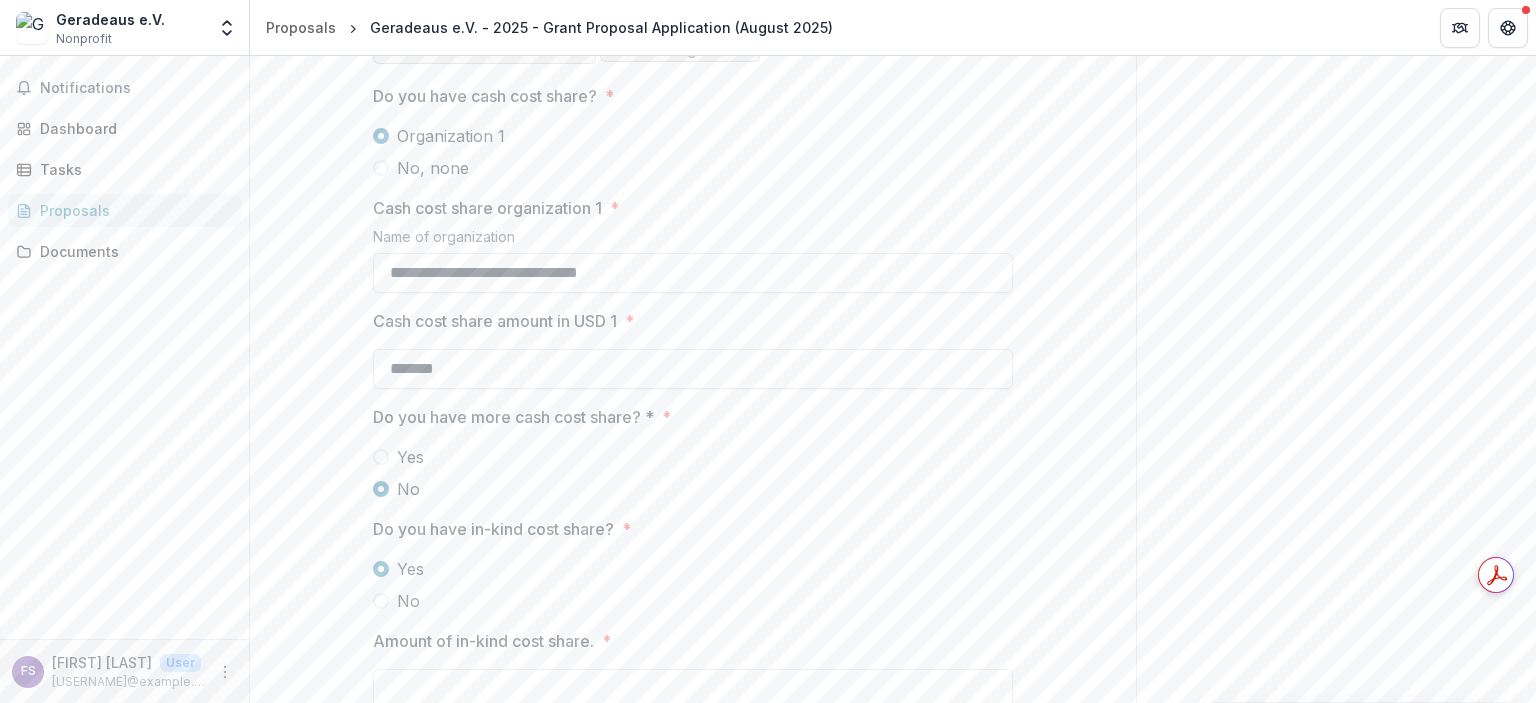 scroll, scrollTop: 3270, scrollLeft: 0, axis: vertical 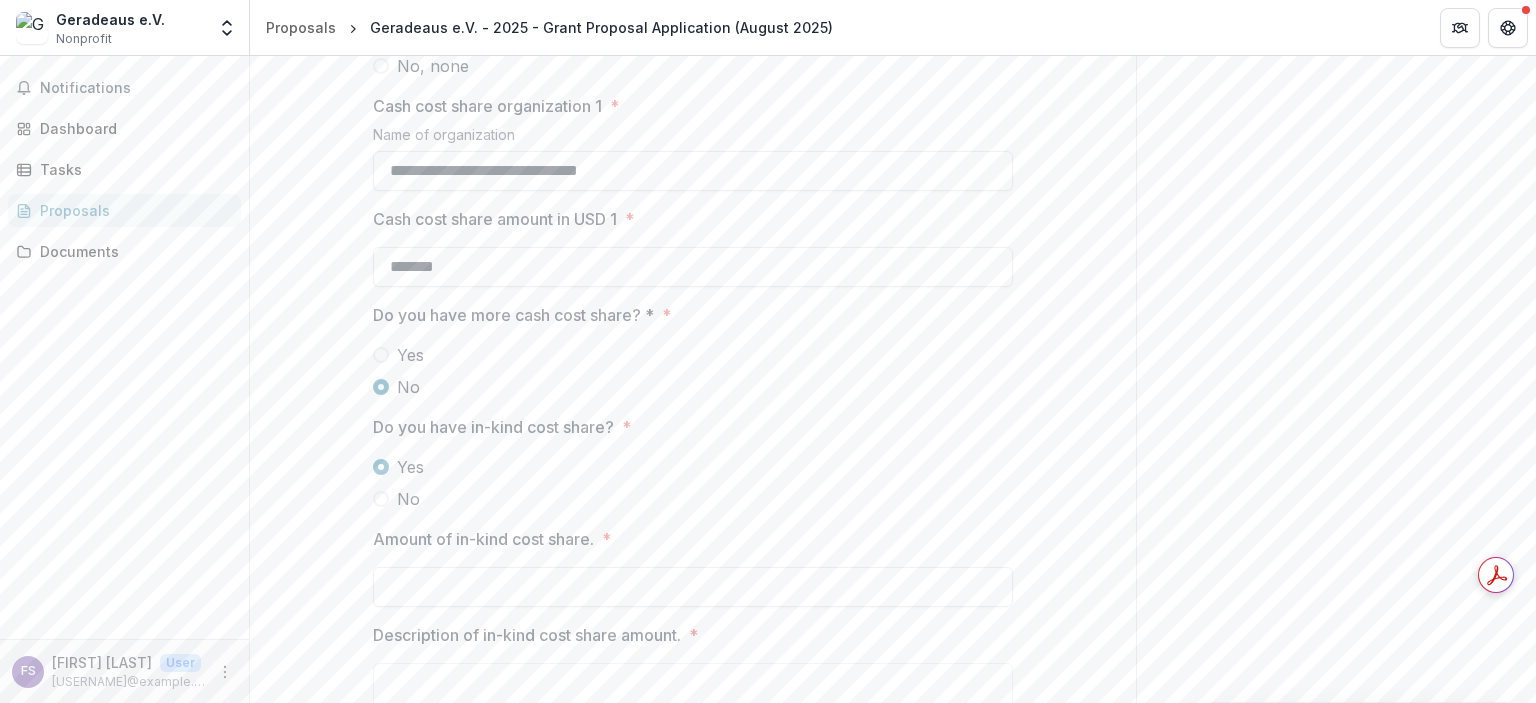 drag, startPoint x: 489, startPoint y: 247, endPoint x: 351, endPoint y: 232, distance: 138.81282 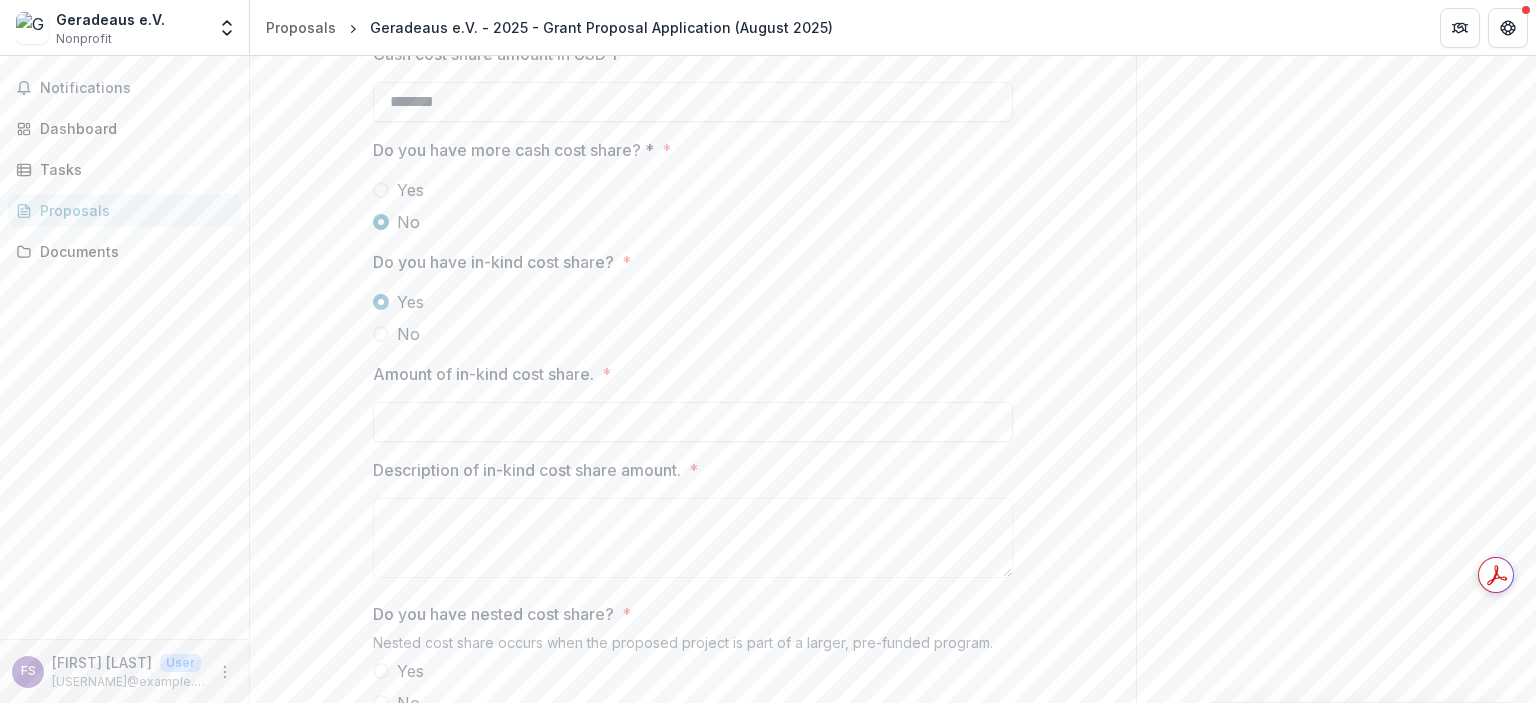 scroll, scrollTop: 3284, scrollLeft: 0, axis: vertical 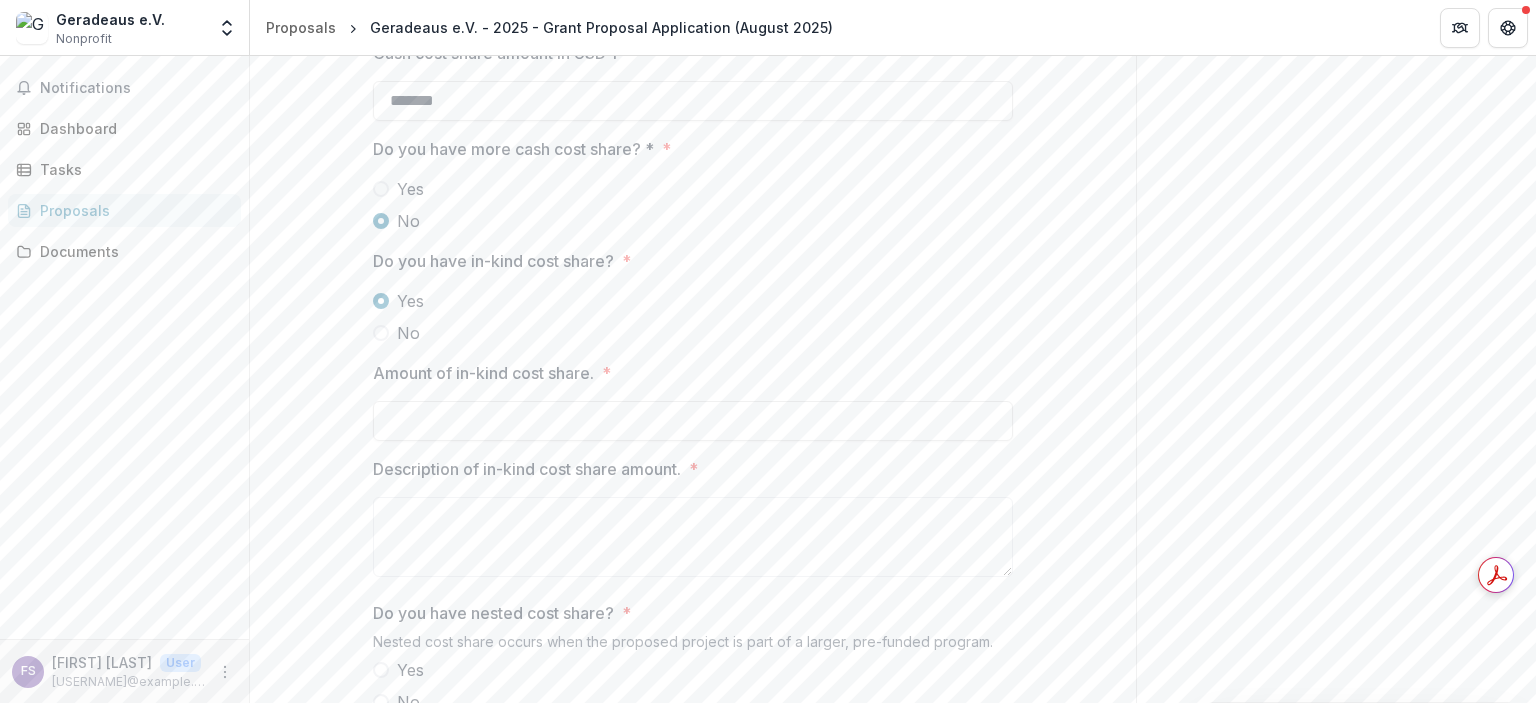 type on "*******" 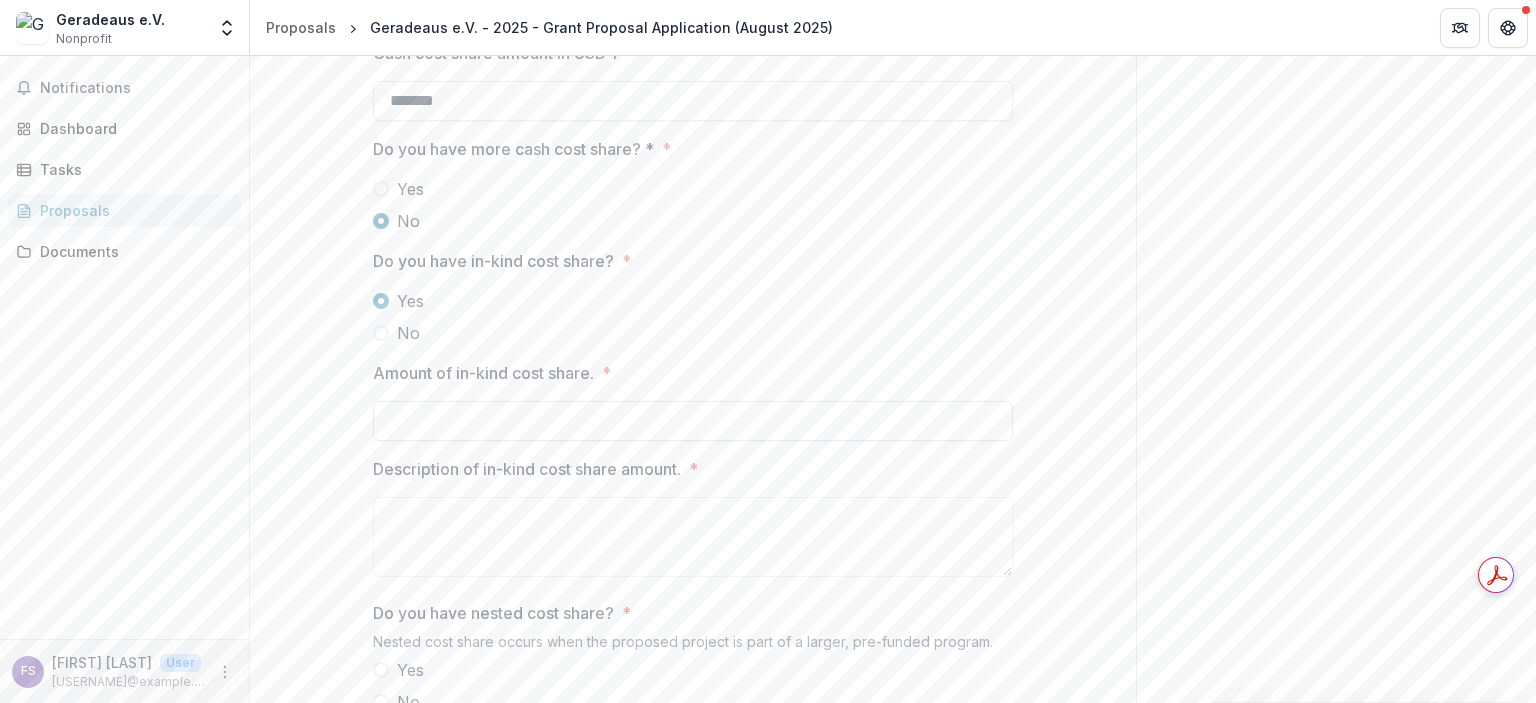 click on "Amount of in-kind cost share. *" at bounding box center (693, 421) 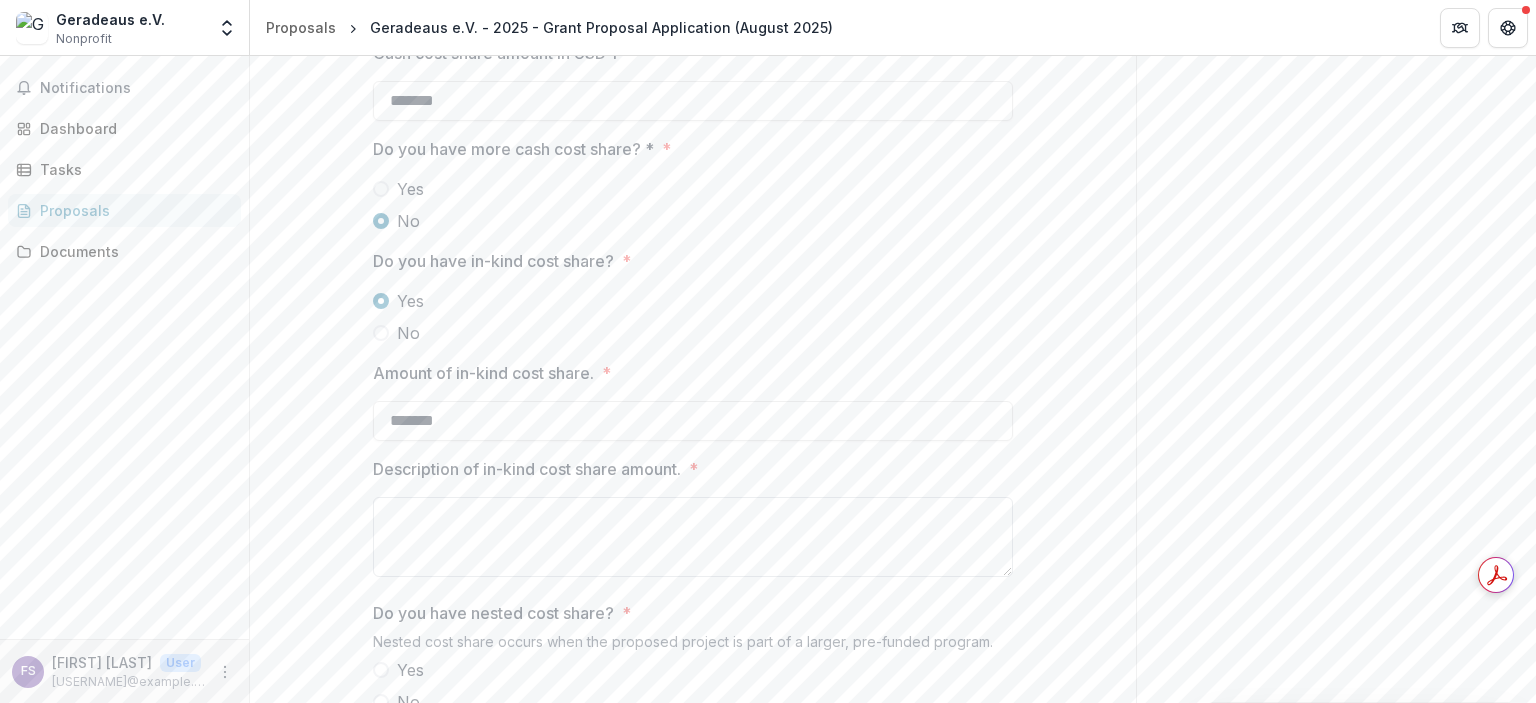 type on "*******" 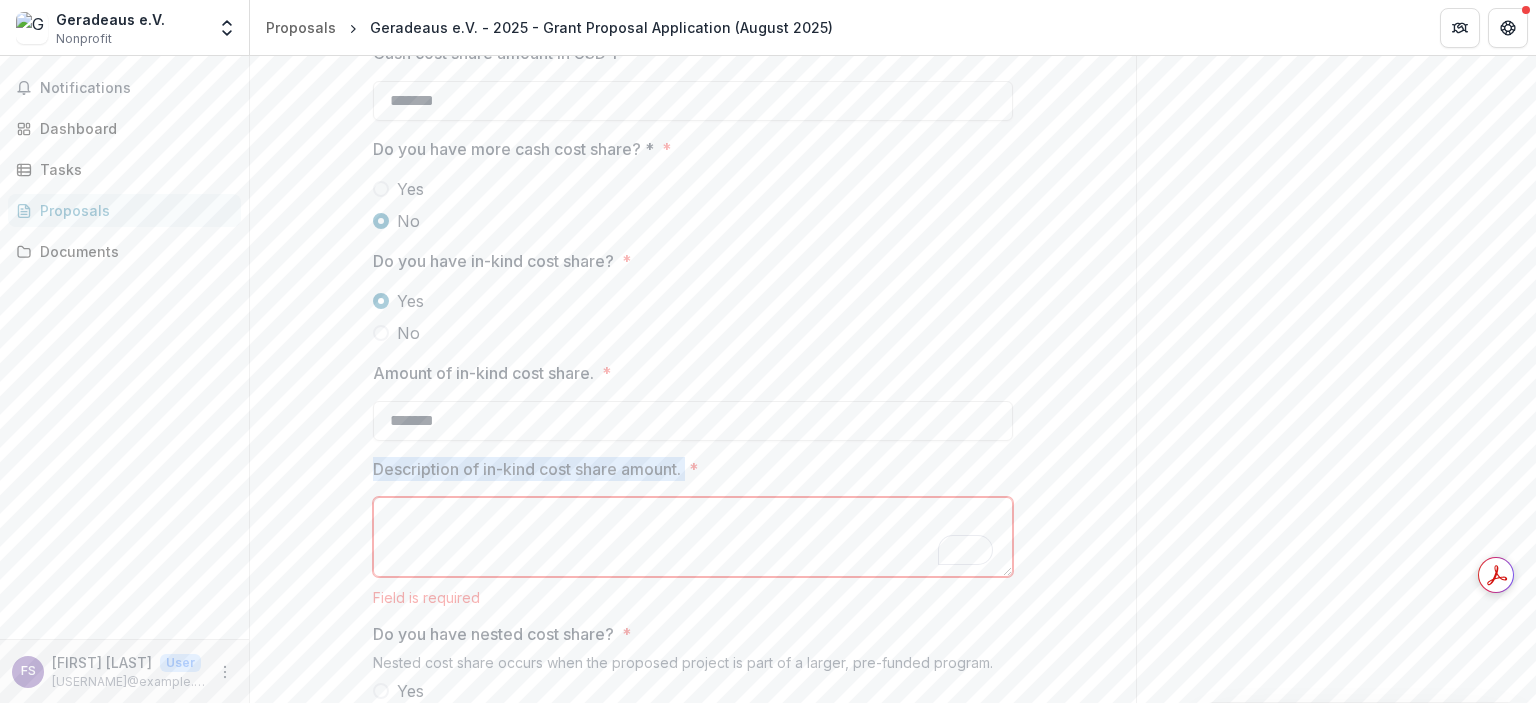 drag, startPoint x: 358, startPoint y: 445, endPoint x: 690, endPoint y: 459, distance: 332.29504 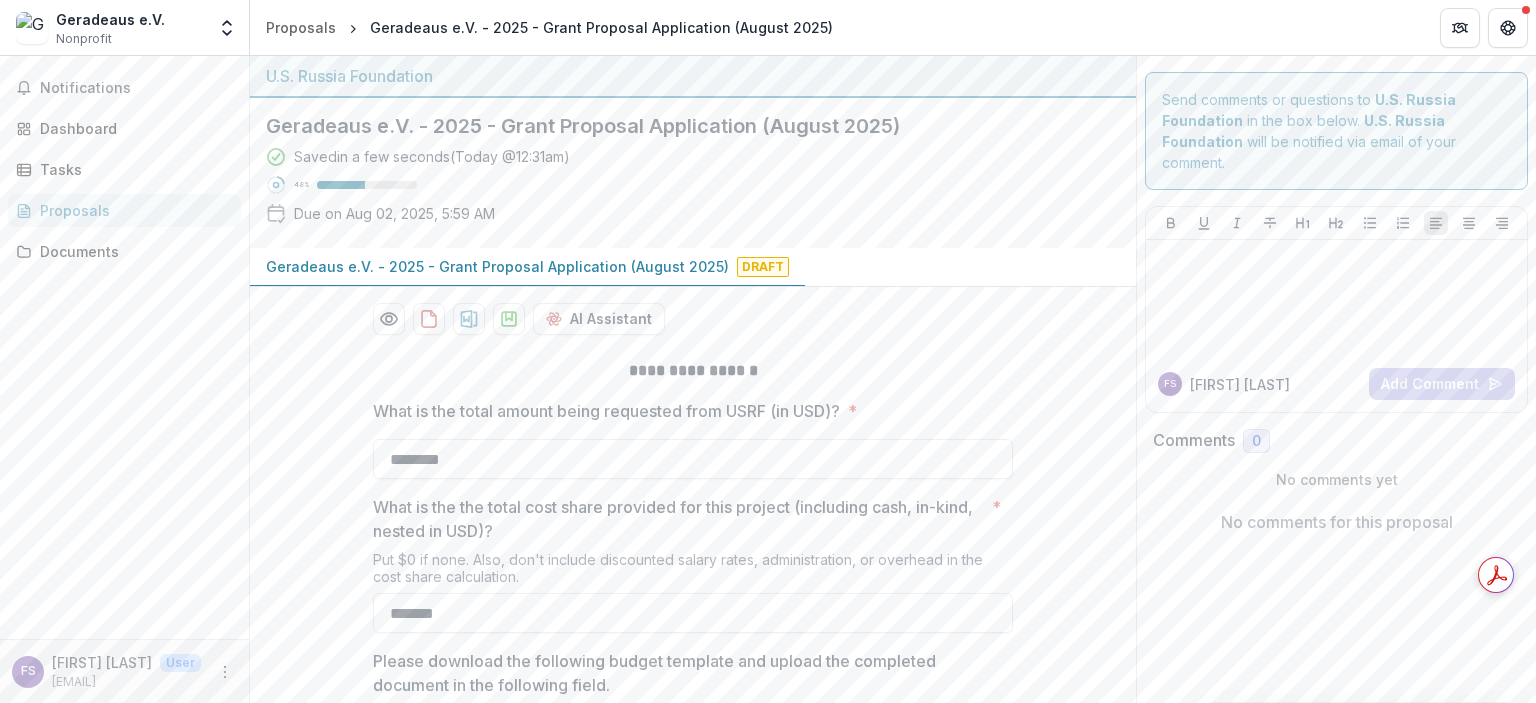 scroll, scrollTop: 0, scrollLeft: 0, axis: both 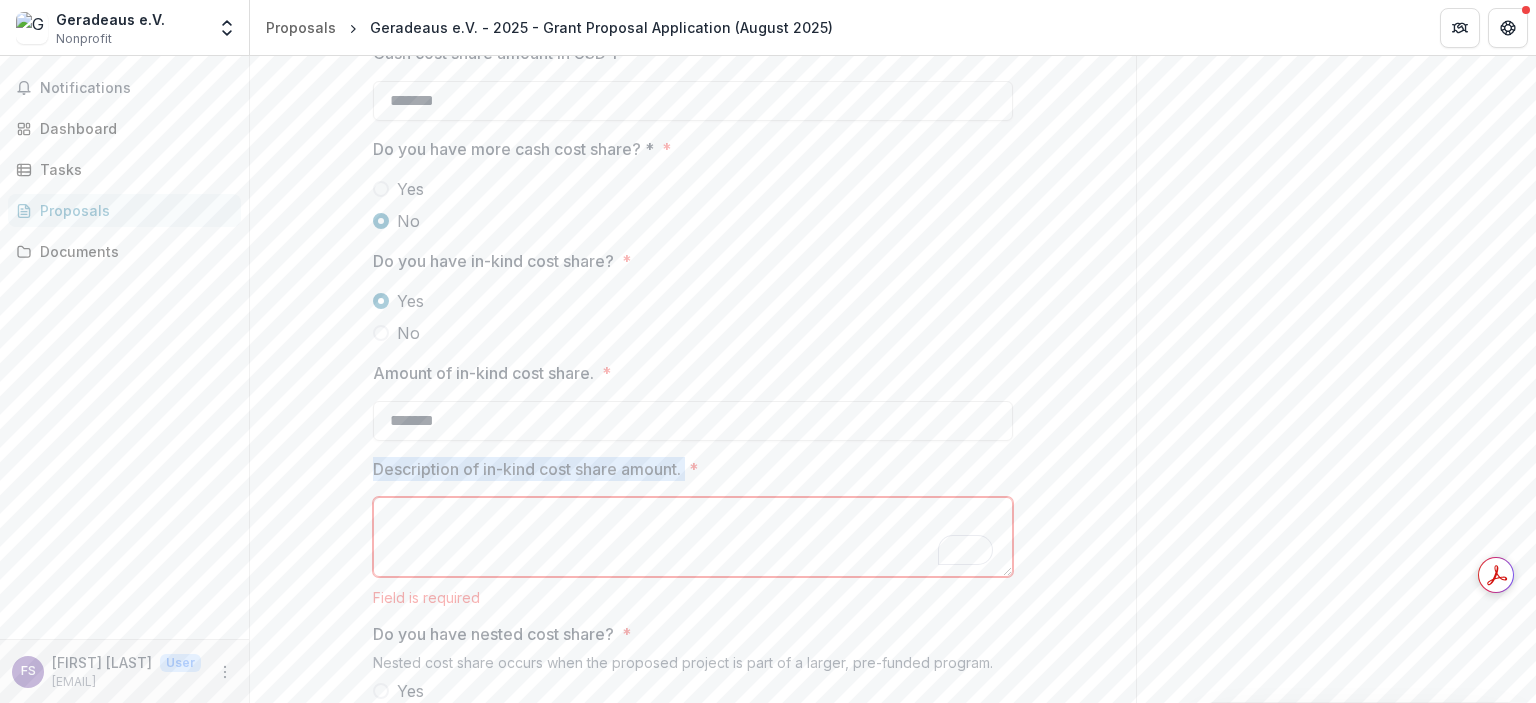click on "Description of in-kind cost share amount. *" at bounding box center [693, 537] 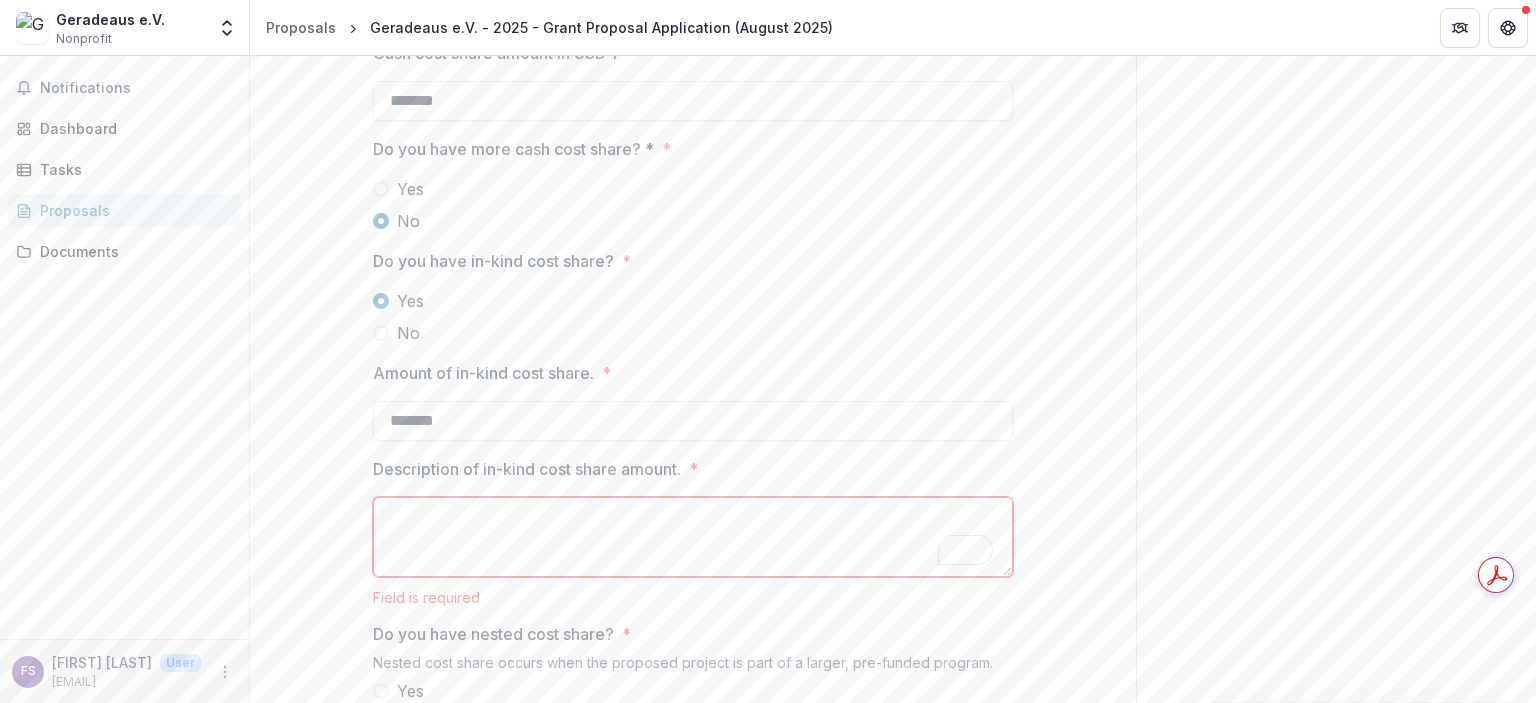 paste on "**********" 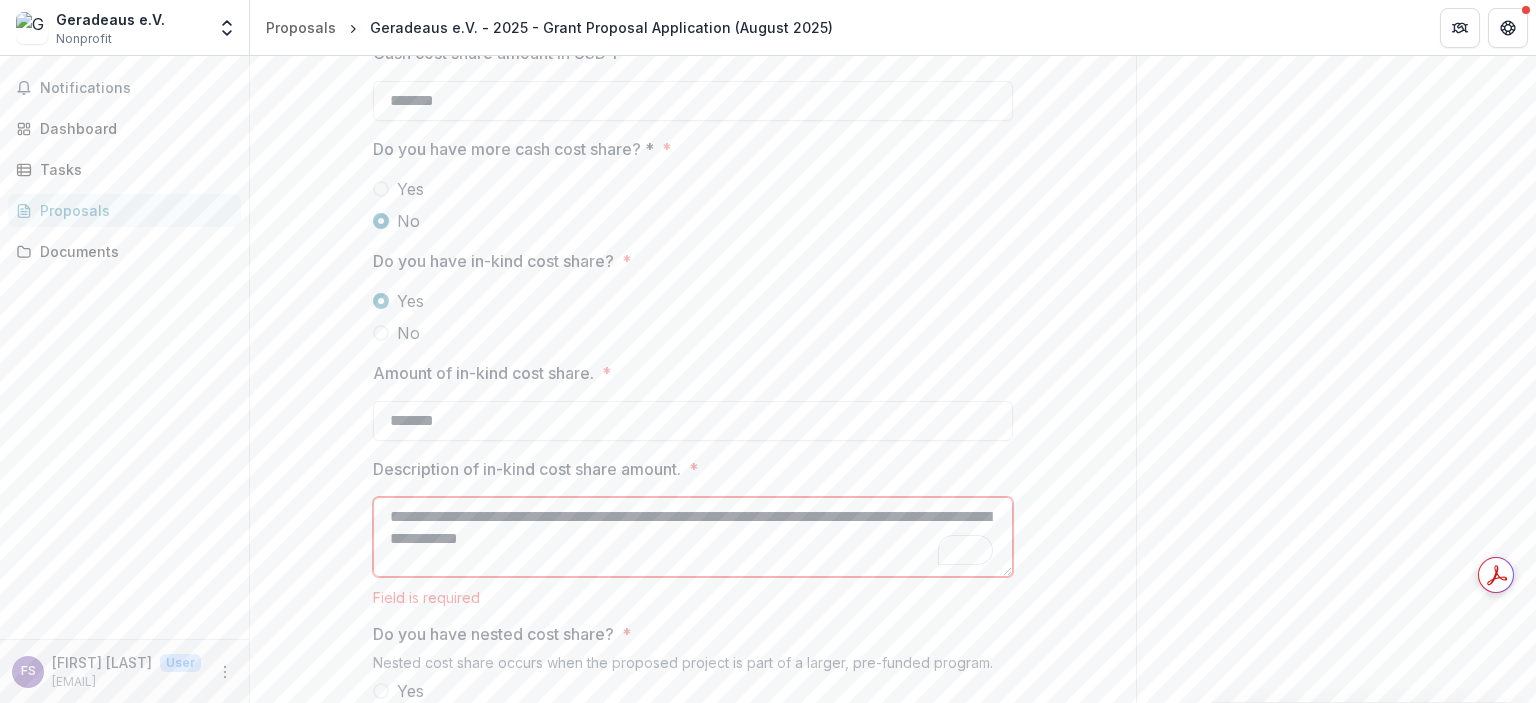scroll, scrollTop: 280, scrollLeft: 0, axis: vertical 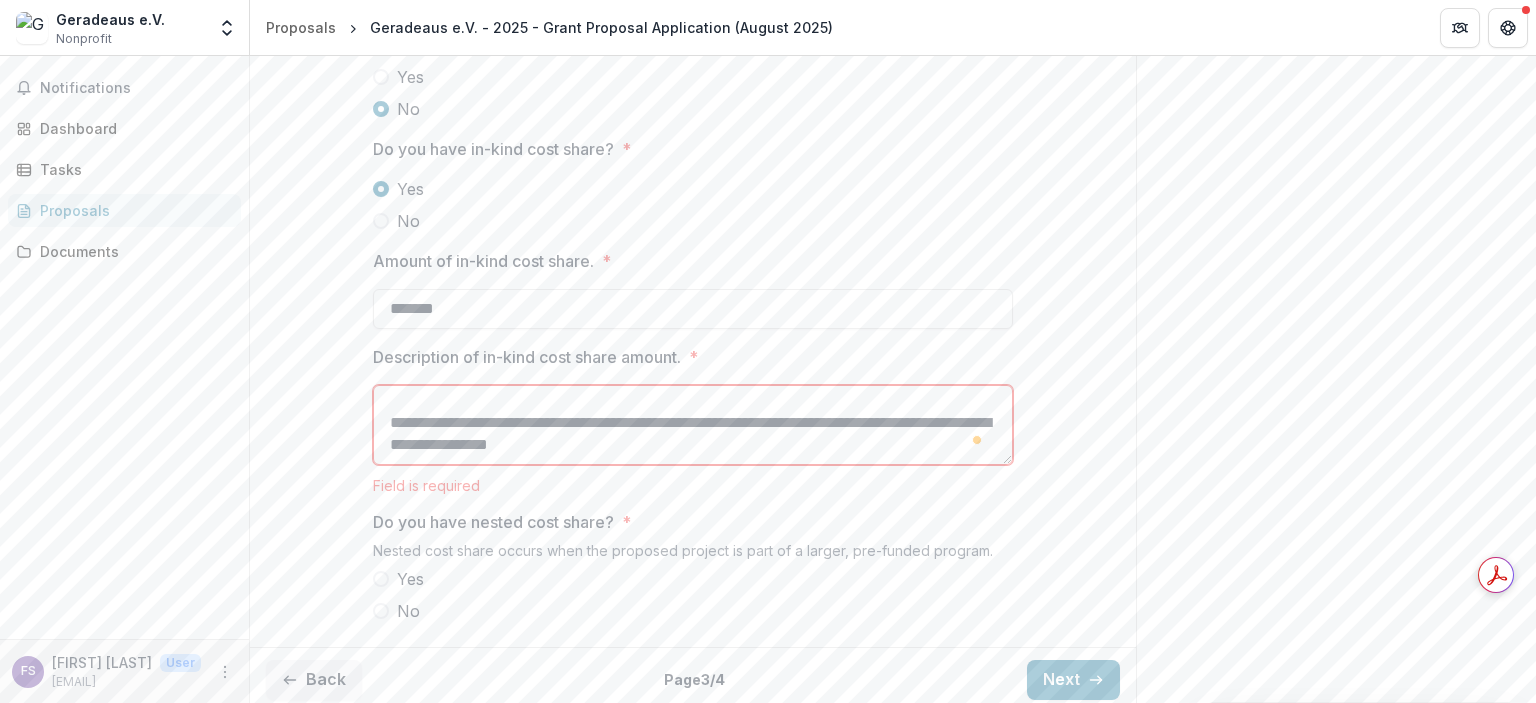 type on "**********" 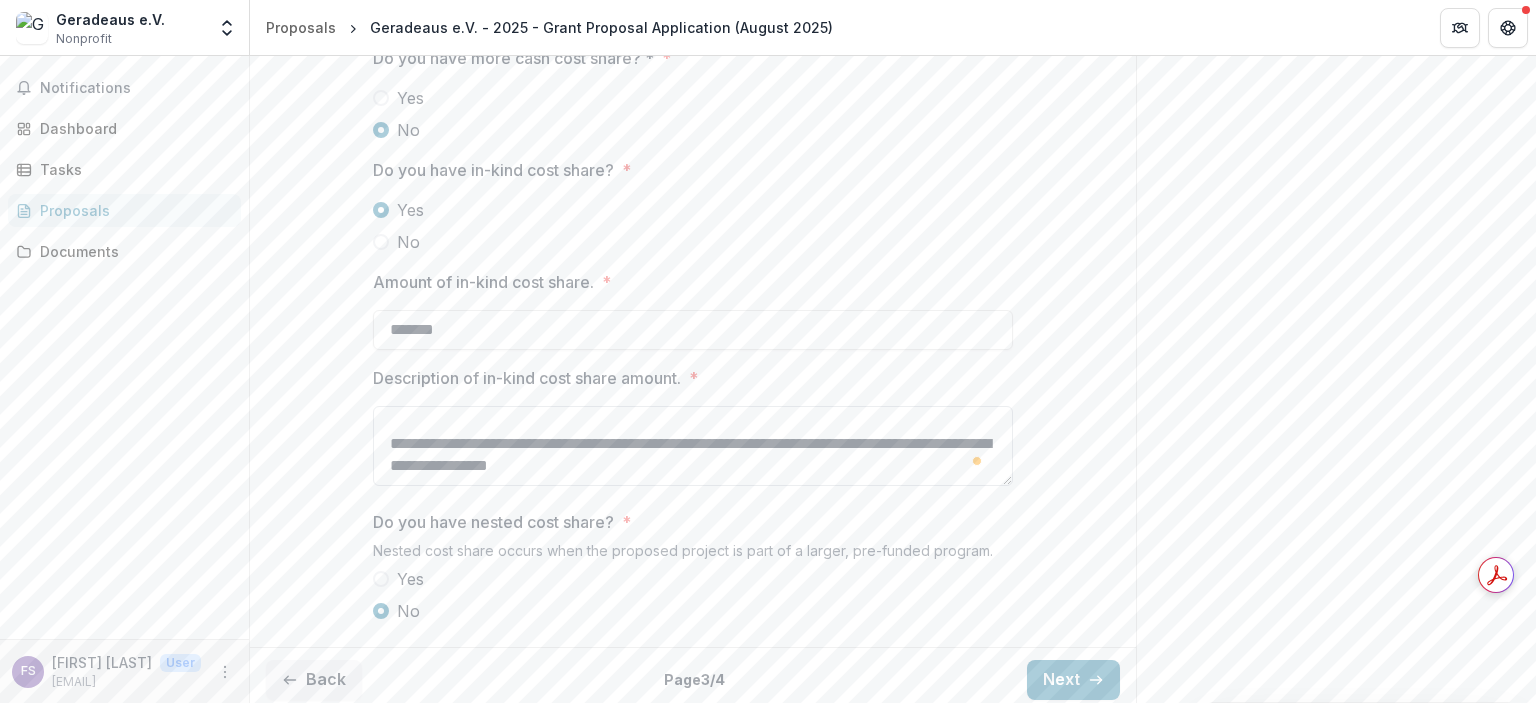click on "**********" at bounding box center (693, 446) 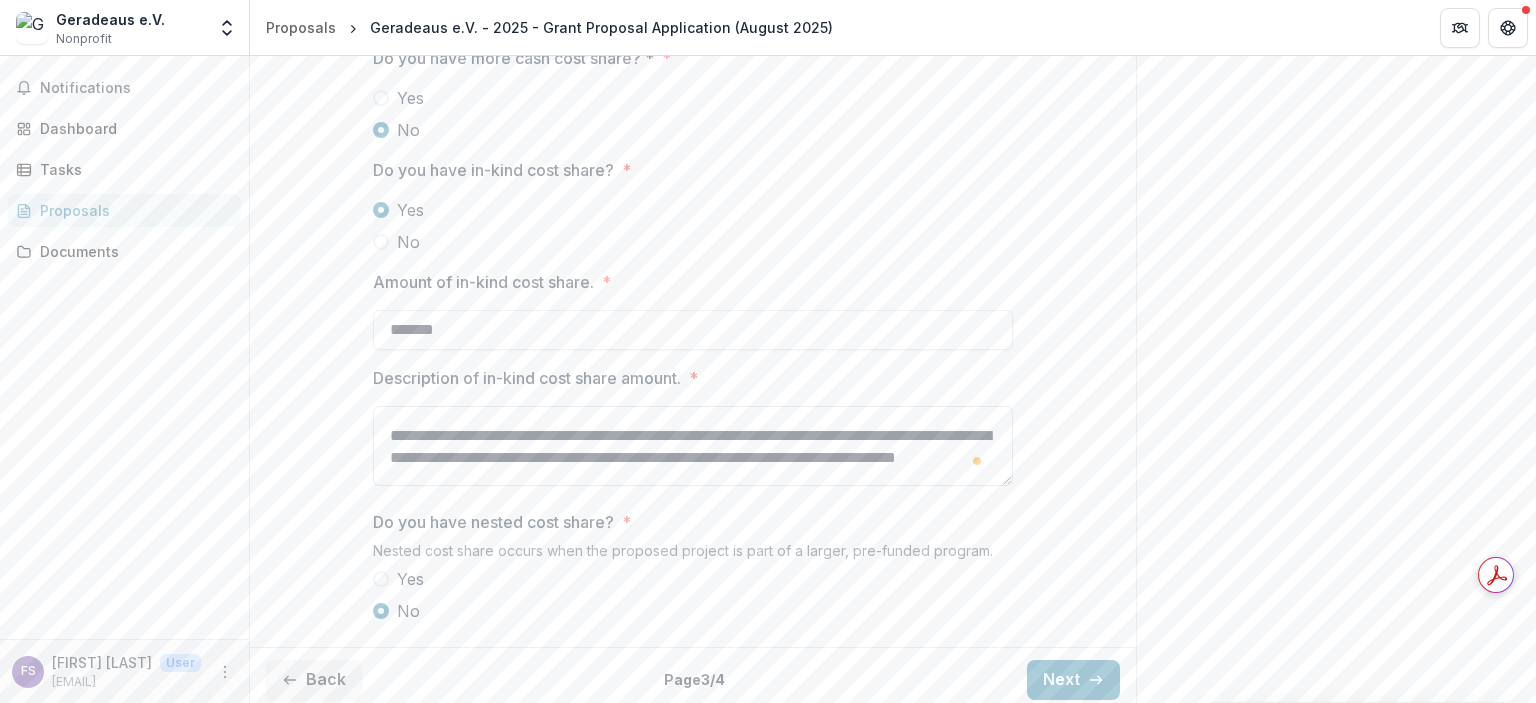 scroll, scrollTop: 129, scrollLeft: 0, axis: vertical 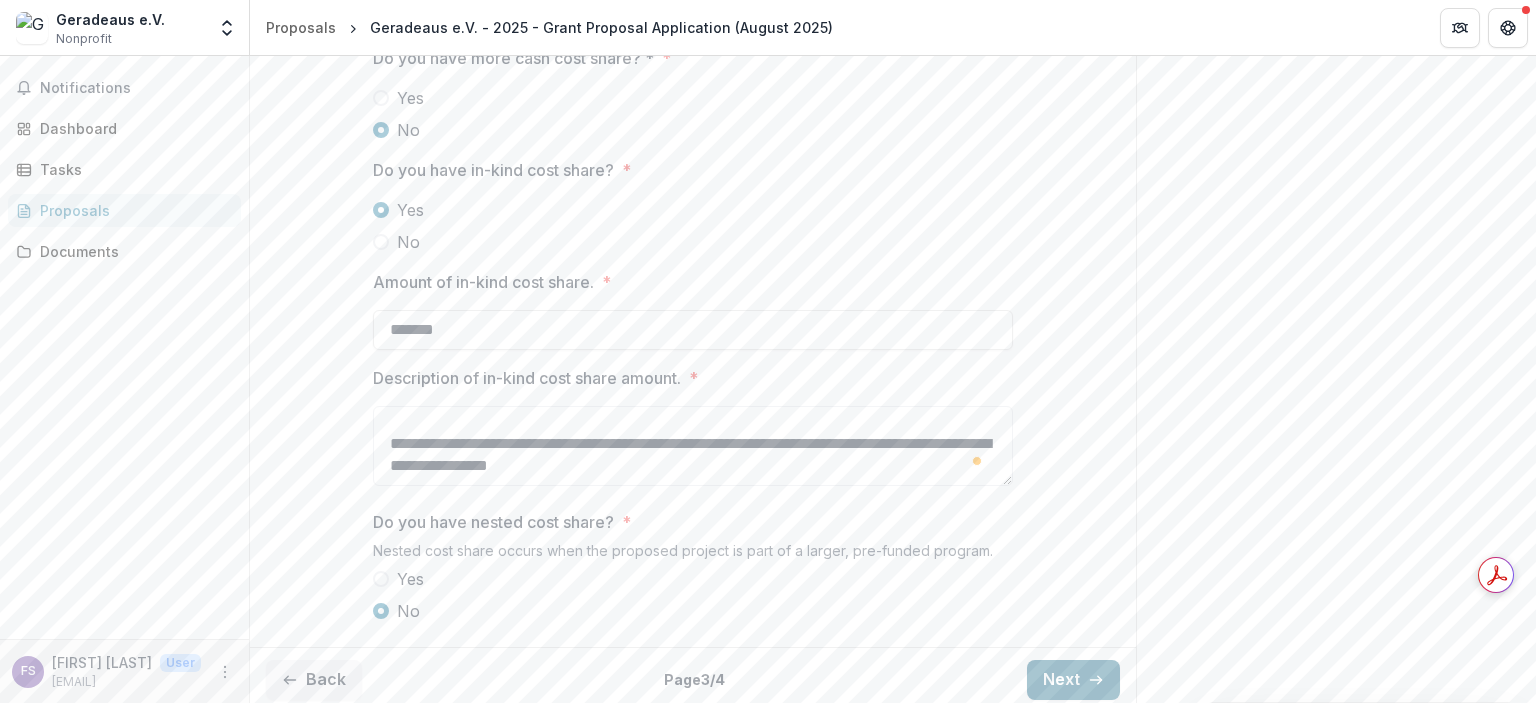 click on "Next" at bounding box center [1073, 680] 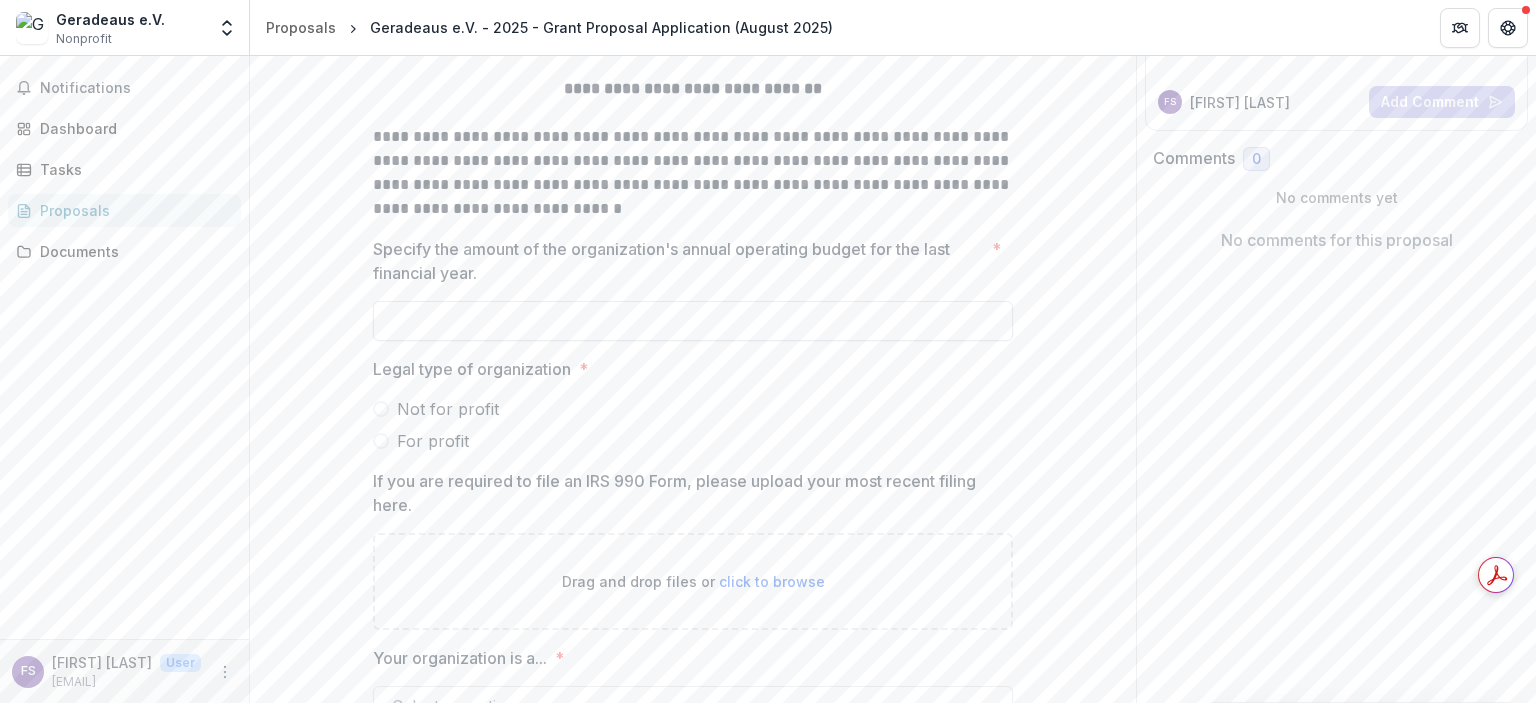click on "Specify the amount of the organization's annual operating budget for the last financial year. *" at bounding box center [693, 321] 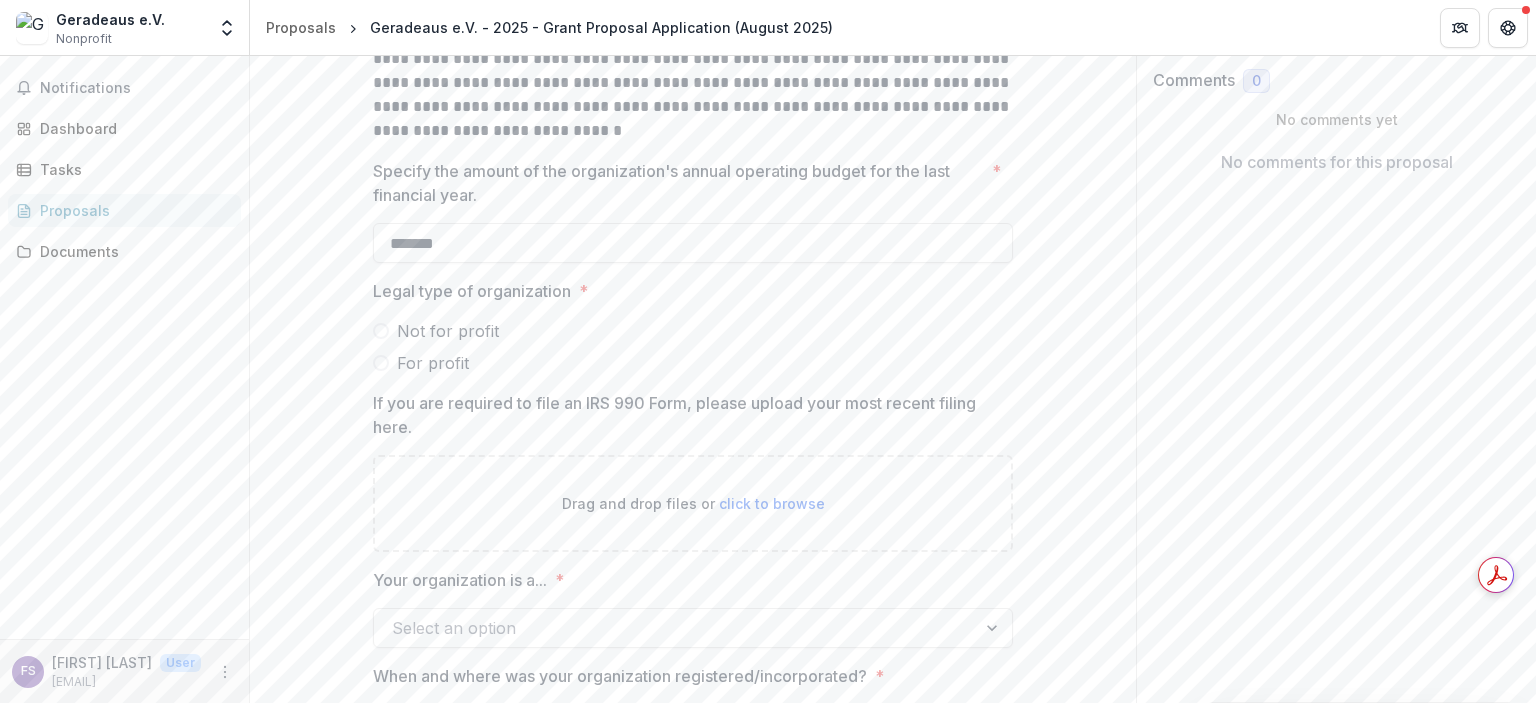 click on "Not for profit" at bounding box center (448, 331) 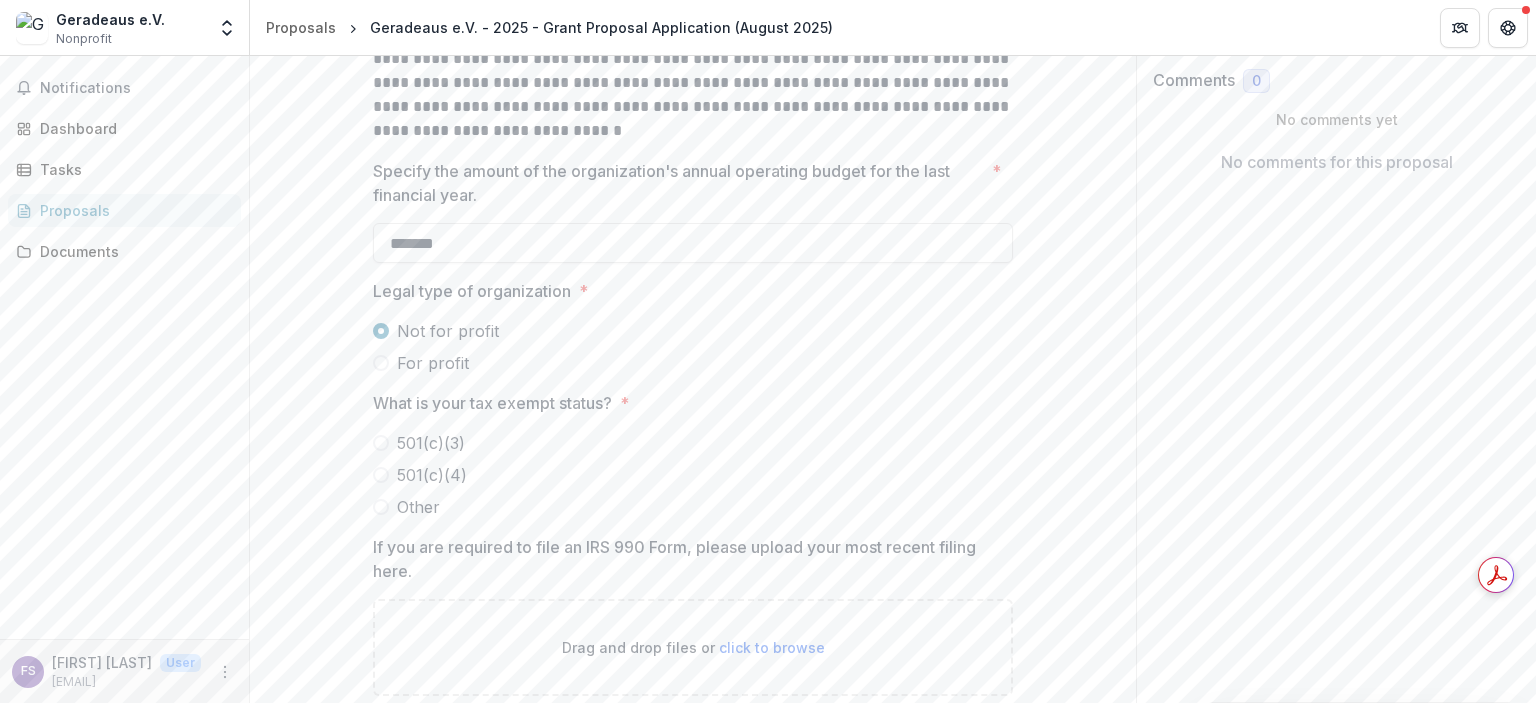 click on "Other" at bounding box center [418, 507] 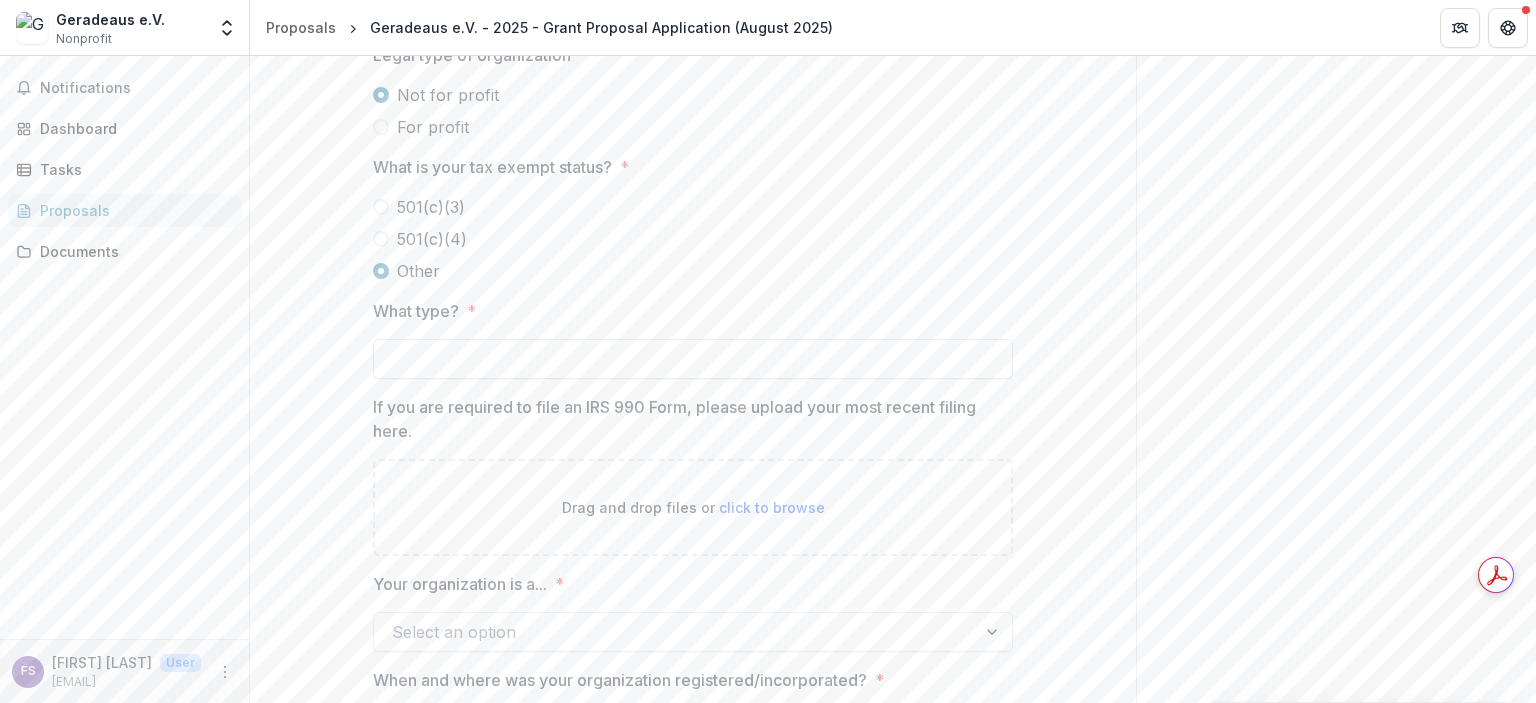 click on "What type? *" at bounding box center (693, 359) 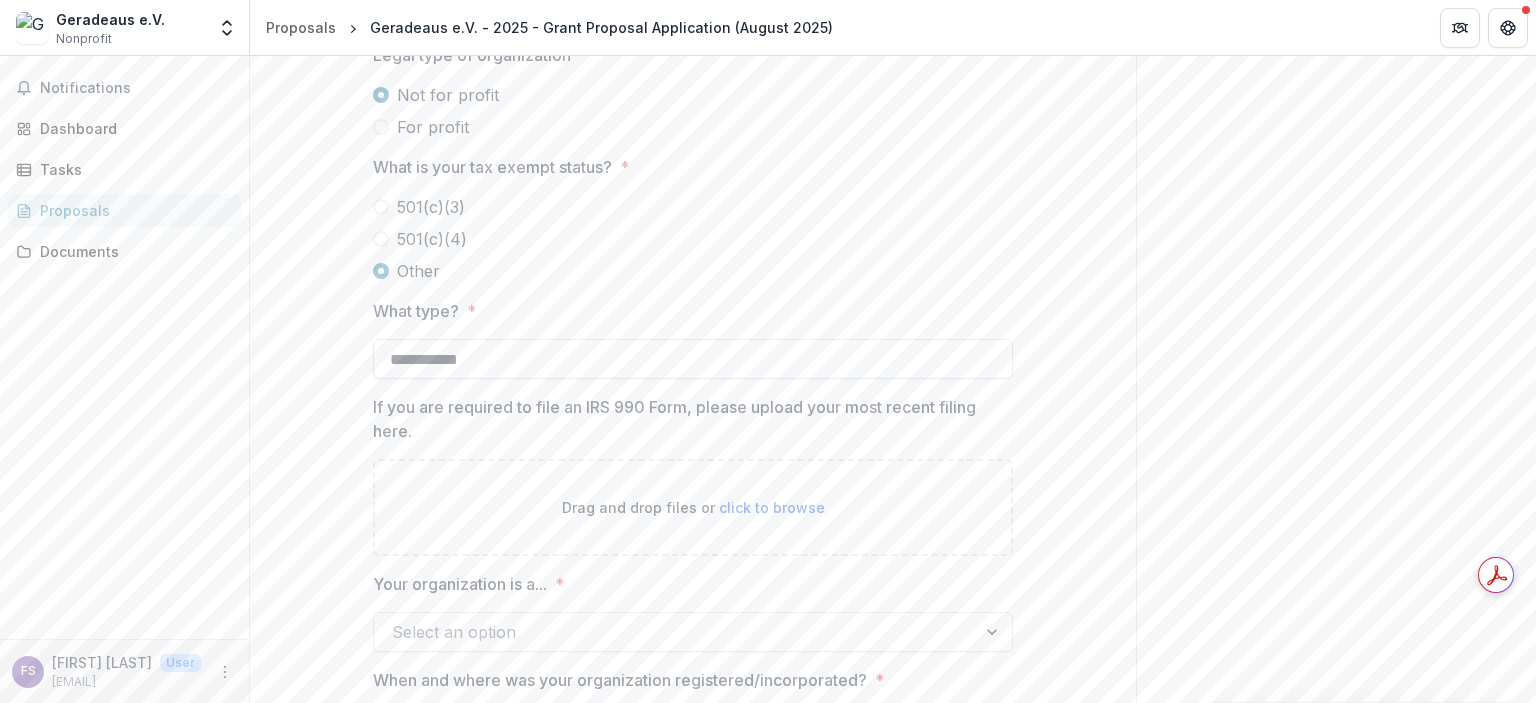 click on "**********" at bounding box center [693, 359] 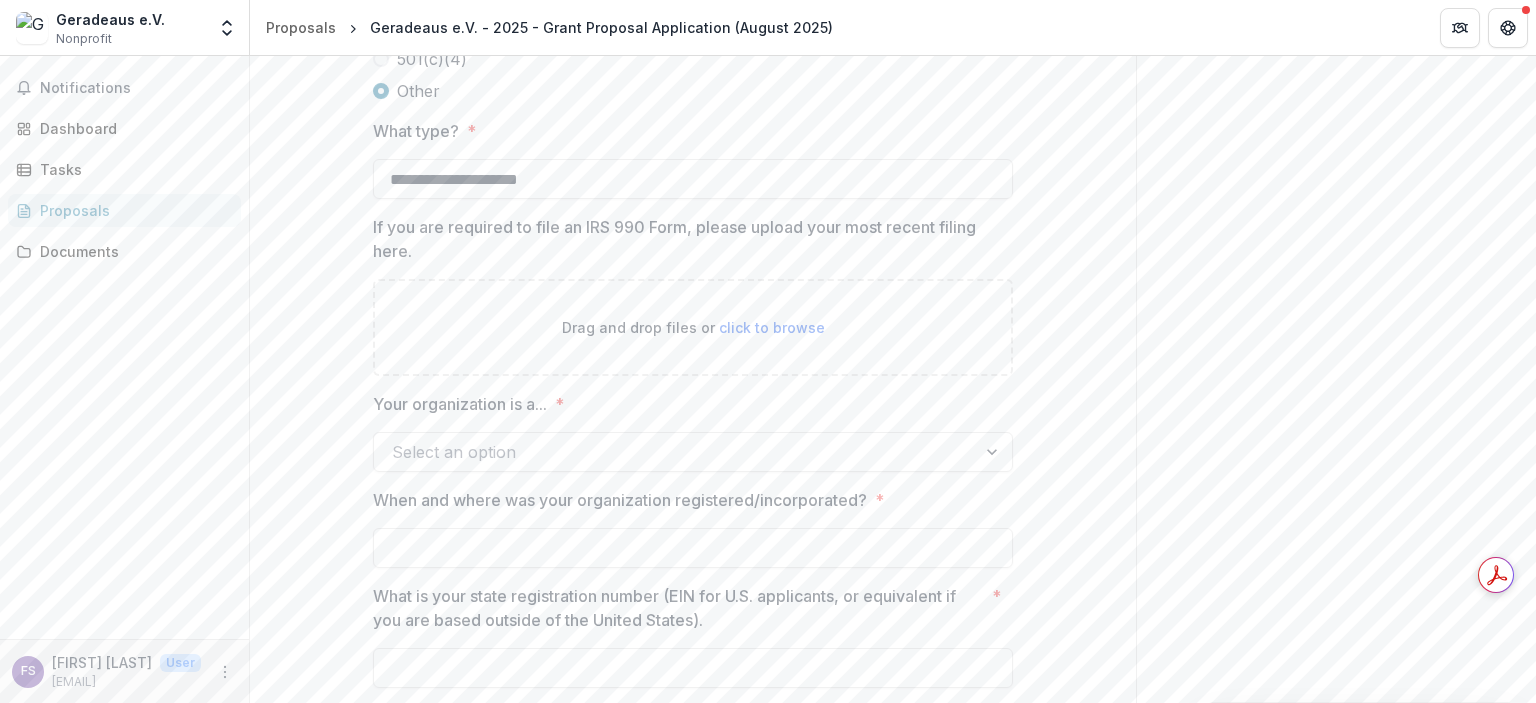 type on "**********" 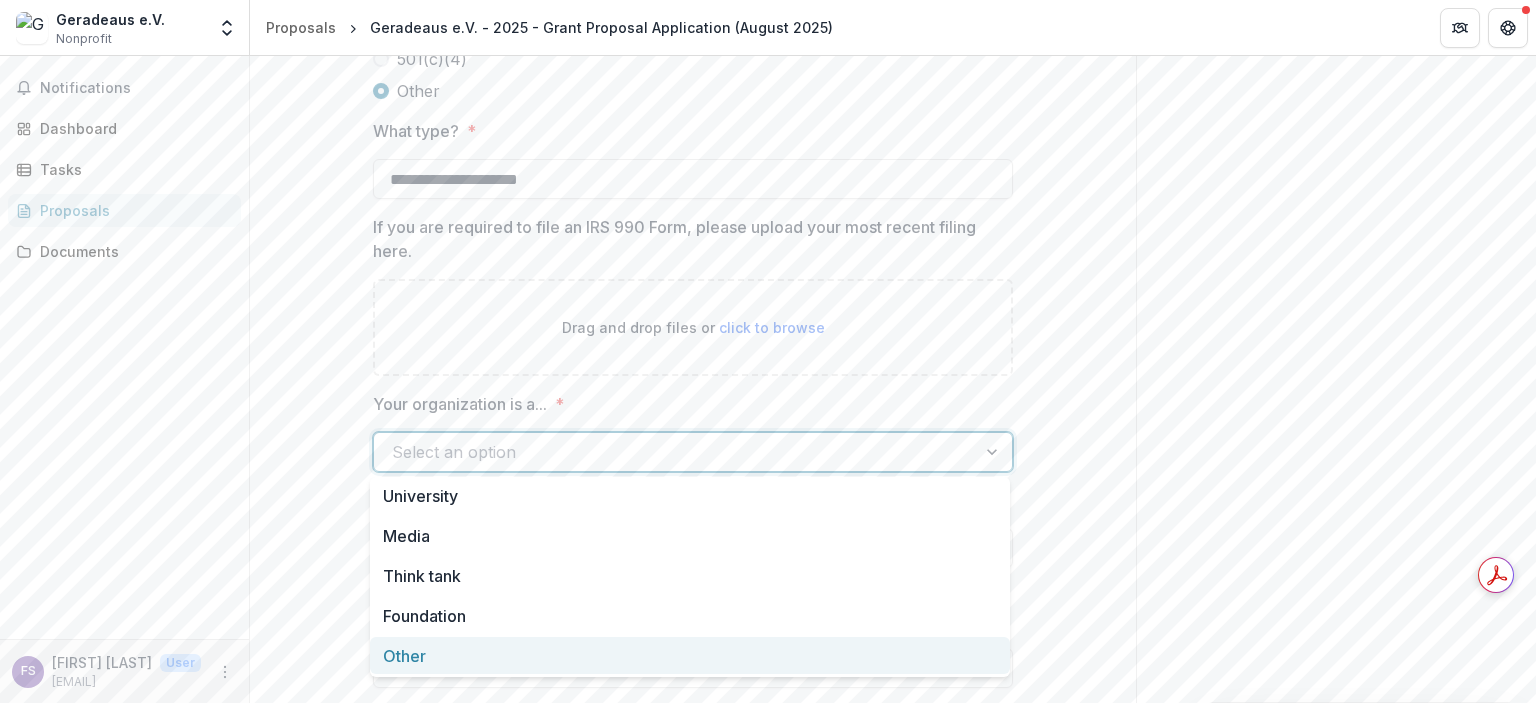 click on "Other" at bounding box center (690, 655) 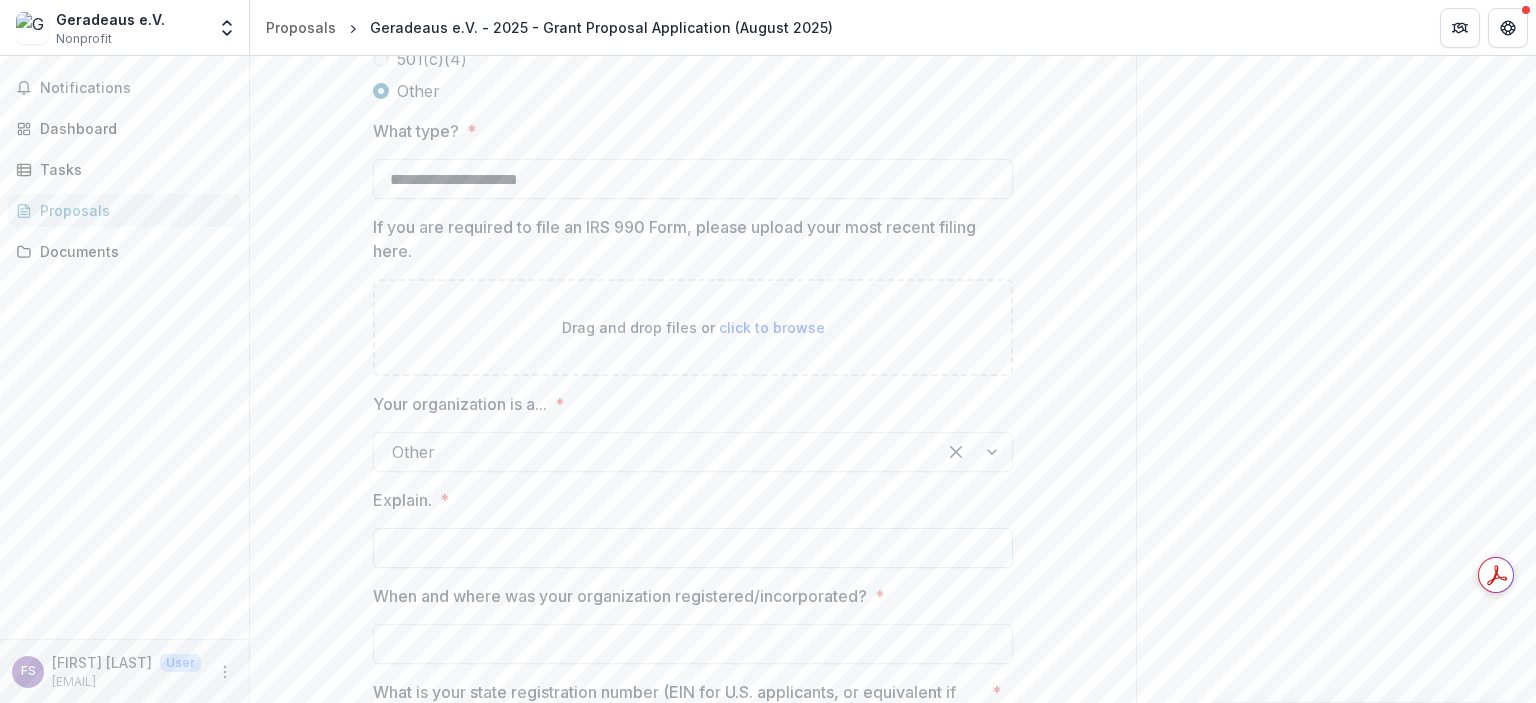 click on "Explain. *" at bounding box center [693, 548] 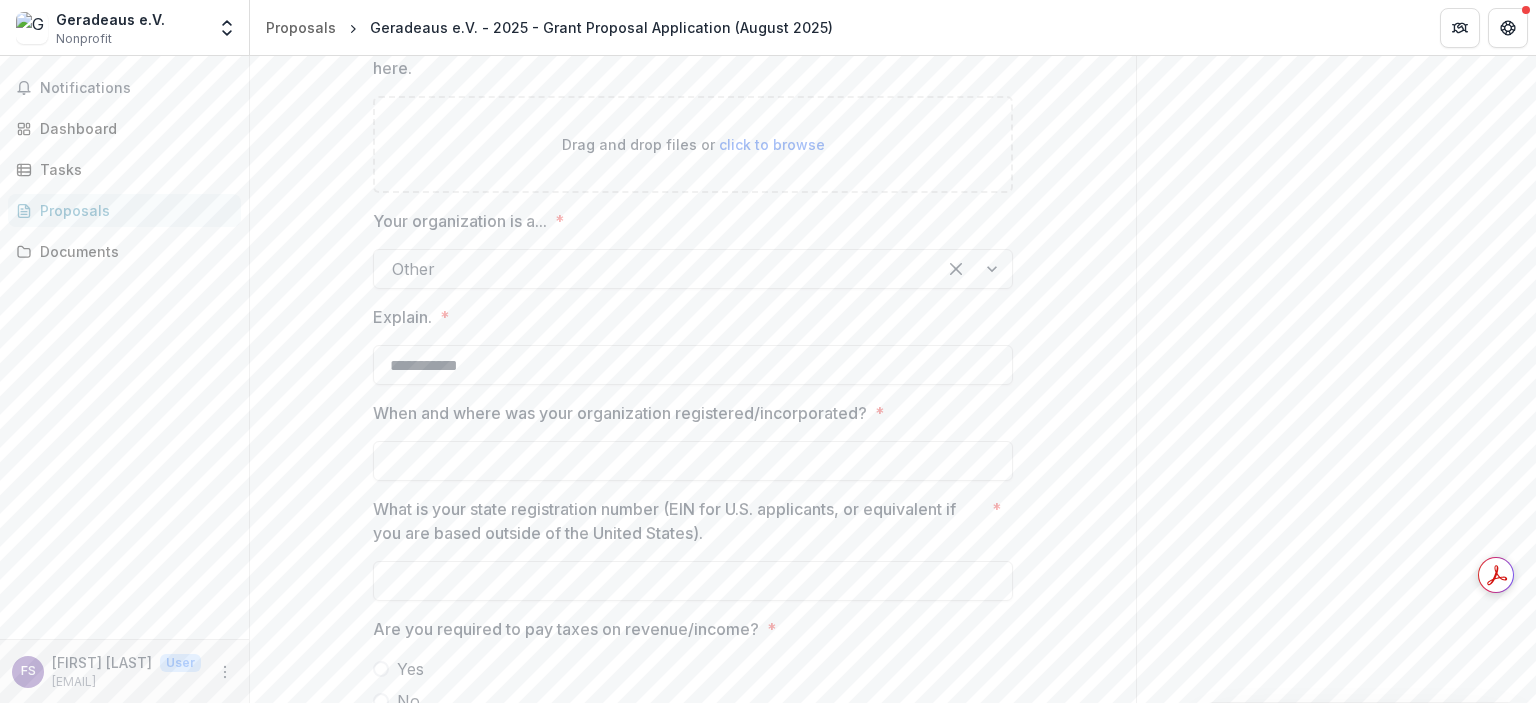 type on "**********" 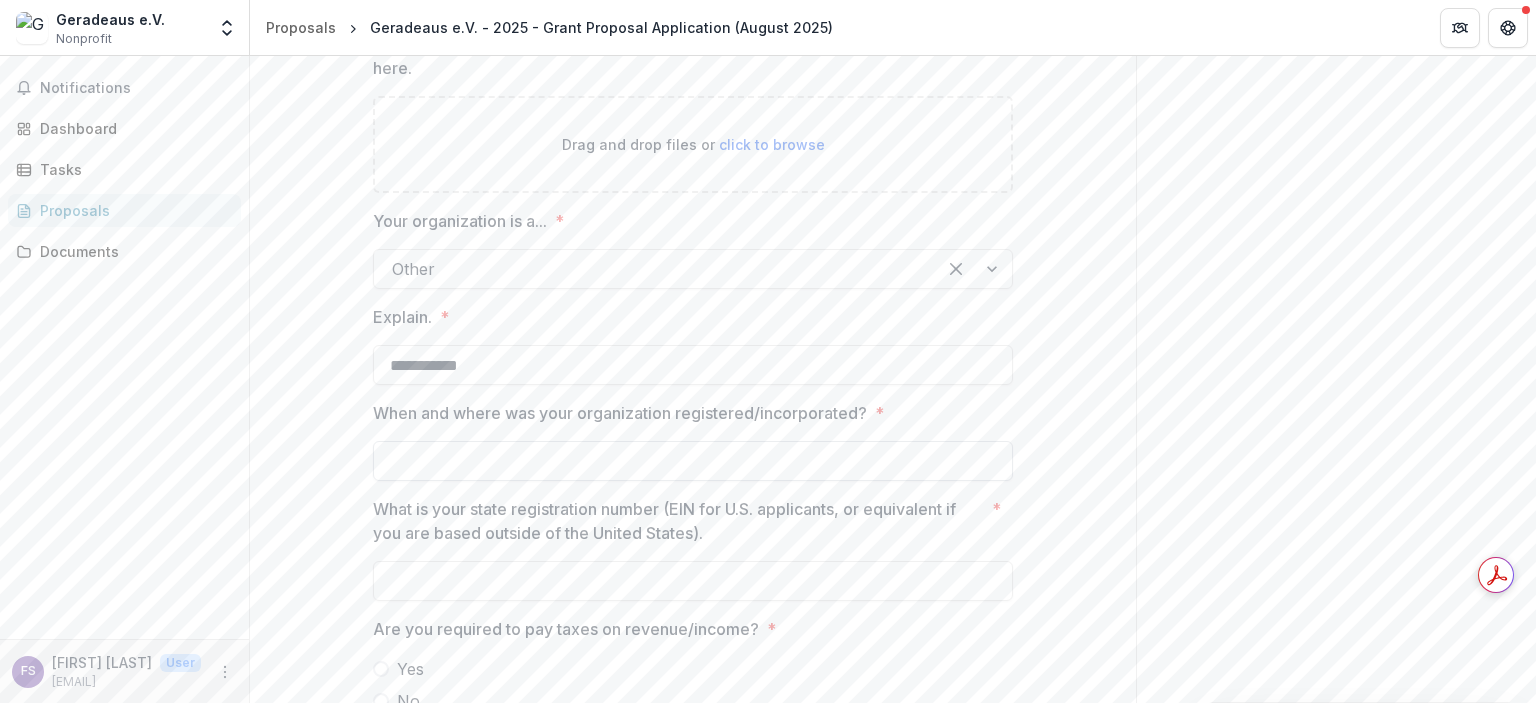click on "When and where was your organization registered/incorporated? *" at bounding box center (693, 461) 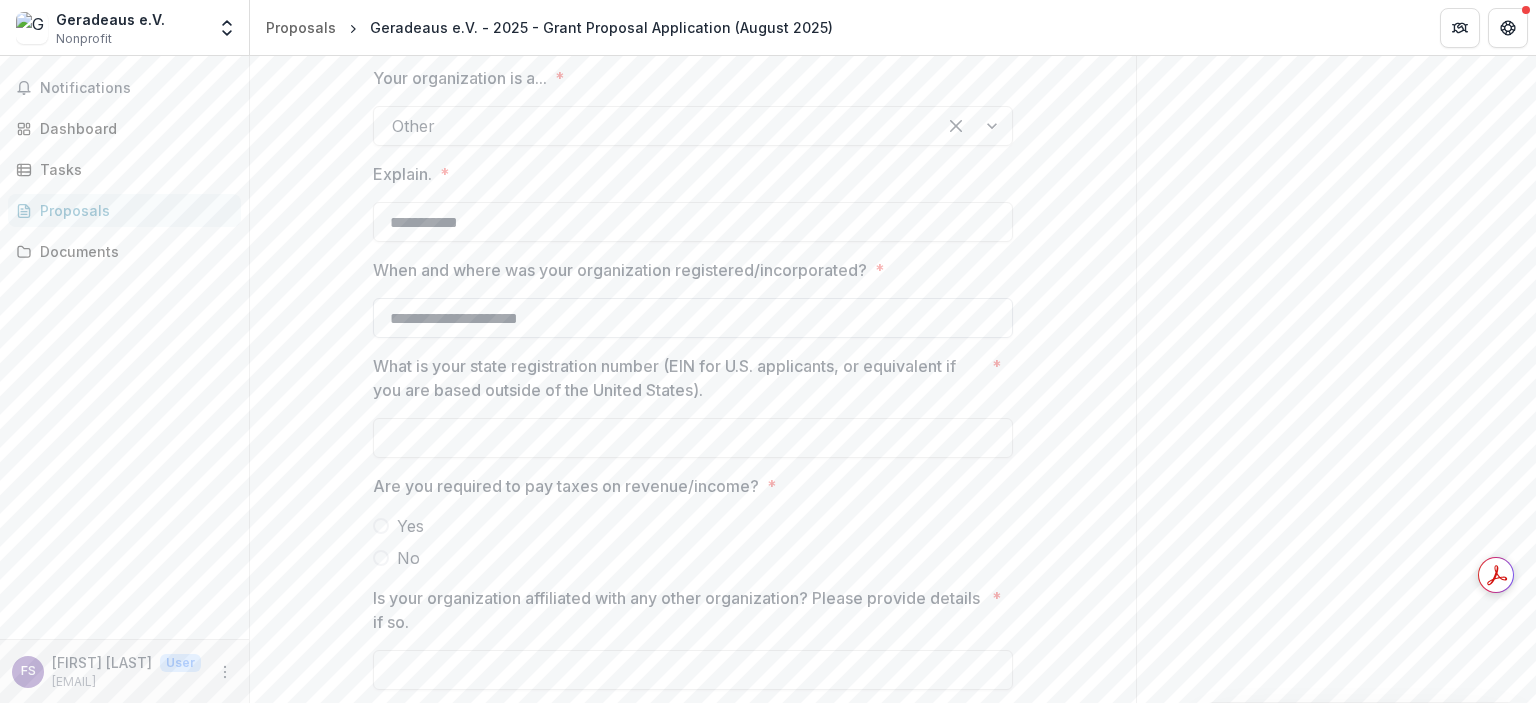 scroll, scrollTop: 1104, scrollLeft: 0, axis: vertical 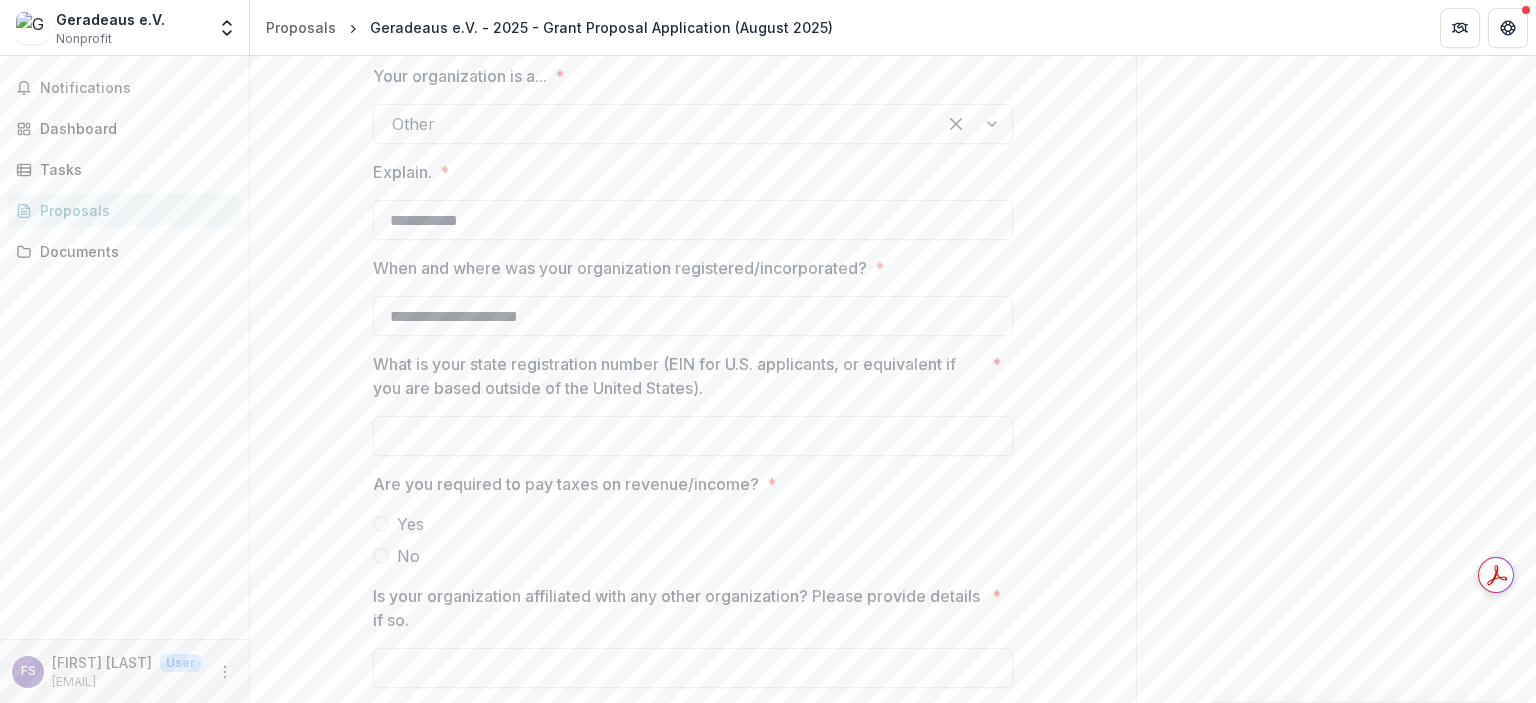 type on "**********" 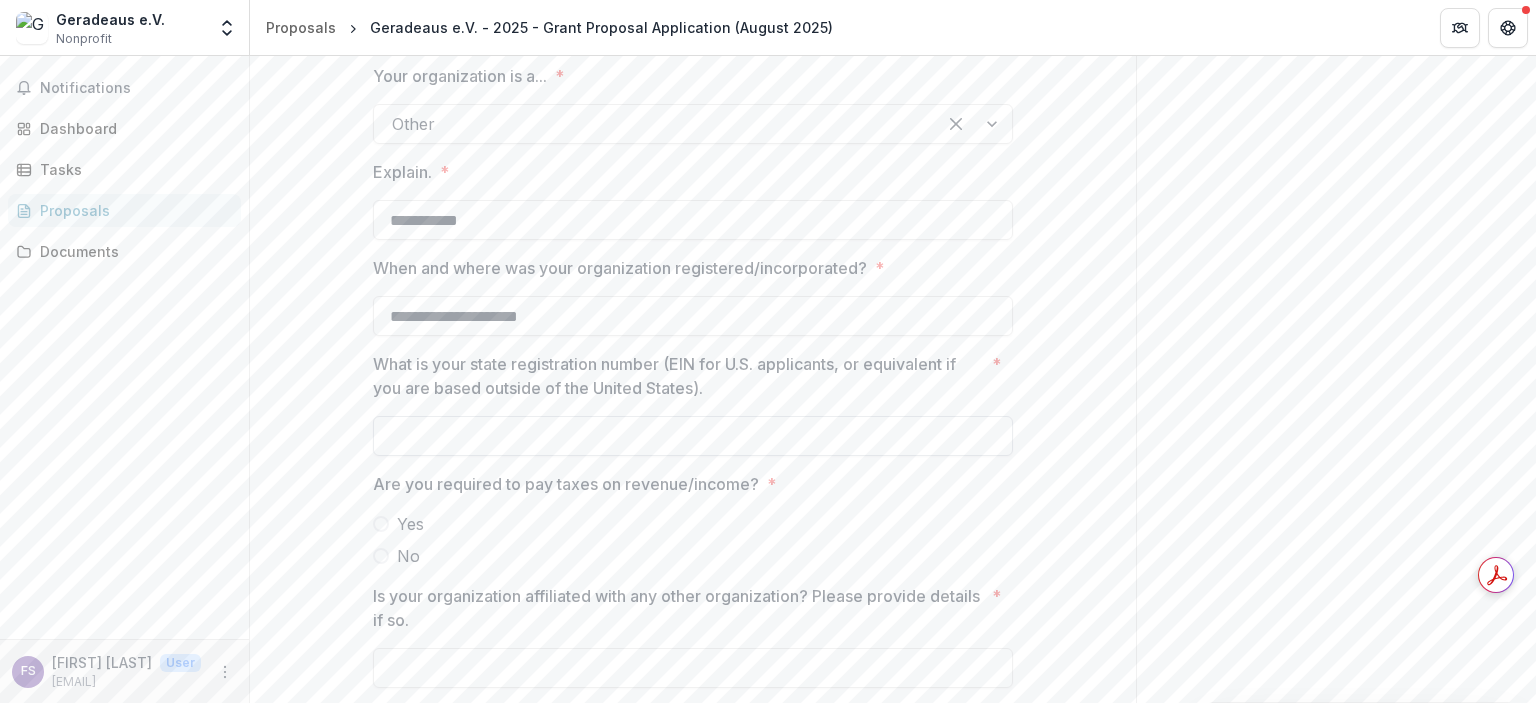 click on "What is your state registration number (EIN for U.S. applicants, or equivalent if you are based outside of the United States). *" at bounding box center (693, 436) 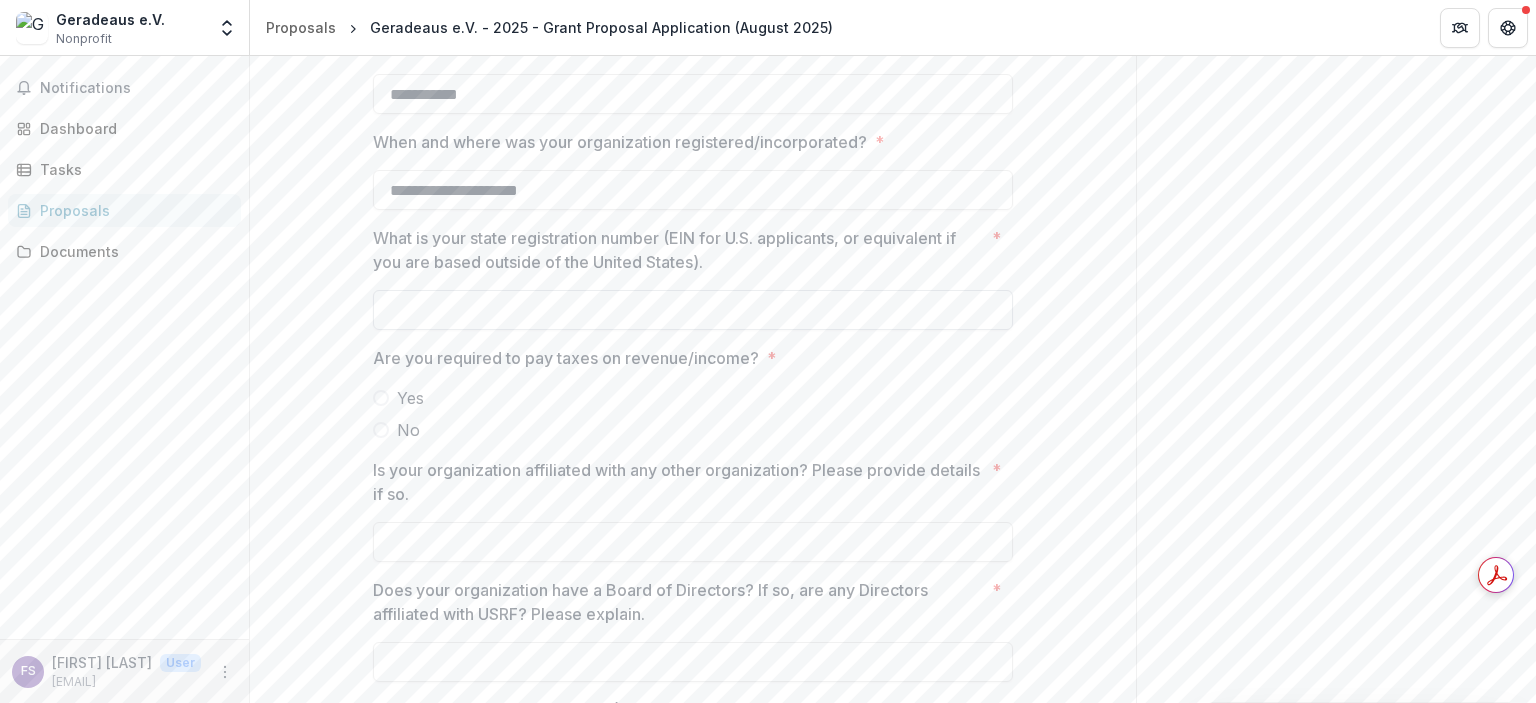 scroll, scrollTop: 1232, scrollLeft: 0, axis: vertical 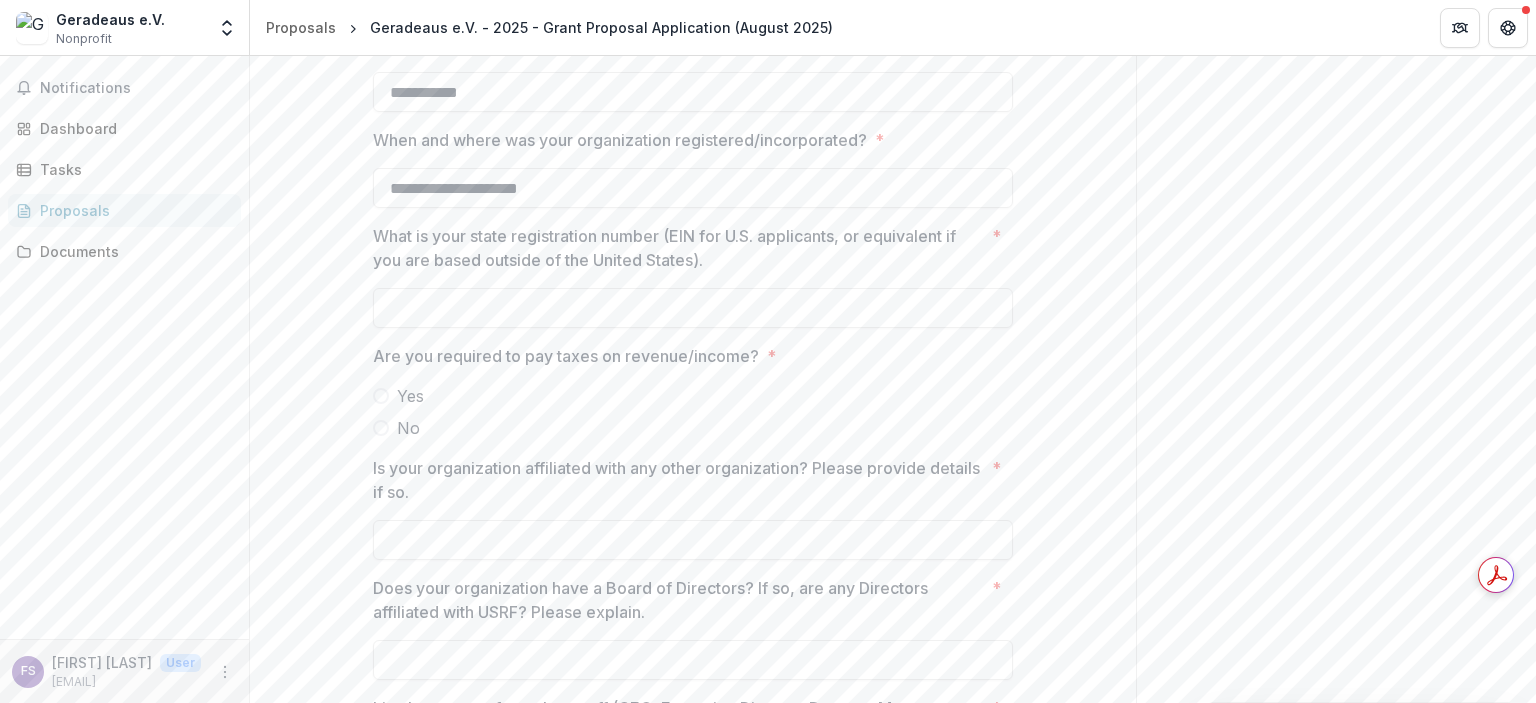 click on "No" at bounding box center [408, 428] 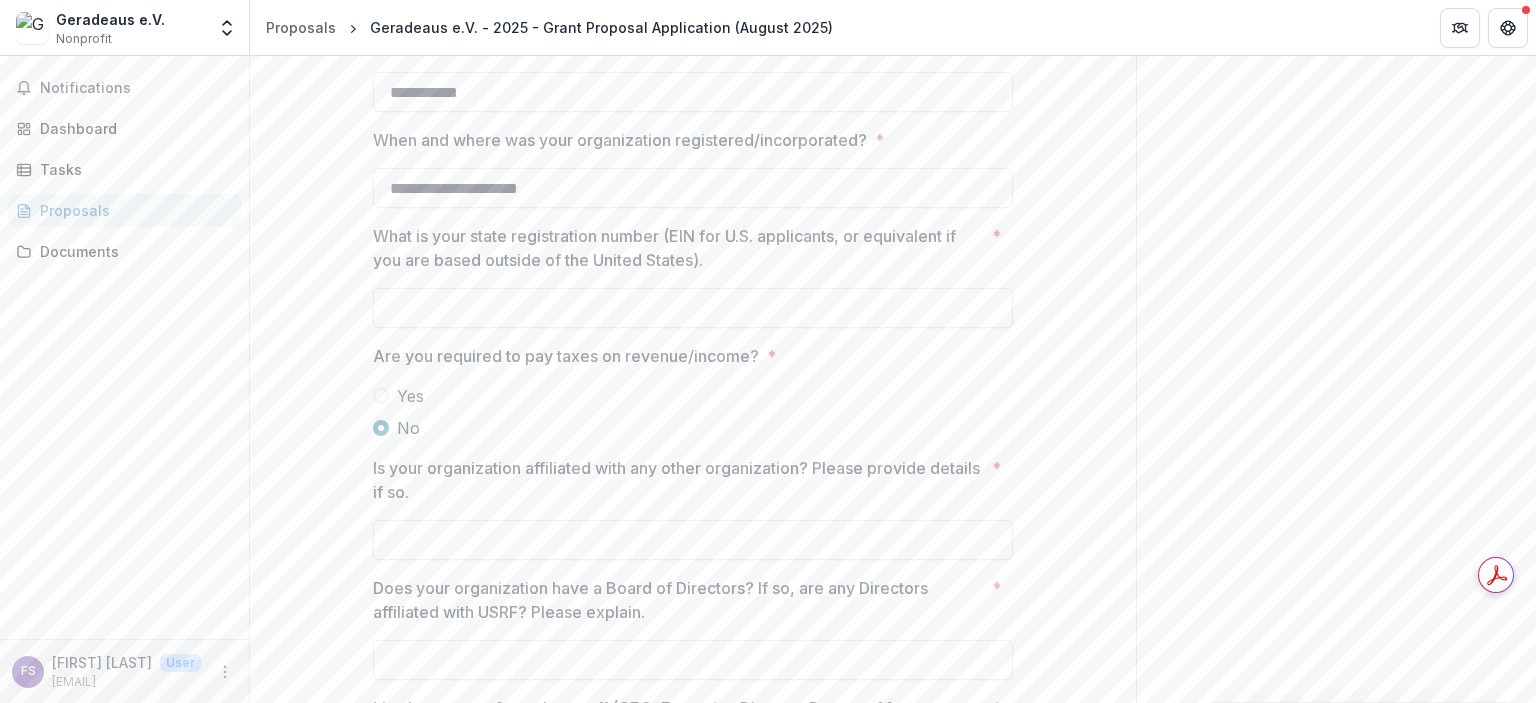 click at bounding box center (693, 516) 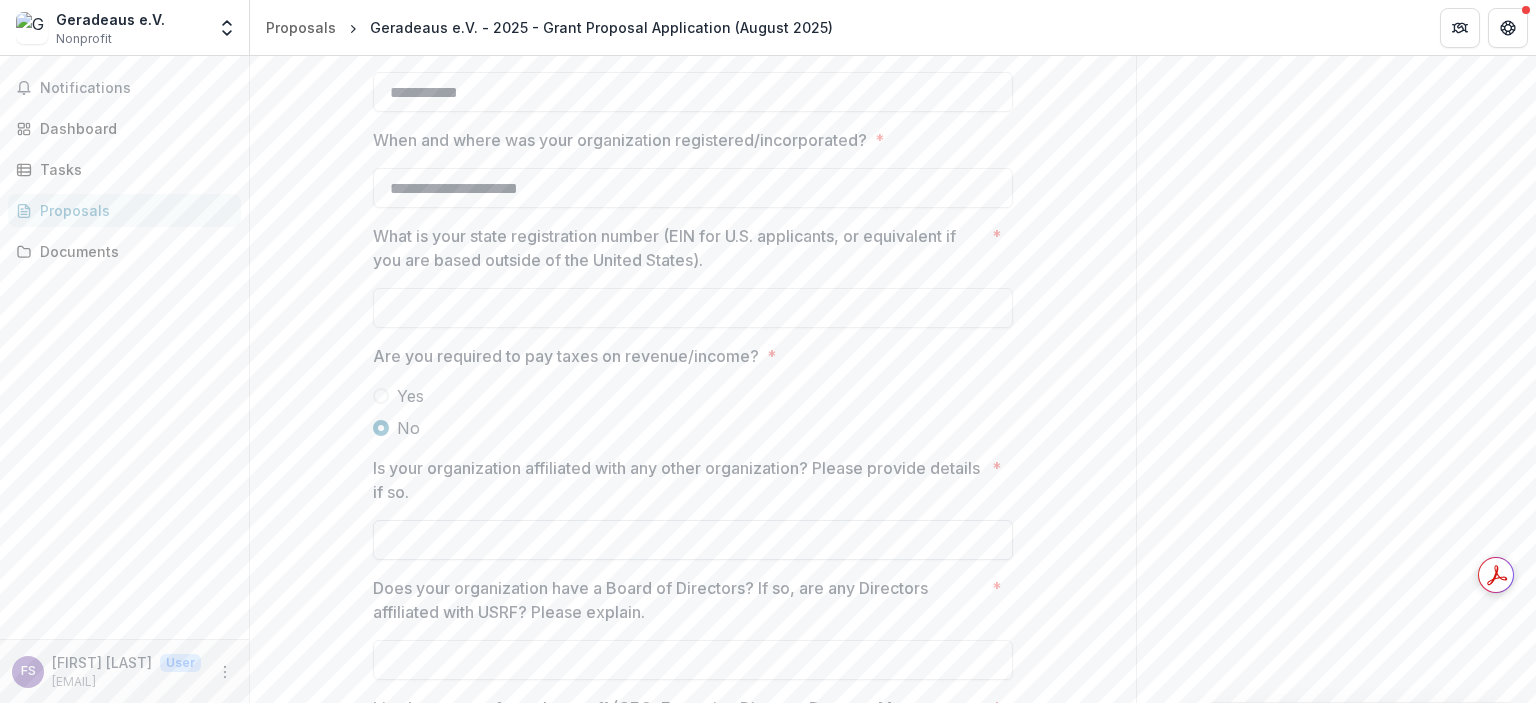 click on "Is your organization affiliated with any other organization? Please provide details if so. *" at bounding box center [693, 540] 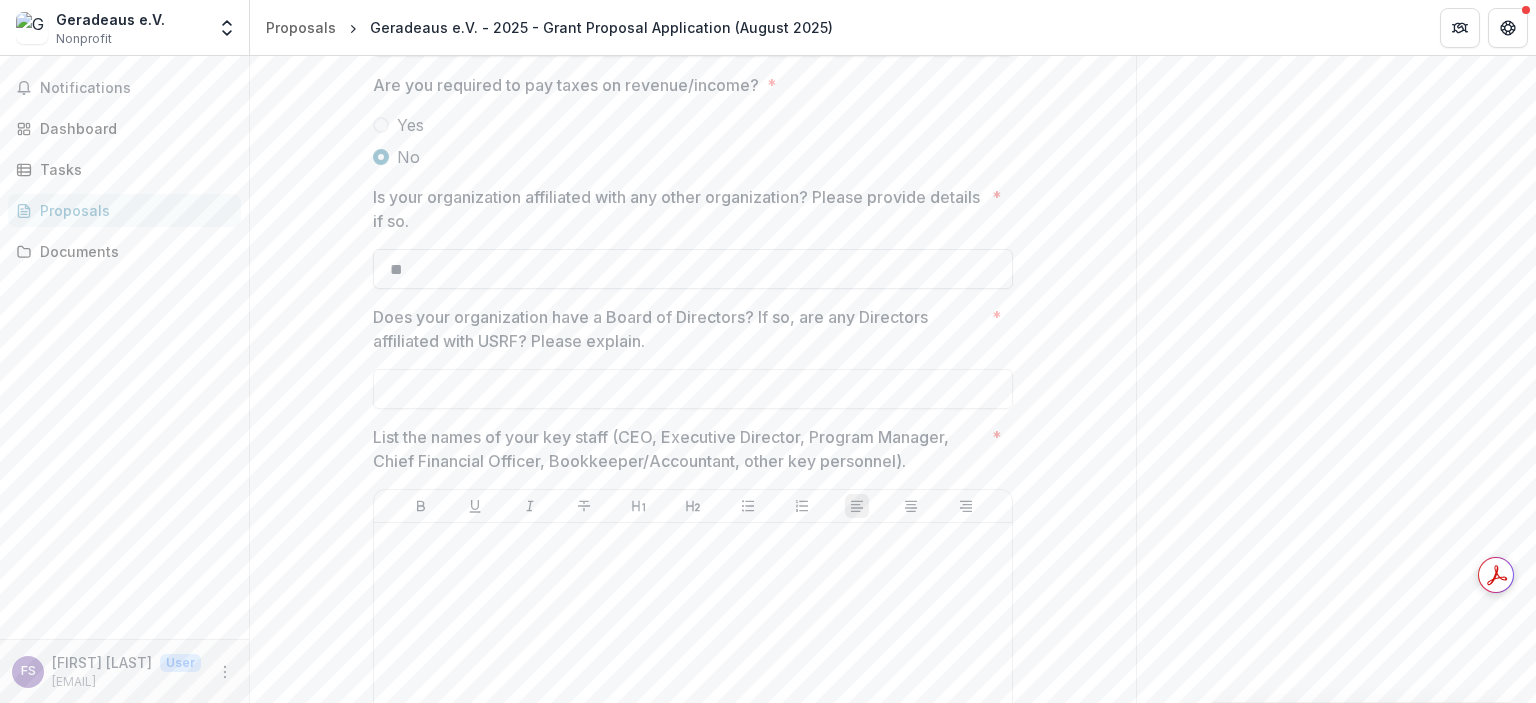 scroll, scrollTop: 1510, scrollLeft: 0, axis: vertical 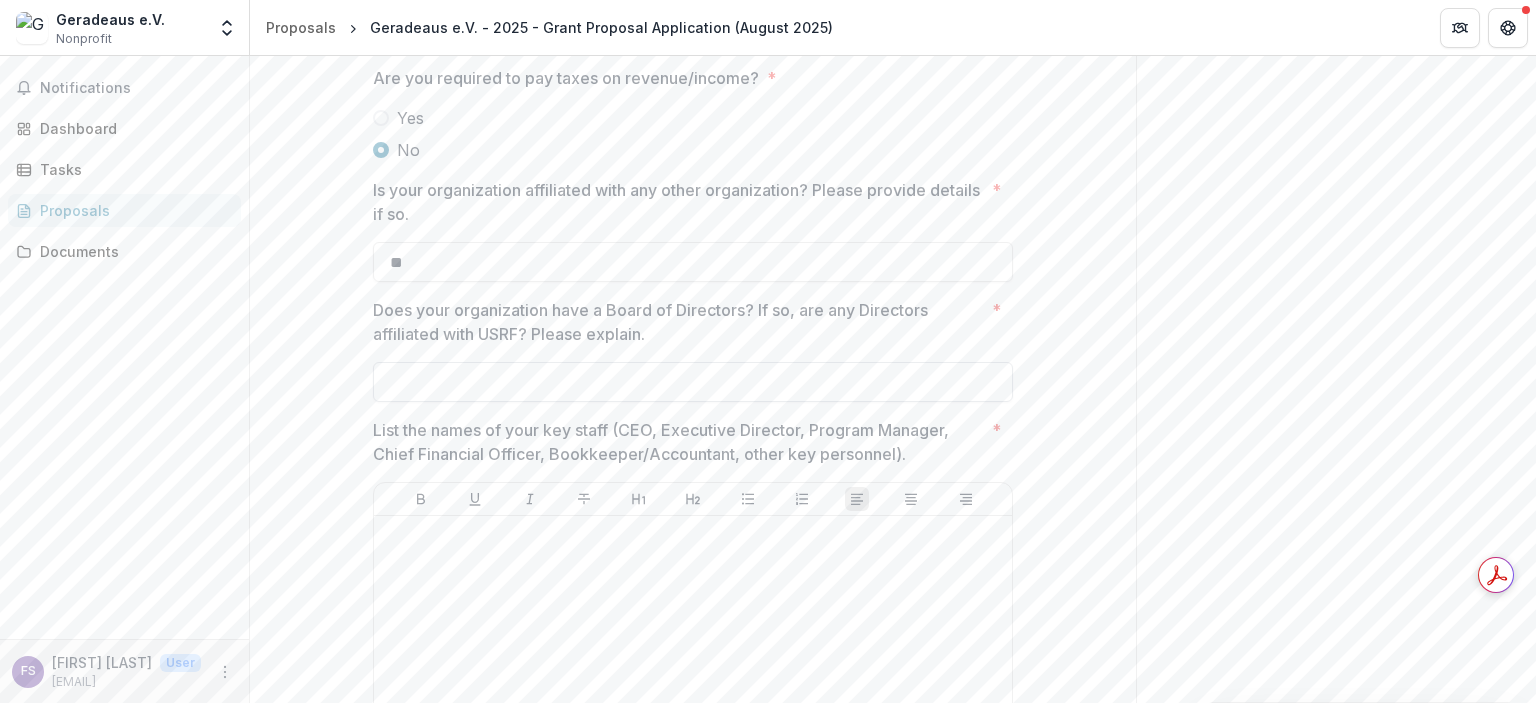 type on "**" 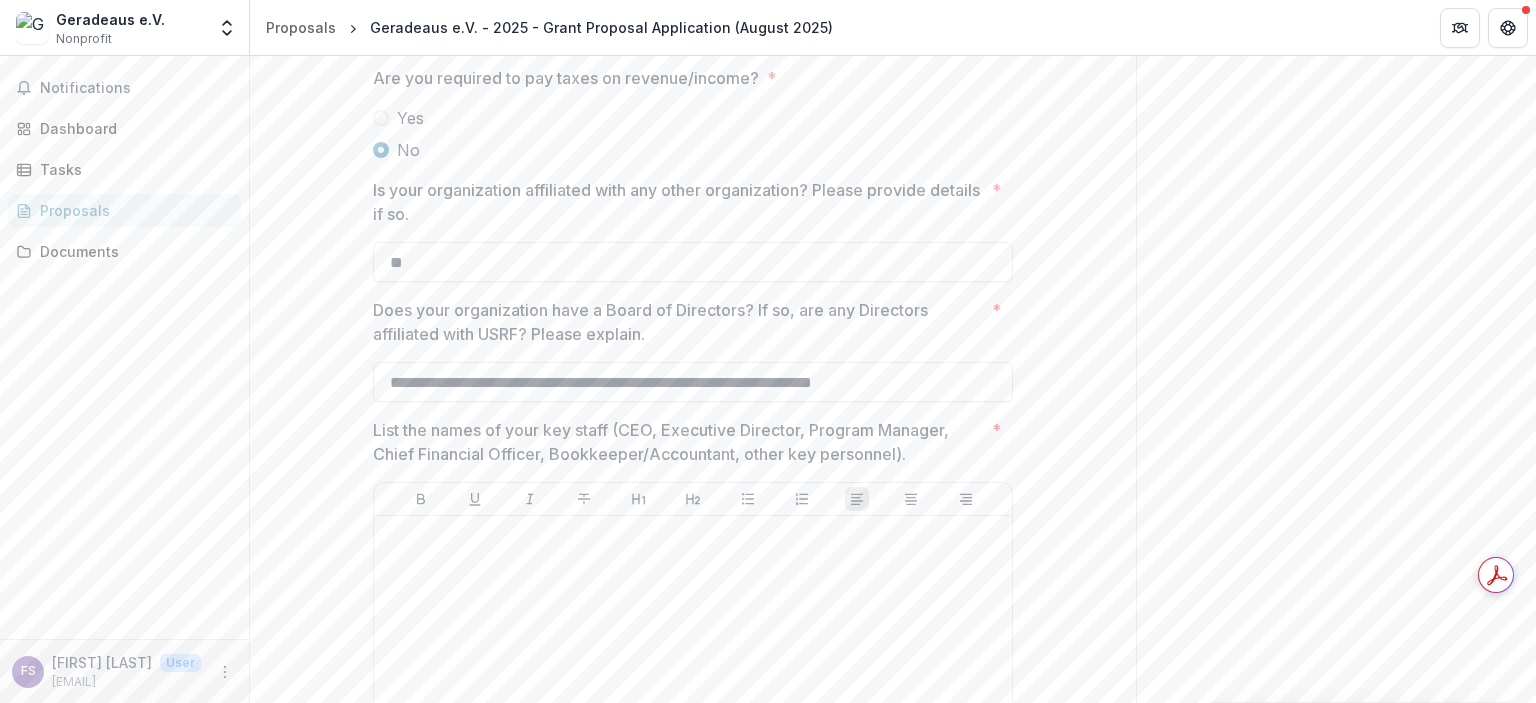 type on "**********" 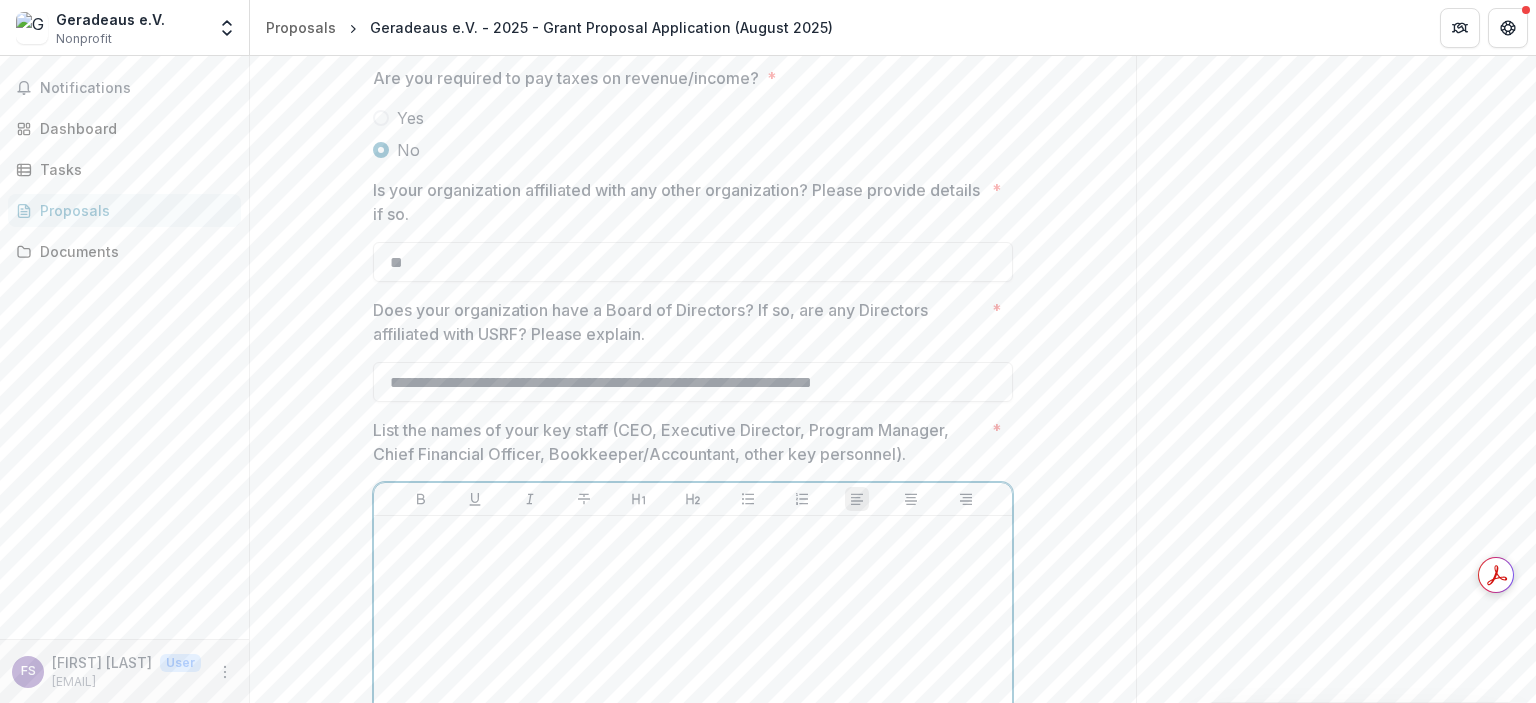 click at bounding box center [693, 674] 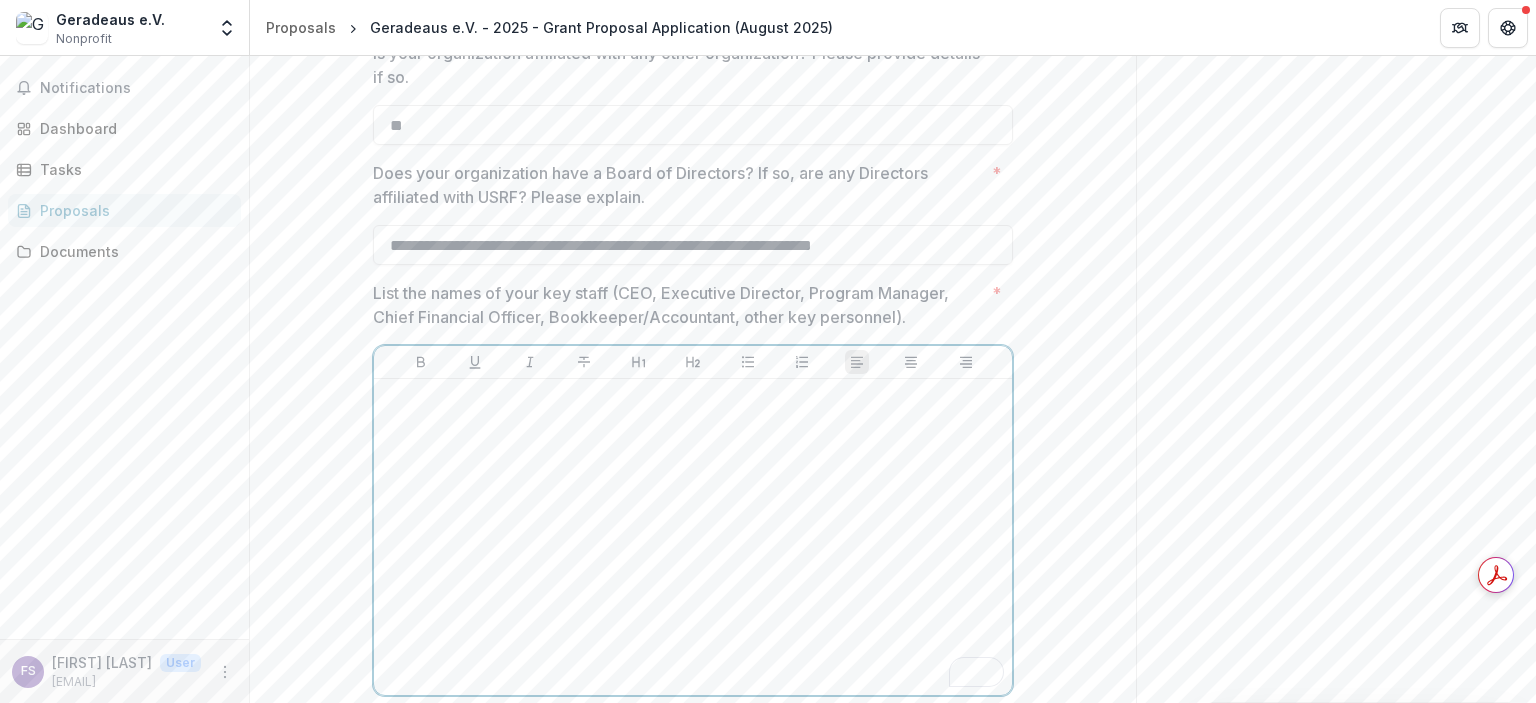 scroll, scrollTop: 1780, scrollLeft: 0, axis: vertical 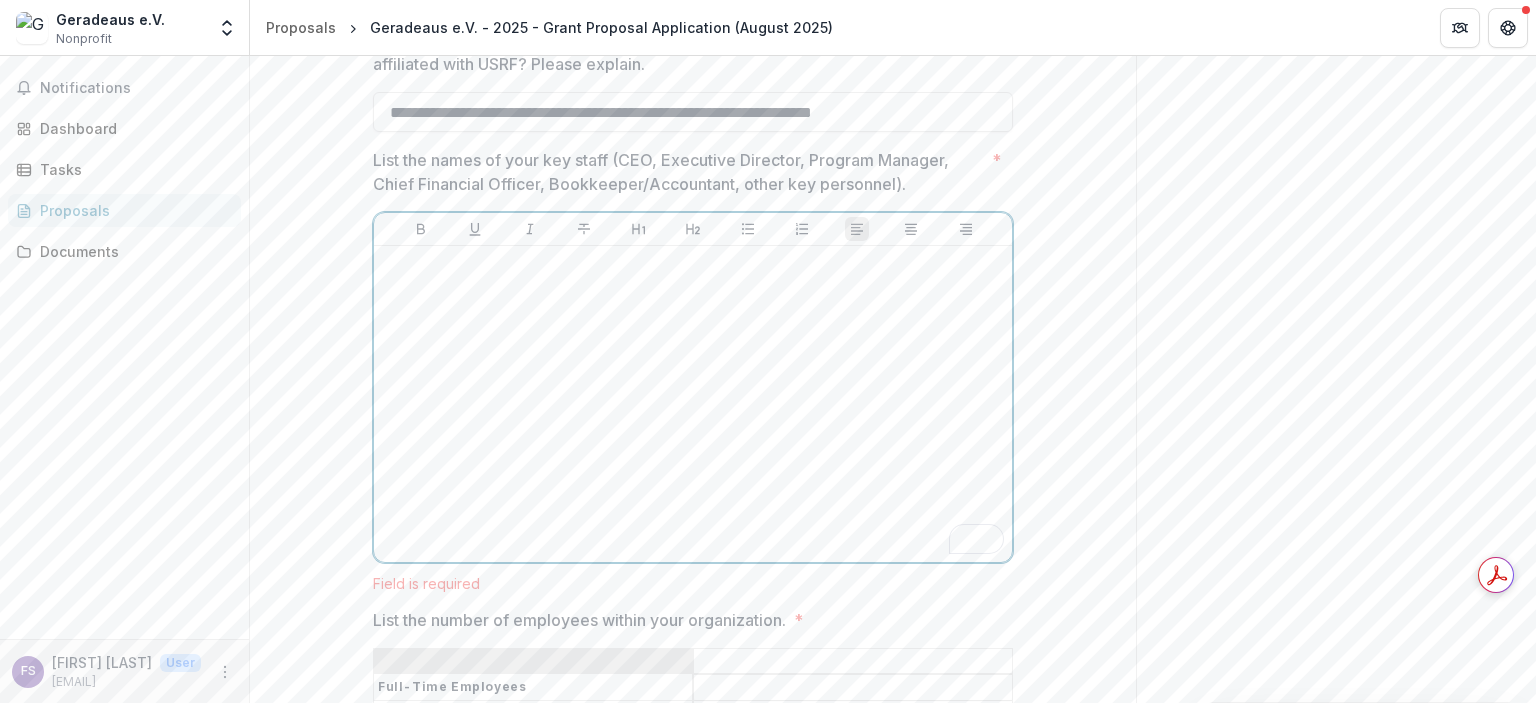 click at bounding box center (693, 404) 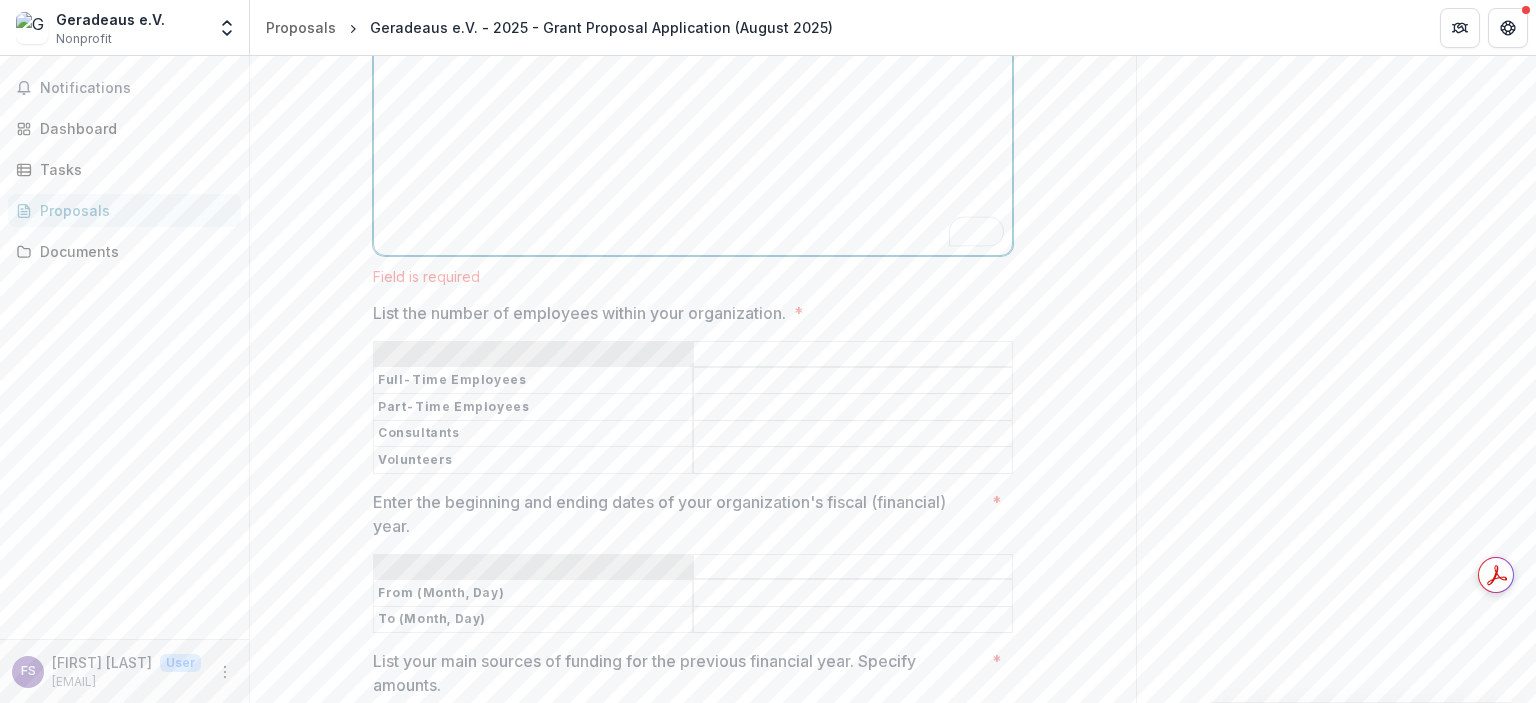 scroll, scrollTop: 2095, scrollLeft: 0, axis: vertical 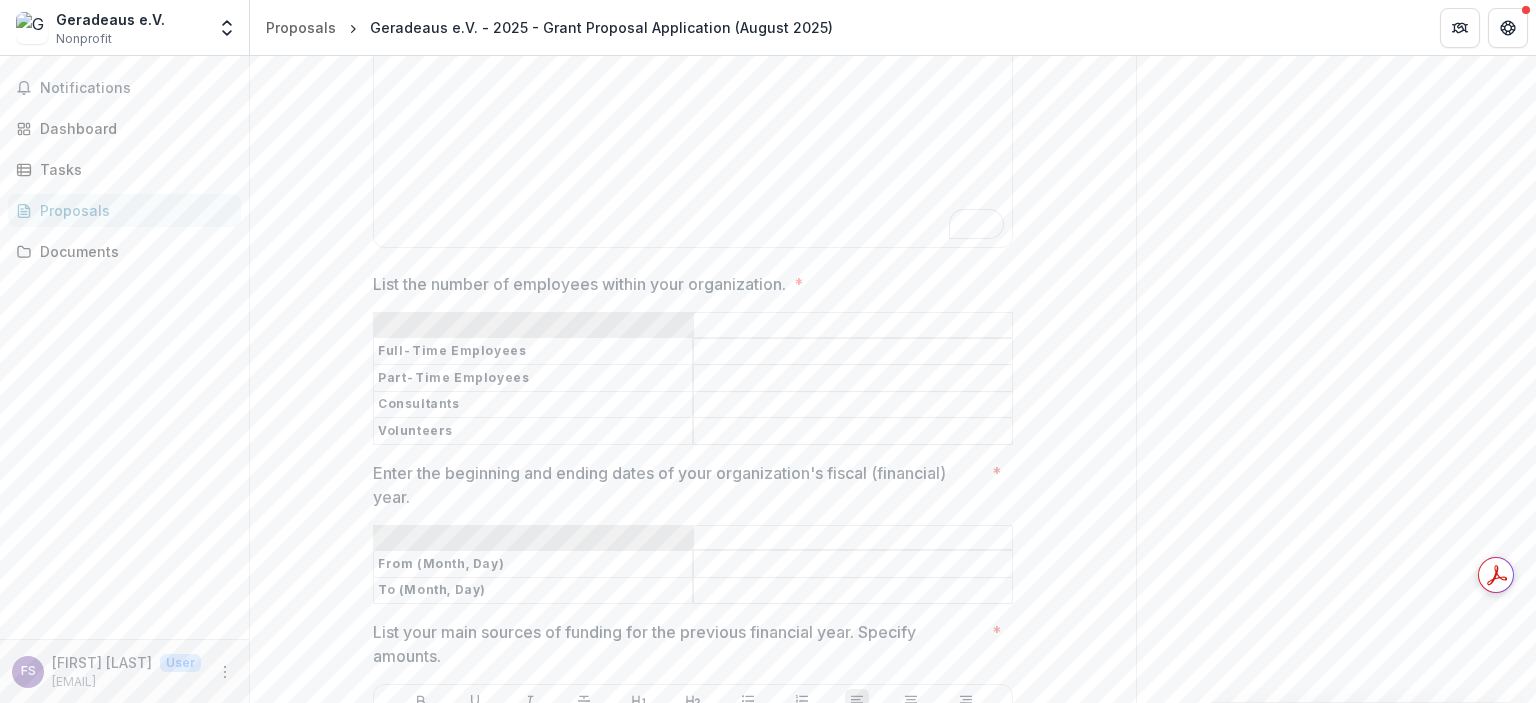 click on "List the number of employees within your organization. *" at bounding box center [853, 352] 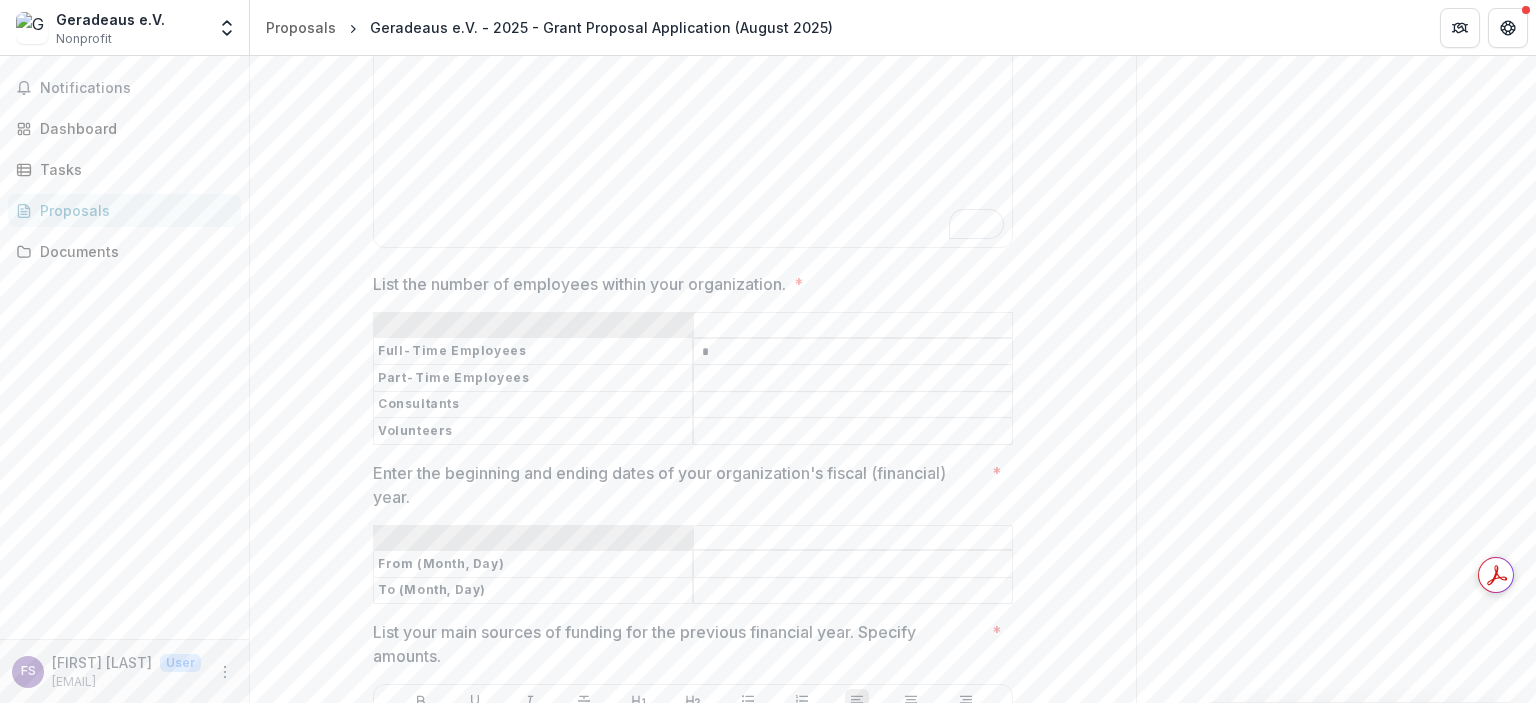 type on "*" 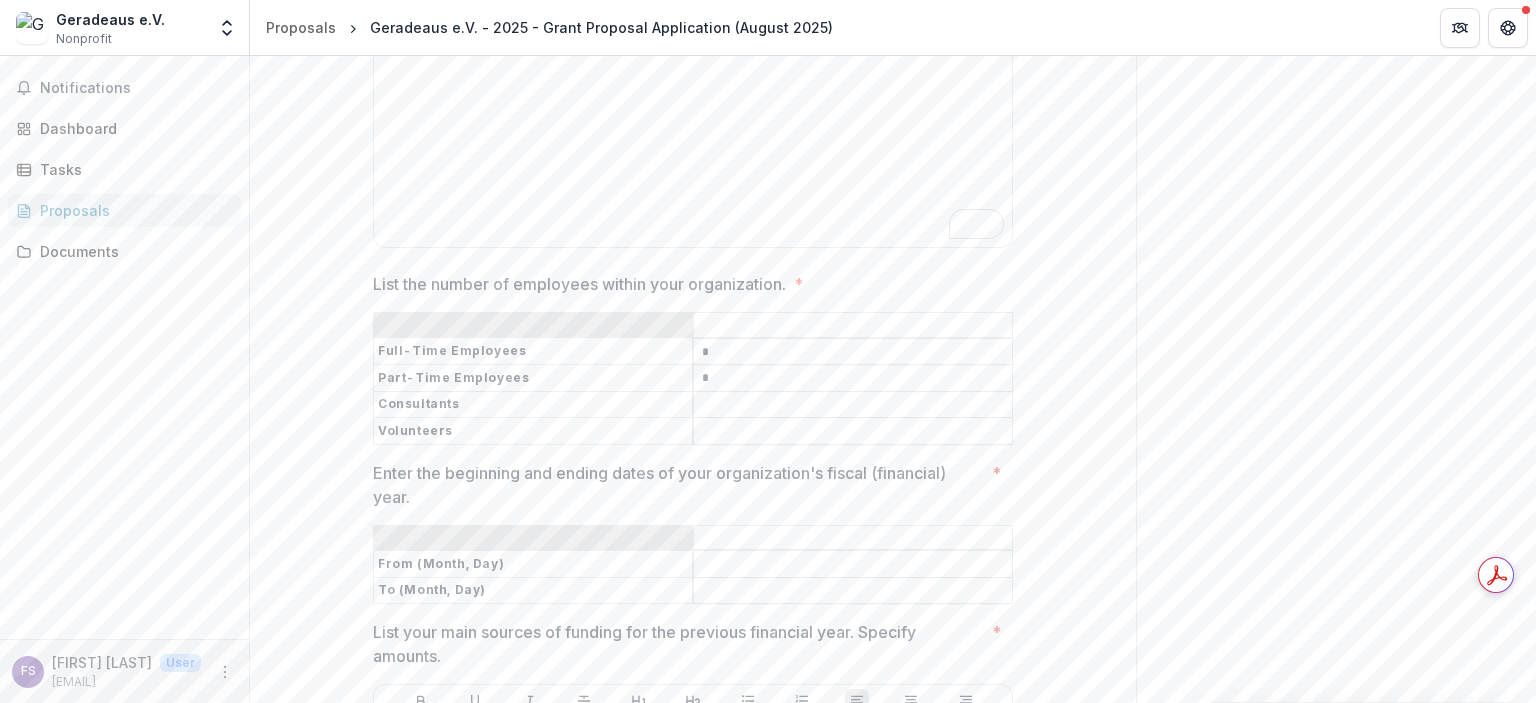 type on "*" 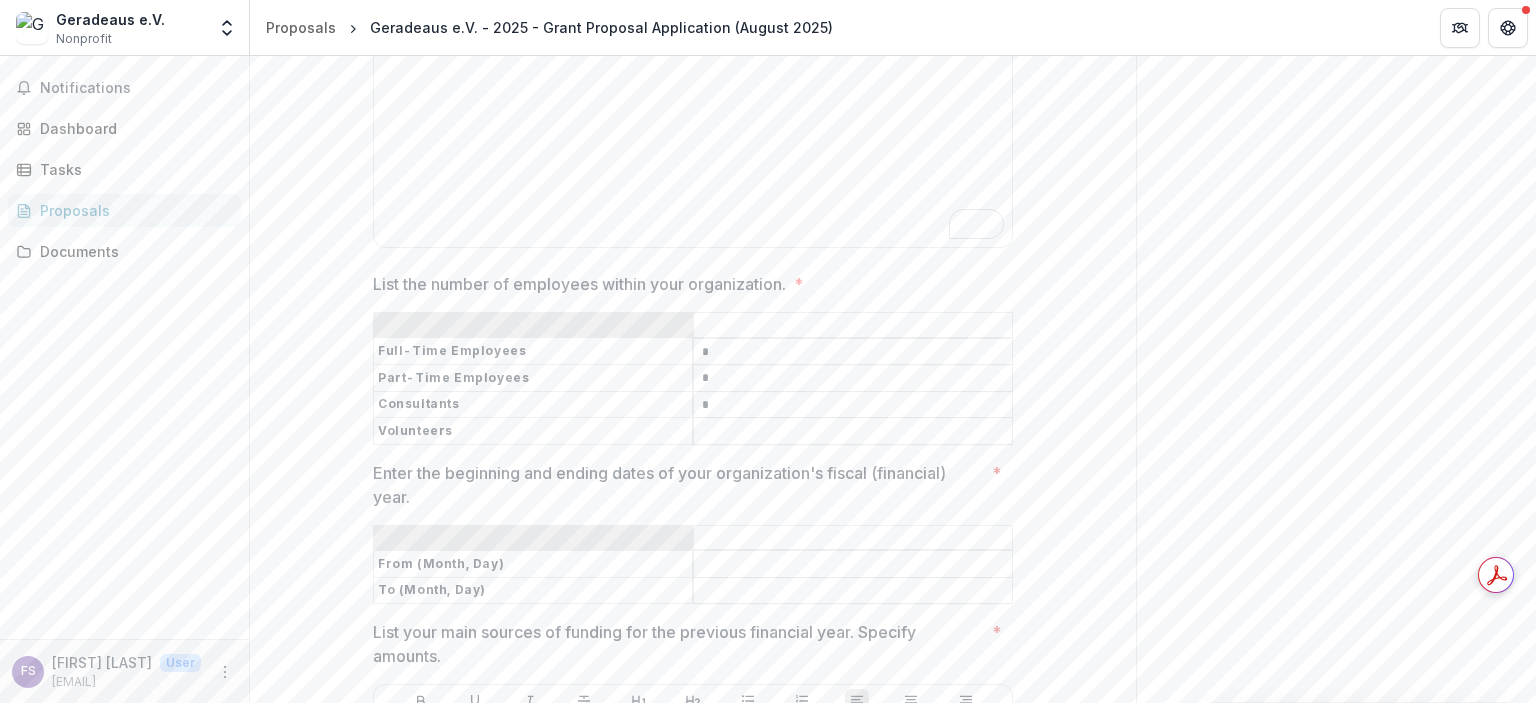 type on "*" 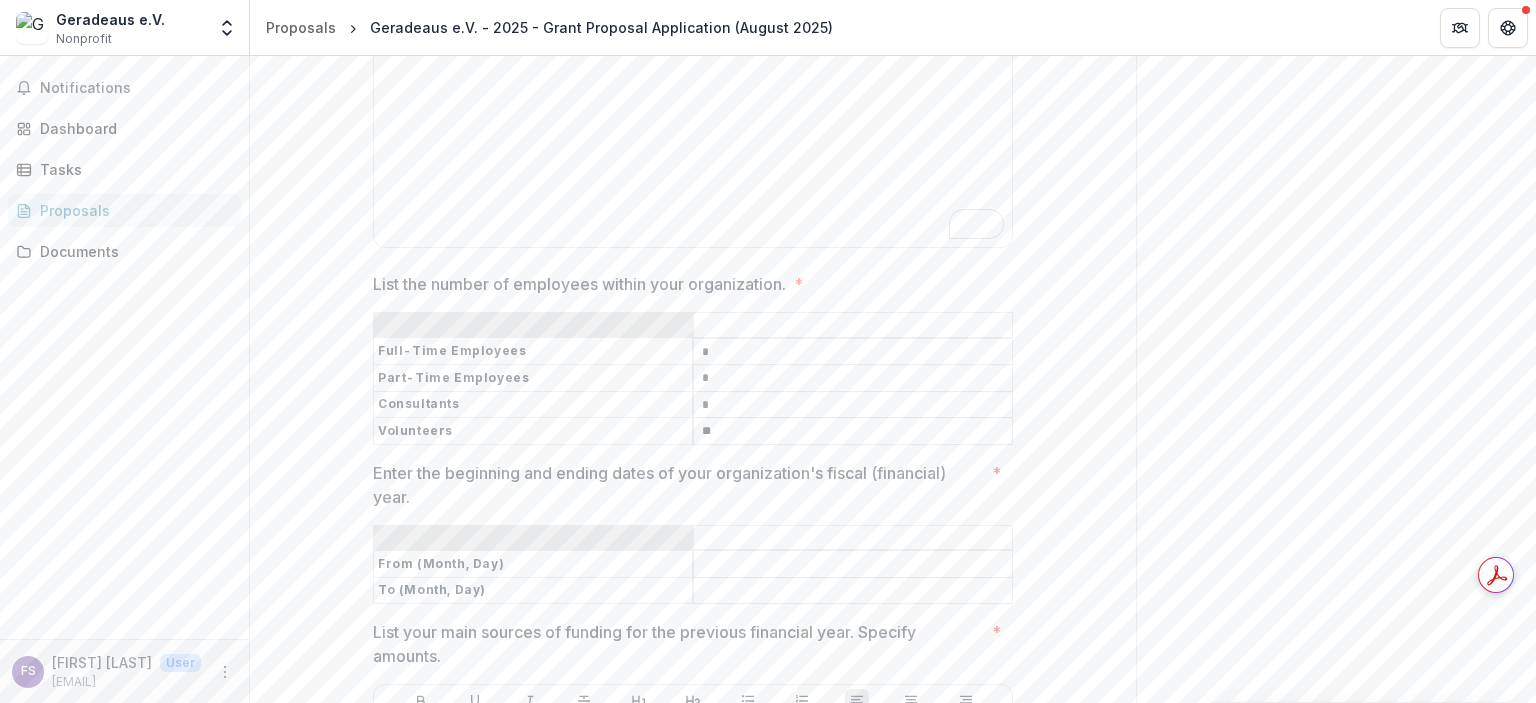 type on "**" 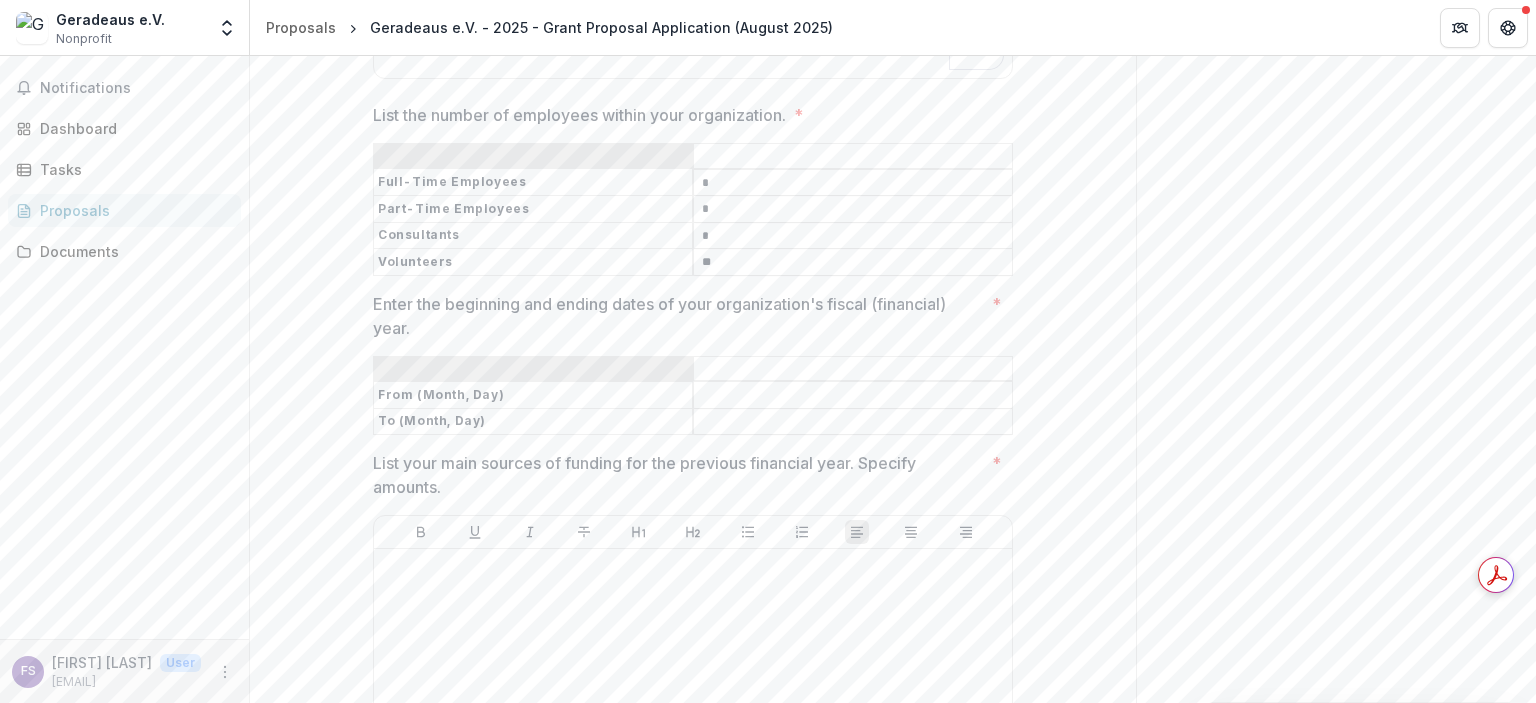 scroll, scrollTop: 2274, scrollLeft: 0, axis: vertical 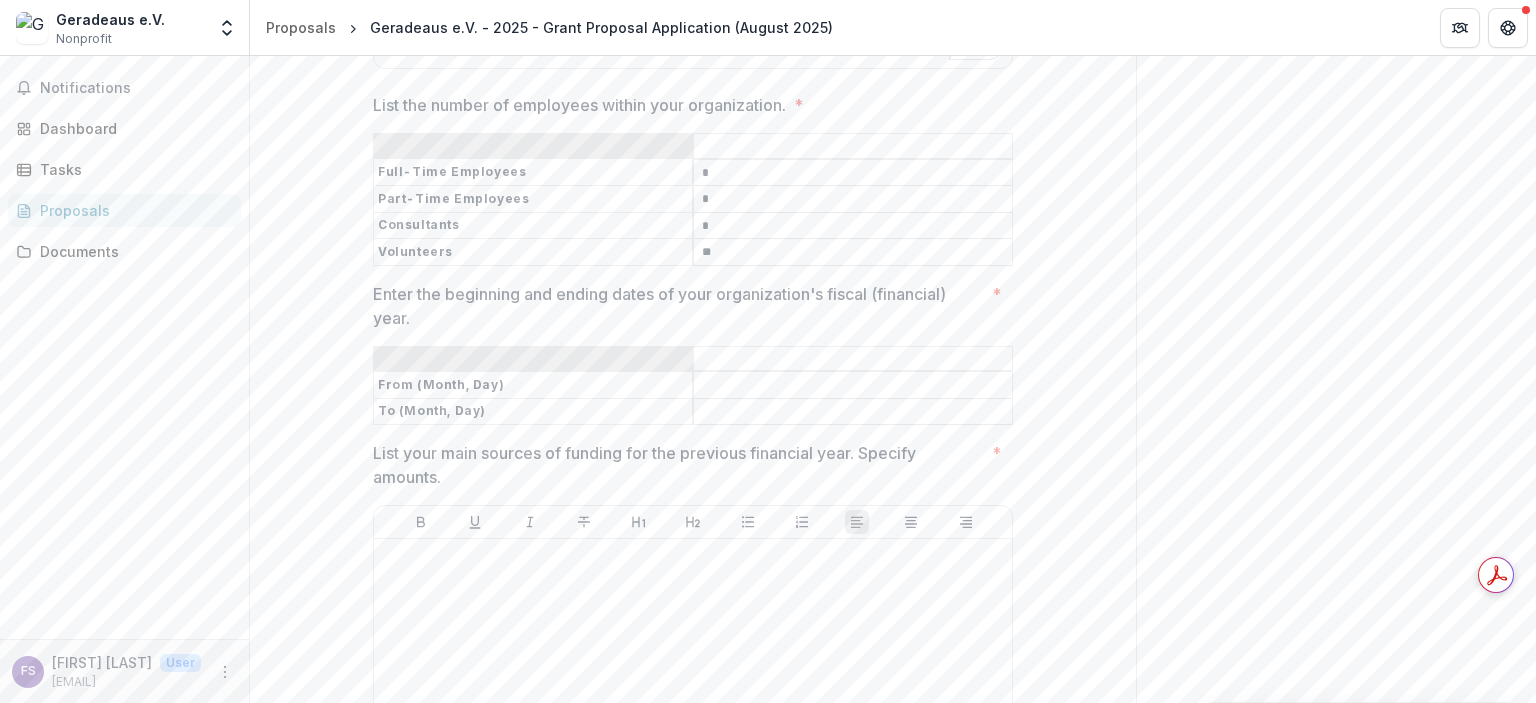 click on "Enter the beginning and ending dates of your organization's fiscal (financial) year. *" at bounding box center [853, 386] 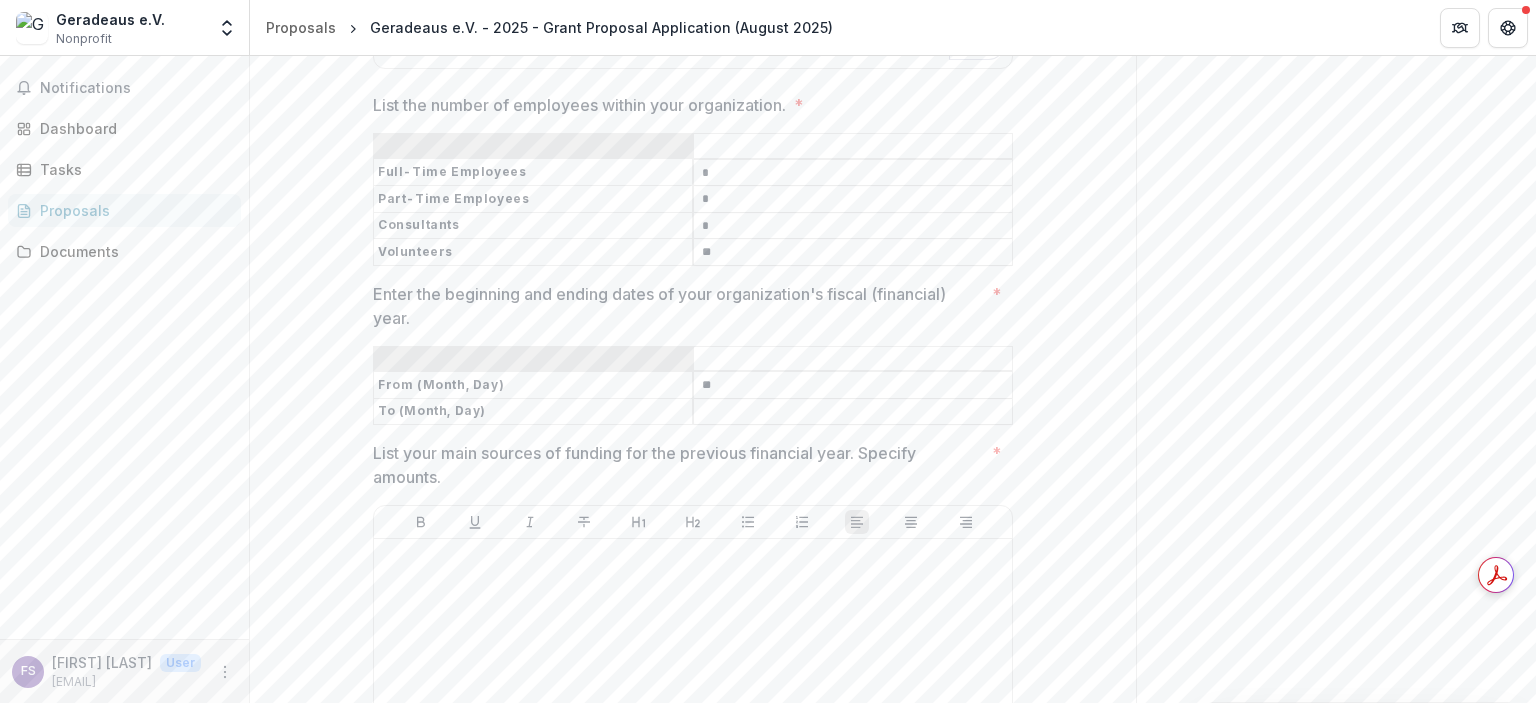 type on "*" 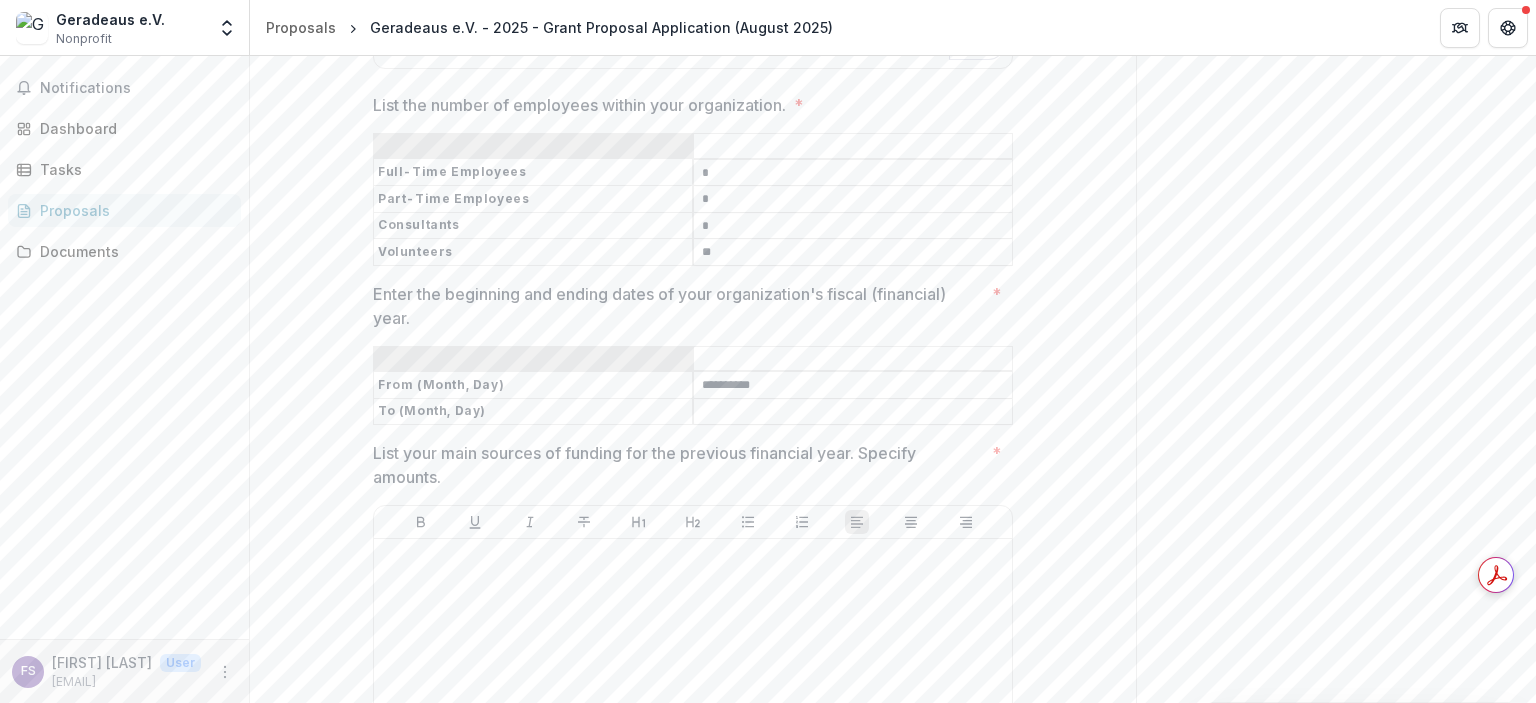 type on "**********" 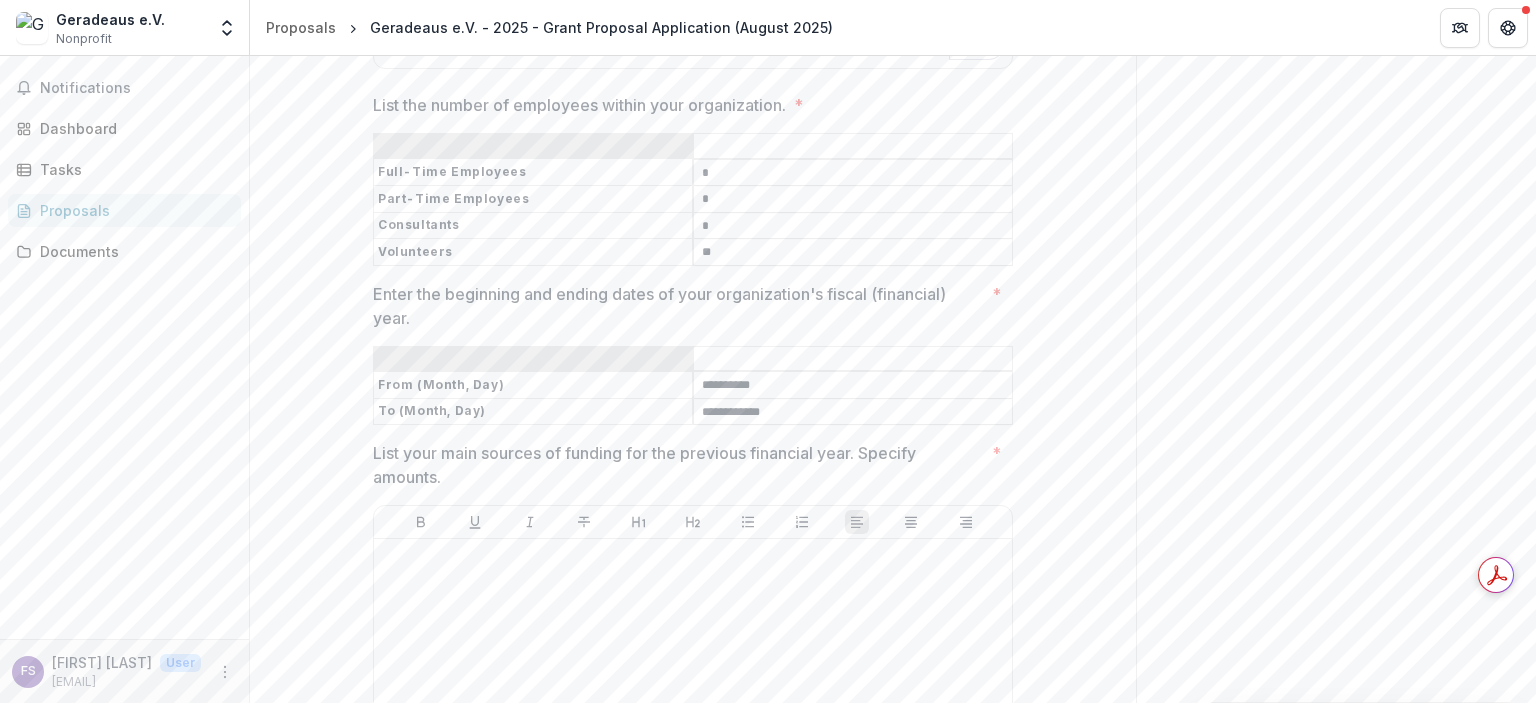 type on "**********" 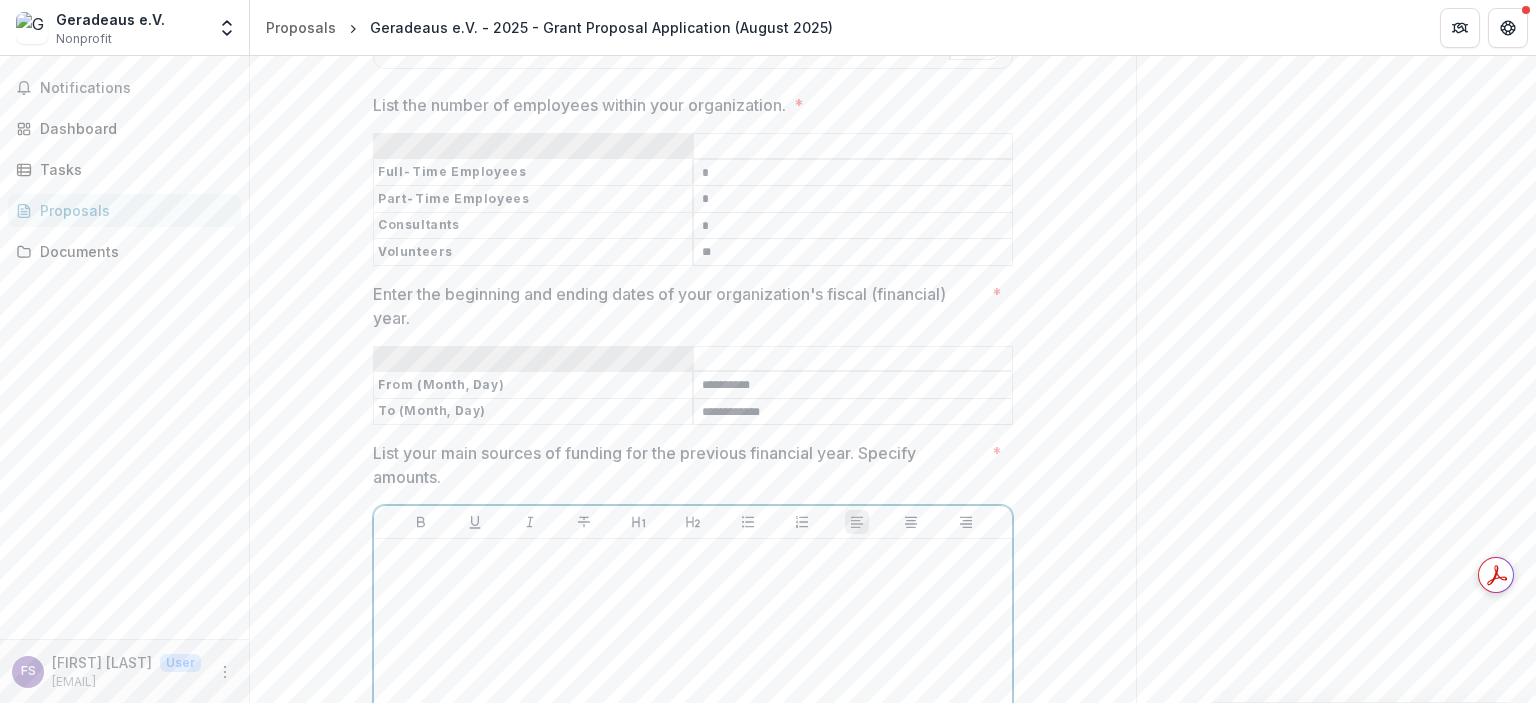 click at bounding box center [693, 697] 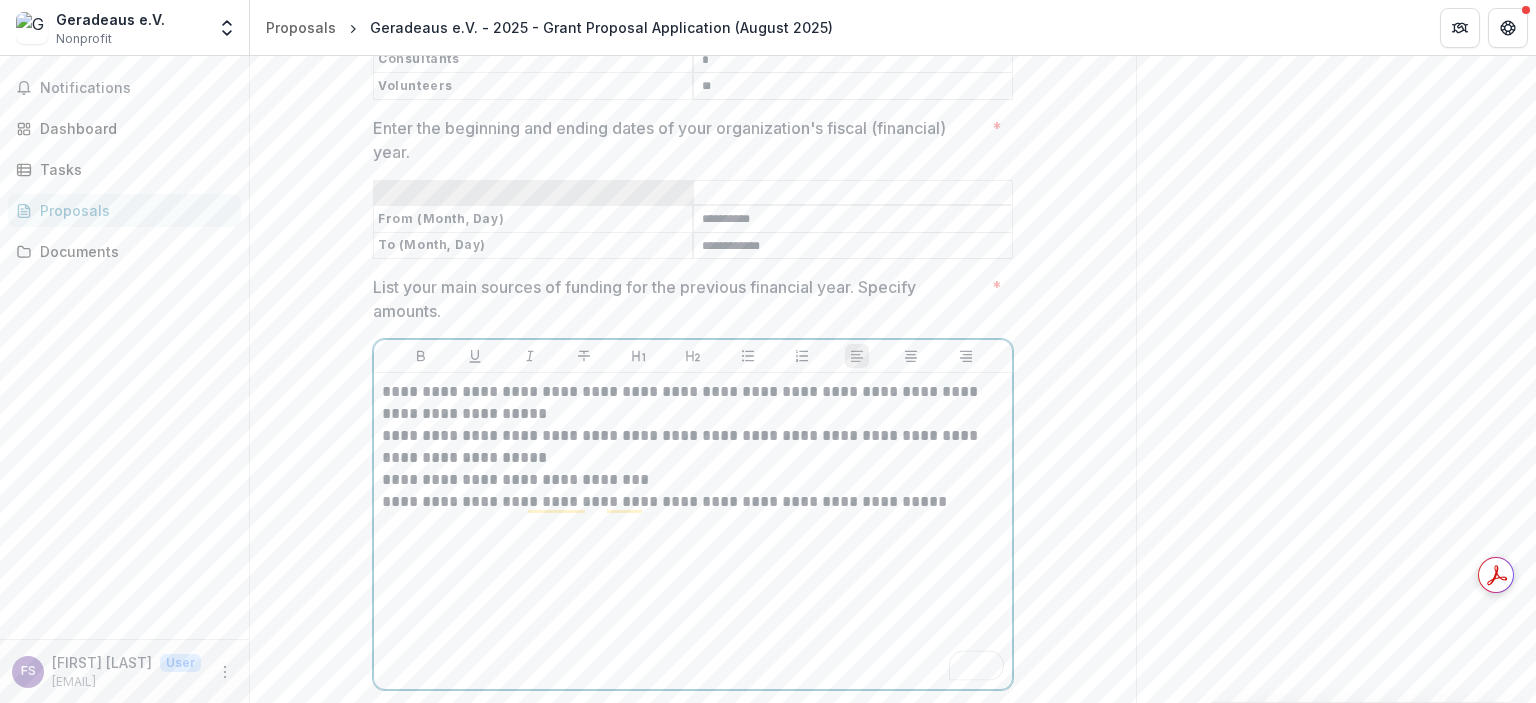 click on "**********" at bounding box center [693, 447] 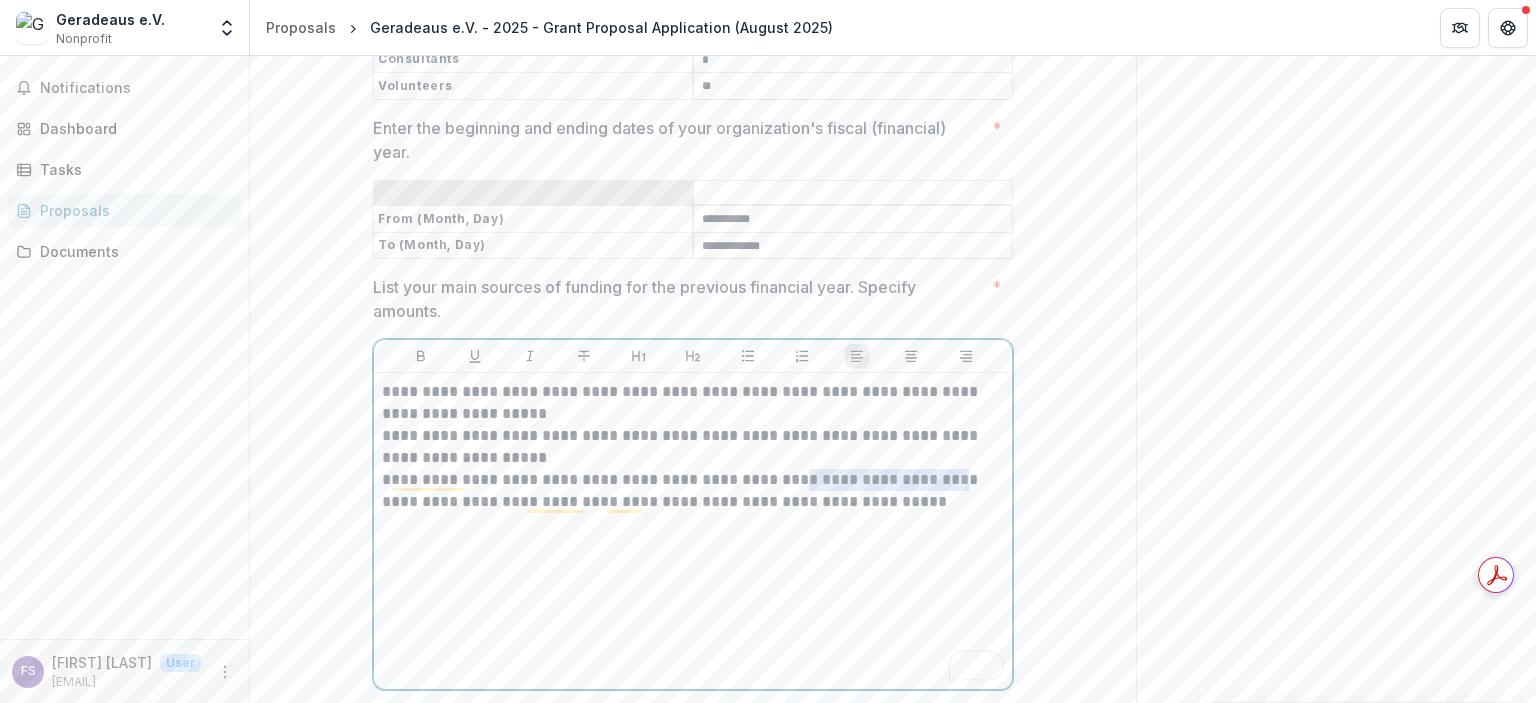 click on "**********" at bounding box center [693, 480] 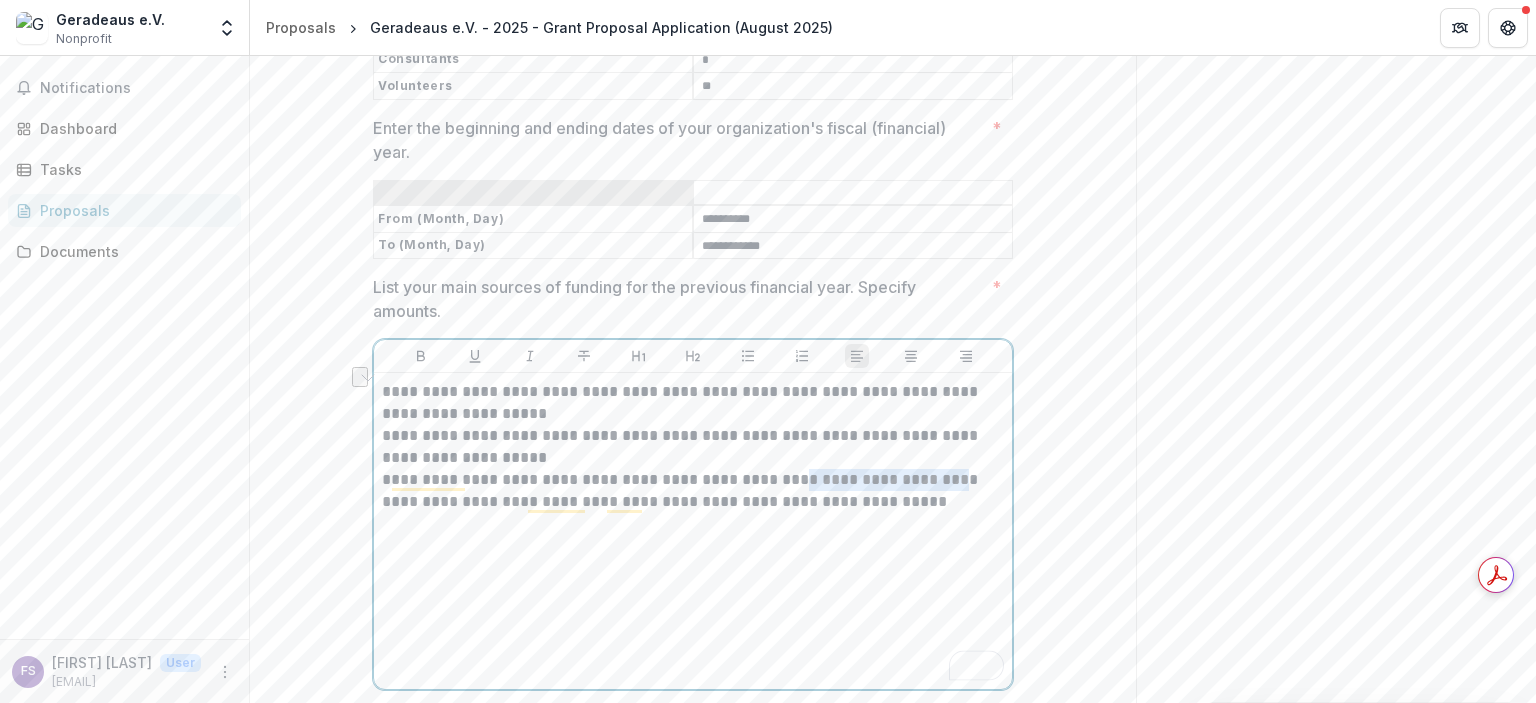 click on "**********" at bounding box center (693, 480) 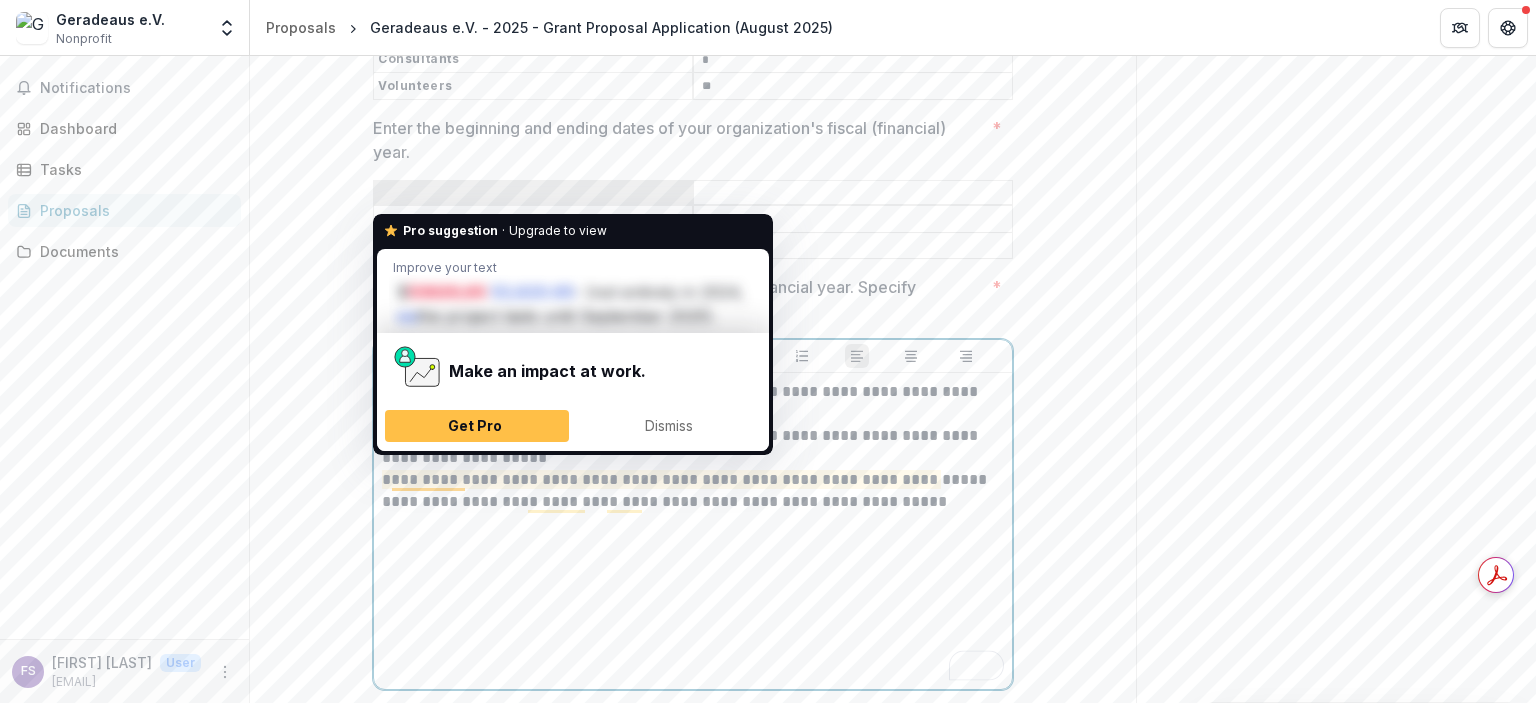 click on "**********" at bounding box center [693, 480] 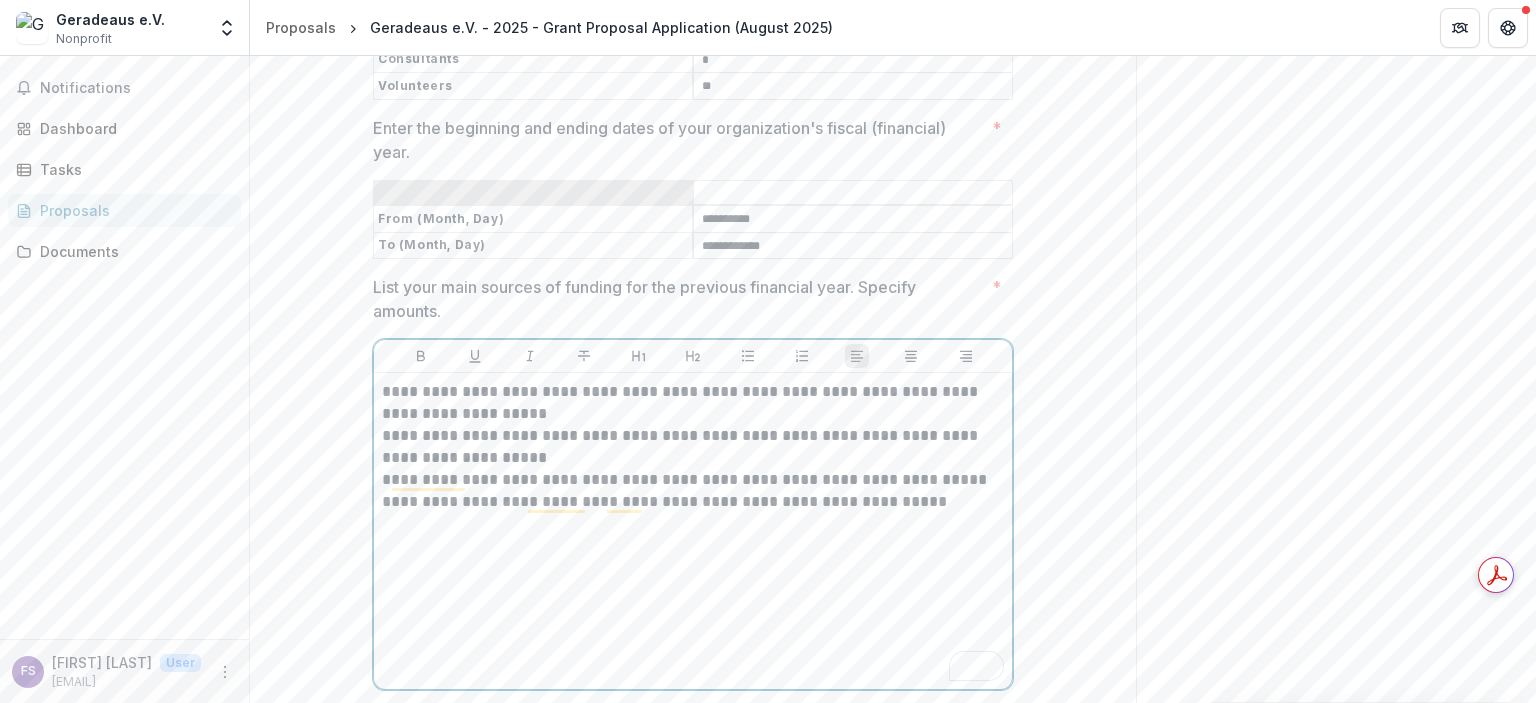 click on "**********" at bounding box center [693, 502] 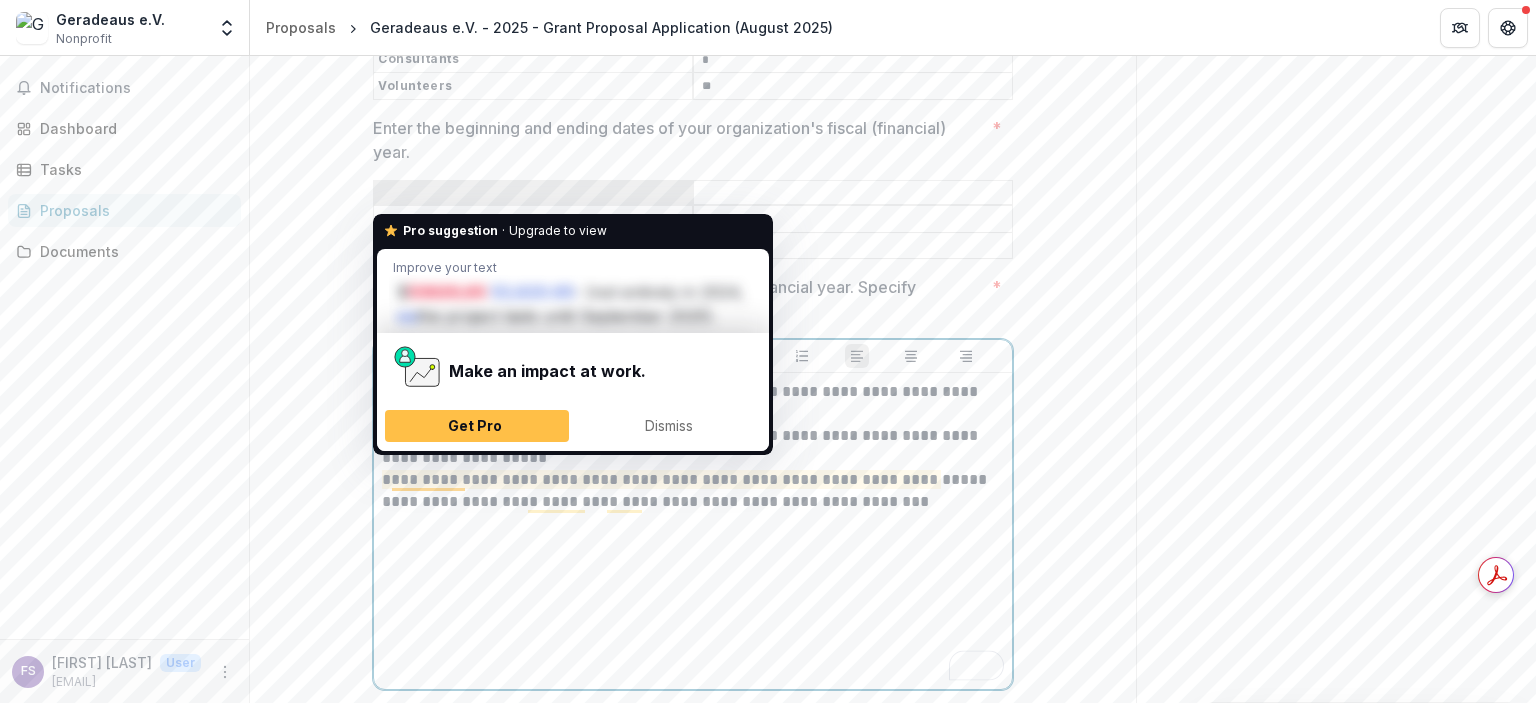 click on "**********" at bounding box center [693, 480] 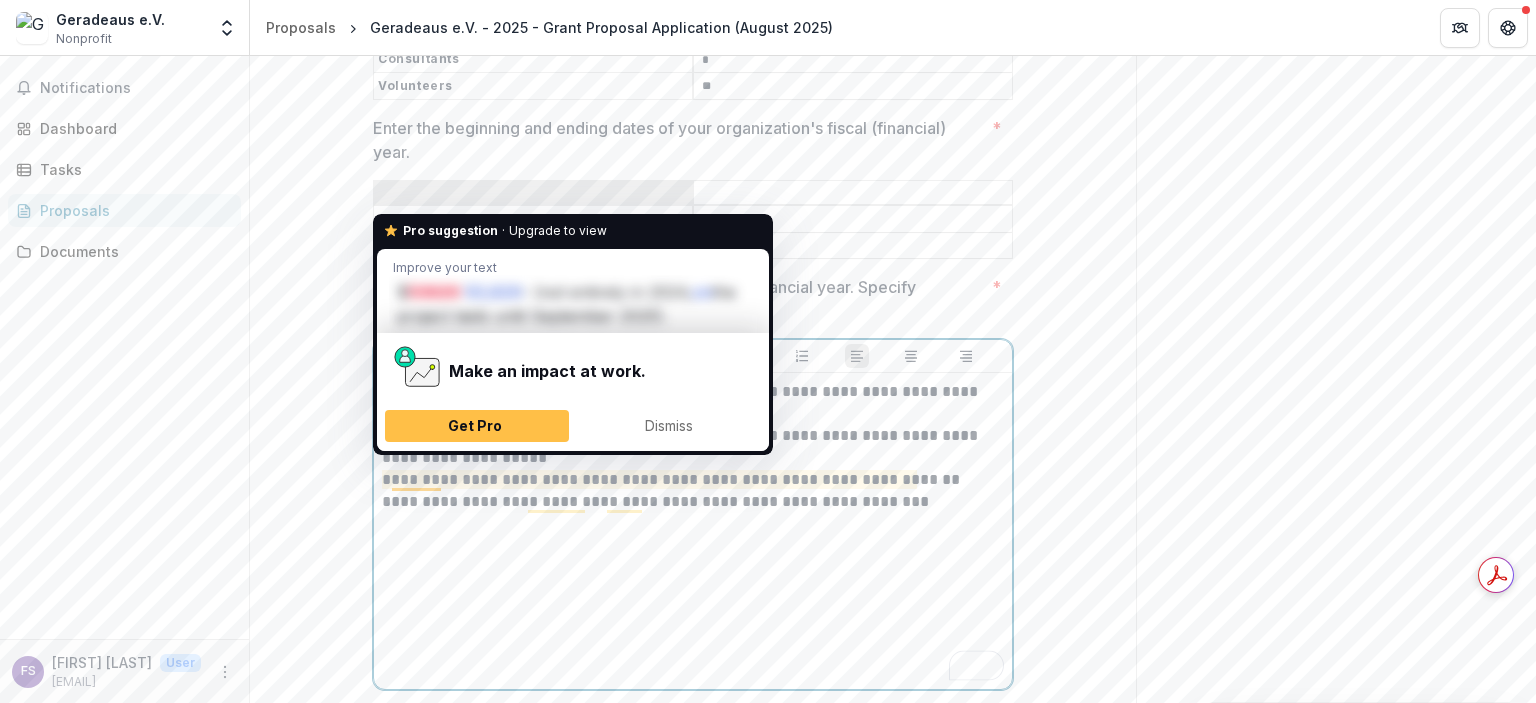 click on "**********" at bounding box center [693, 480] 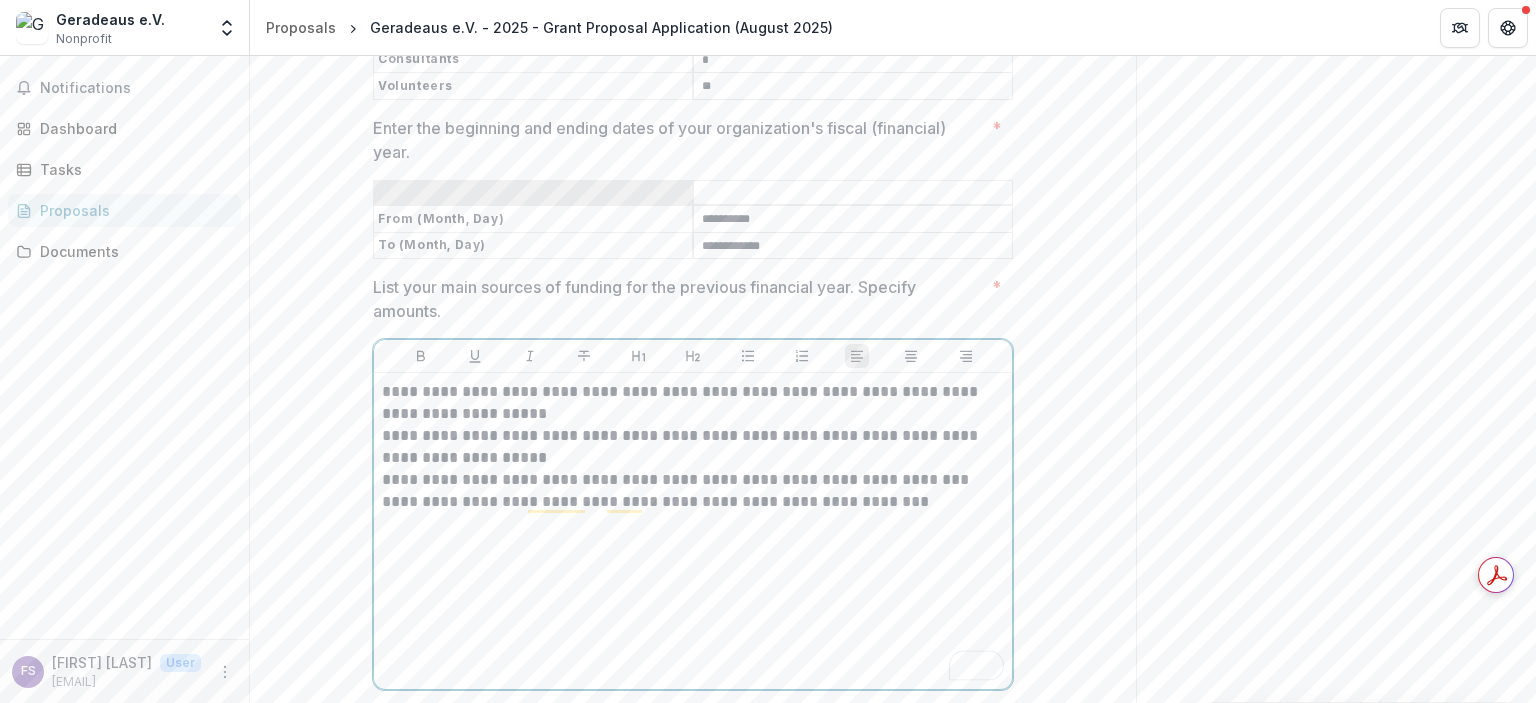 click on "**********" at bounding box center [693, 403] 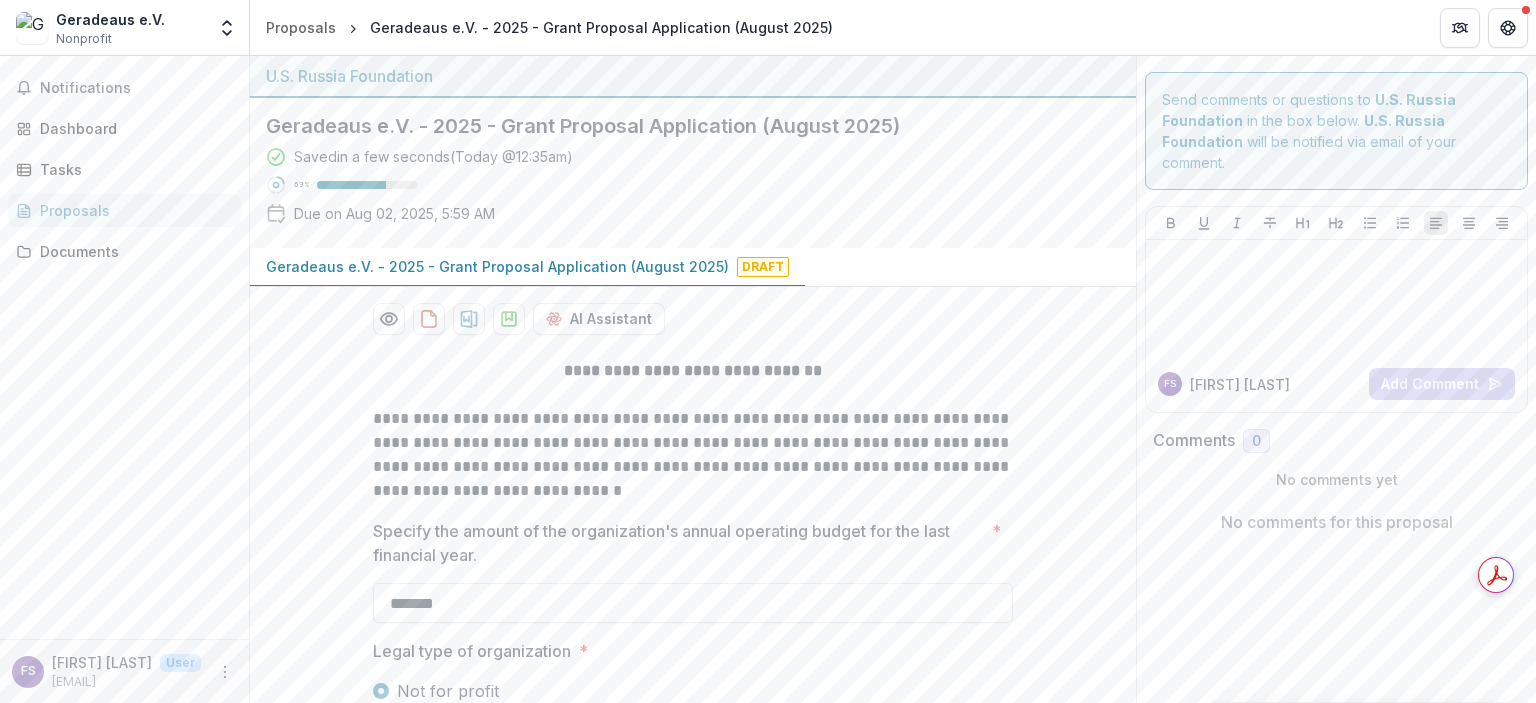 scroll, scrollTop: 0, scrollLeft: 0, axis: both 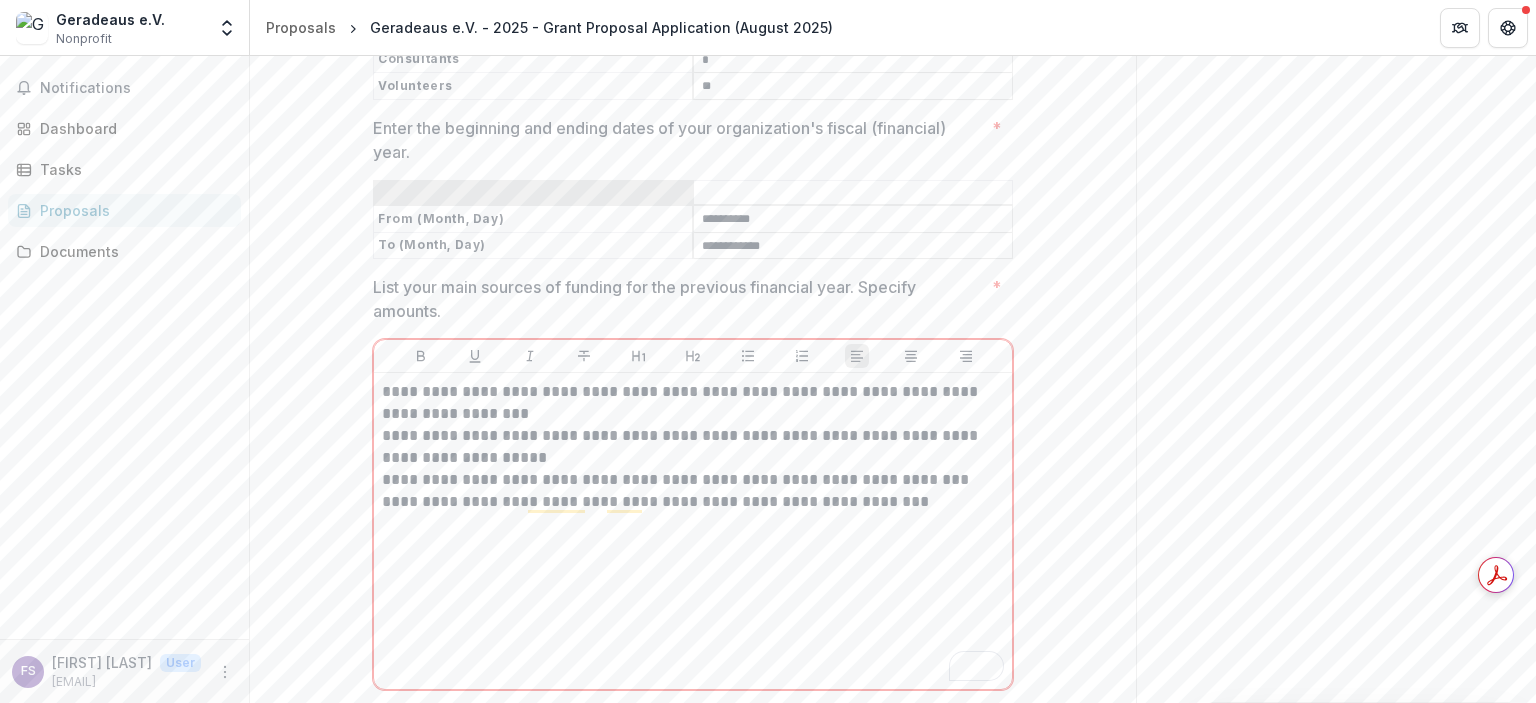 click on "**********" at bounding box center [693, 480] 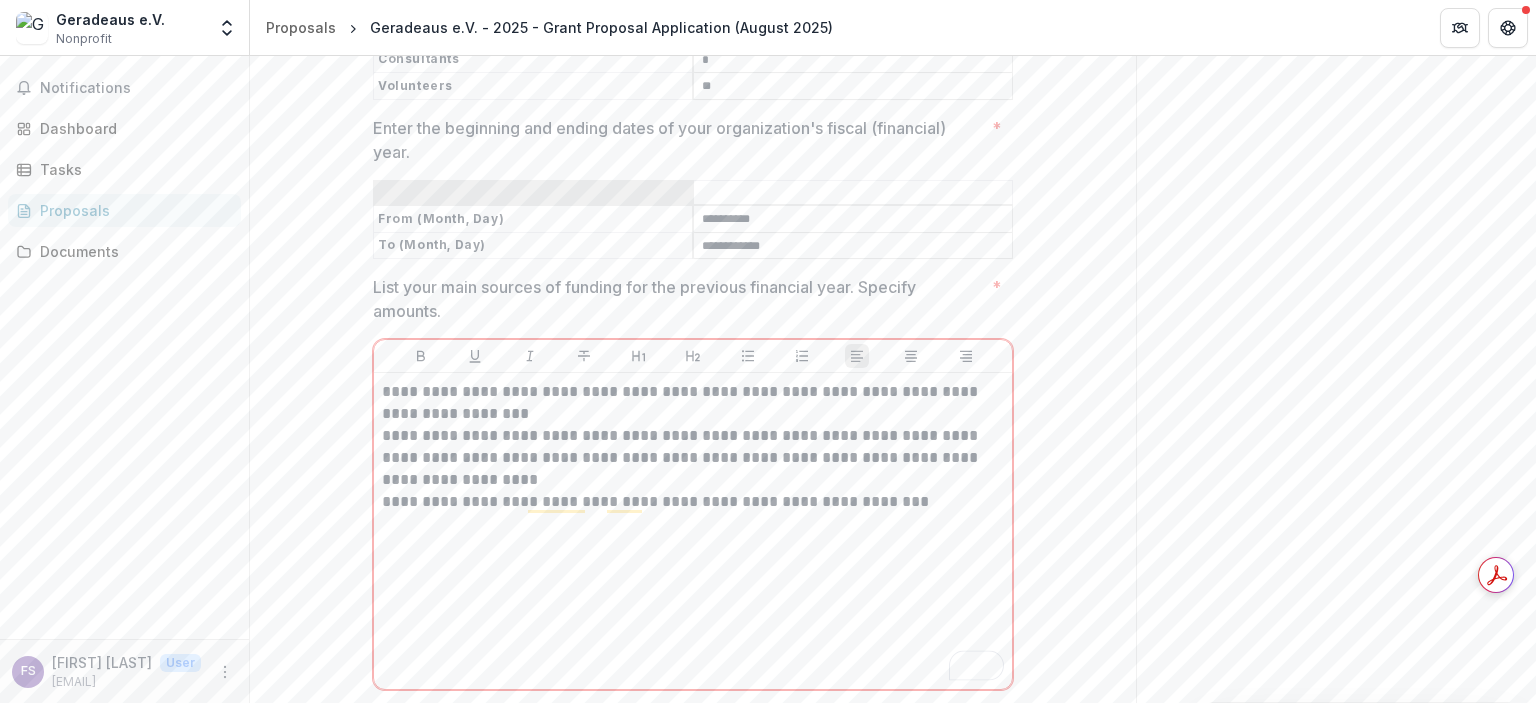 click on "**********" at bounding box center (693, 403) 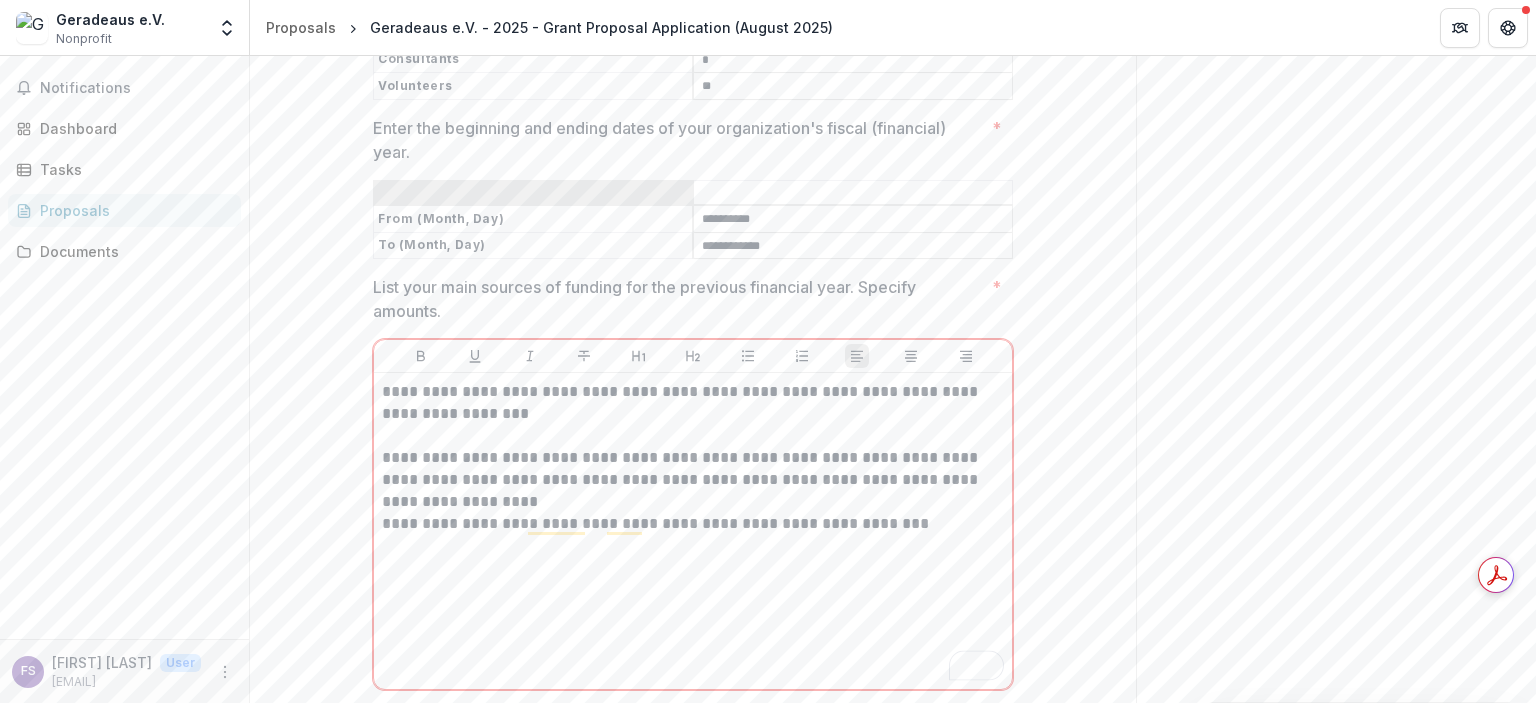 click on "**********" at bounding box center (693, 480) 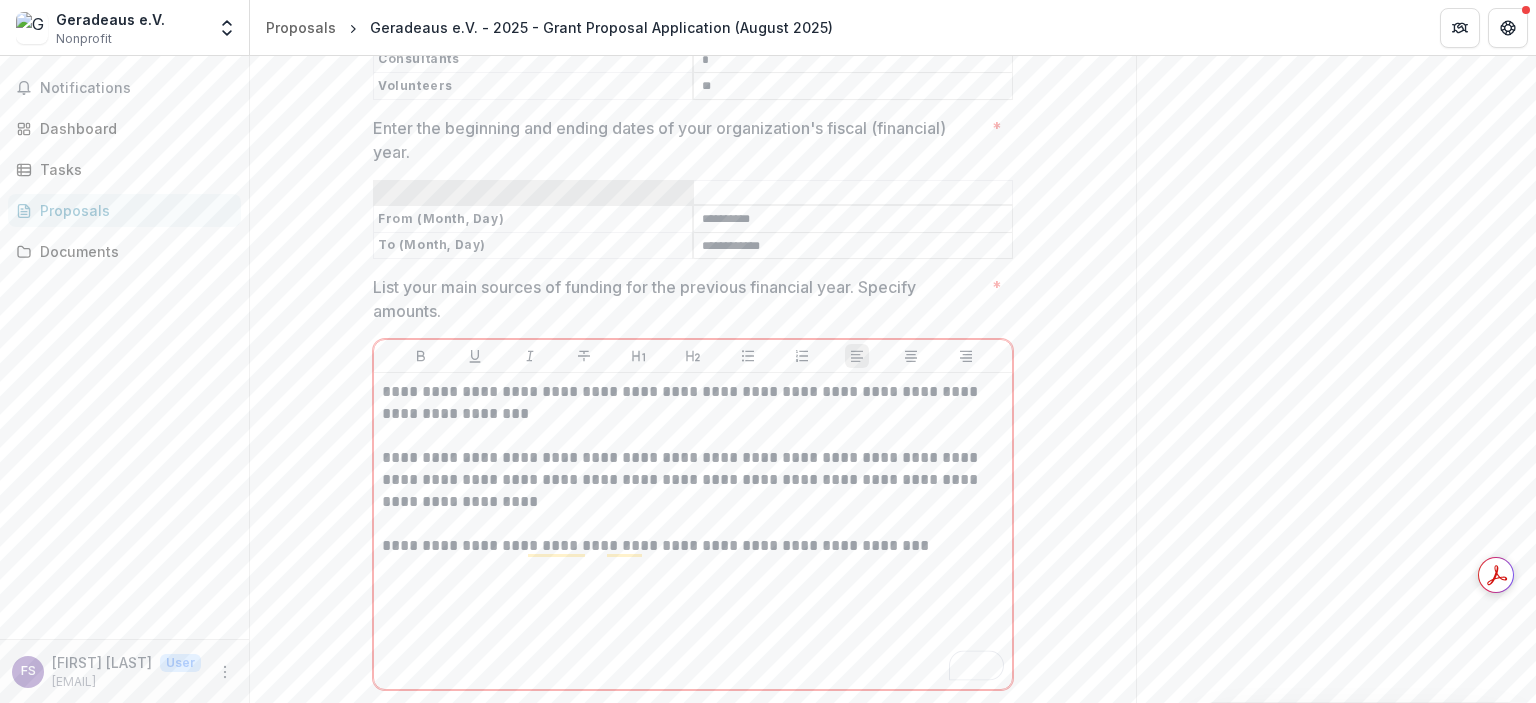 click on "**********" at bounding box center [693, 414] 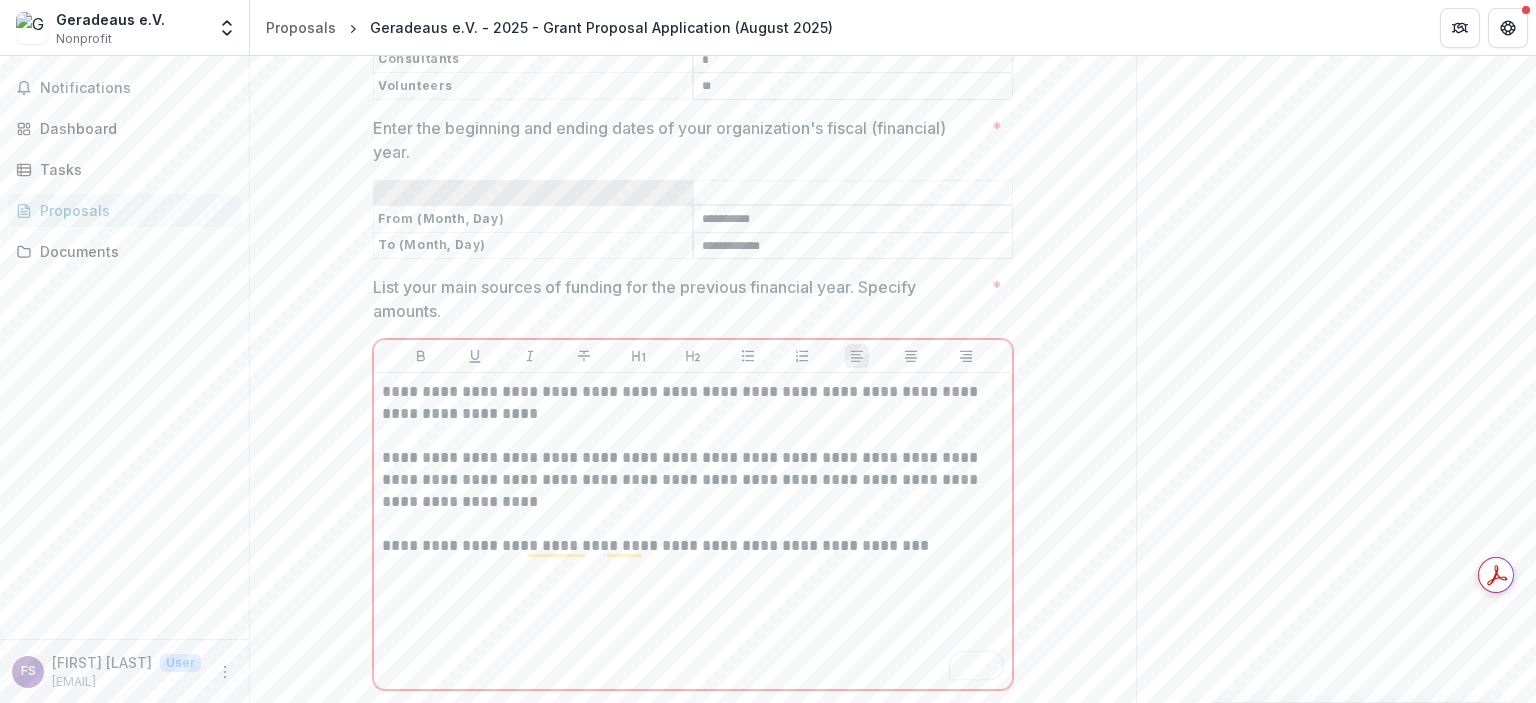 type 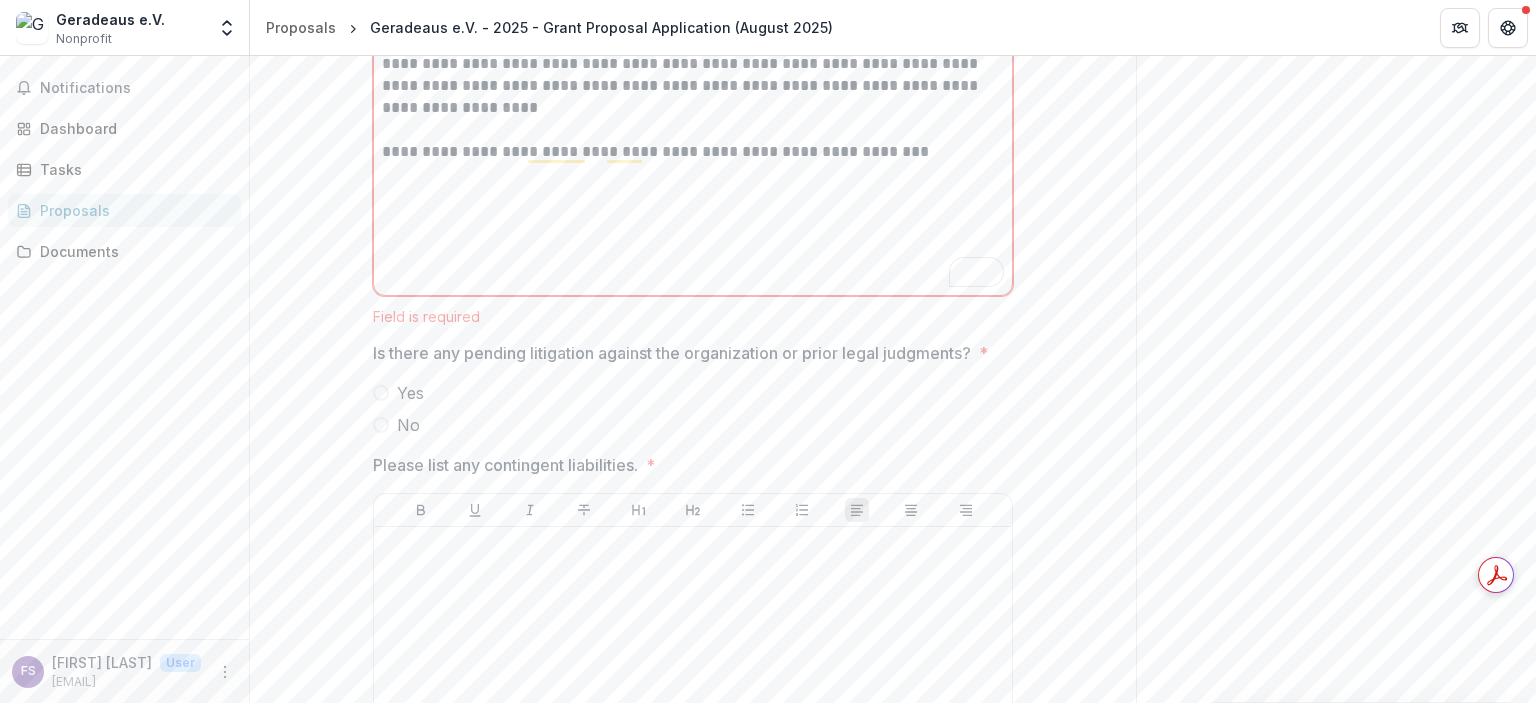 scroll, scrollTop: 2835, scrollLeft: 0, axis: vertical 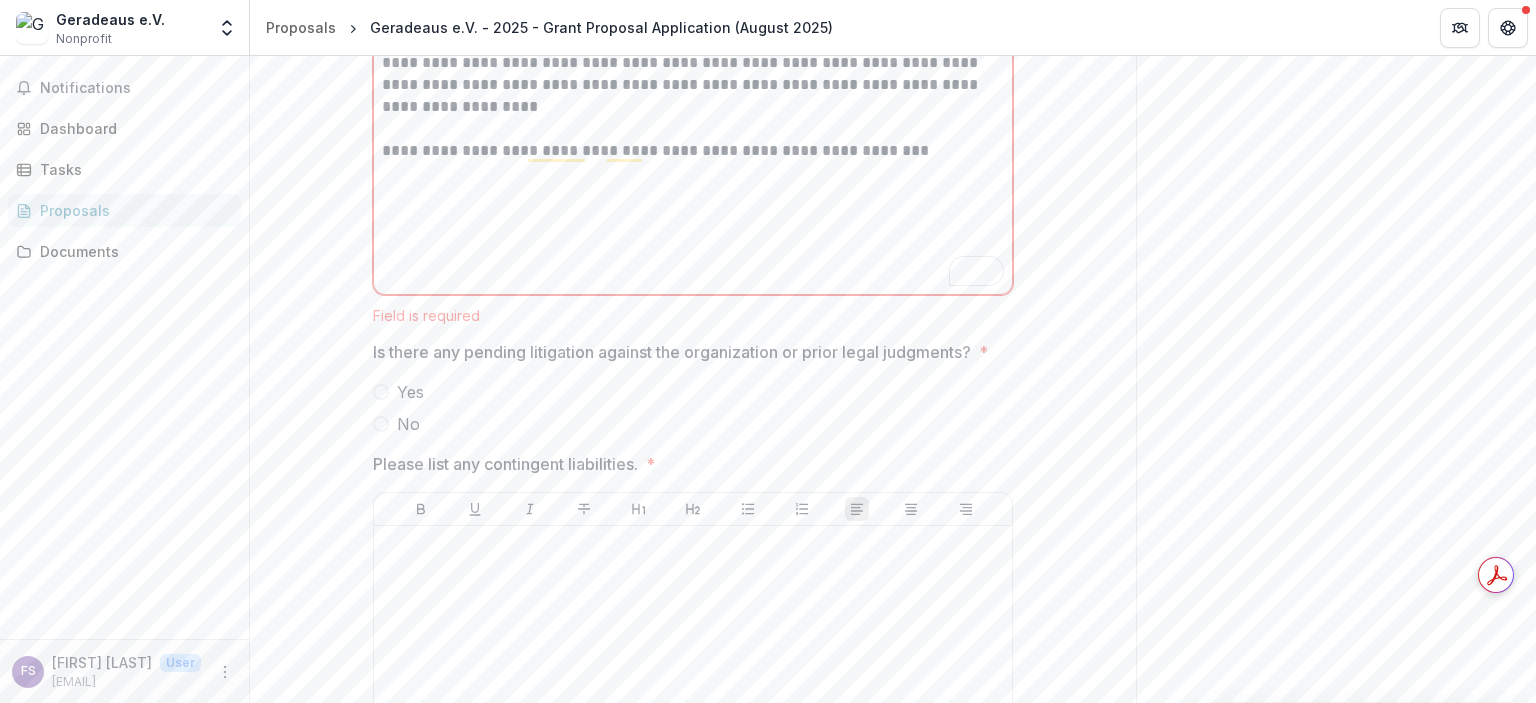 click on "No" at bounding box center (408, 424) 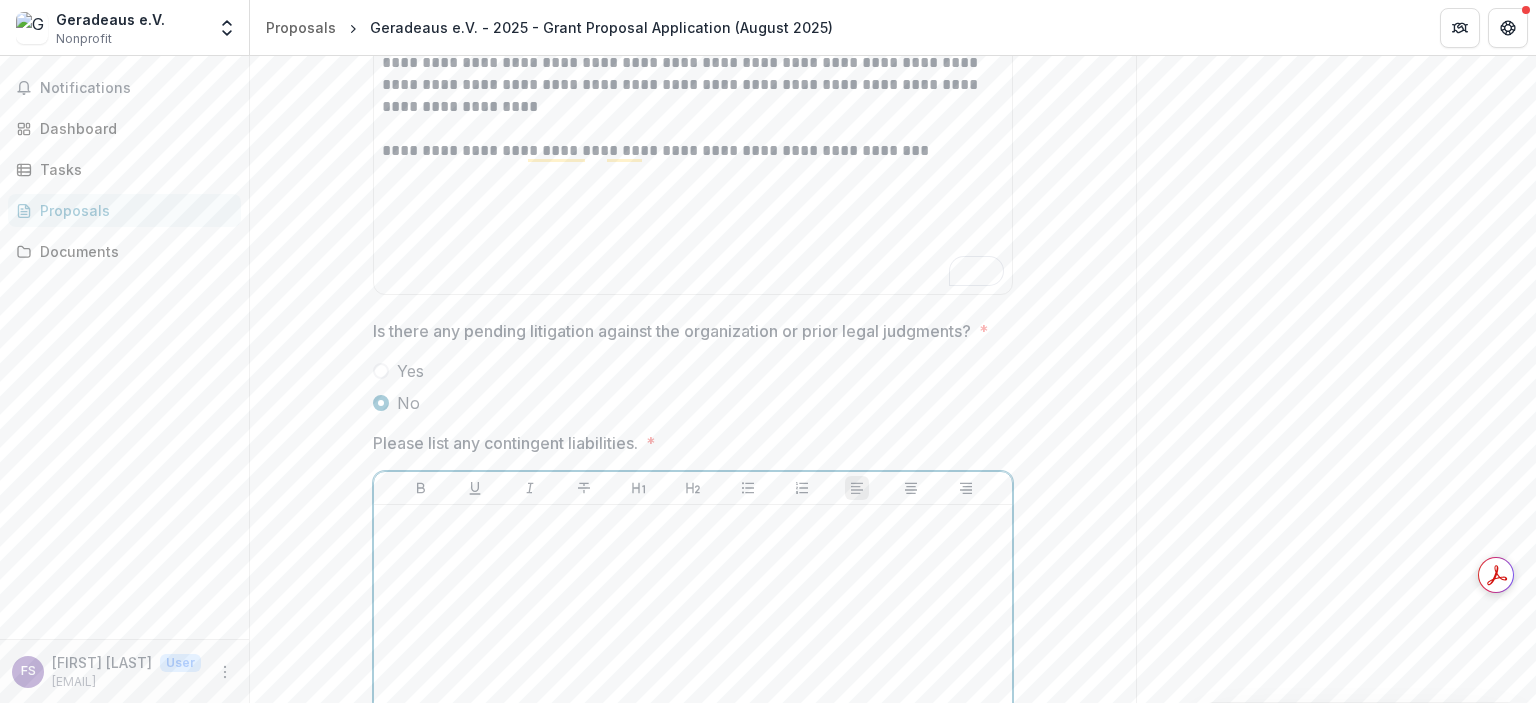 click at bounding box center [693, 663] 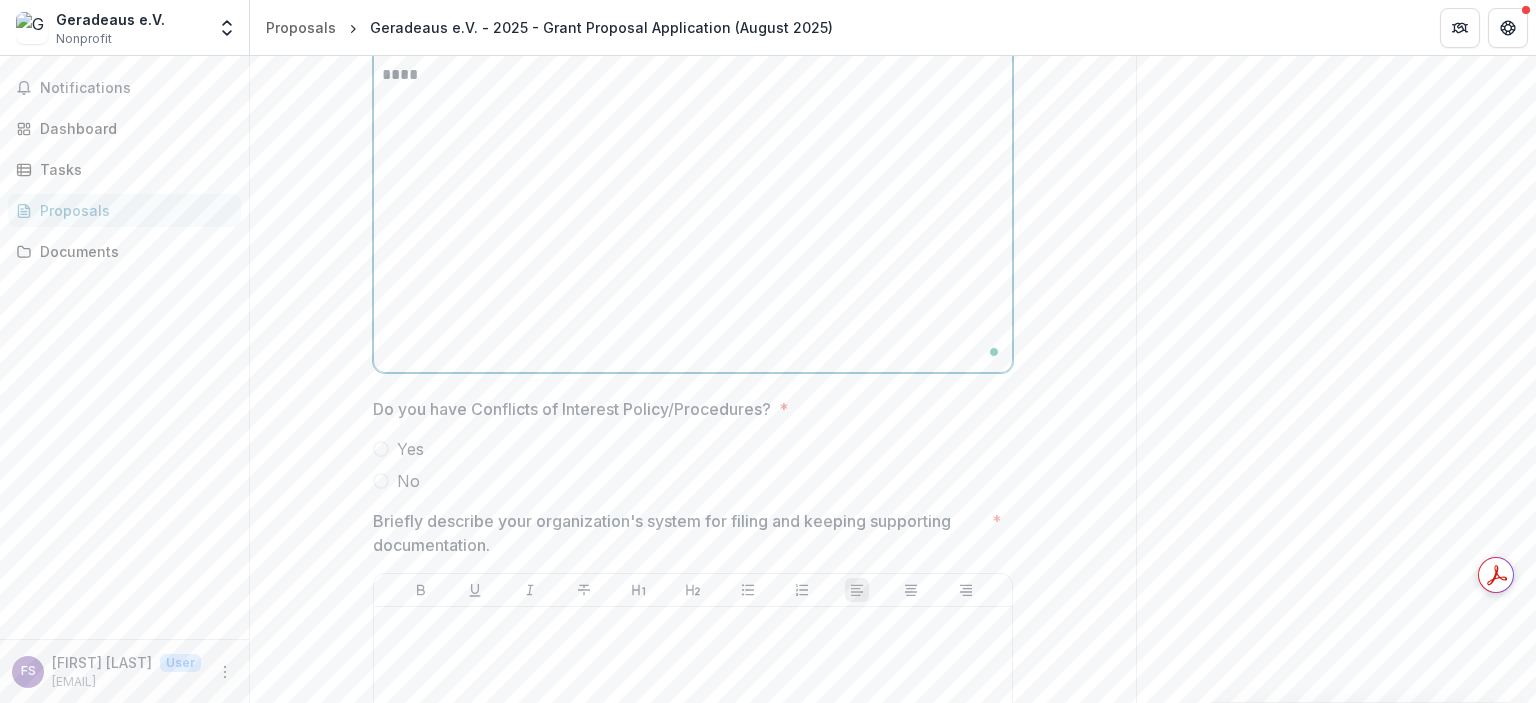 scroll, scrollTop: 3288, scrollLeft: 0, axis: vertical 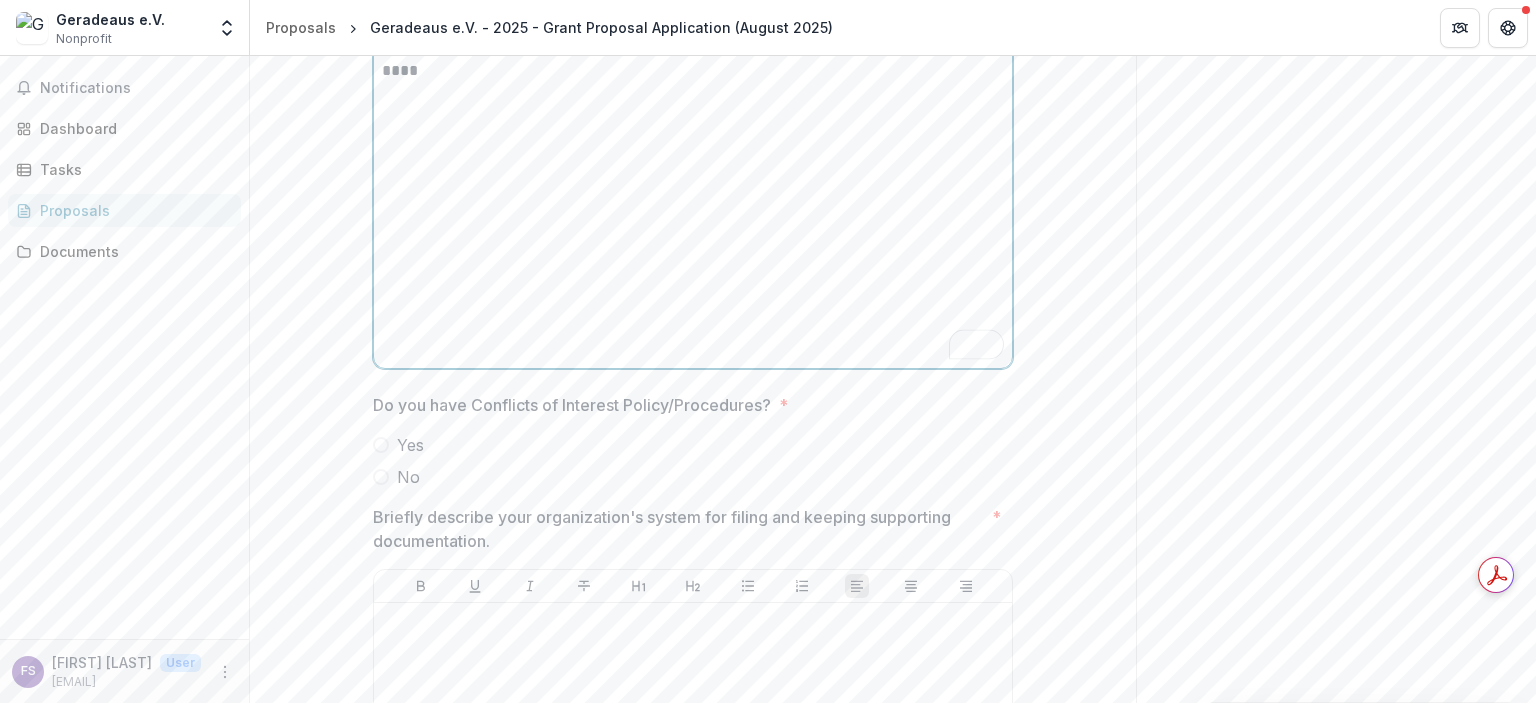 click on "No" at bounding box center [408, 477] 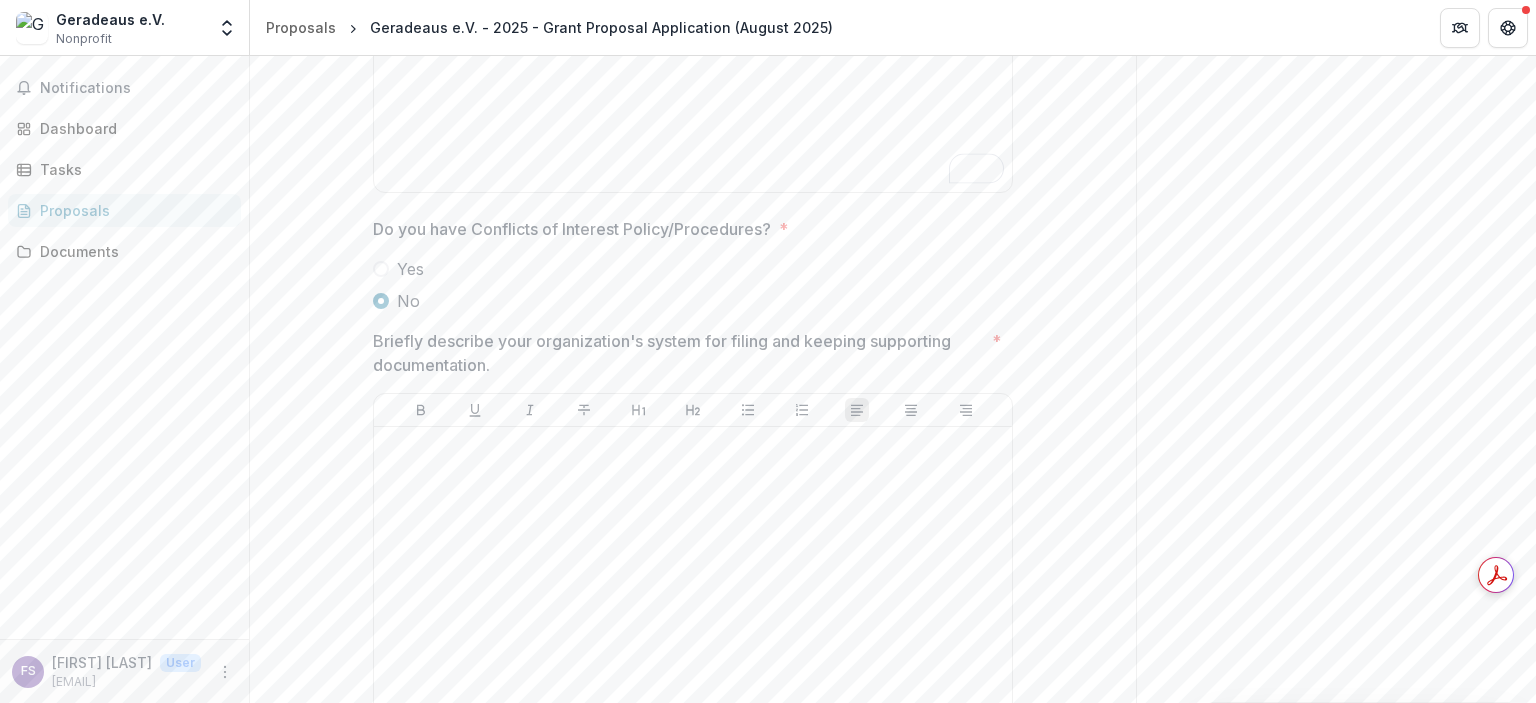 scroll, scrollTop: 3466, scrollLeft: 0, axis: vertical 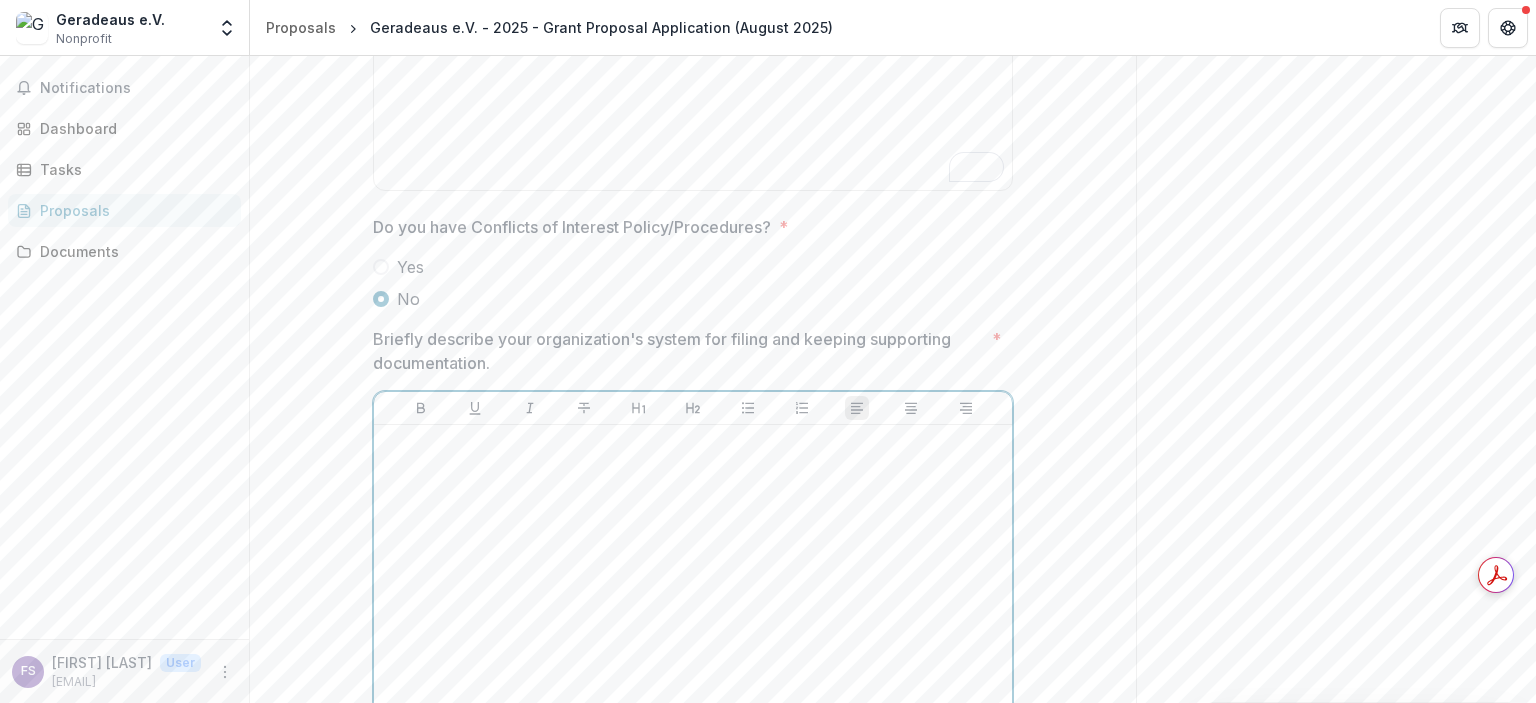 click 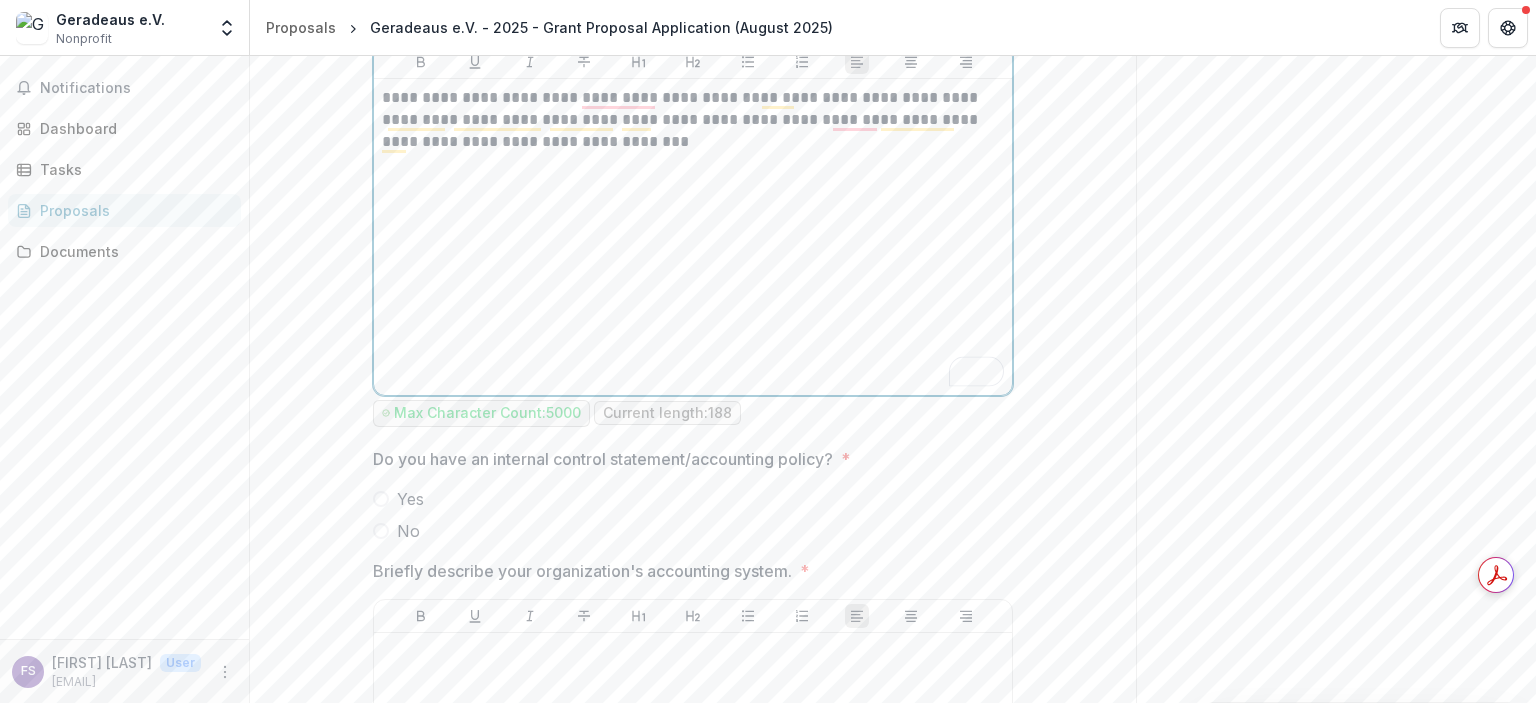 scroll, scrollTop: 3958, scrollLeft: 0, axis: vertical 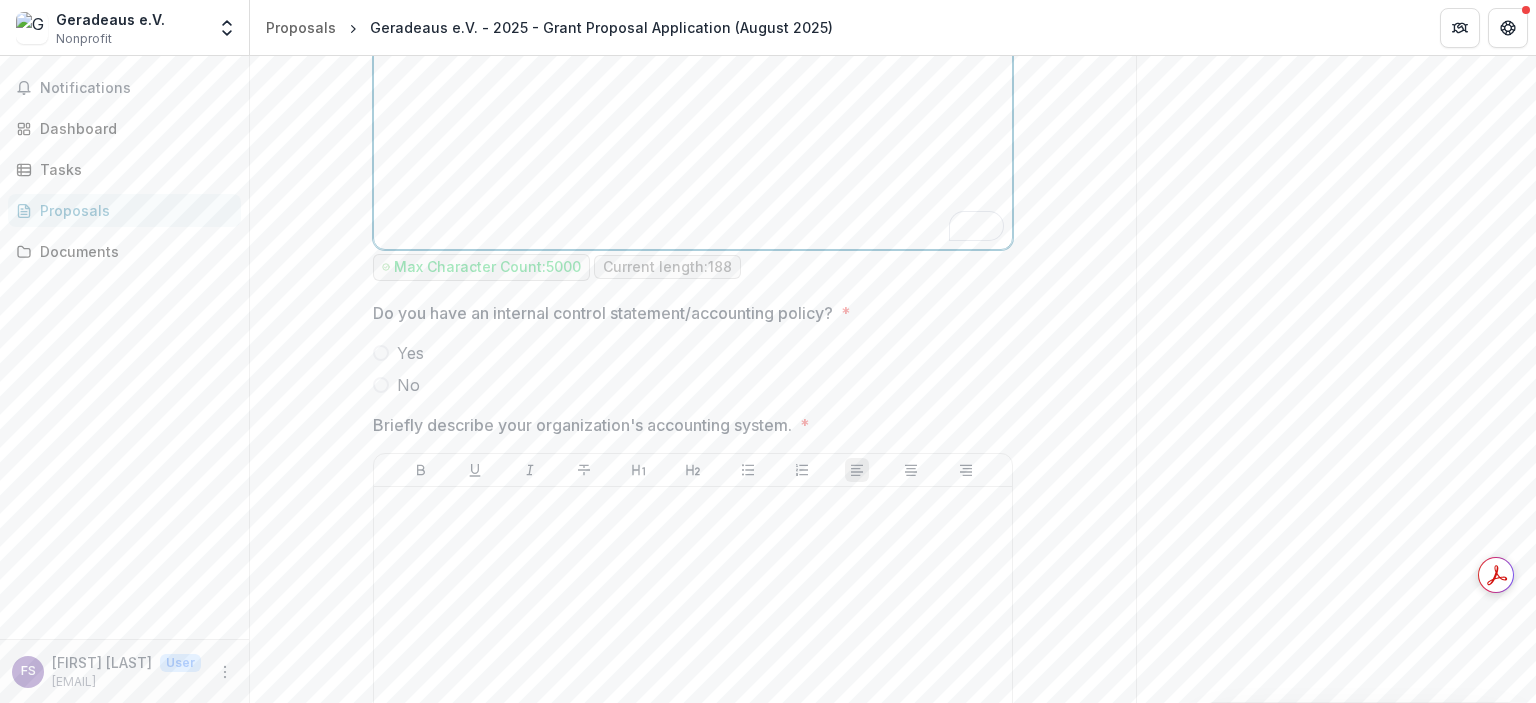 click on "Yes" 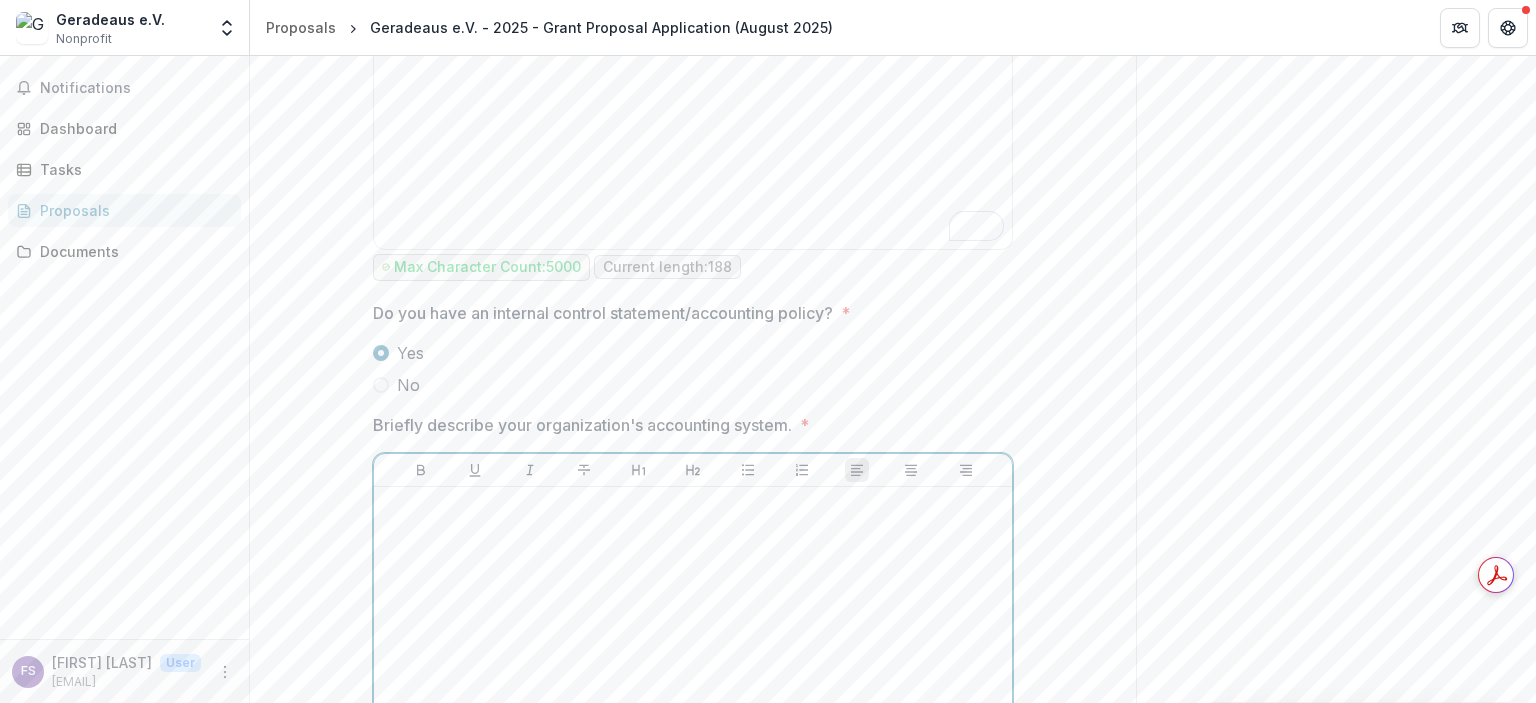 click 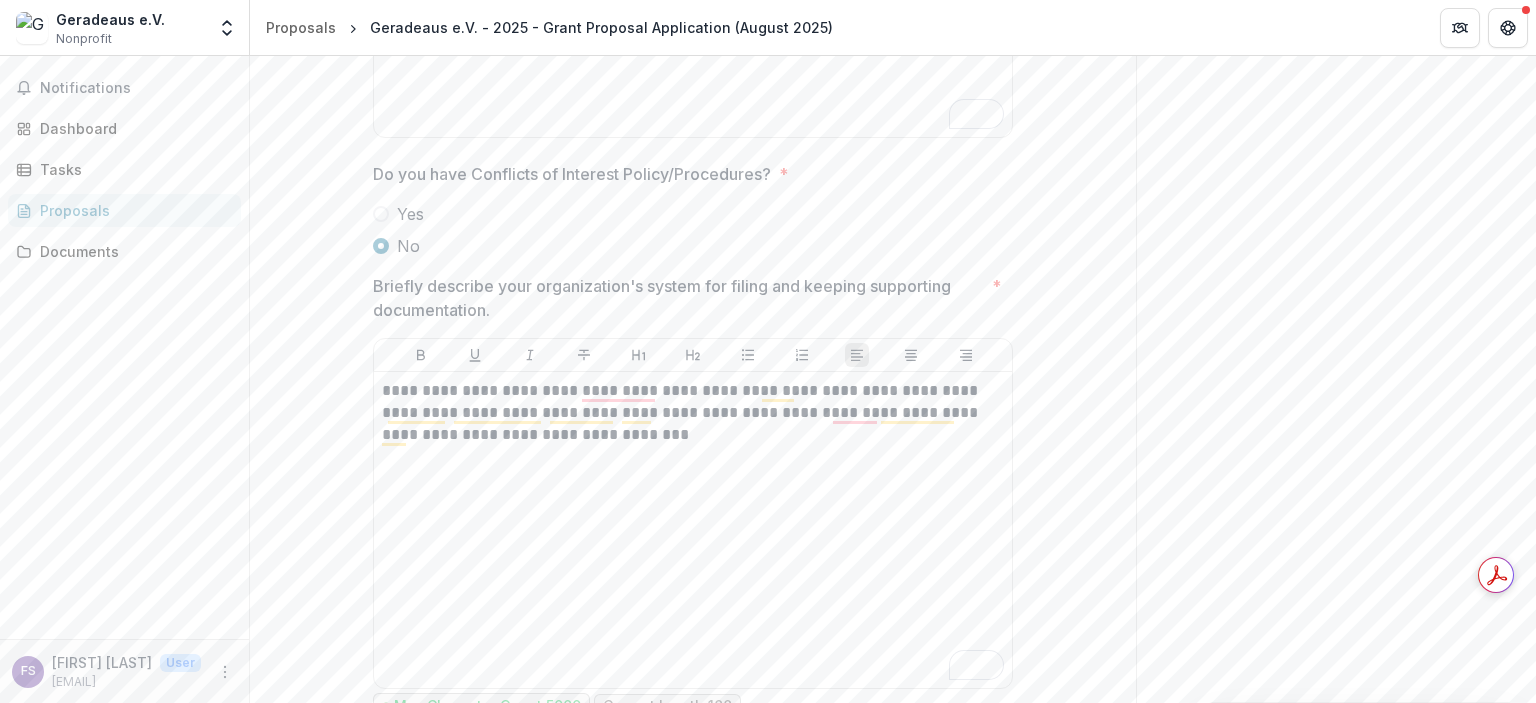 scroll, scrollTop: 3520, scrollLeft: 0, axis: vertical 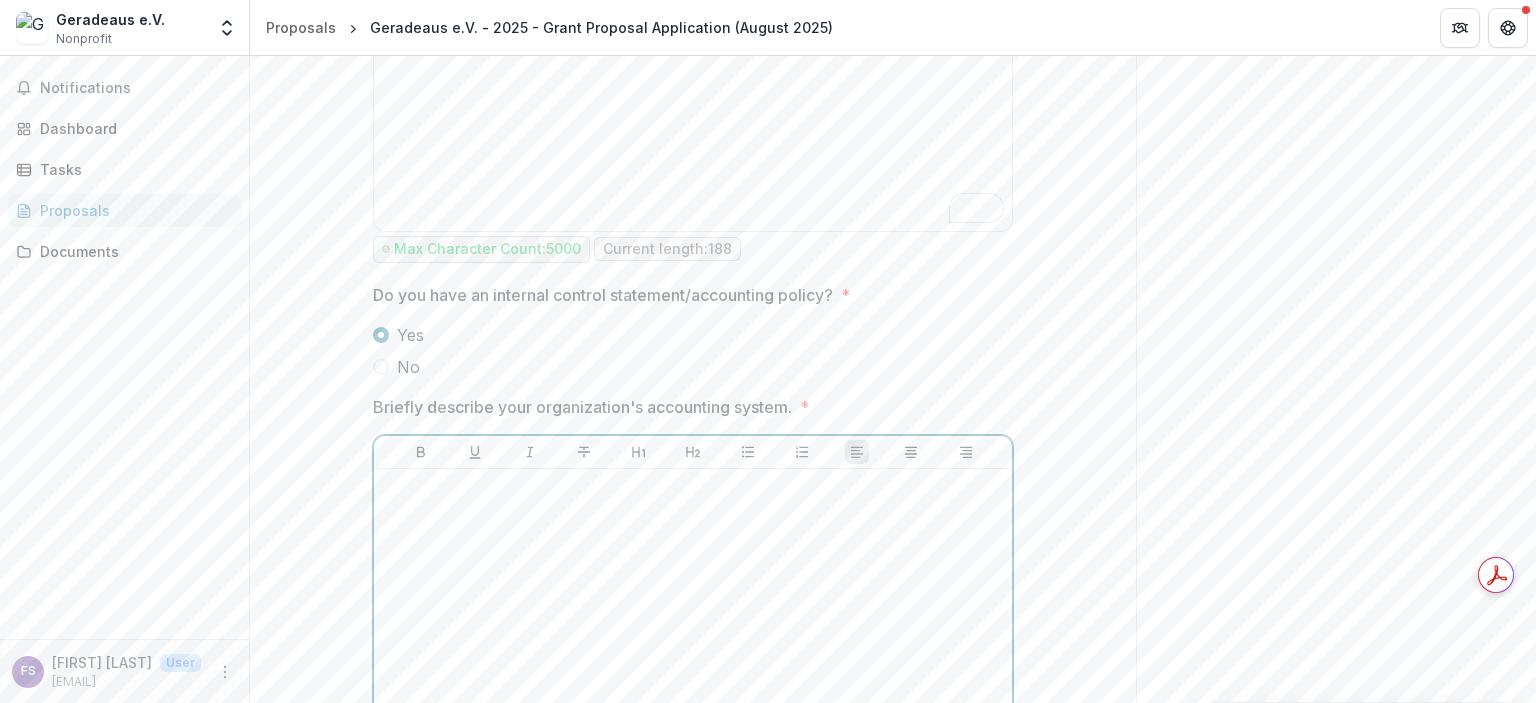 click 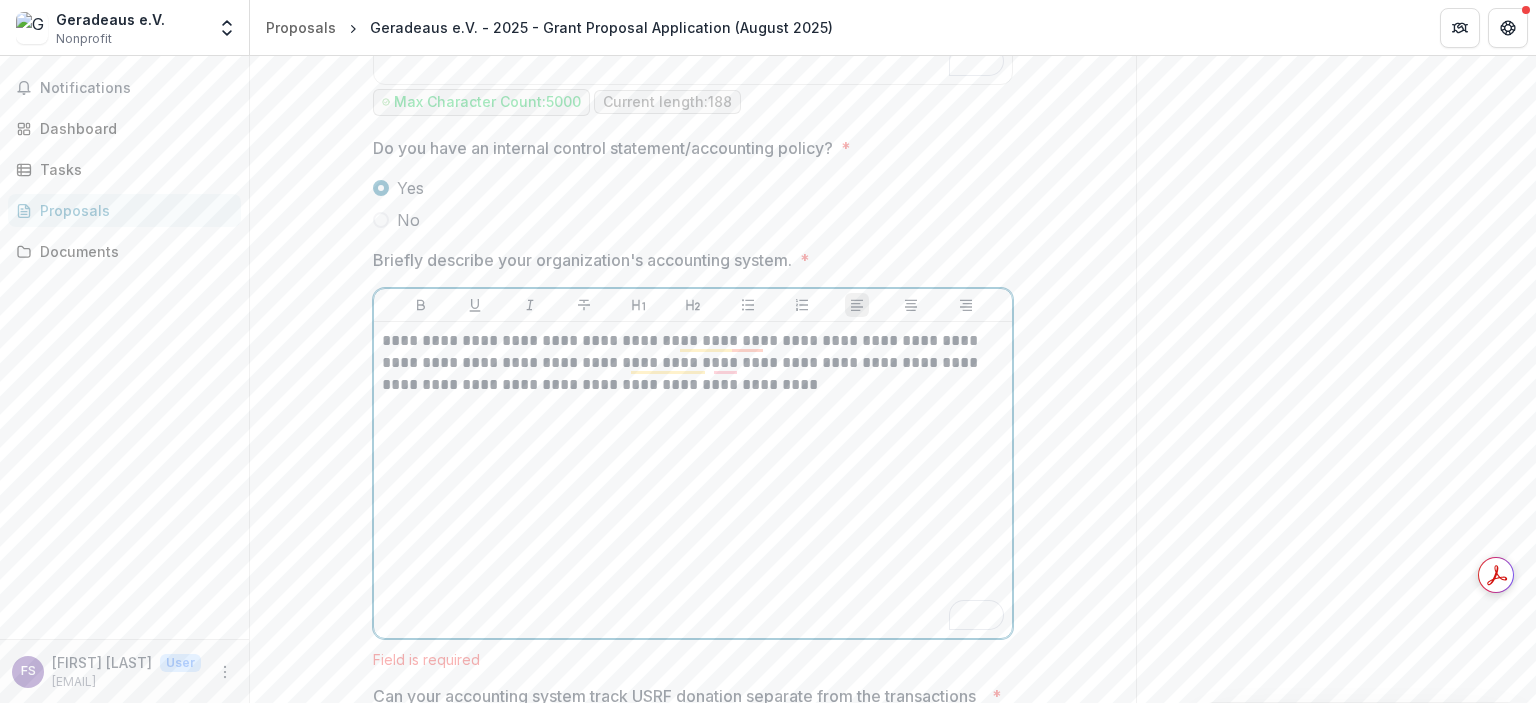 scroll, scrollTop: 4120, scrollLeft: 0, axis: vertical 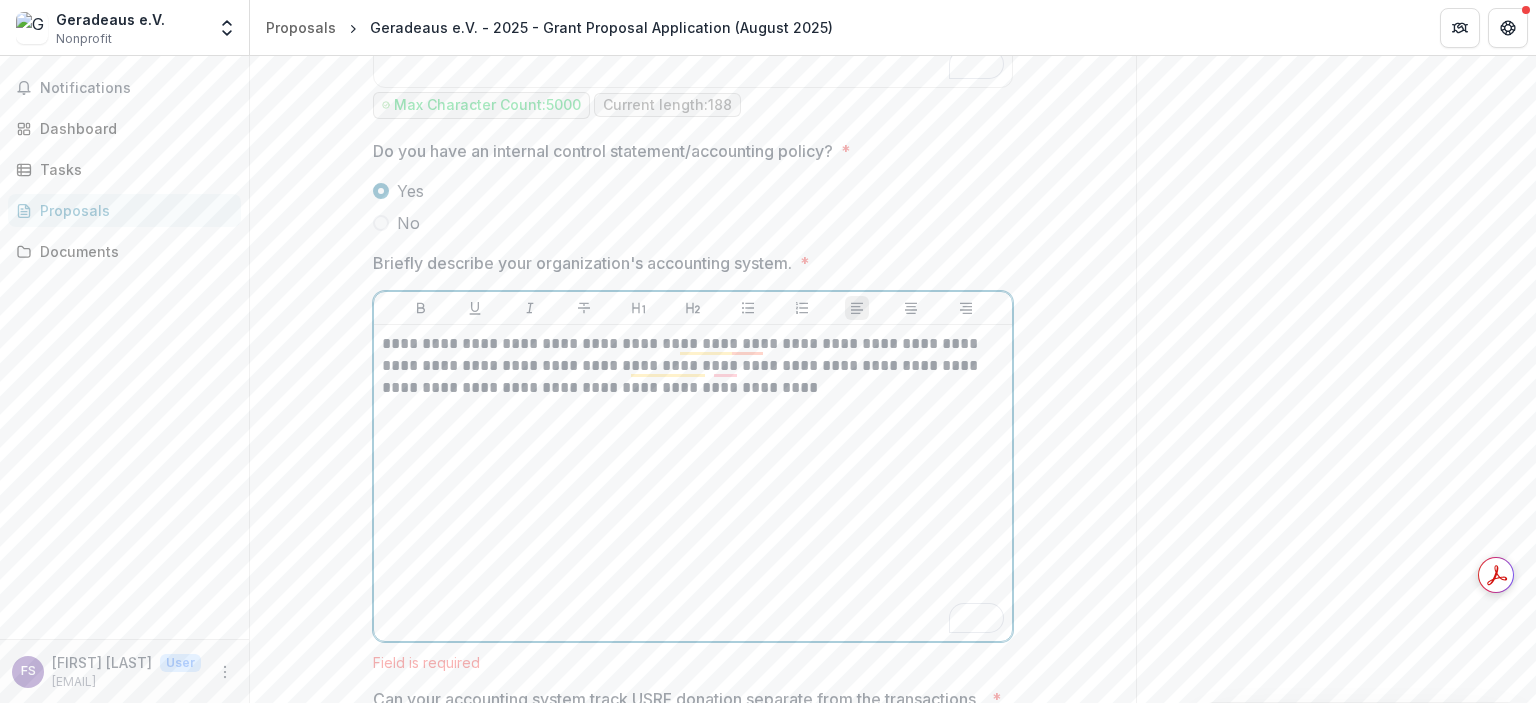 drag, startPoint x: 692, startPoint y: 455, endPoint x: 547, endPoint y: 546, distance: 171.18996 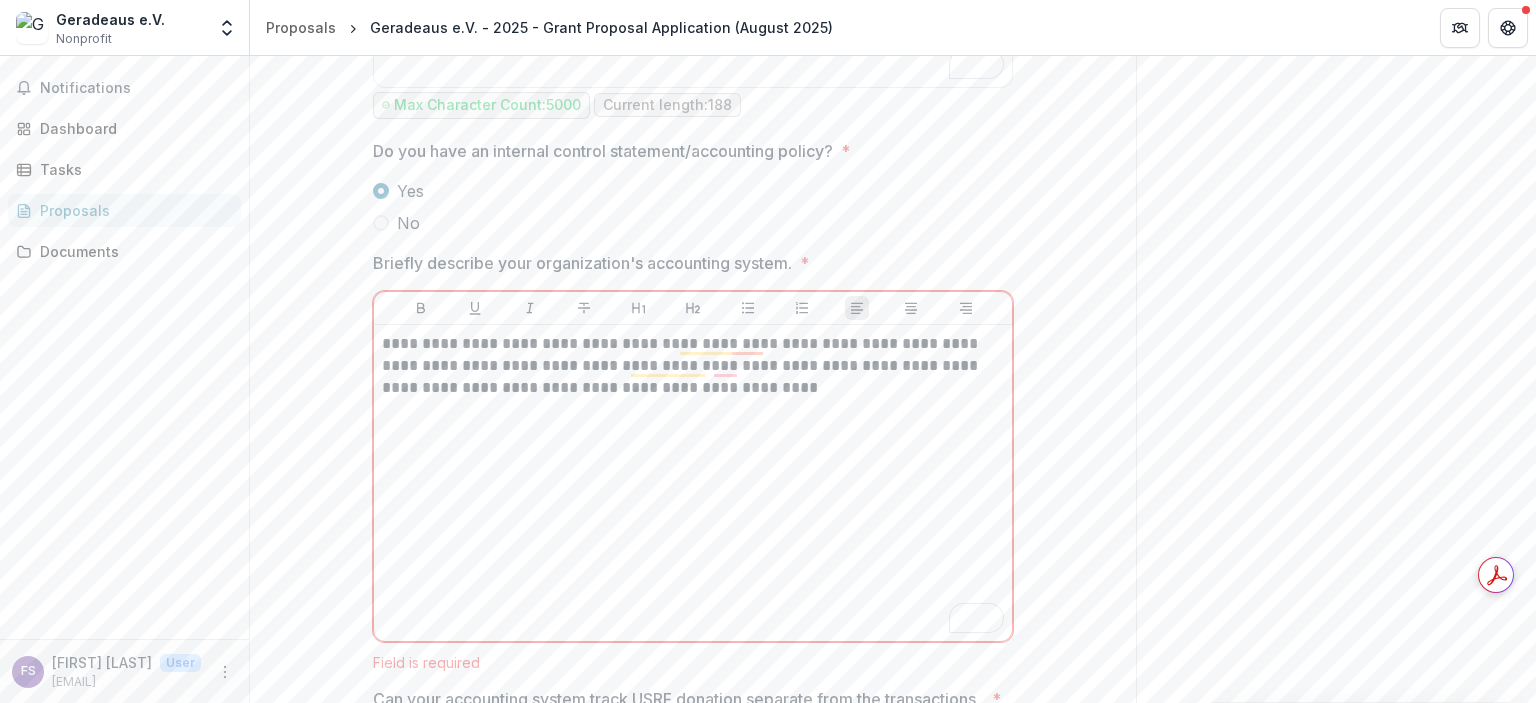 click on "**********" 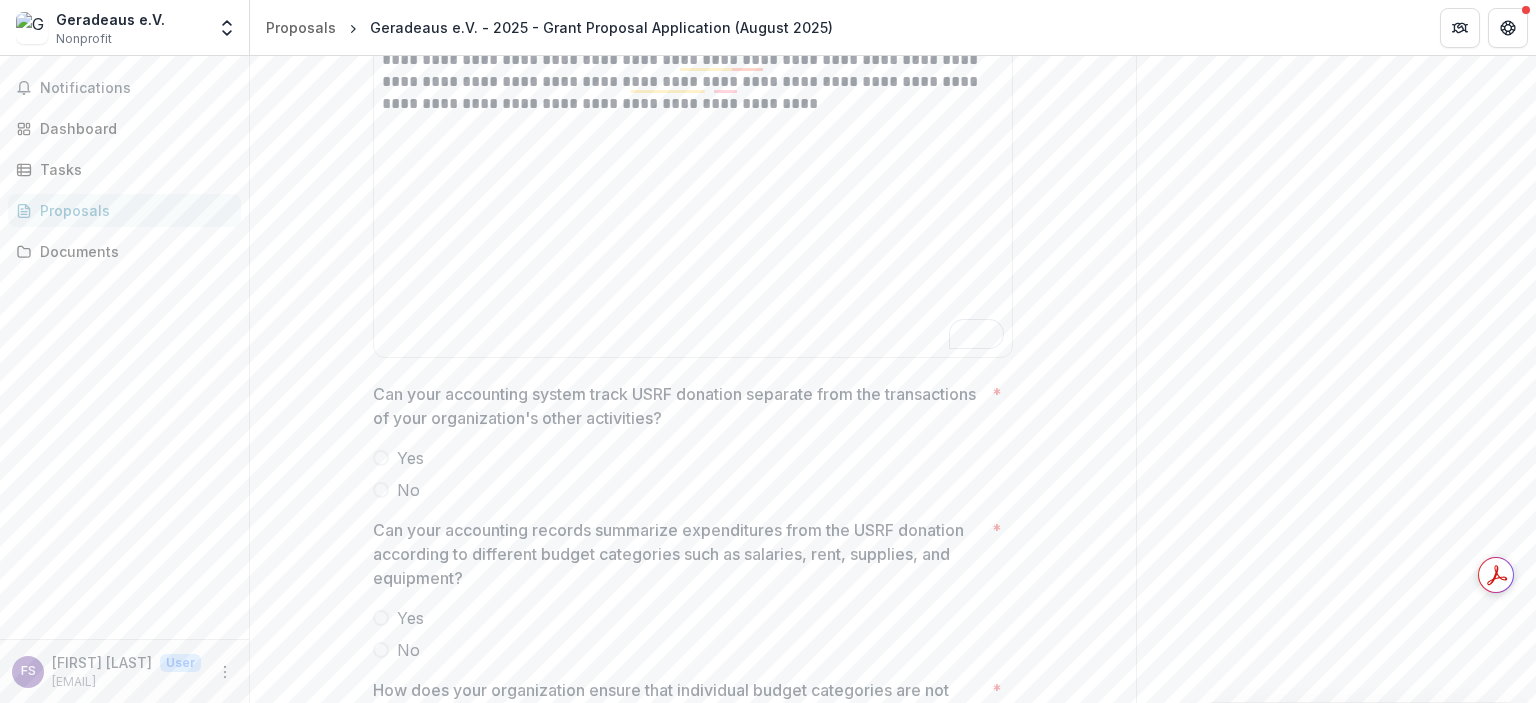 scroll, scrollTop: 4404, scrollLeft: 0, axis: vertical 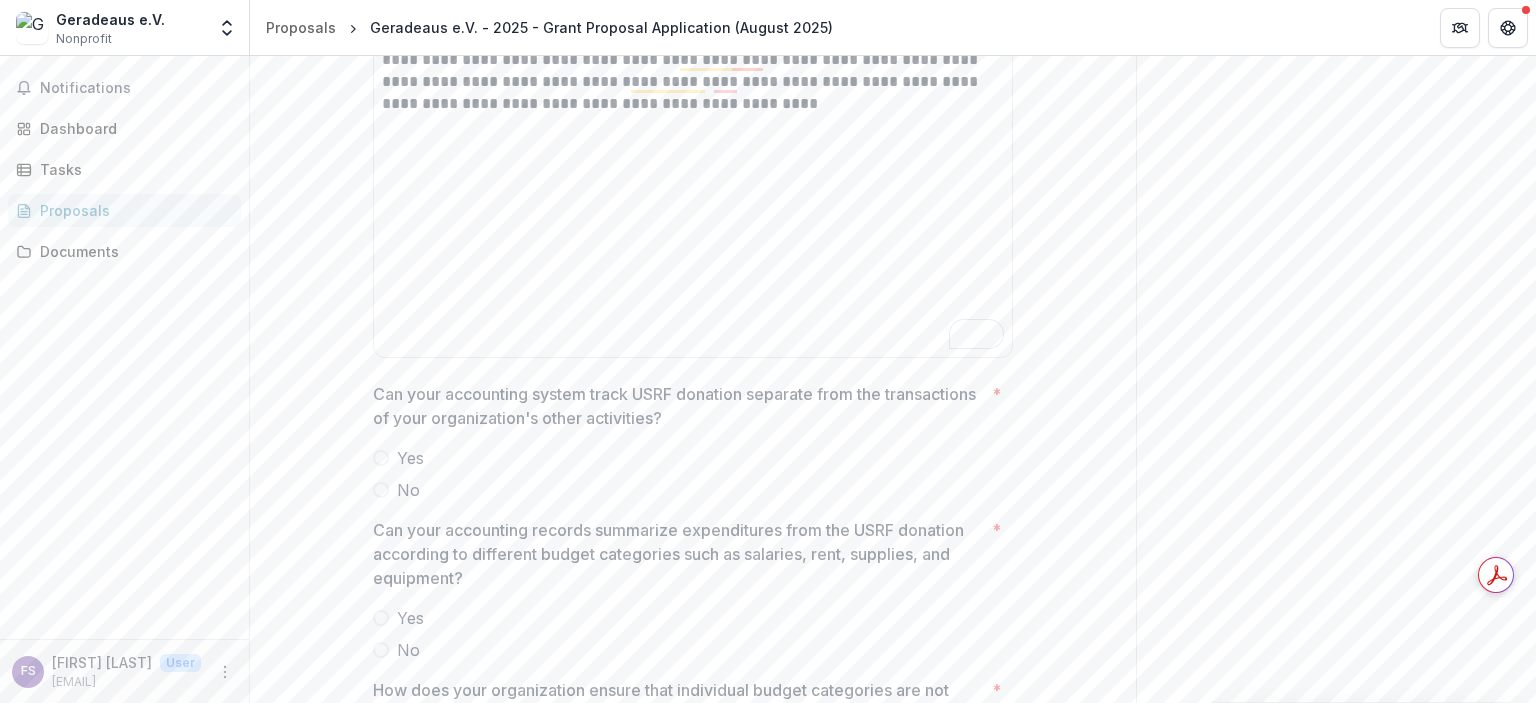 click 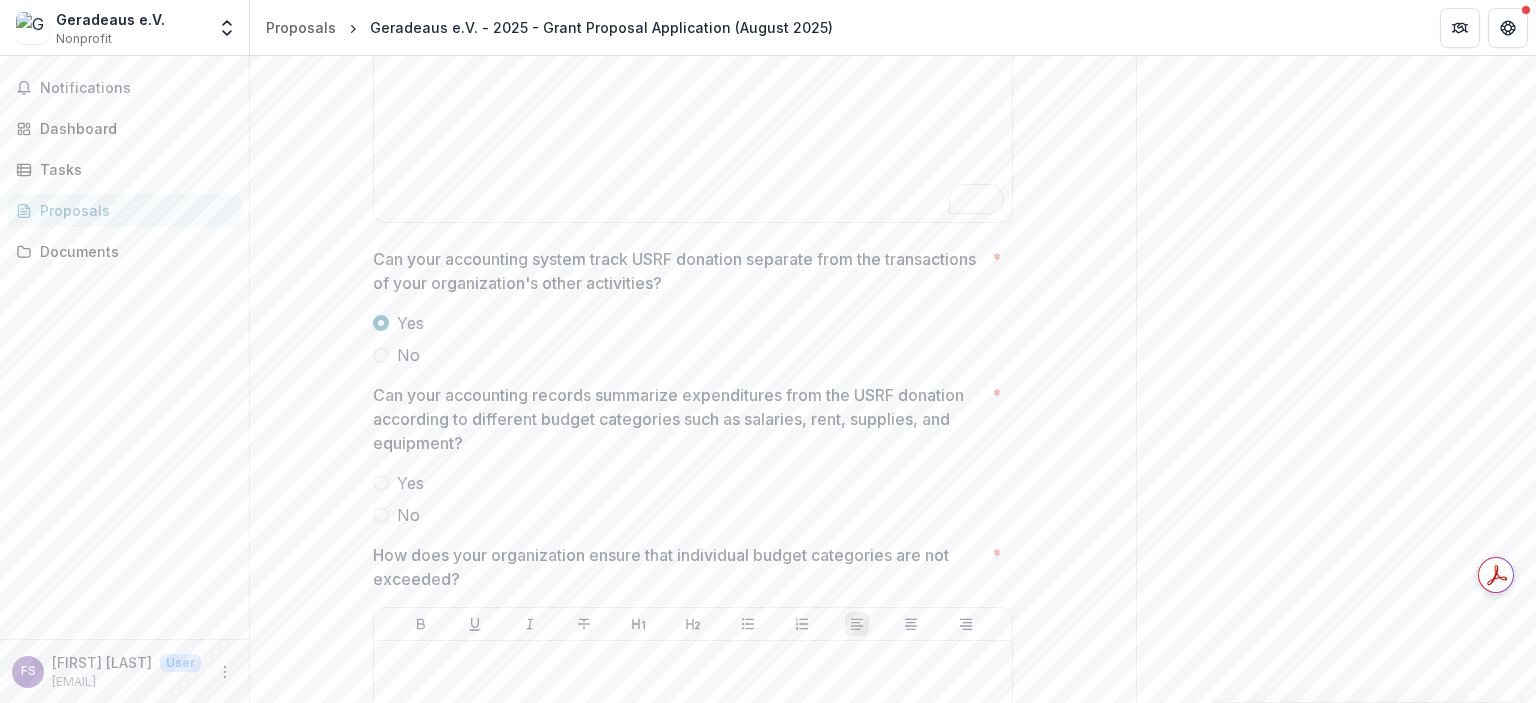 scroll, scrollTop: 4540, scrollLeft: 0, axis: vertical 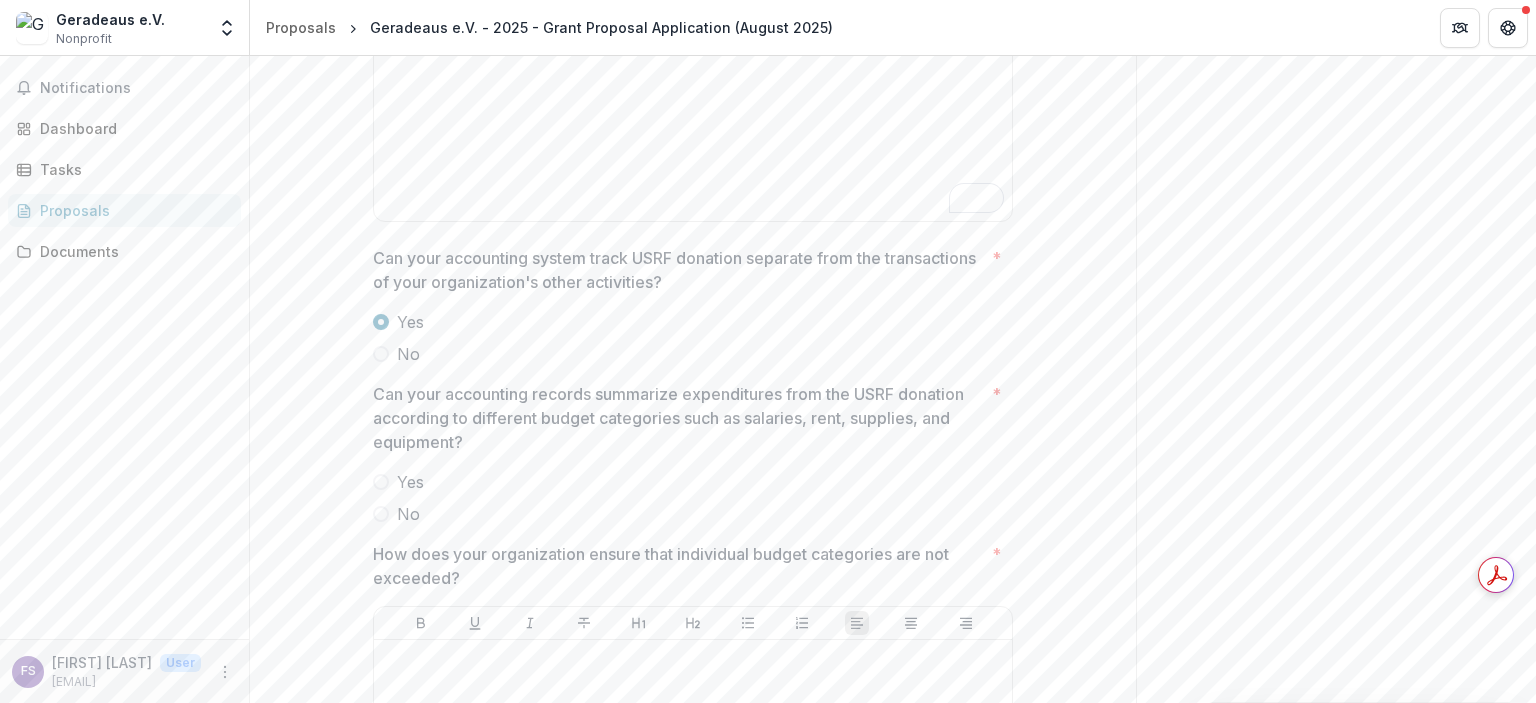 click 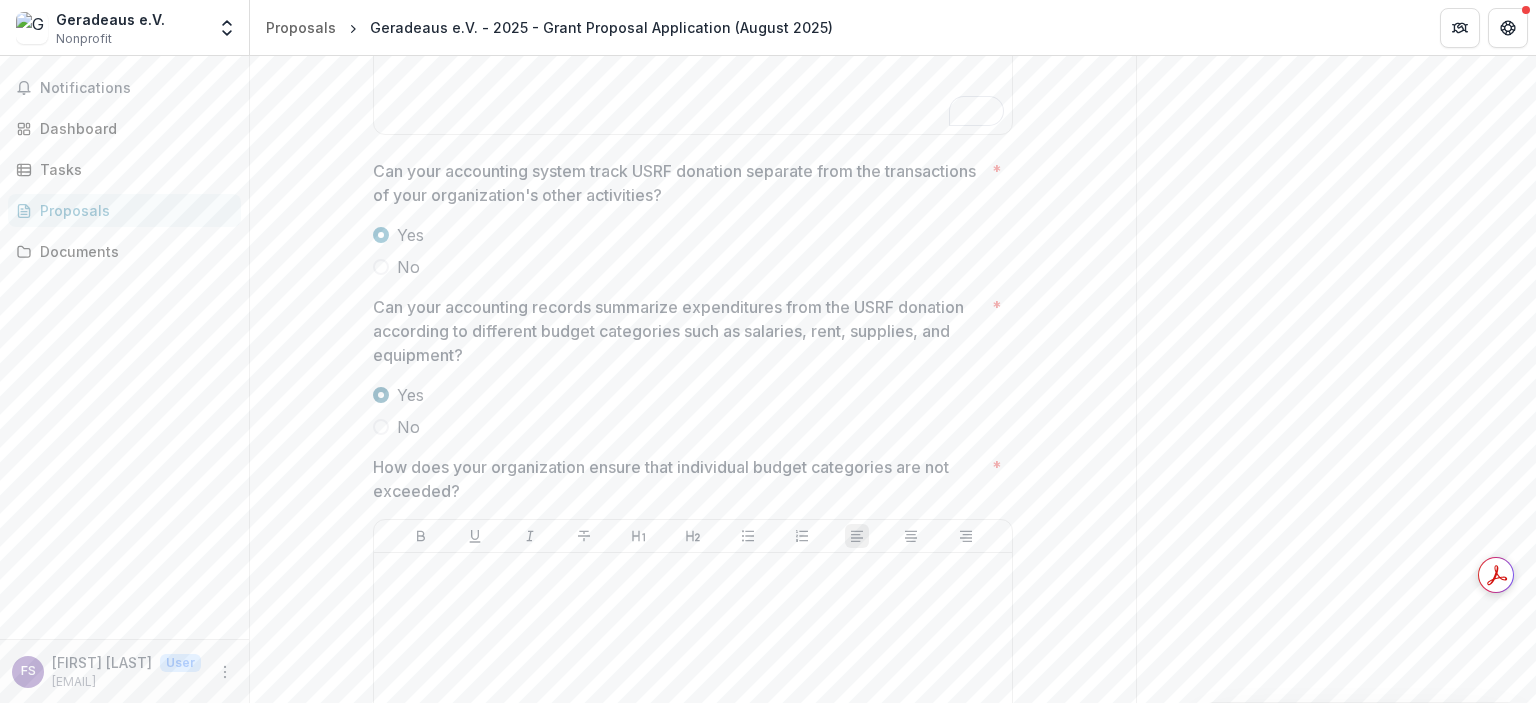 scroll, scrollTop: 4628, scrollLeft: 0, axis: vertical 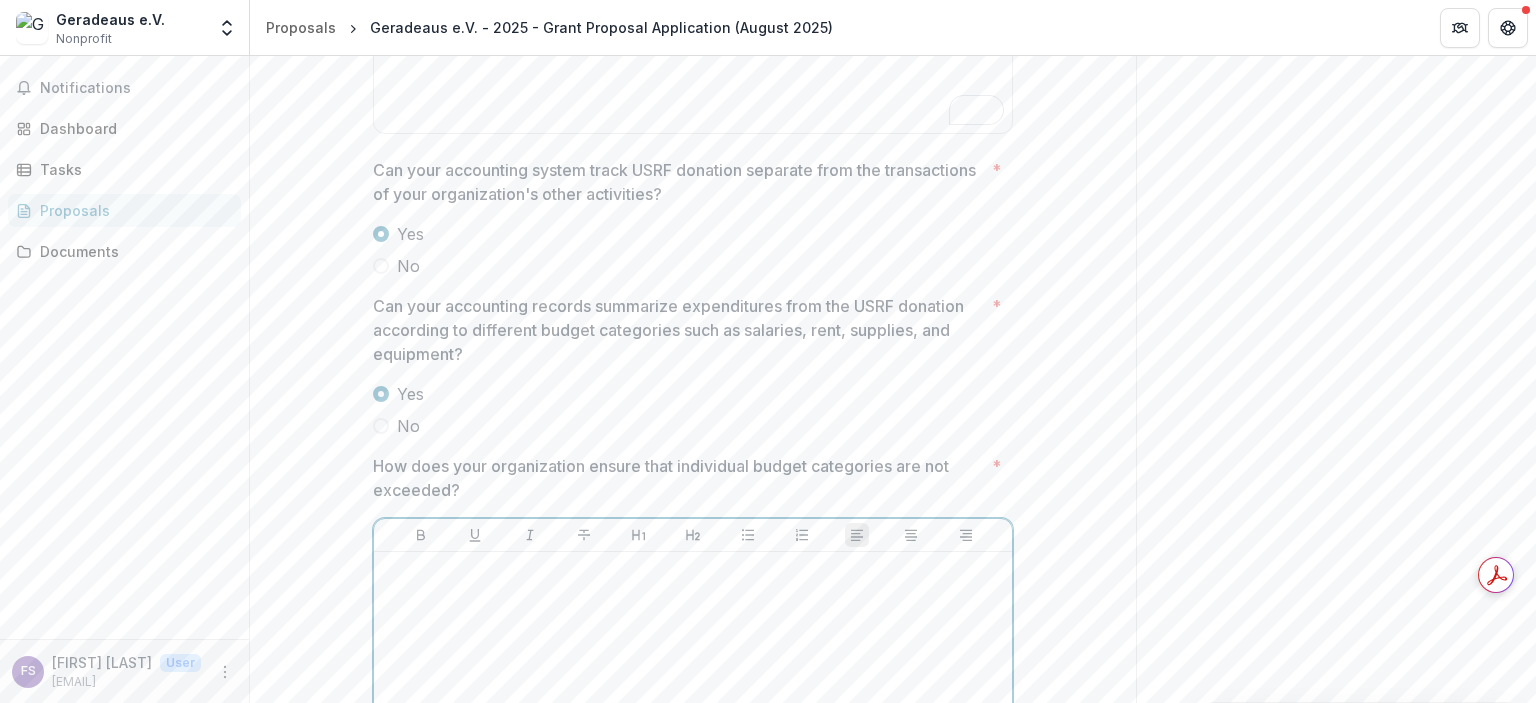 click 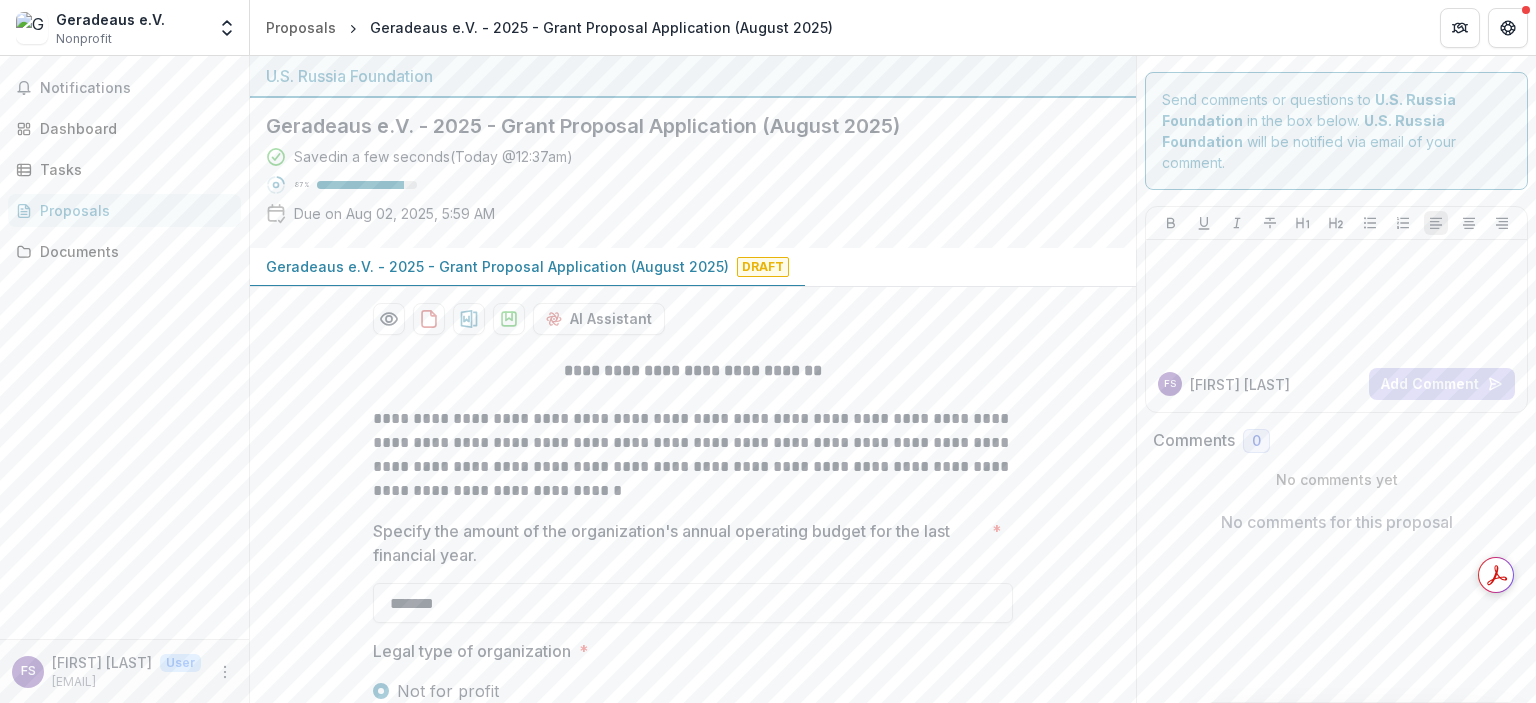 scroll, scrollTop: 0, scrollLeft: 0, axis: both 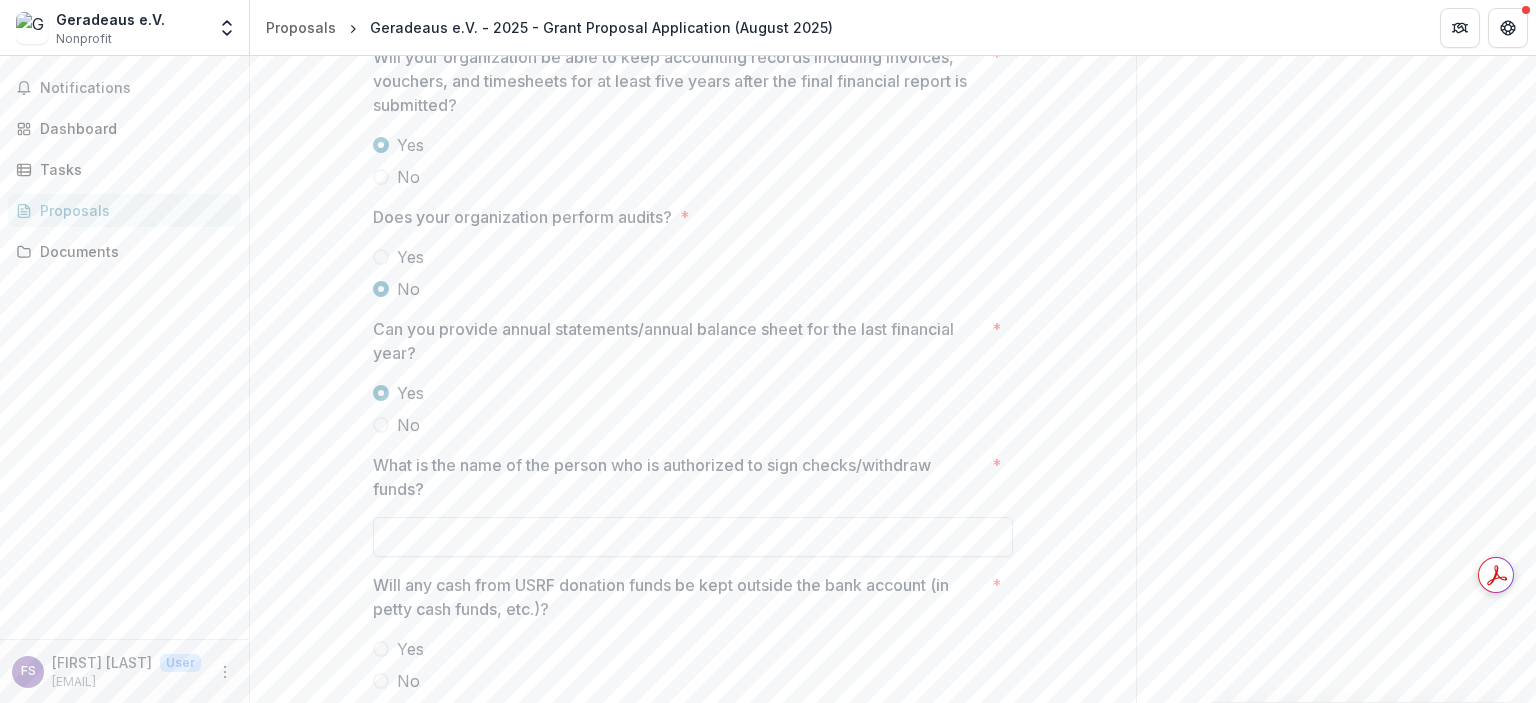 click on "What is the name of the person who is authorized to sign checks/withdraw funds? *" at bounding box center (693, 537) 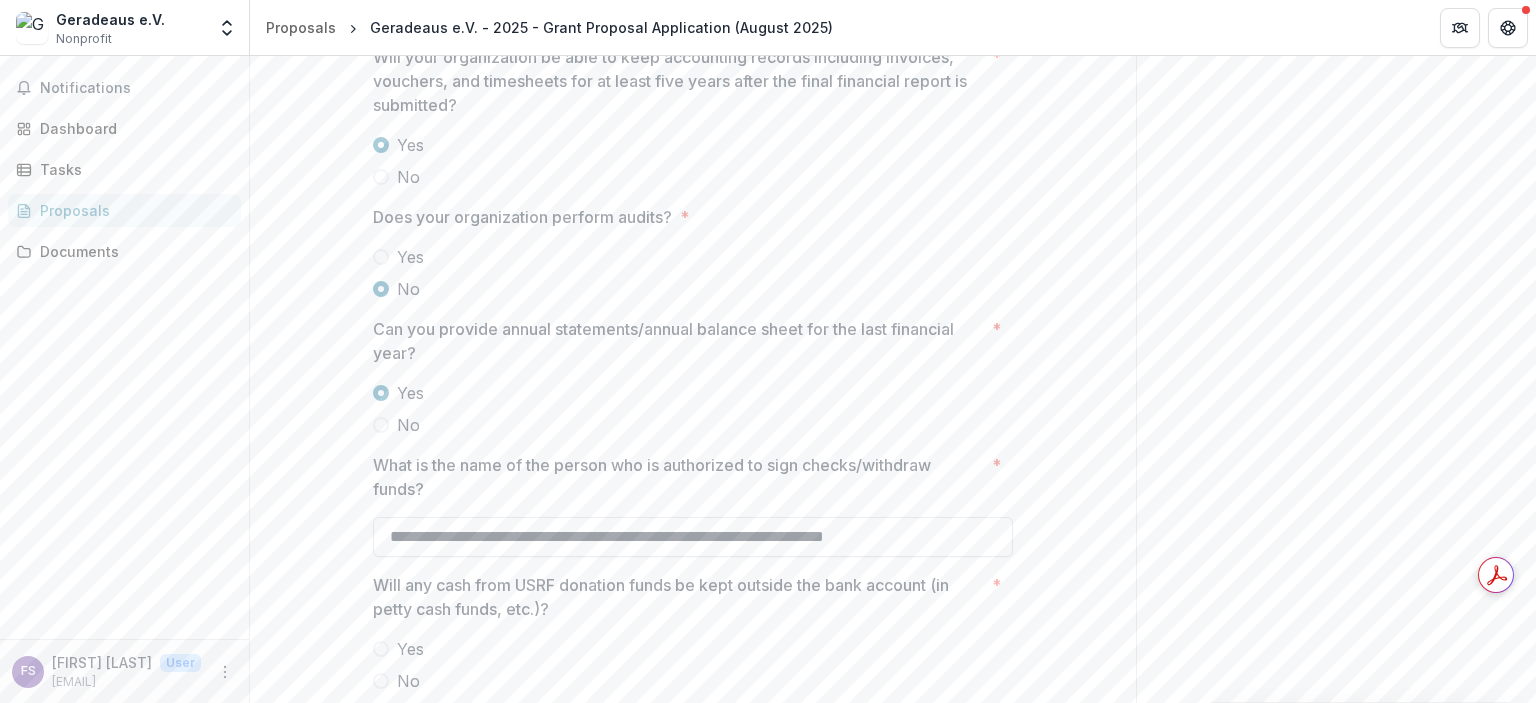 drag, startPoint x: 512, startPoint y: 518, endPoint x: 679, endPoint y: 519, distance: 167.00299 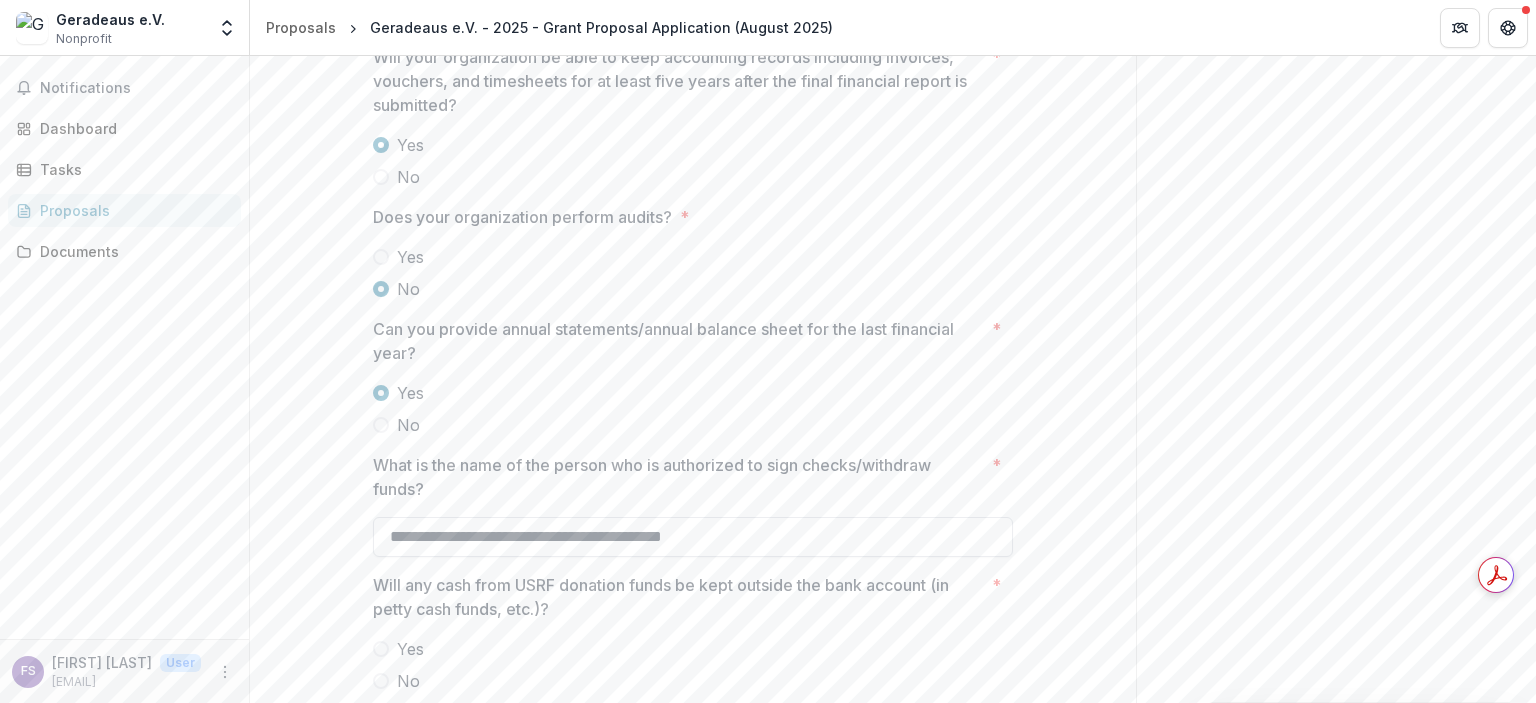 drag, startPoint x: 624, startPoint y: 521, endPoint x: 854, endPoint y: 521, distance: 230 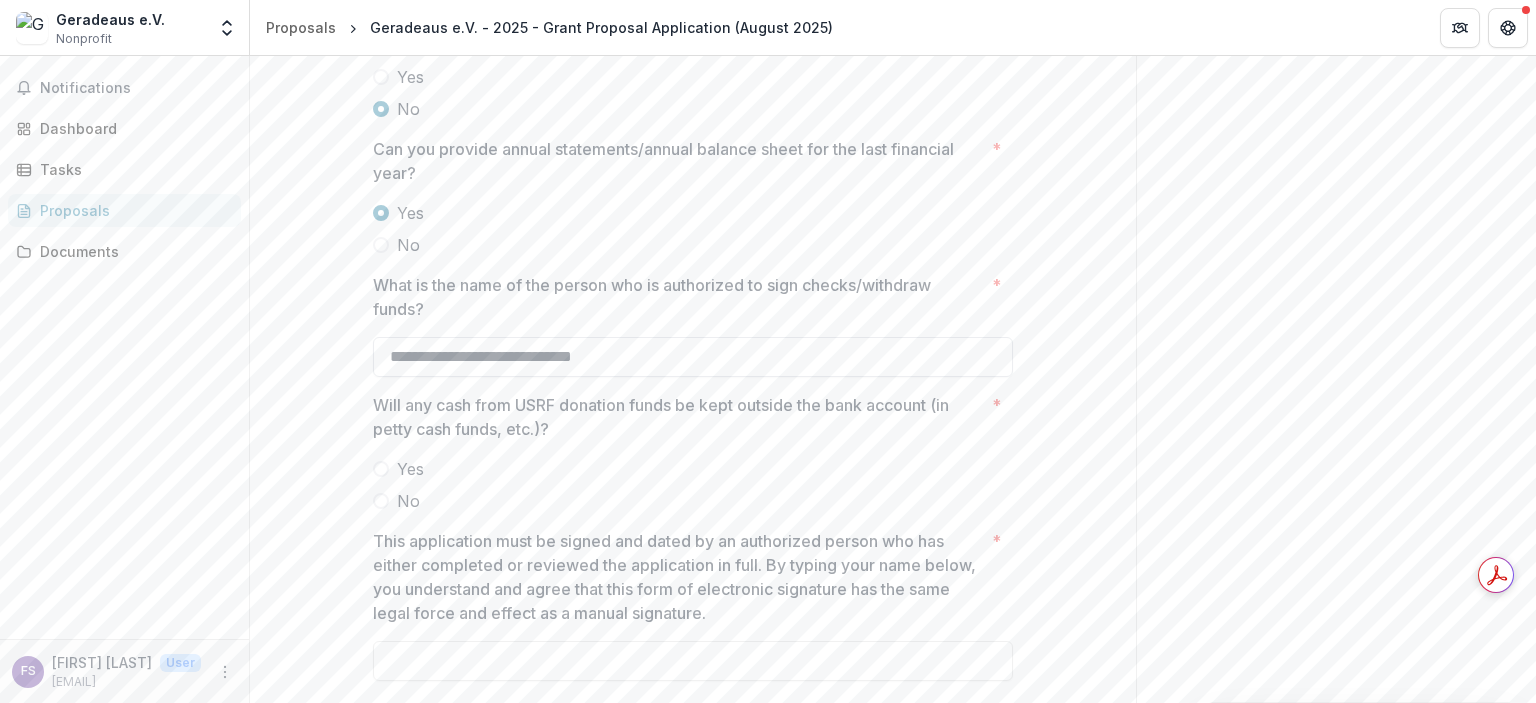 scroll, scrollTop: 5795, scrollLeft: 0, axis: vertical 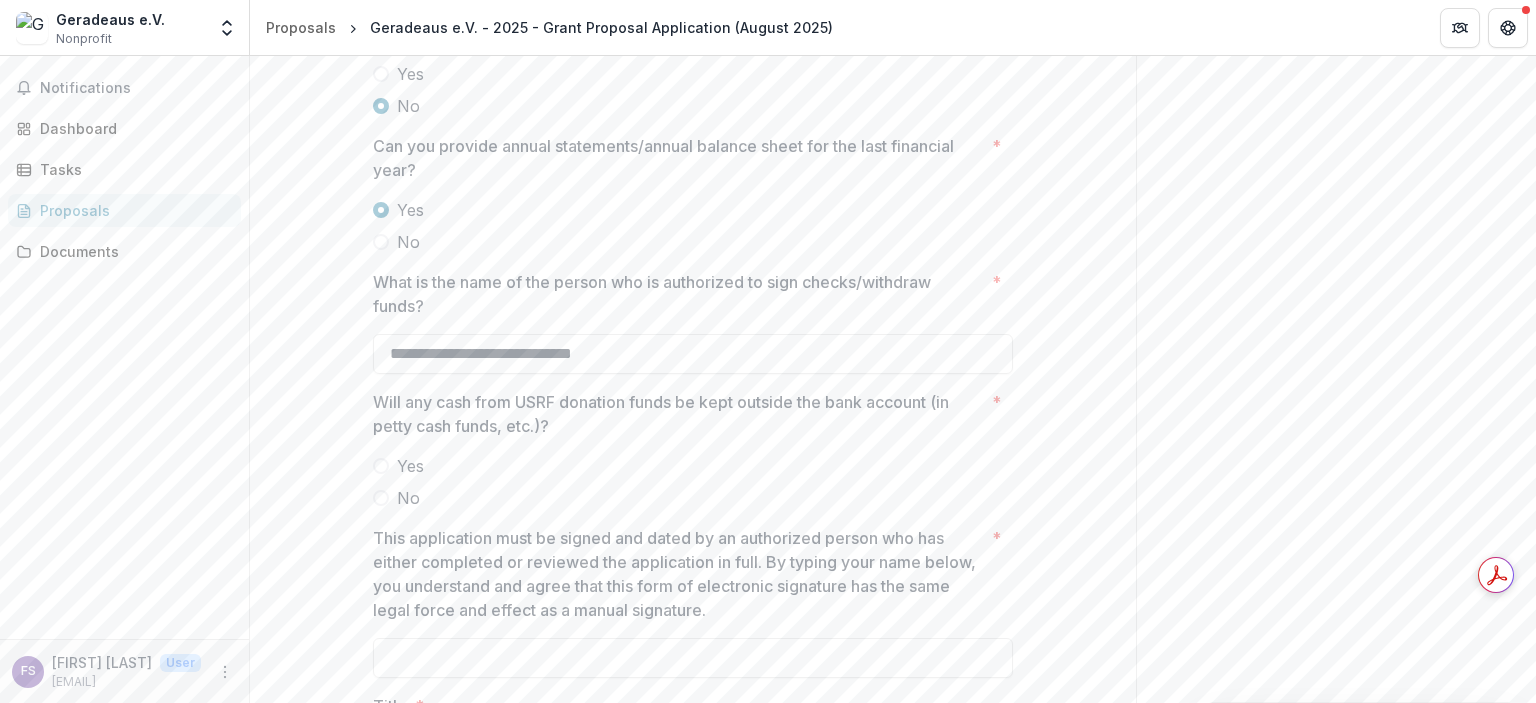 click on "Yes" at bounding box center (410, 466) 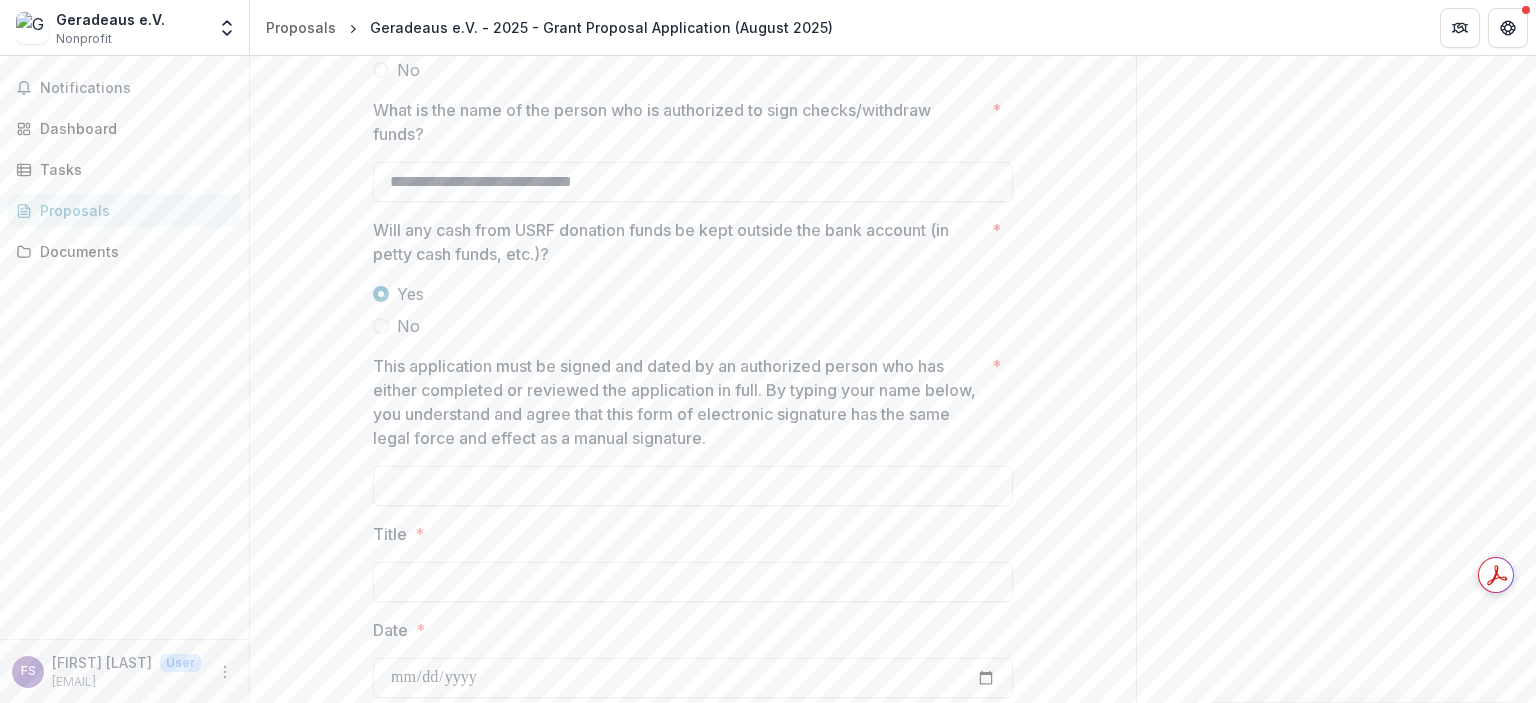 scroll, scrollTop: 5968, scrollLeft: 0, axis: vertical 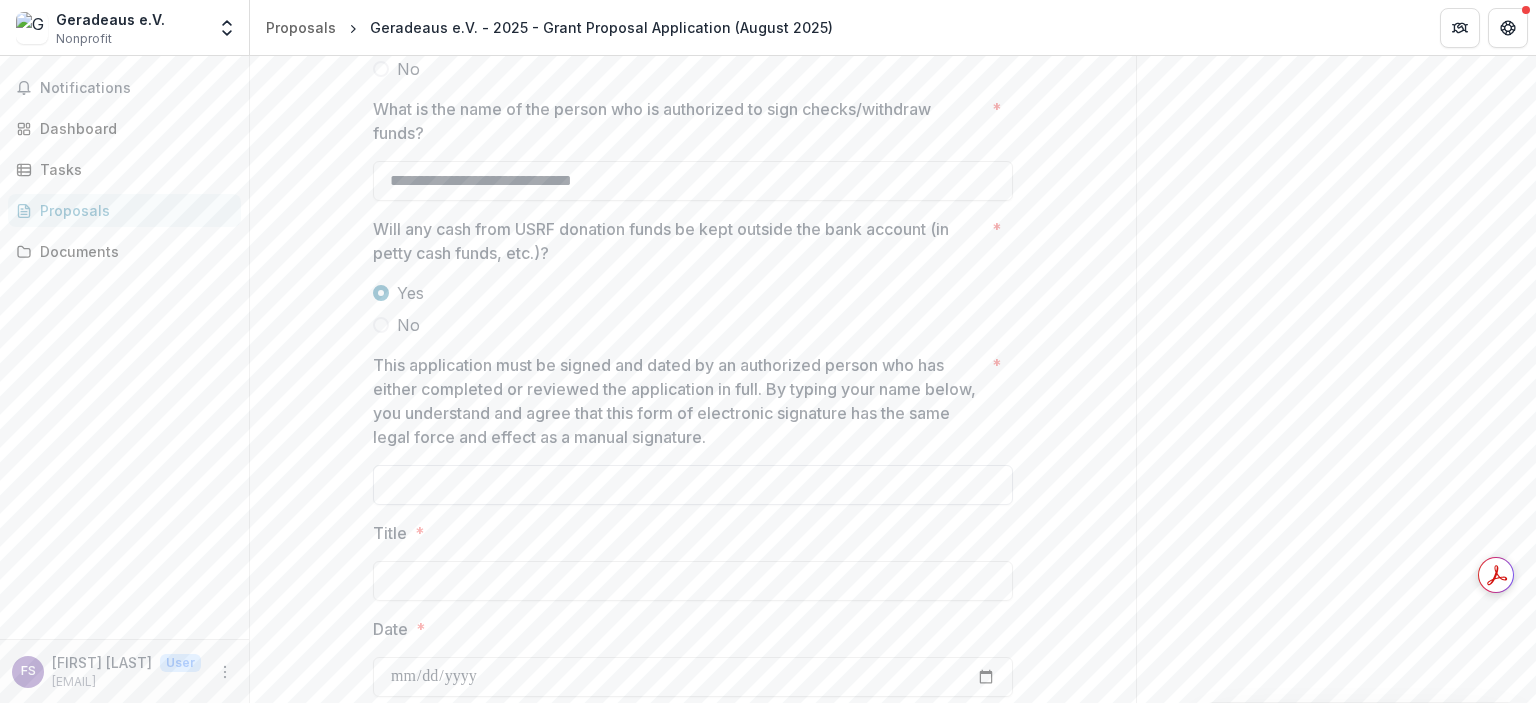 click on "This application must be signed and dated by an authorized person who has either completed or reviewed the application in full. By typing your name below, you understand and agree that this form of electronic signature has the same legal force and effect as a manual signature. *" at bounding box center (693, 485) 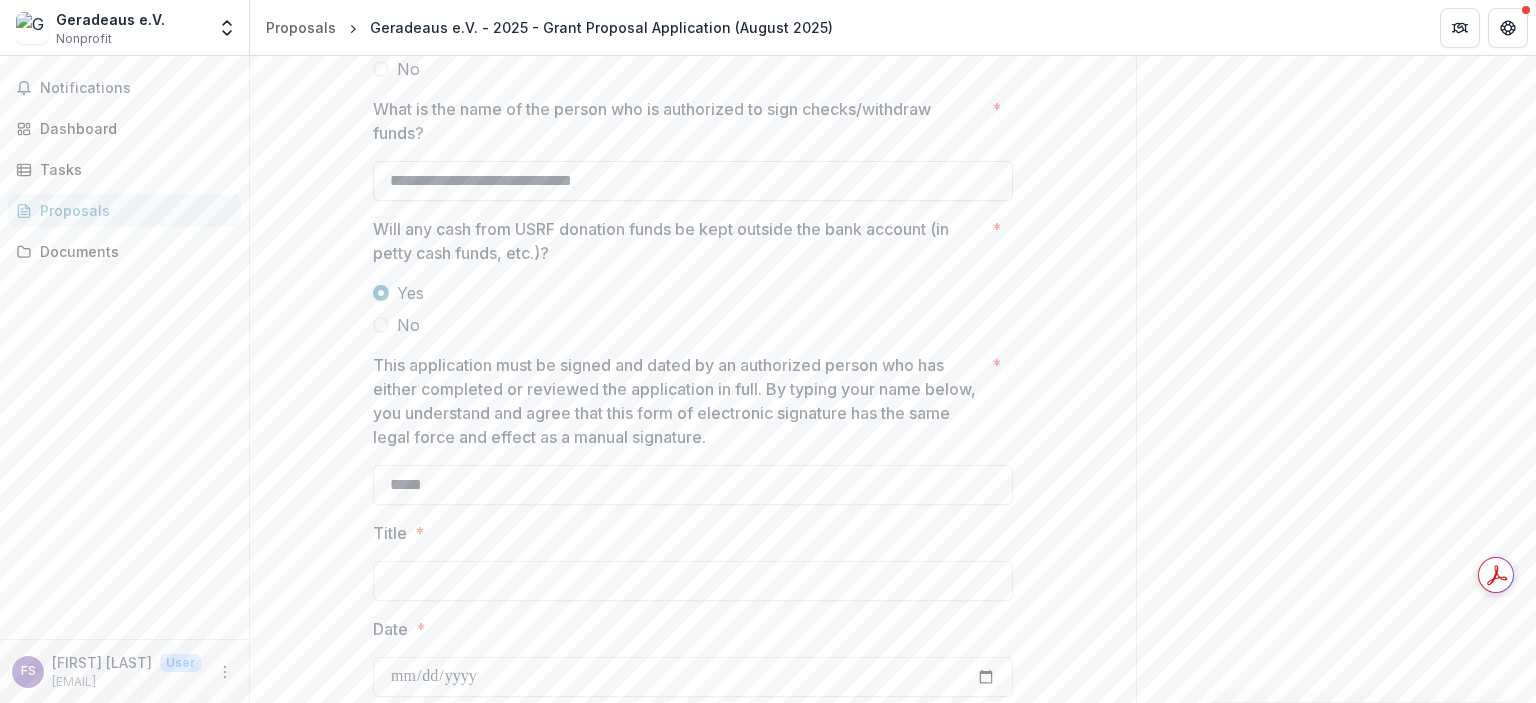 type on "*****" 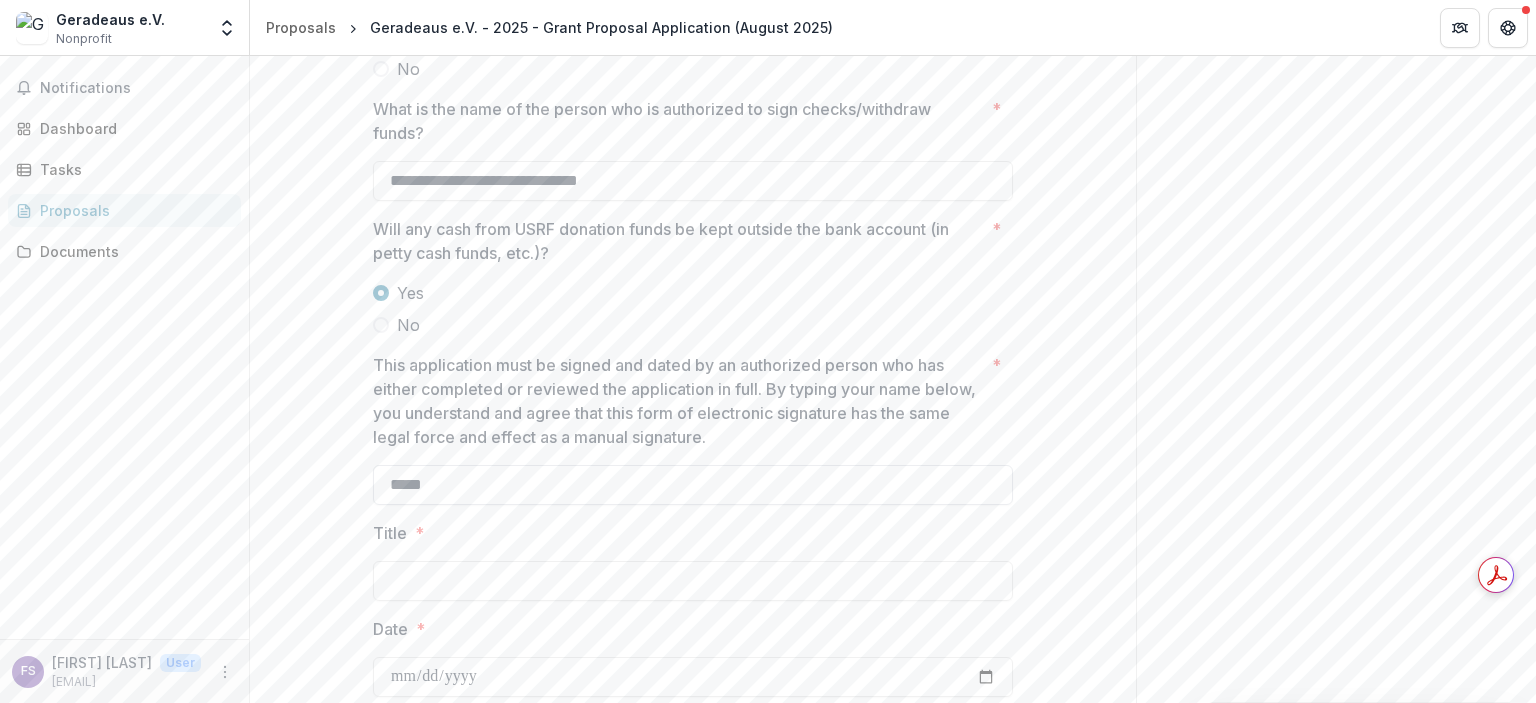 type on "**********" 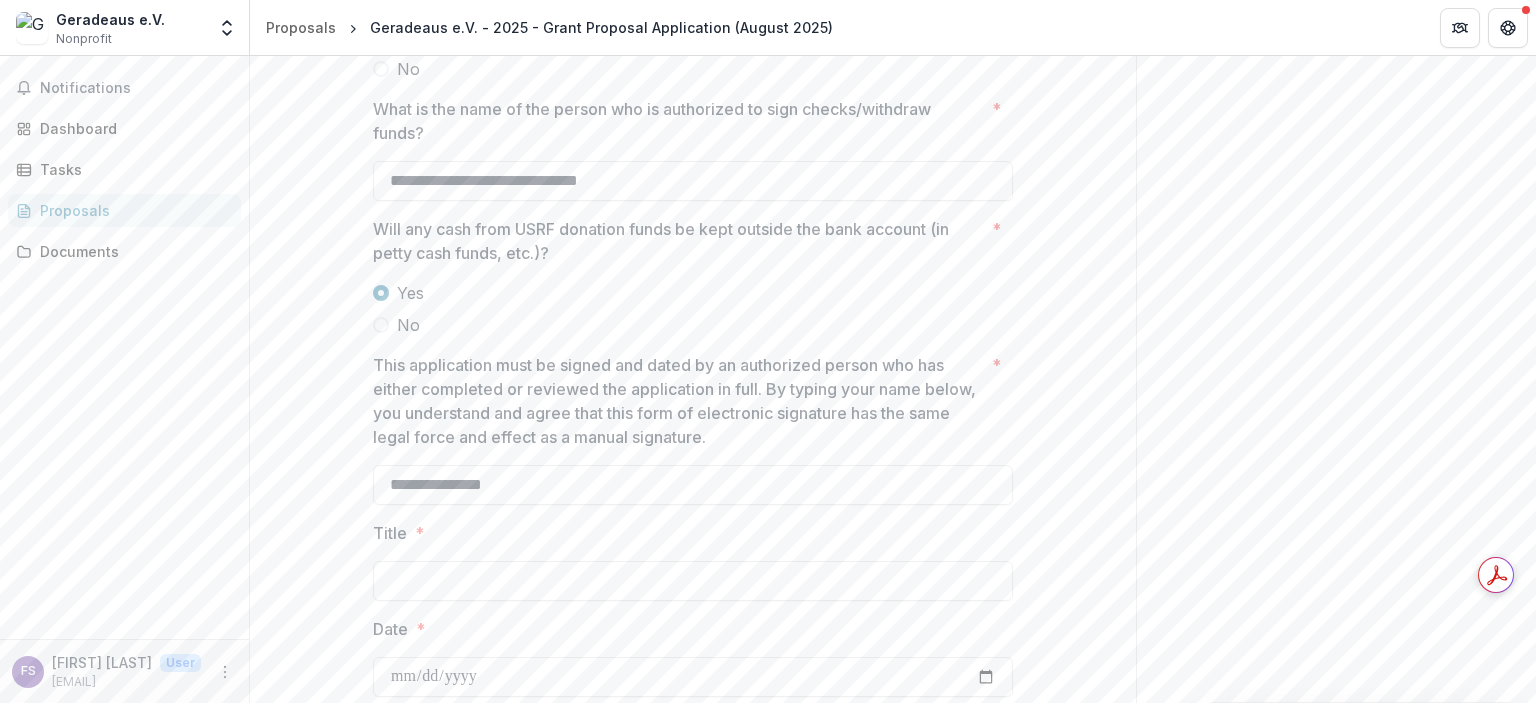 scroll, scrollTop: 6033, scrollLeft: 0, axis: vertical 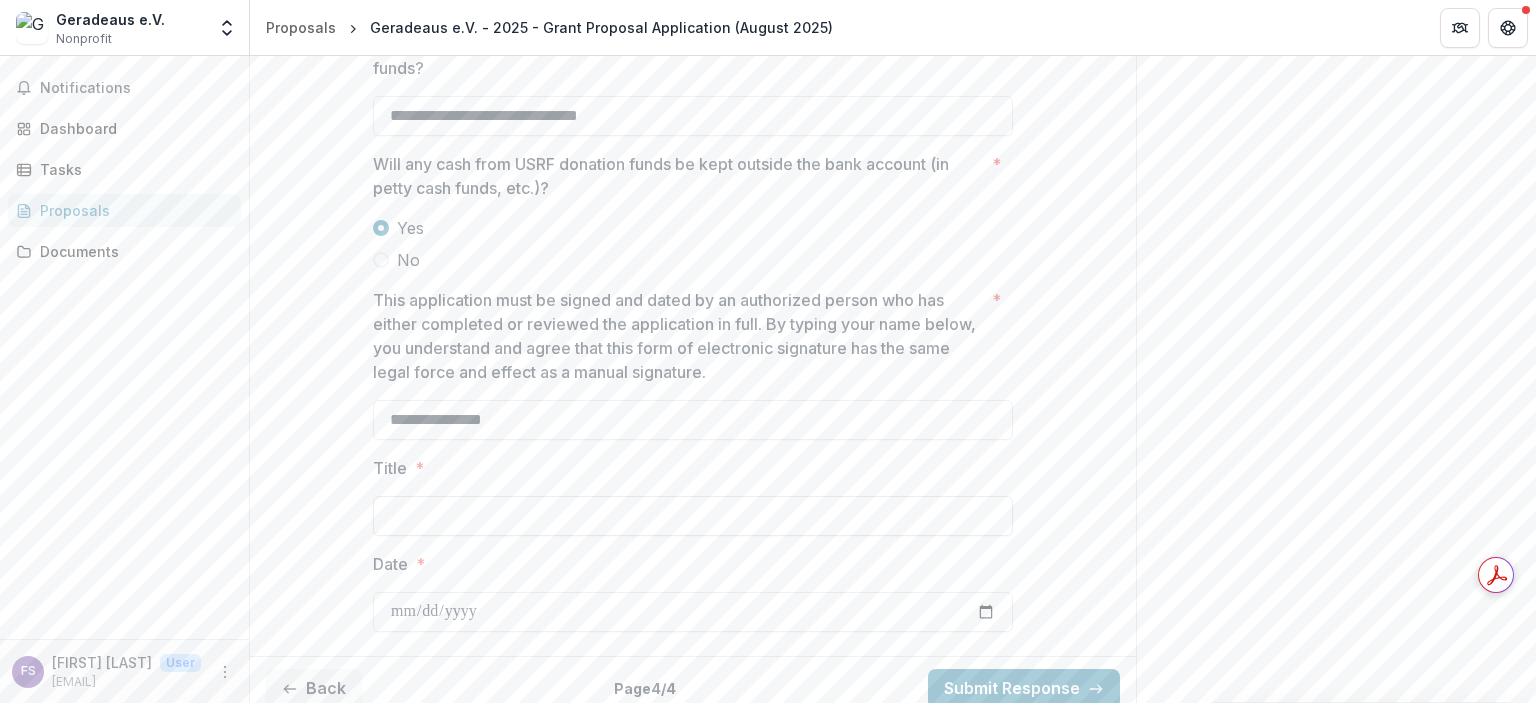 type on "**********" 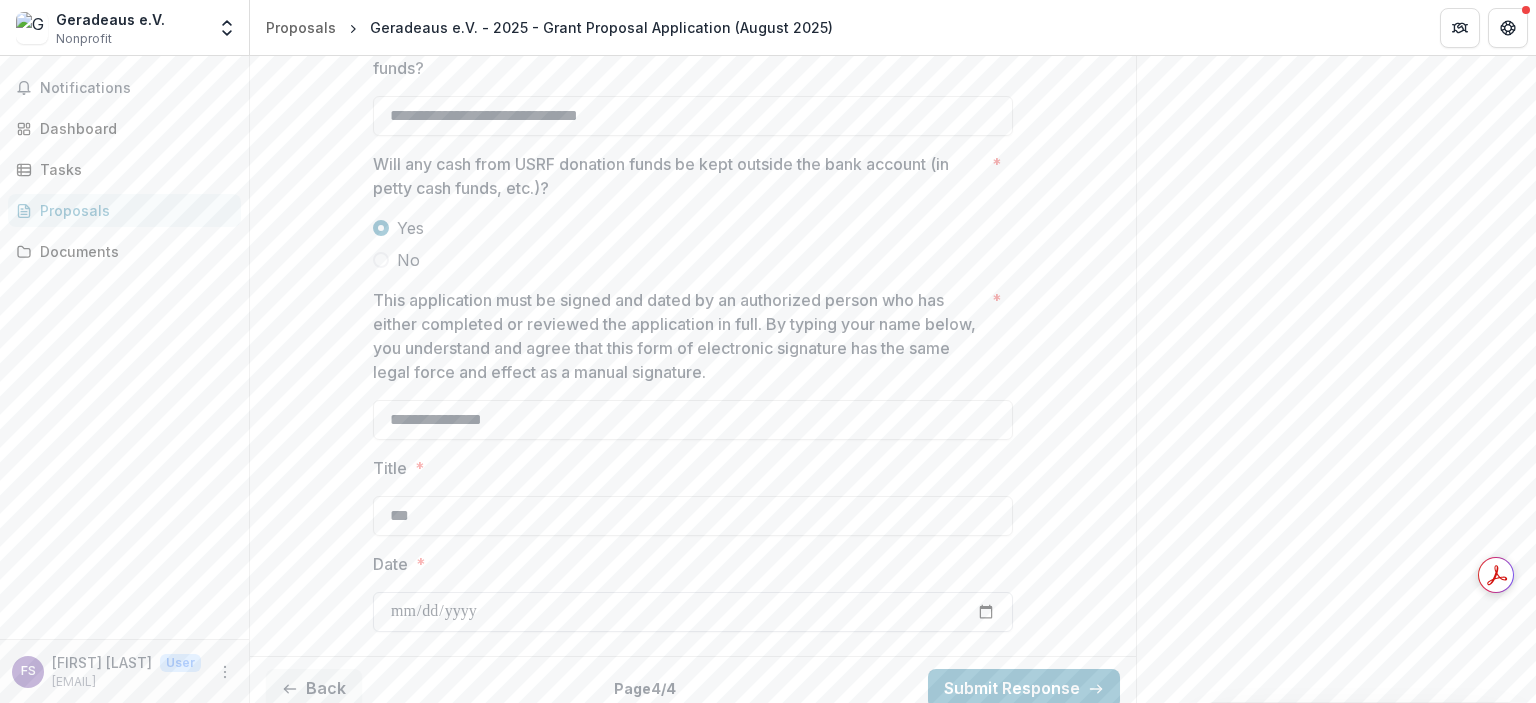 type on "***" 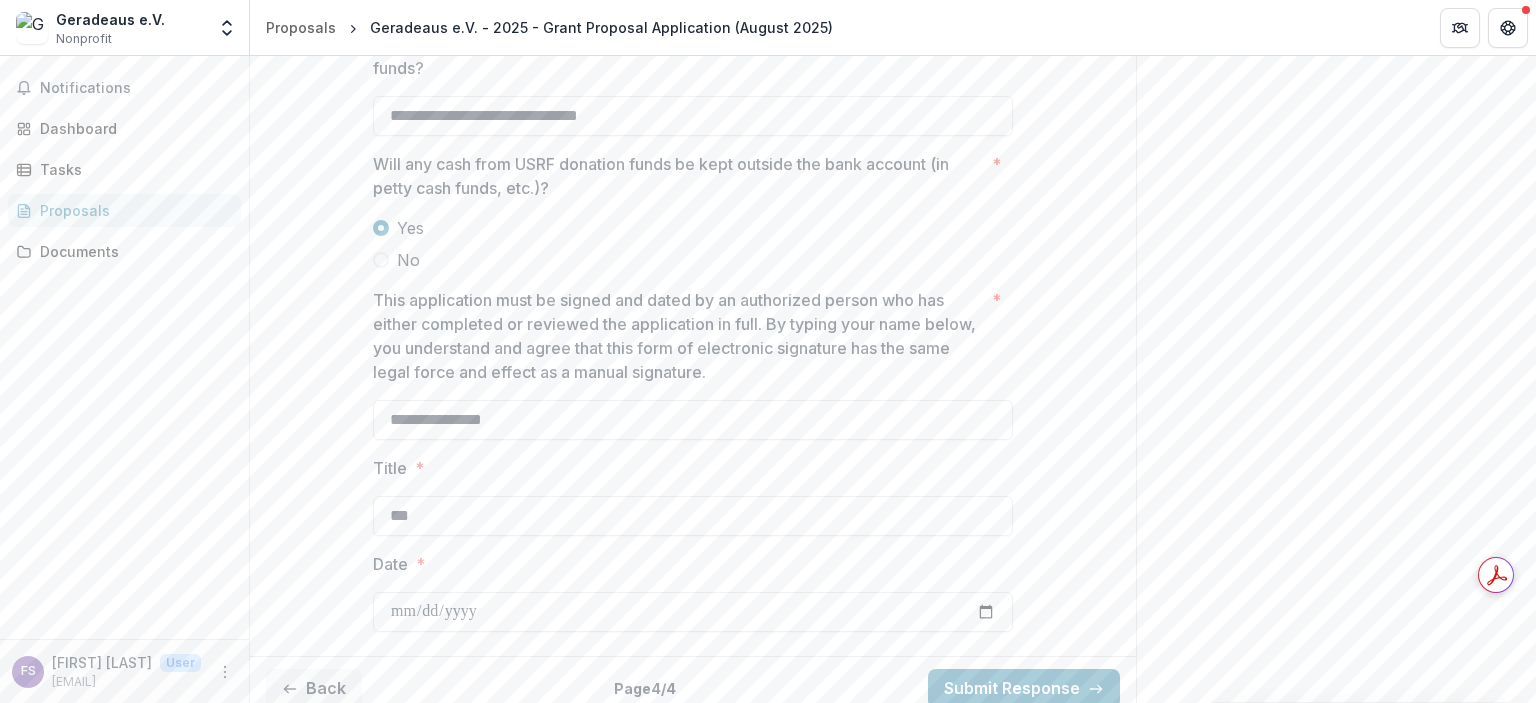 click on "Send comments or questions to U.S. Russia Foundation in the box below. U.S. Russia Foundation will be notified via email of your comment. FS [FIRST] [LAST] Add Comment Comments 0 No comments yet No comments for this proposal" at bounding box center [1336, -2628] 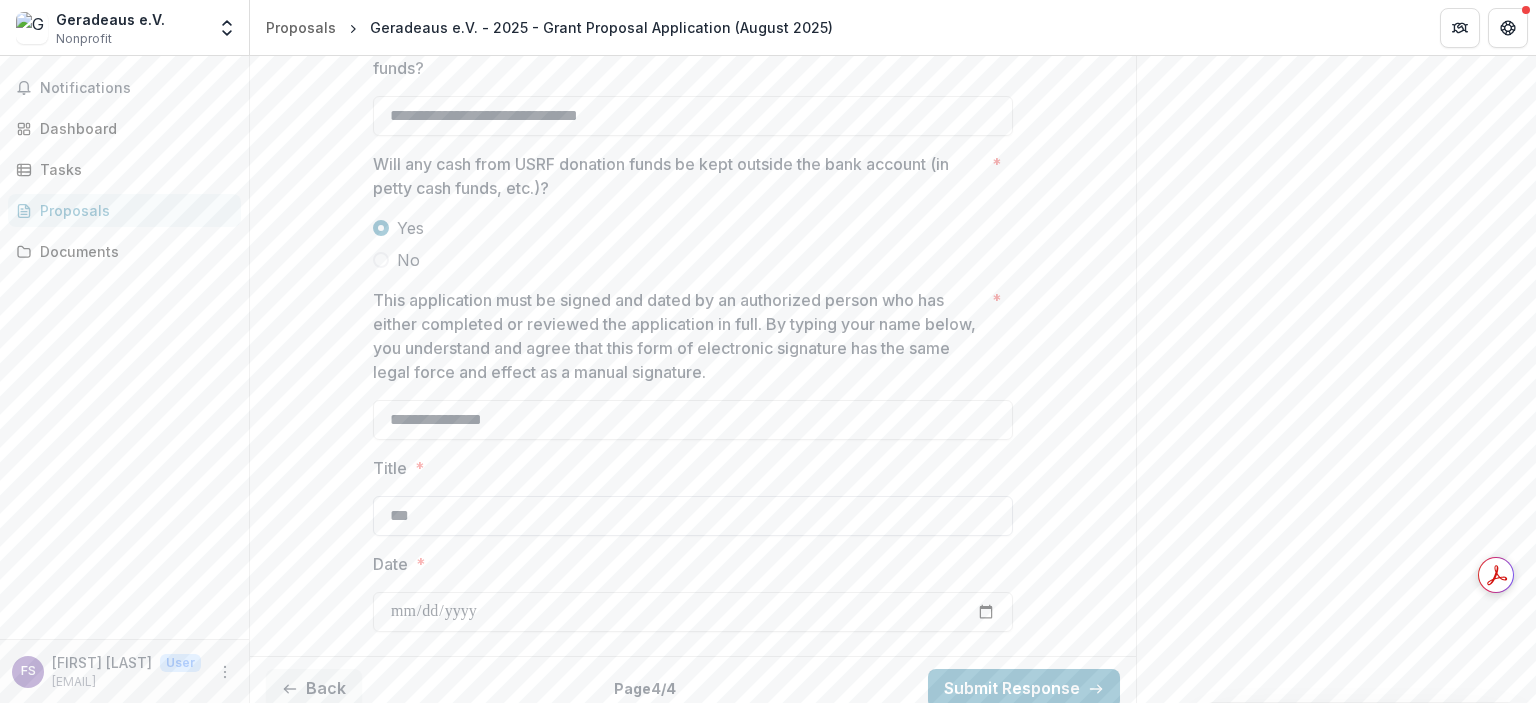 click on "***" at bounding box center (693, 516) 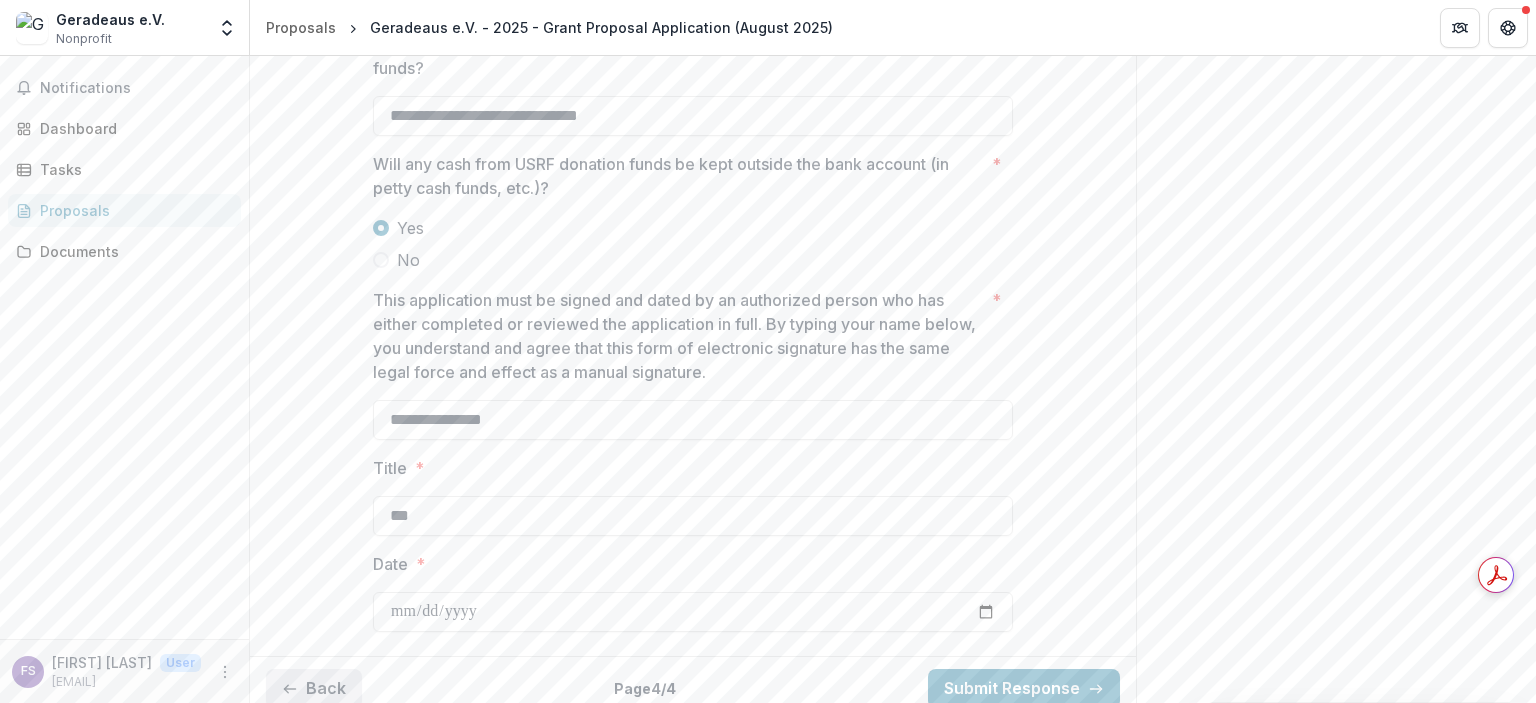 click on "Back" at bounding box center (314, 689) 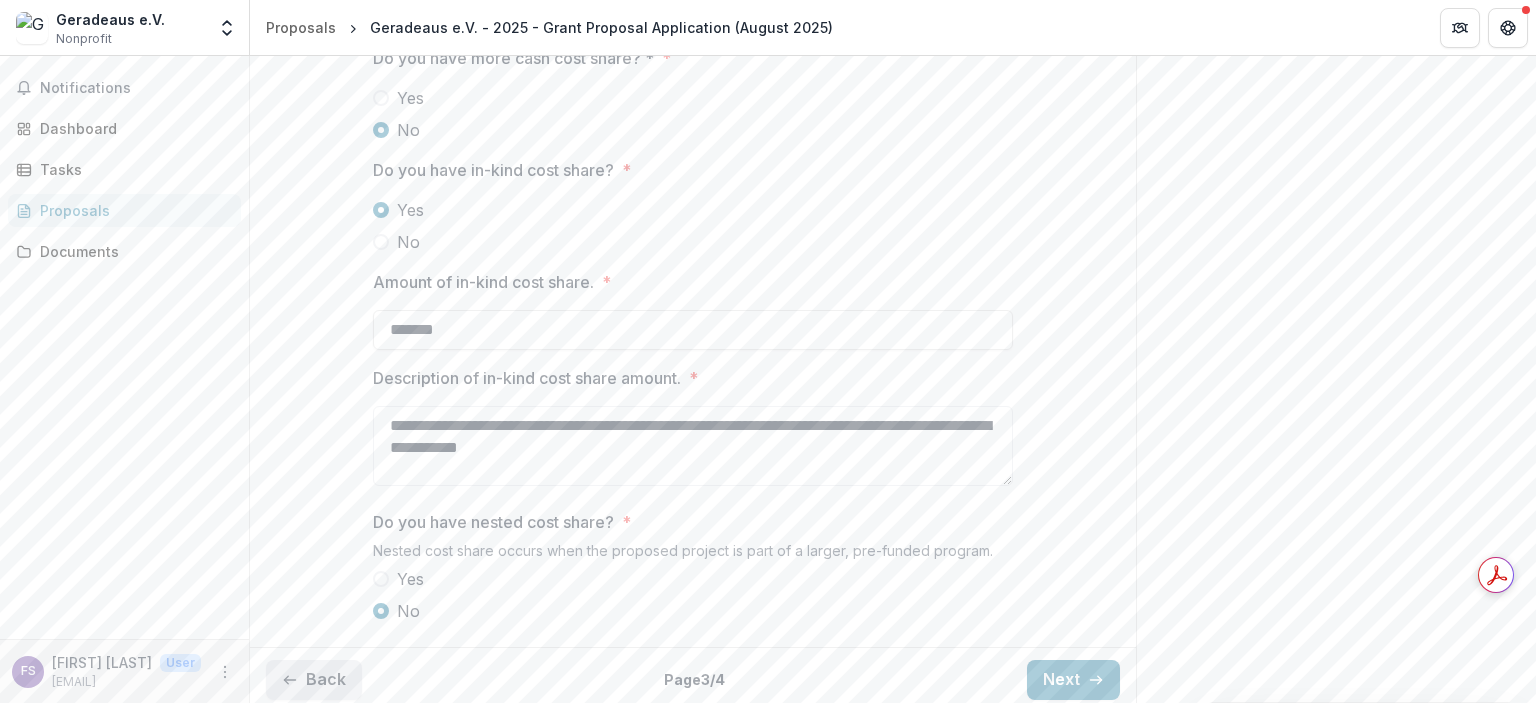 scroll, scrollTop: 3375, scrollLeft: 0, axis: vertical 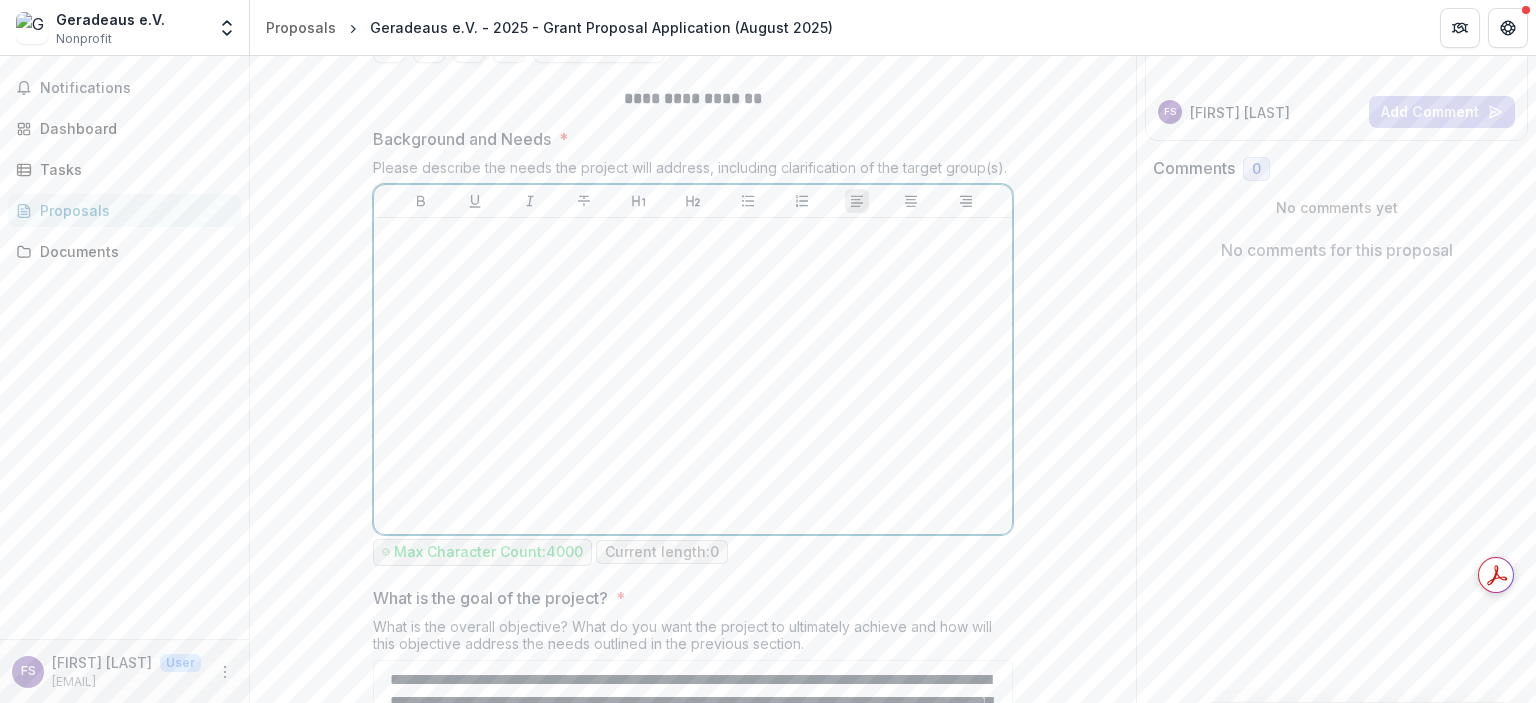 click at bounding box center [693, 376] 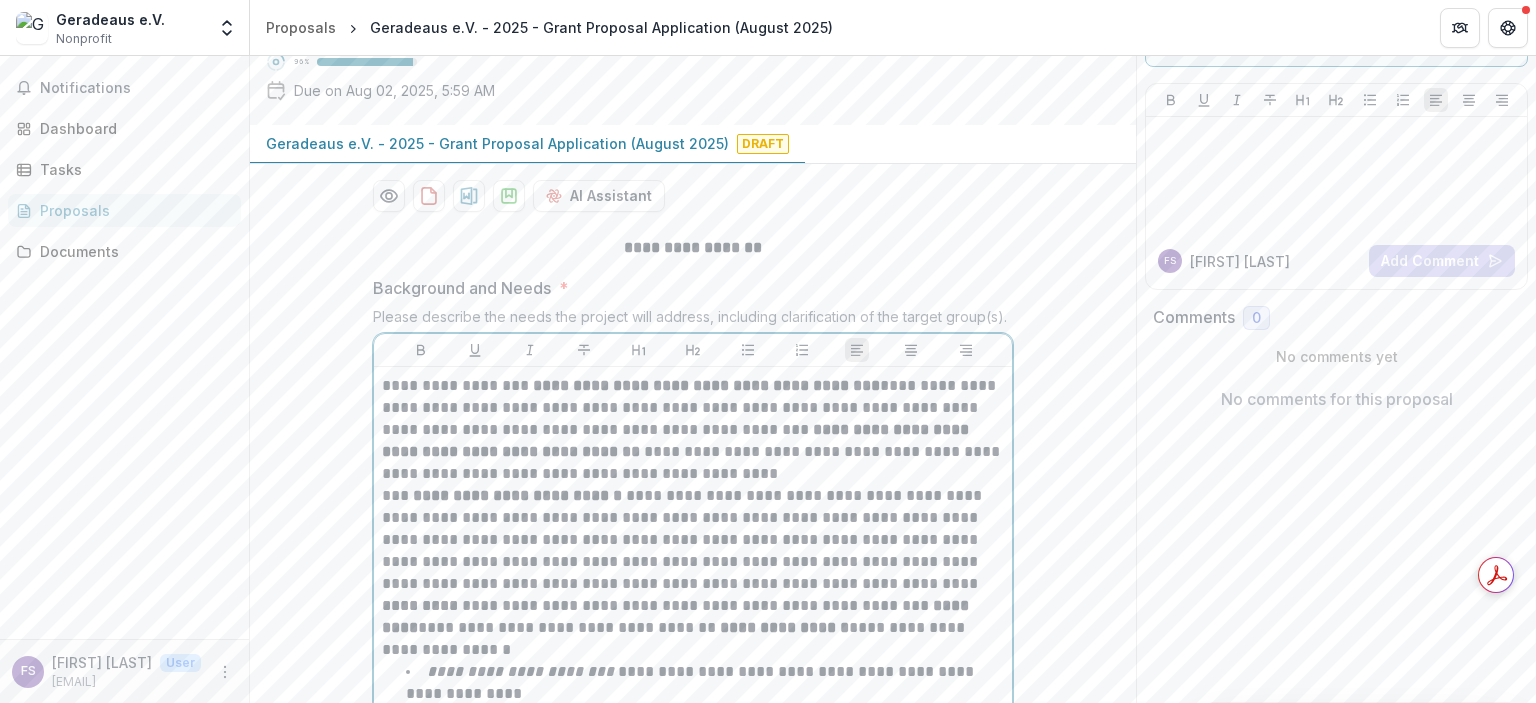 scroll, scrollTop: 120, scrollLeft: 0, axis: vertical 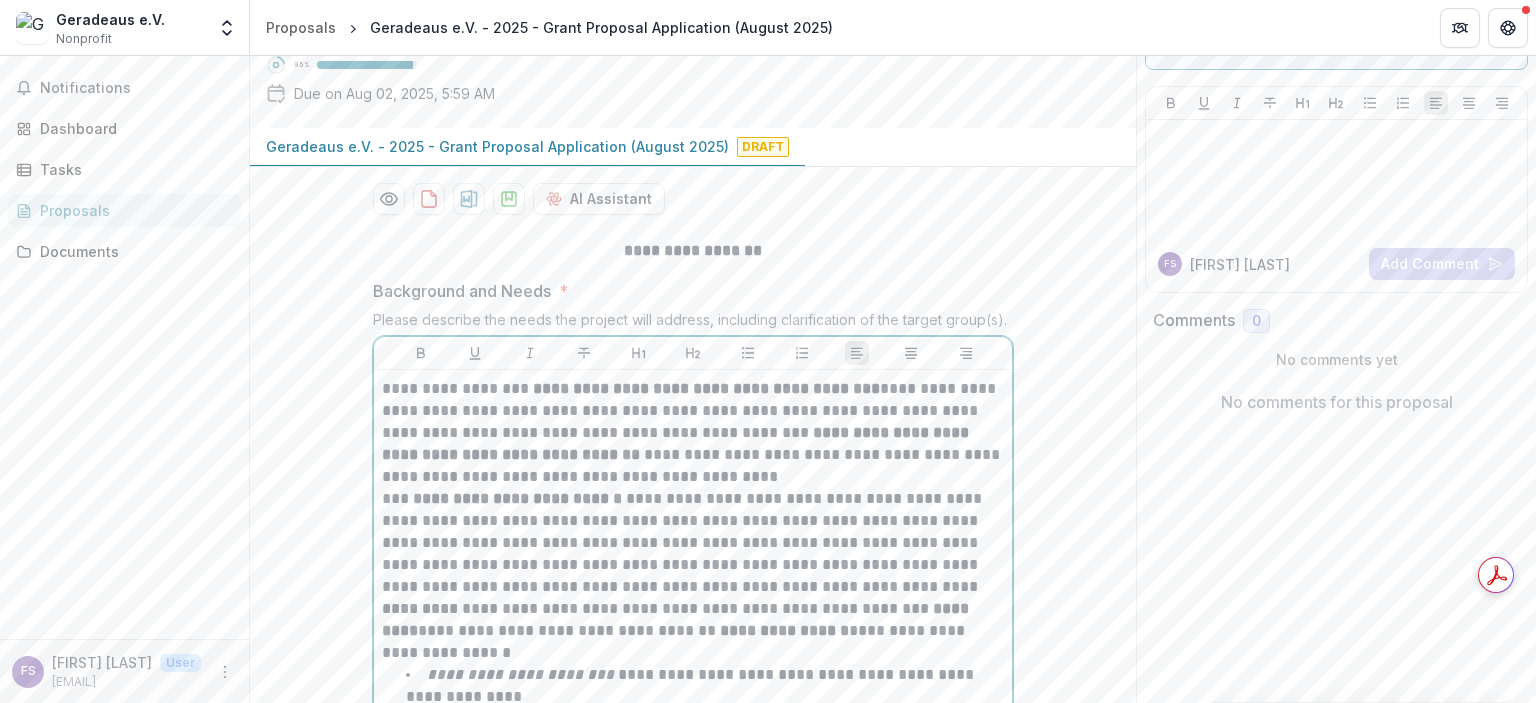 click on "**********" at bounding box center [693, 433] 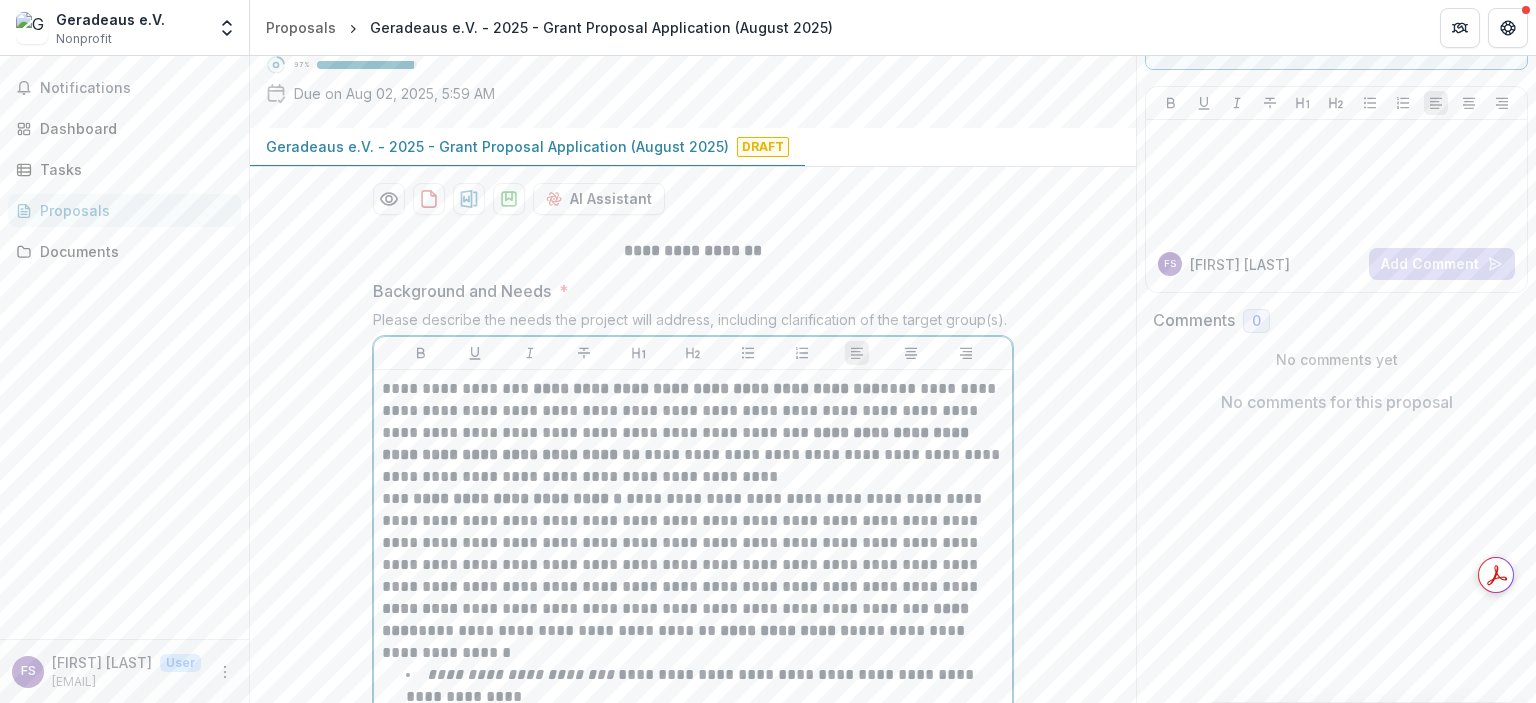 click on "**********" at bounding box center (693, 433) 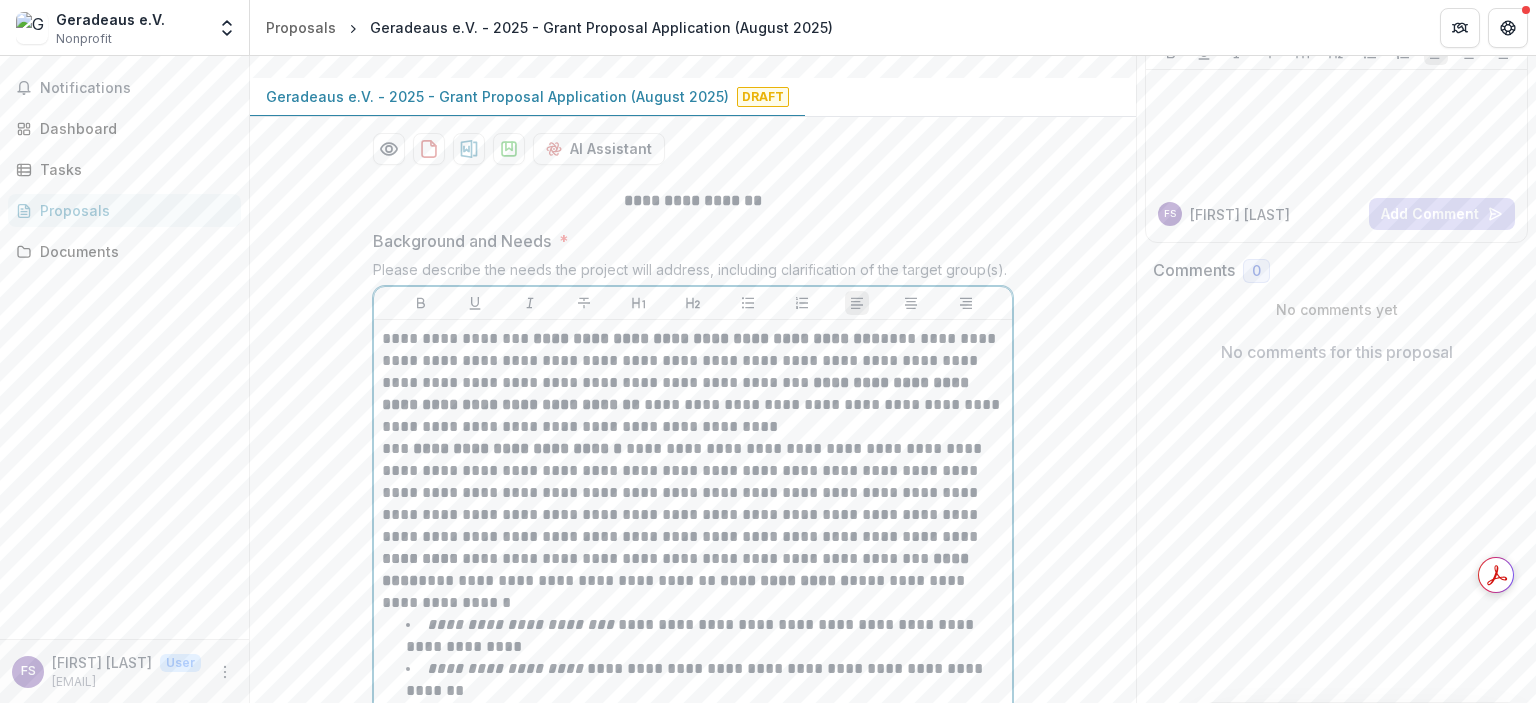 scroll, scrollTop: 180, scrollLeft: 0, axis: vertical 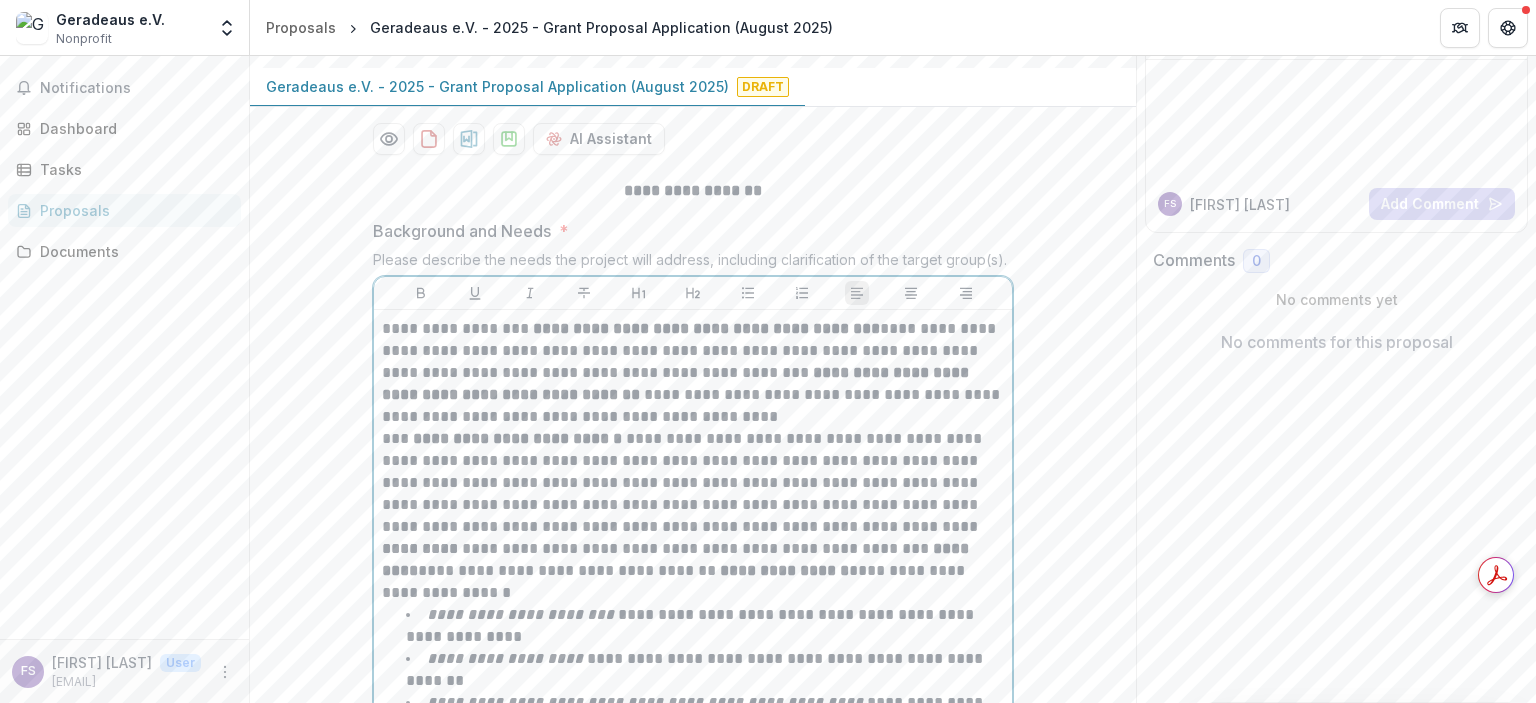 click on "**********" at bounding box center [693, 571] 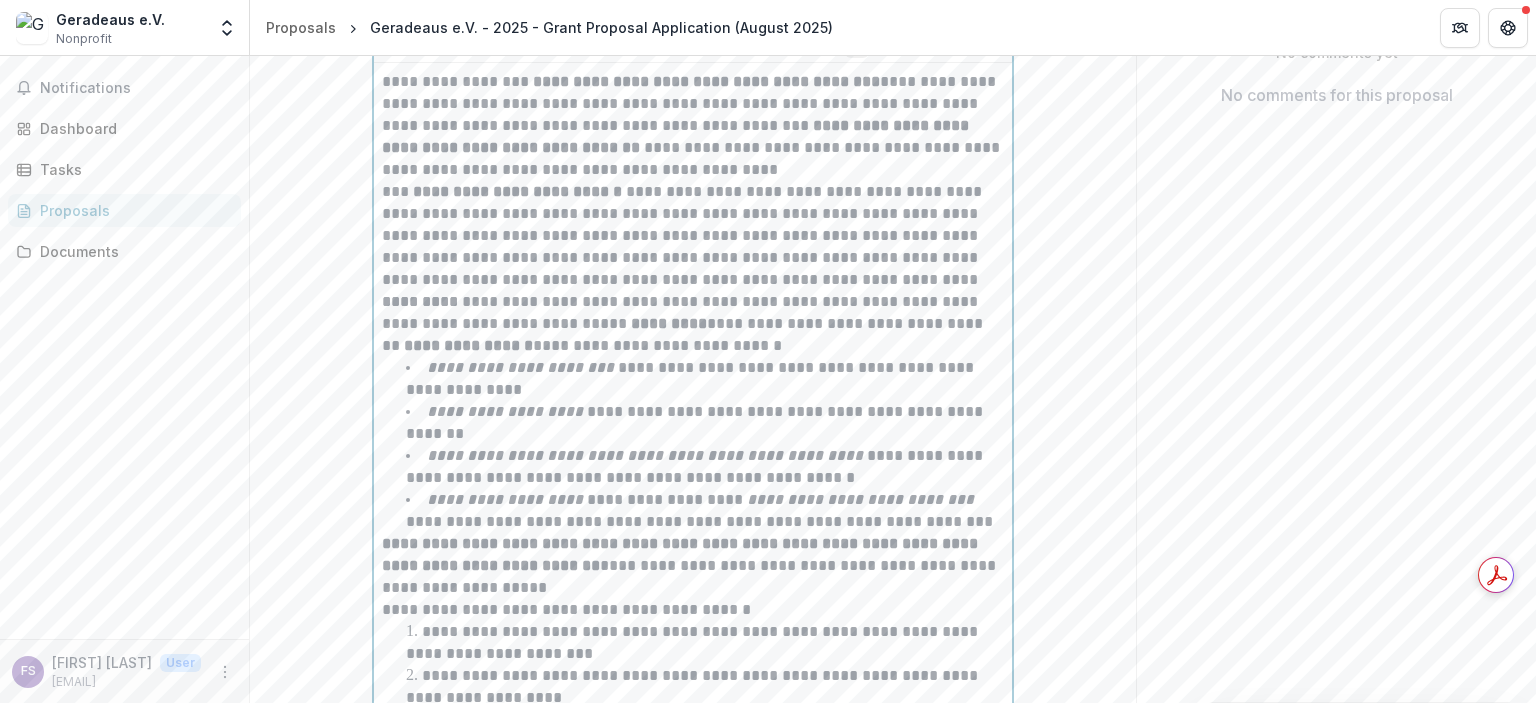 scroll, scrollTop: 440, scrollLeft: 0, axis: vertical 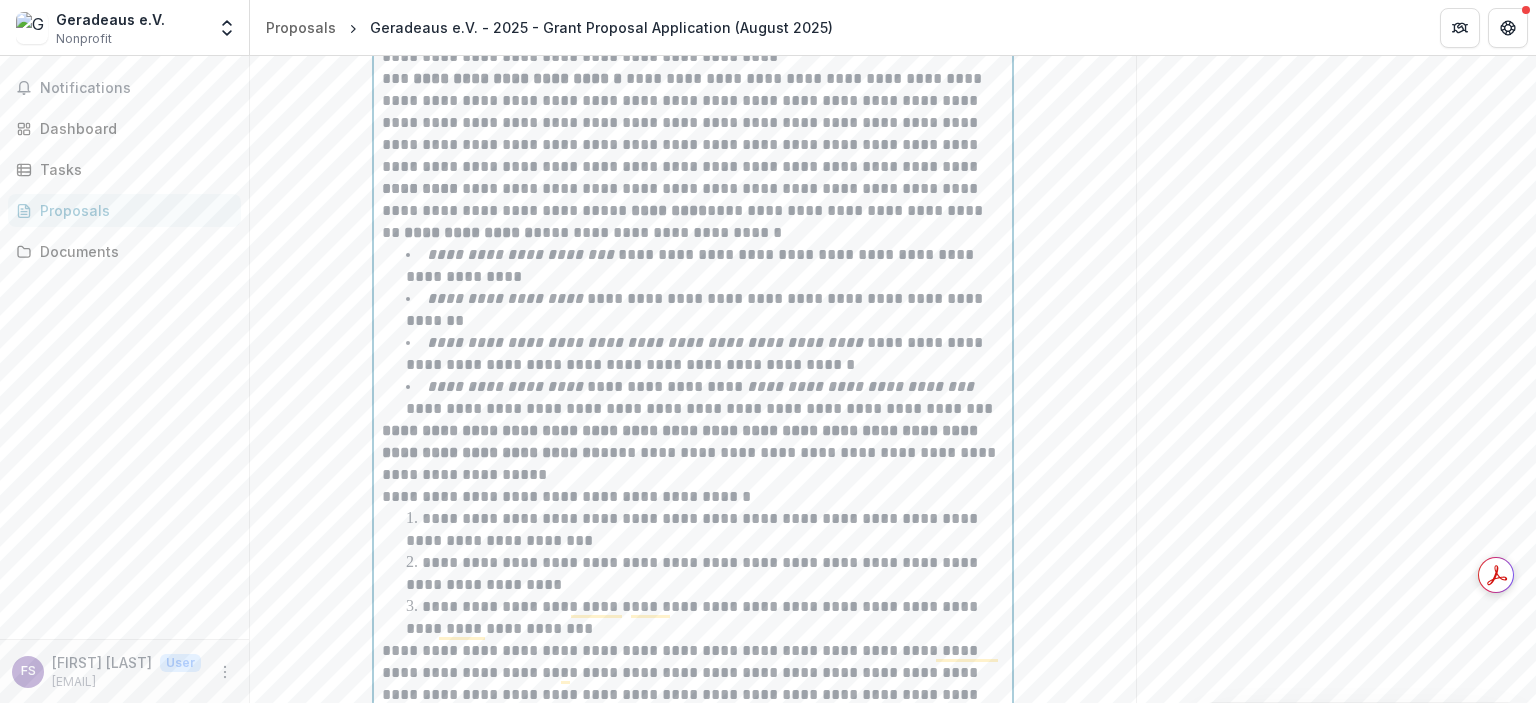 click on "**********" at bounding box center (705, 310) 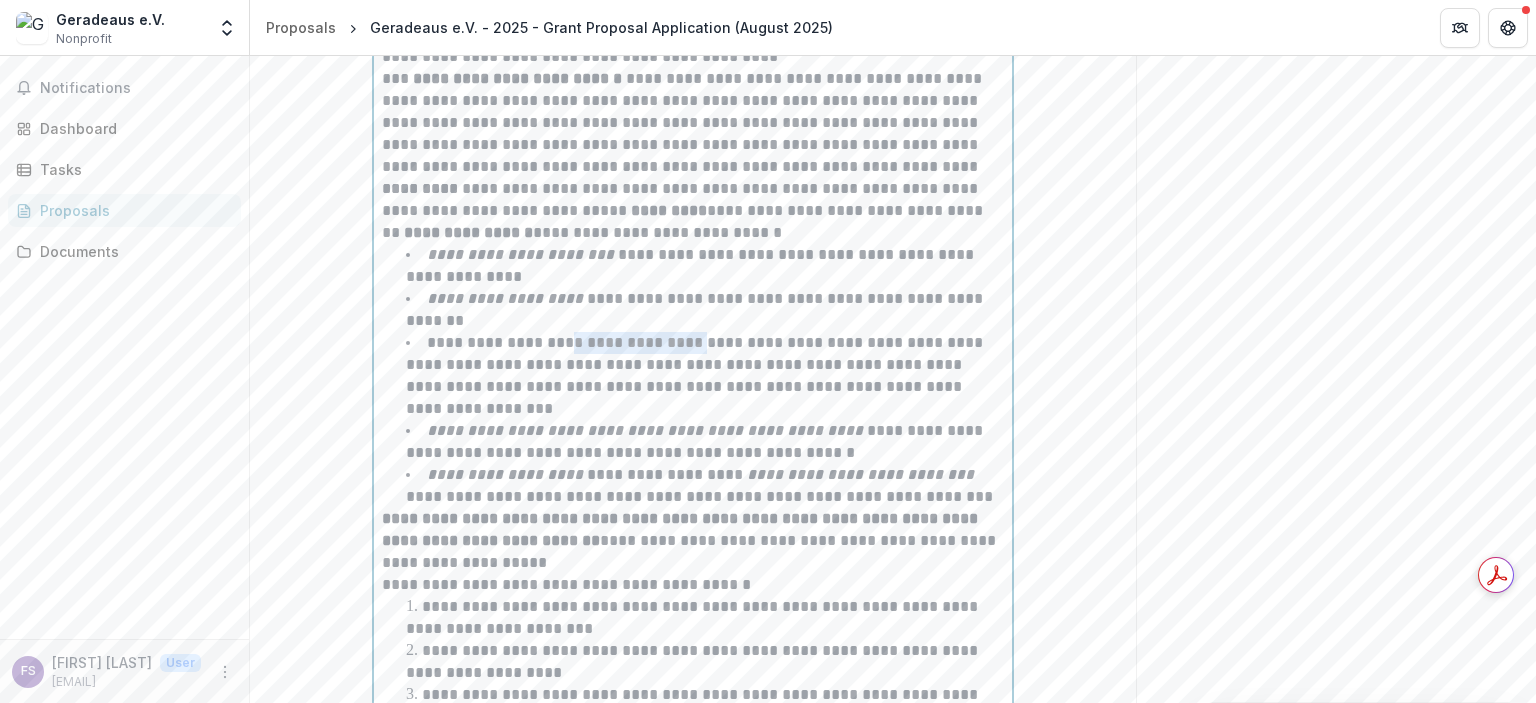 drag, startPoint x: 568, startPoint y: 341, endPoint x: 708, endPoint y: 343, distance: 140.01428 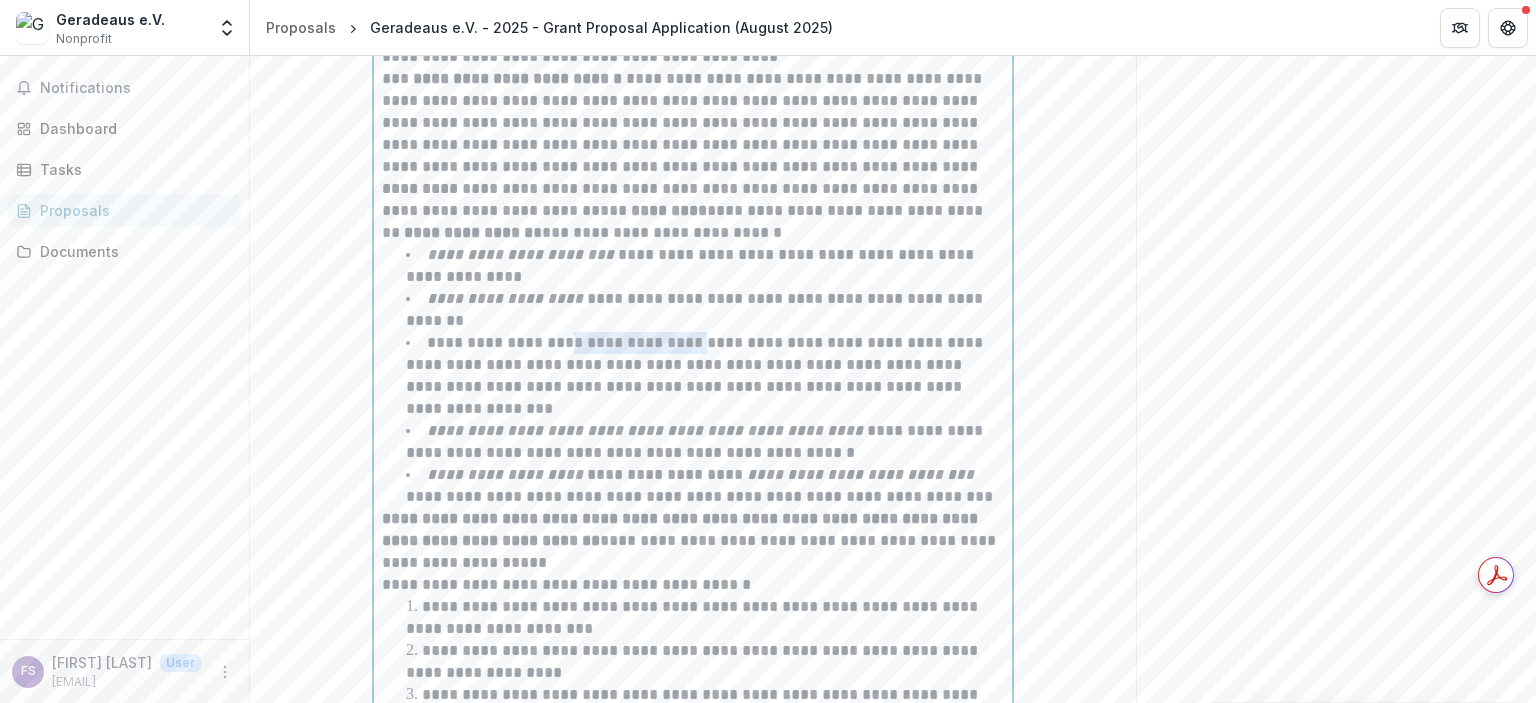 click on "**********" at bounding box center [696, 375] 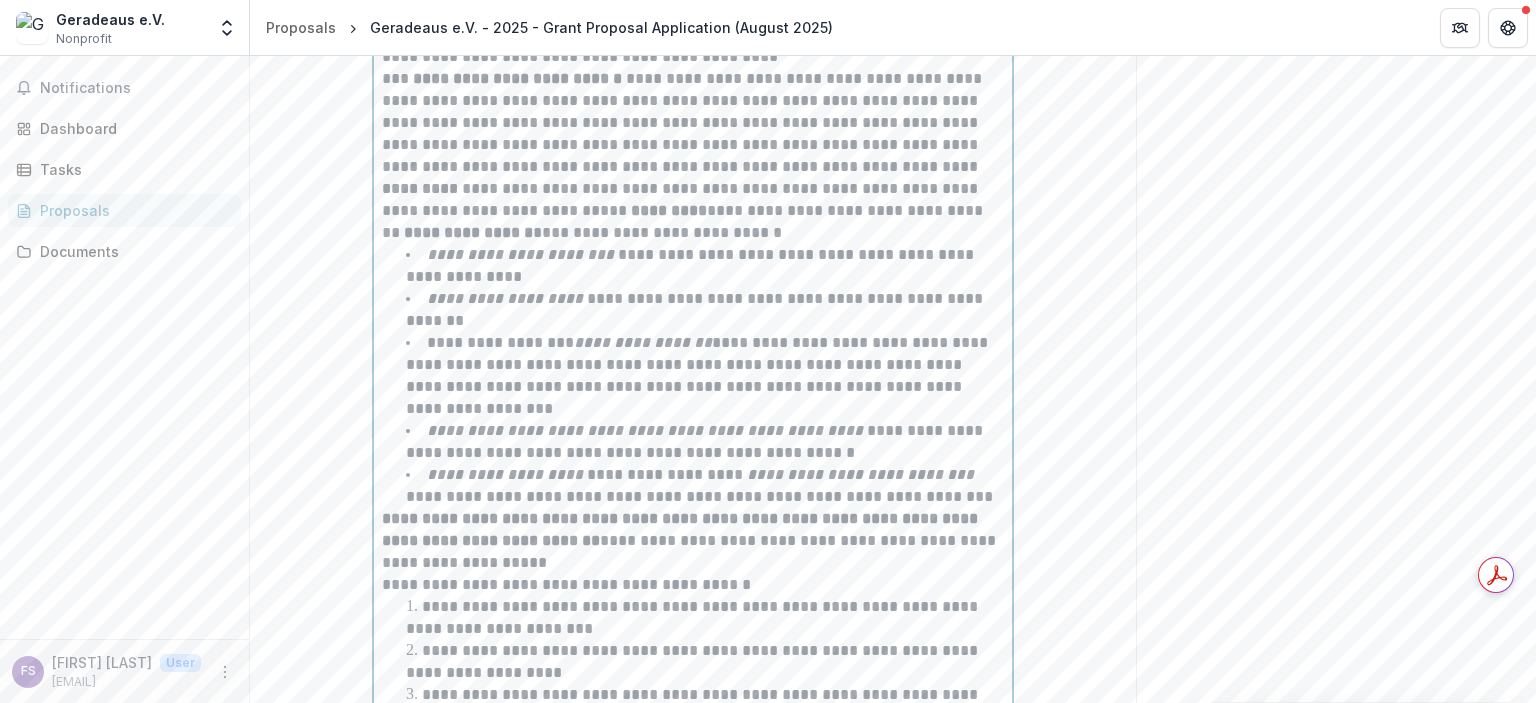click on "**********" at bounding box center (699, 375) 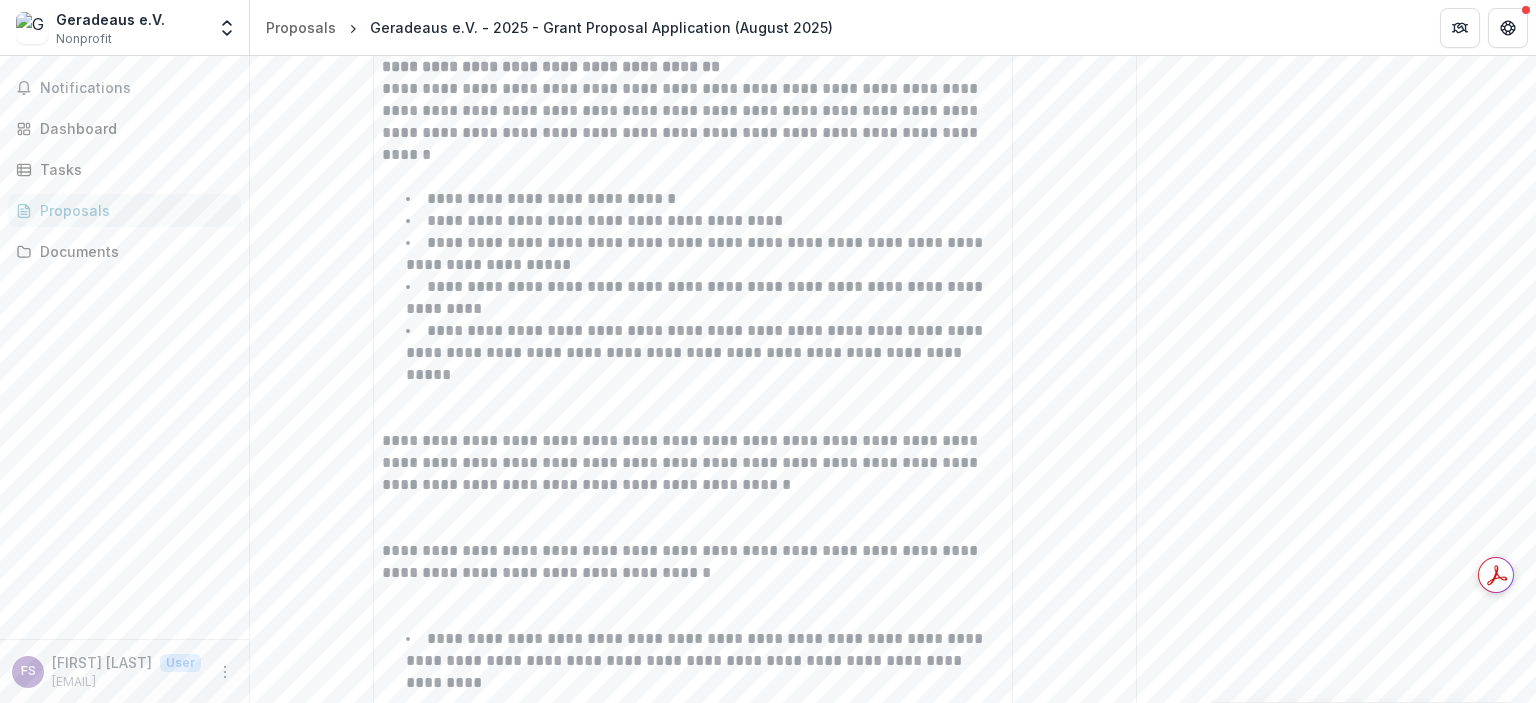 scroll, scrollTop: 2064, scrollLeft: 0, axis: vertical 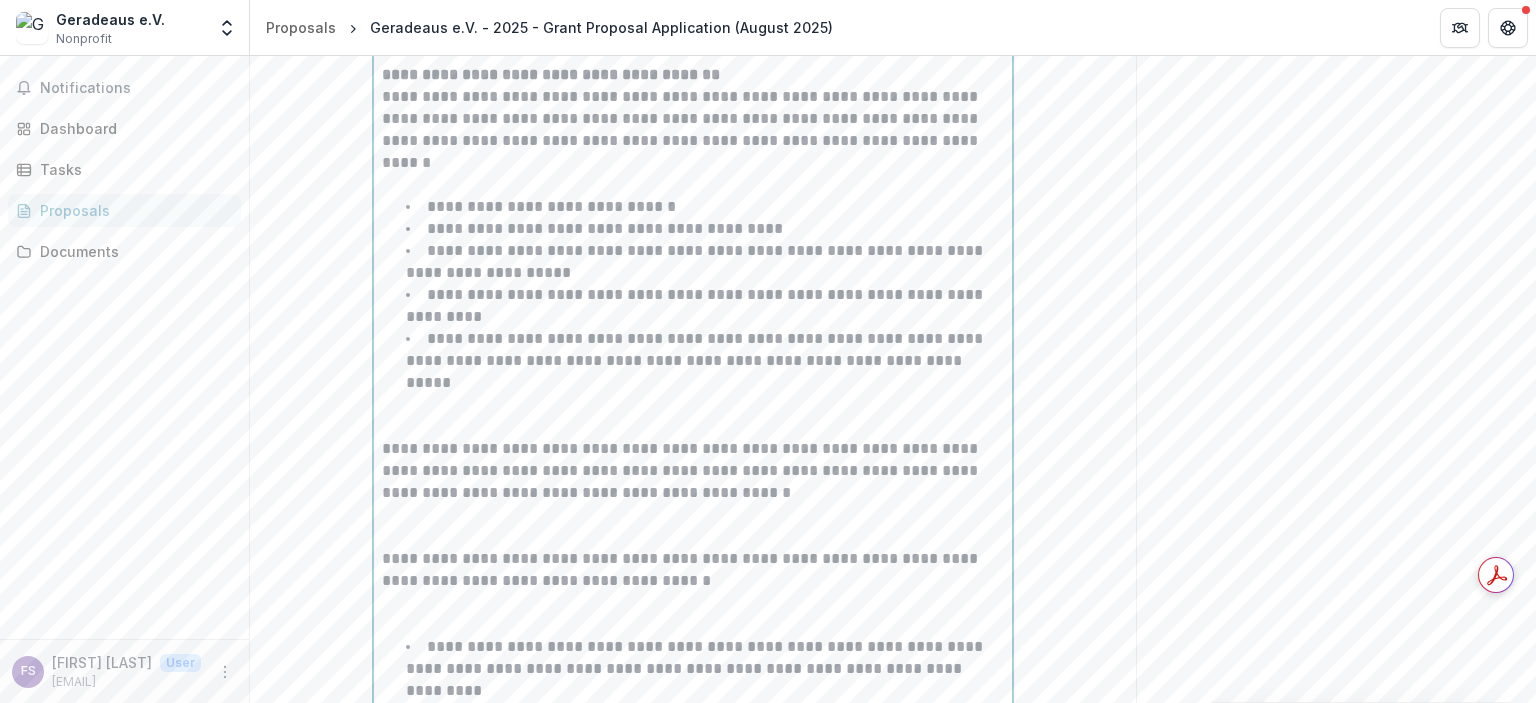 click at bounding box center (693, 526) 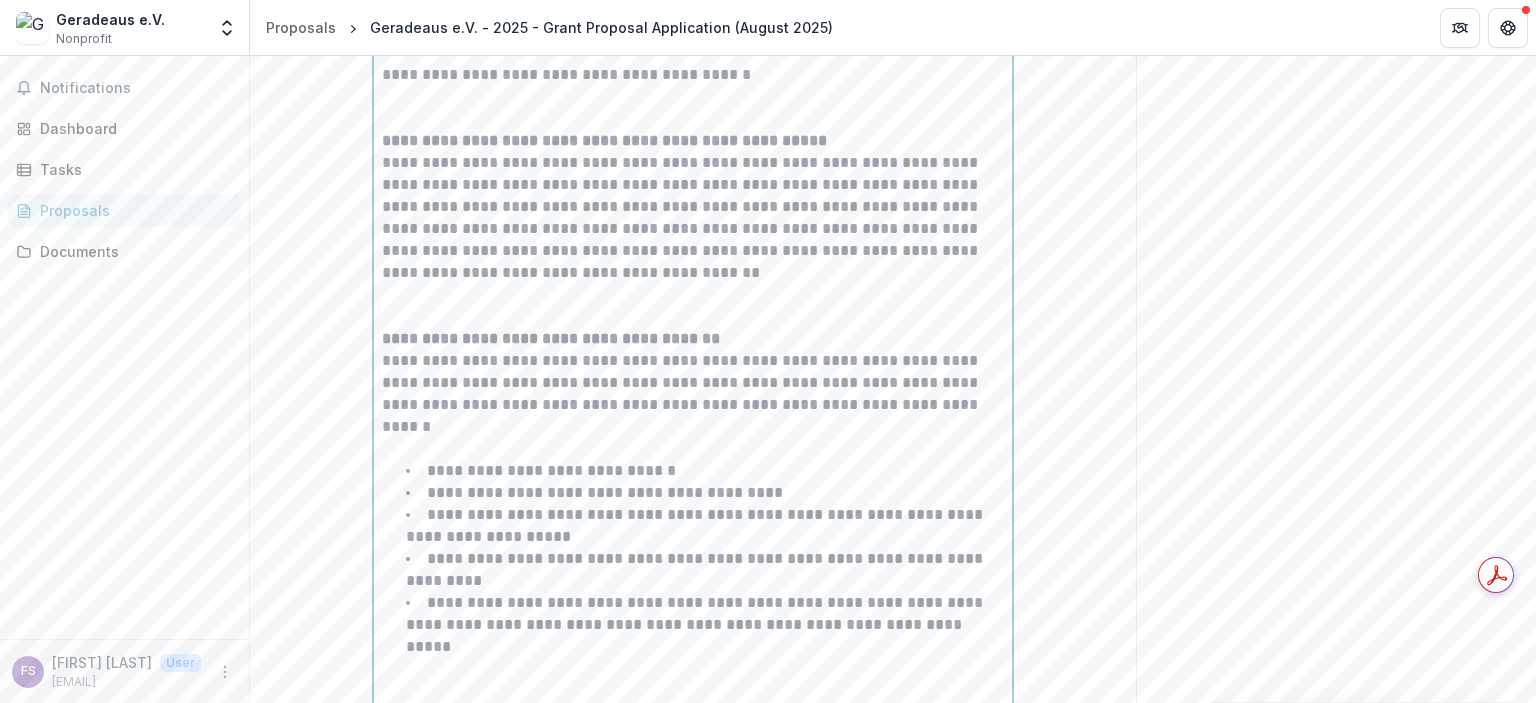 click at bounding box center (693, 306) 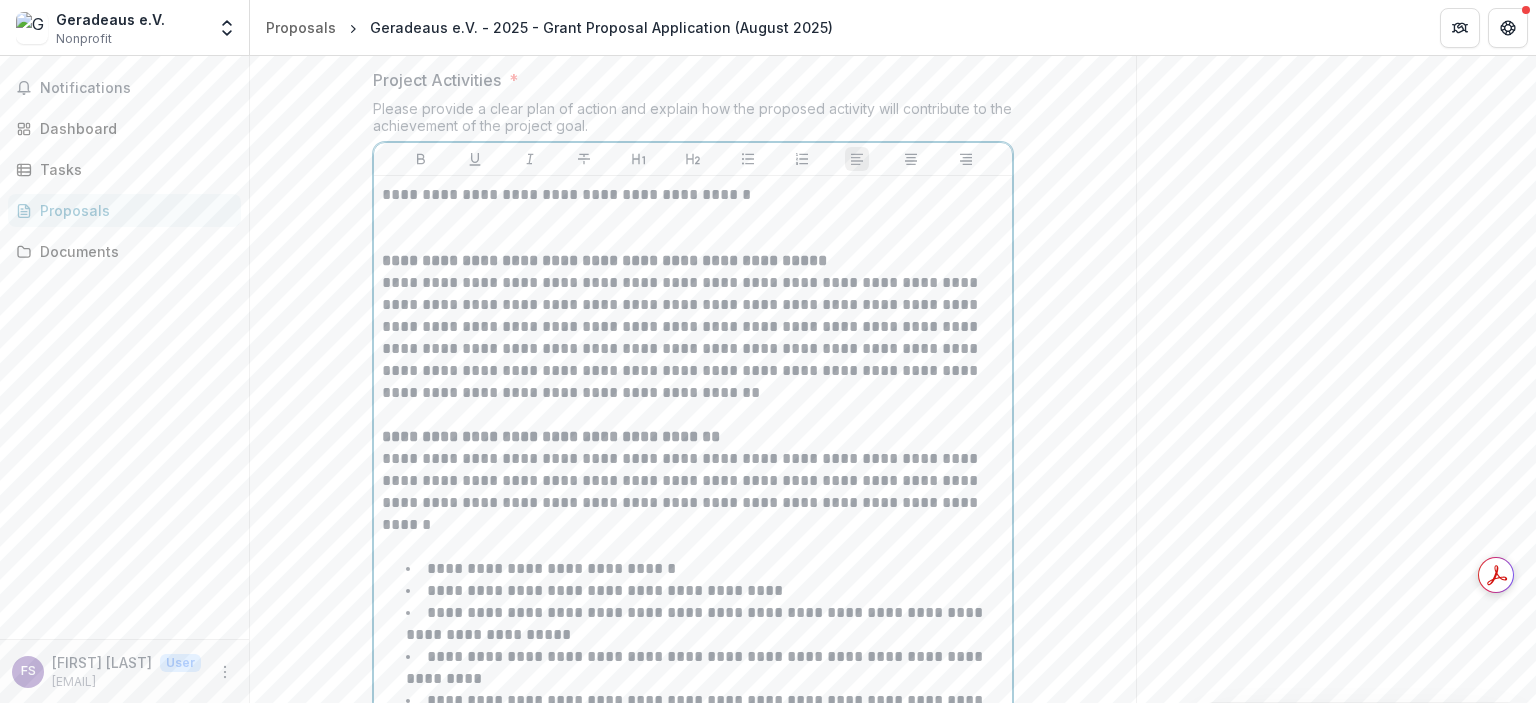 scroll, scrollTop: 1672, scrollLeft: 0, axis: vertical 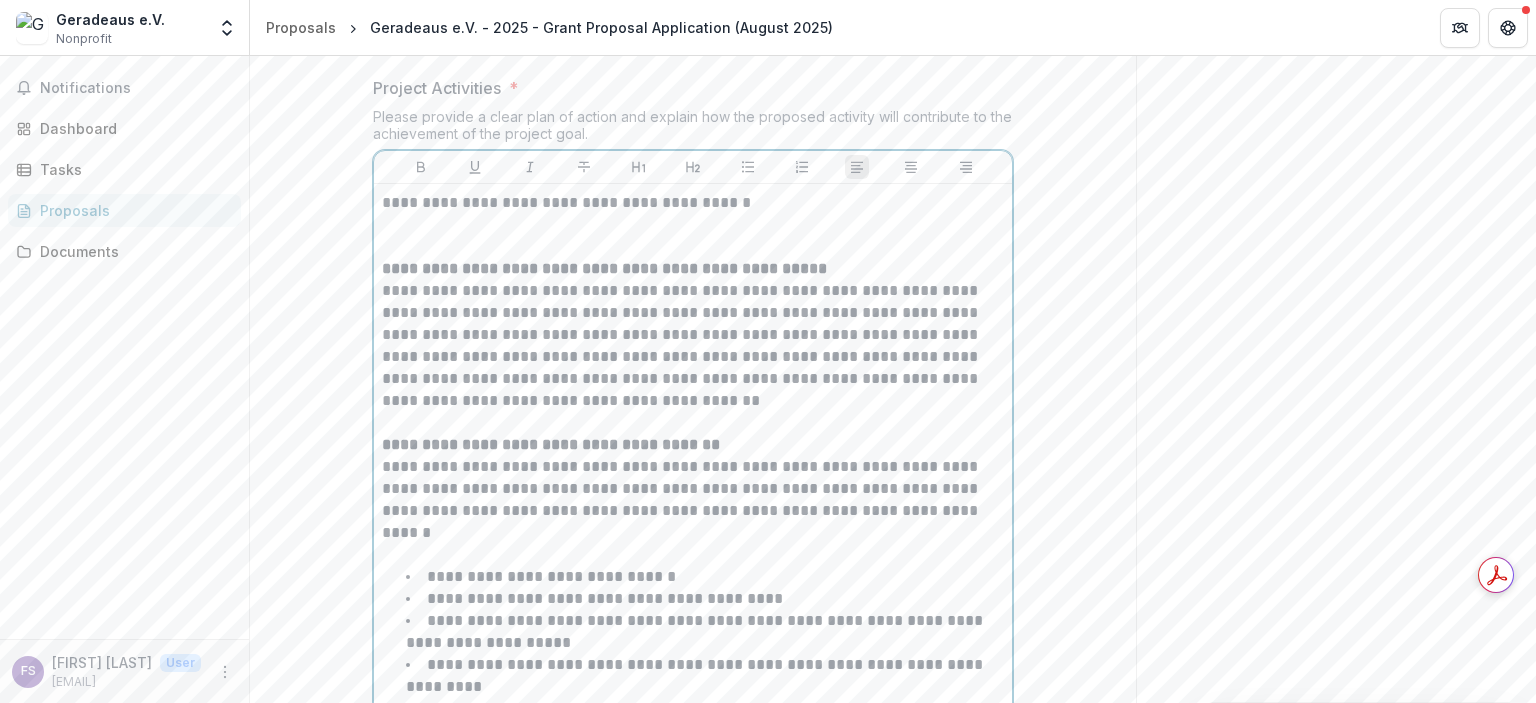 click at bounding box center (693, 236) 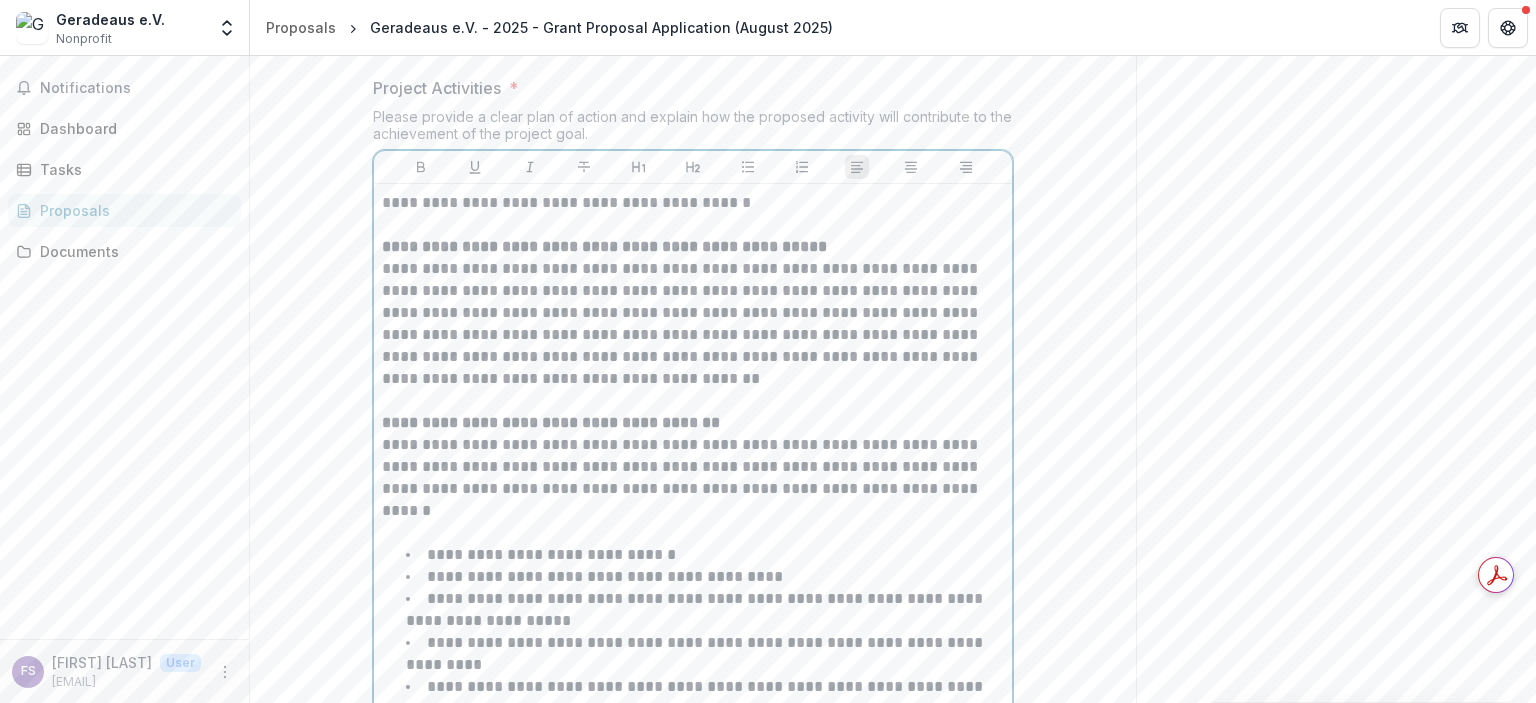 click at bounding box center [693, 522] 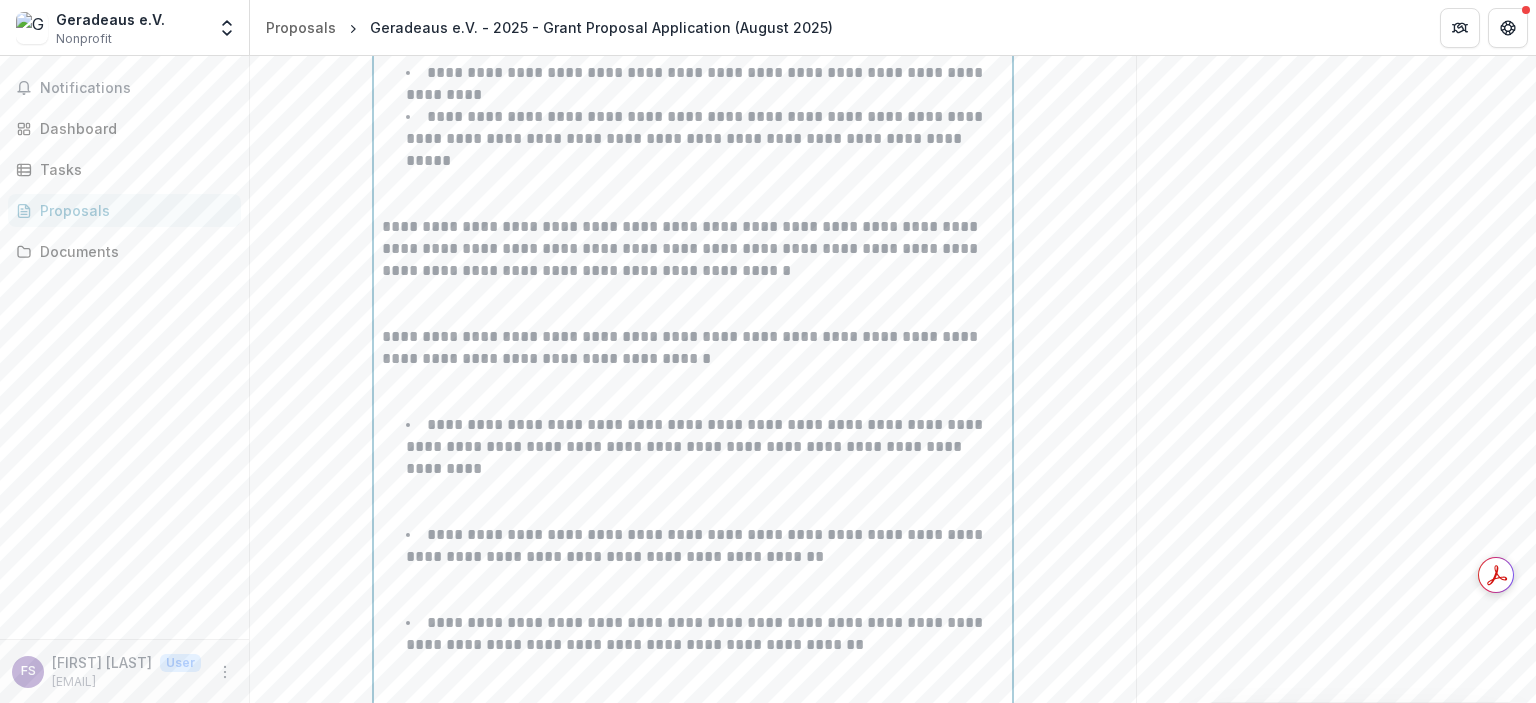 scroll, scrollTop: 2232, scrollLeft: 0, axis: vertical 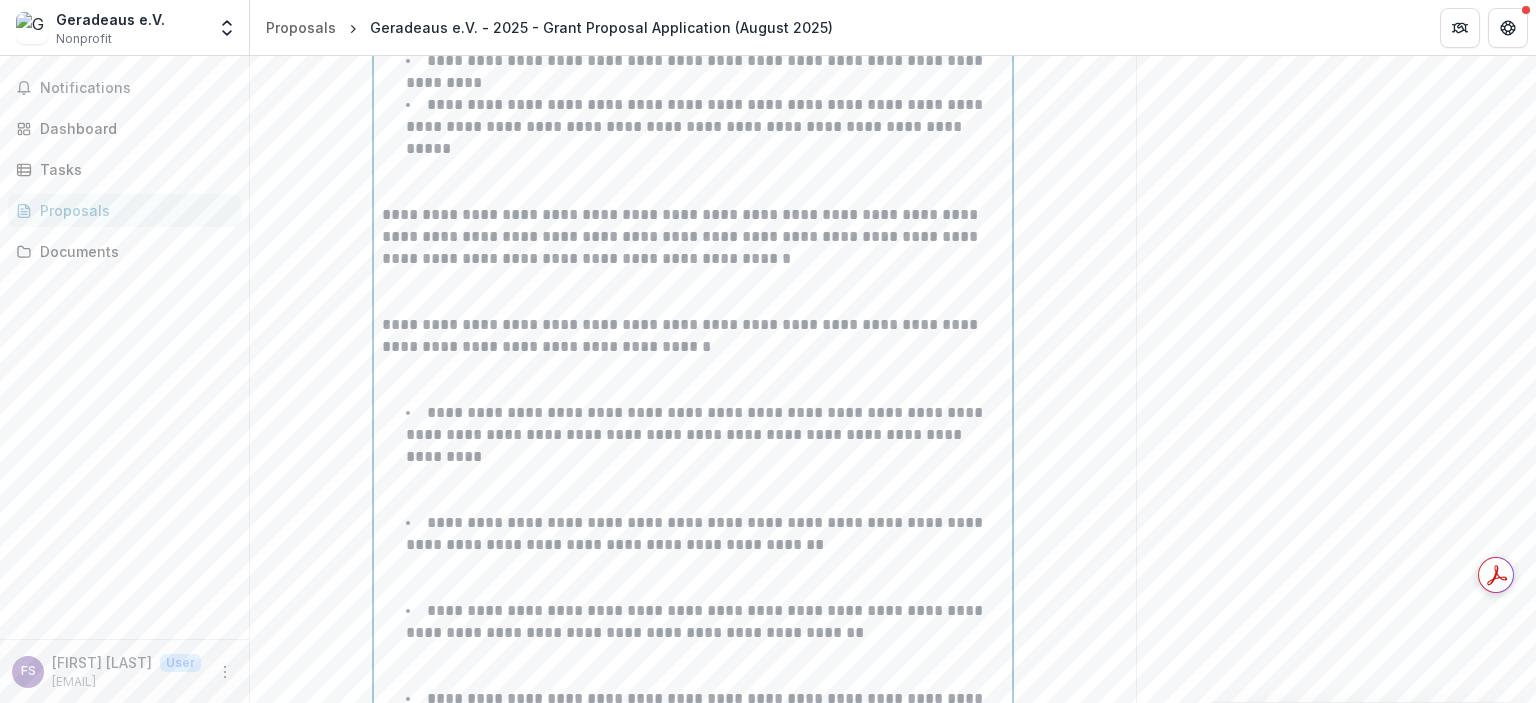 click at bounding box center (693, 380) 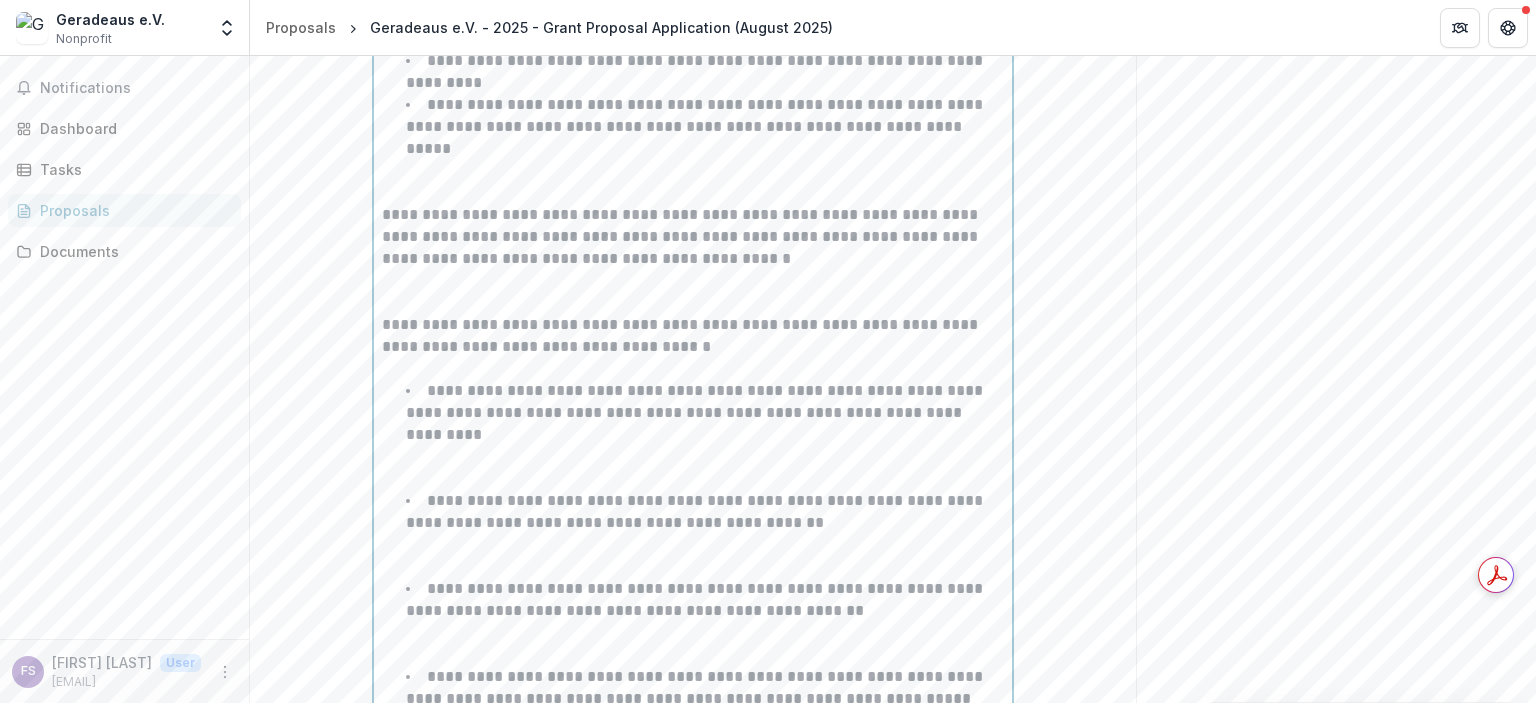 click at bounding box center [693, 468] 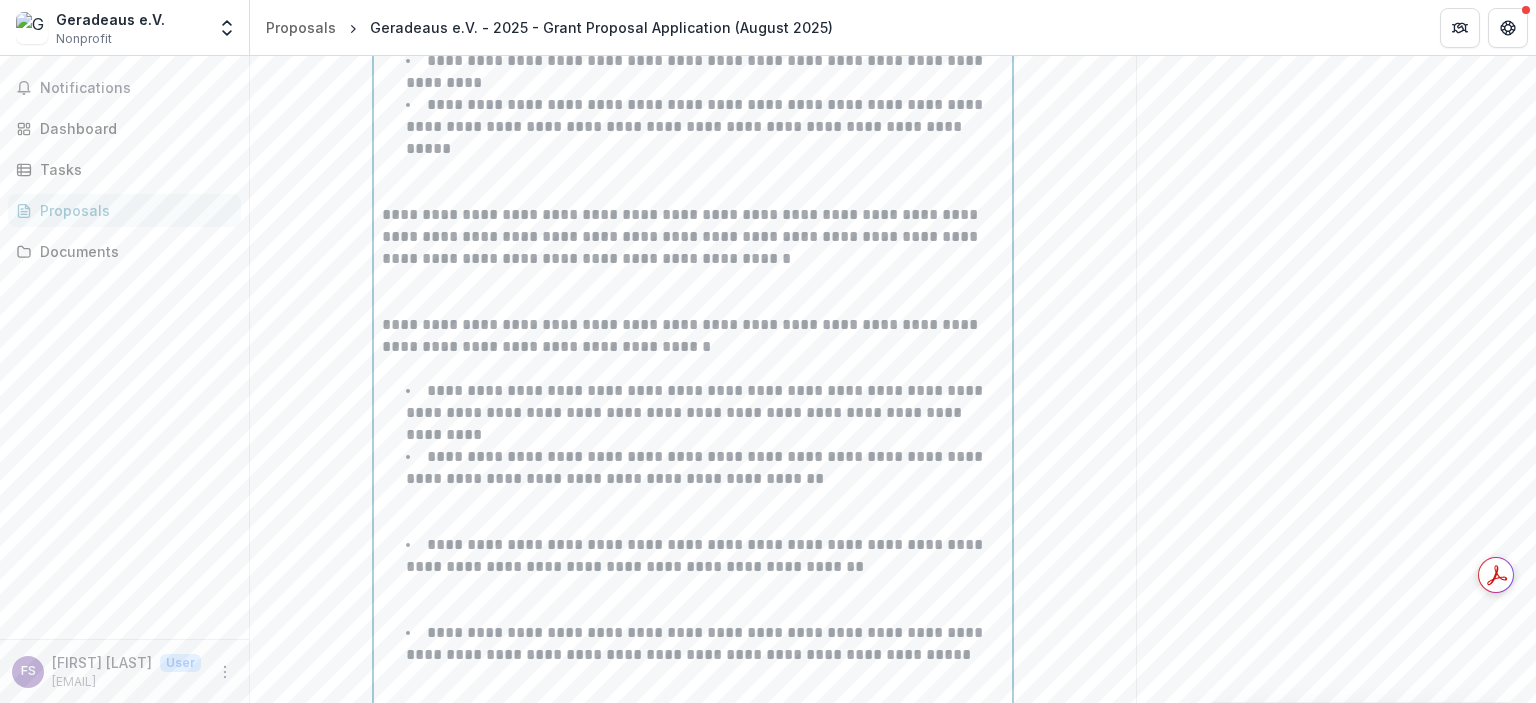 click at bounding box center (693, 512) 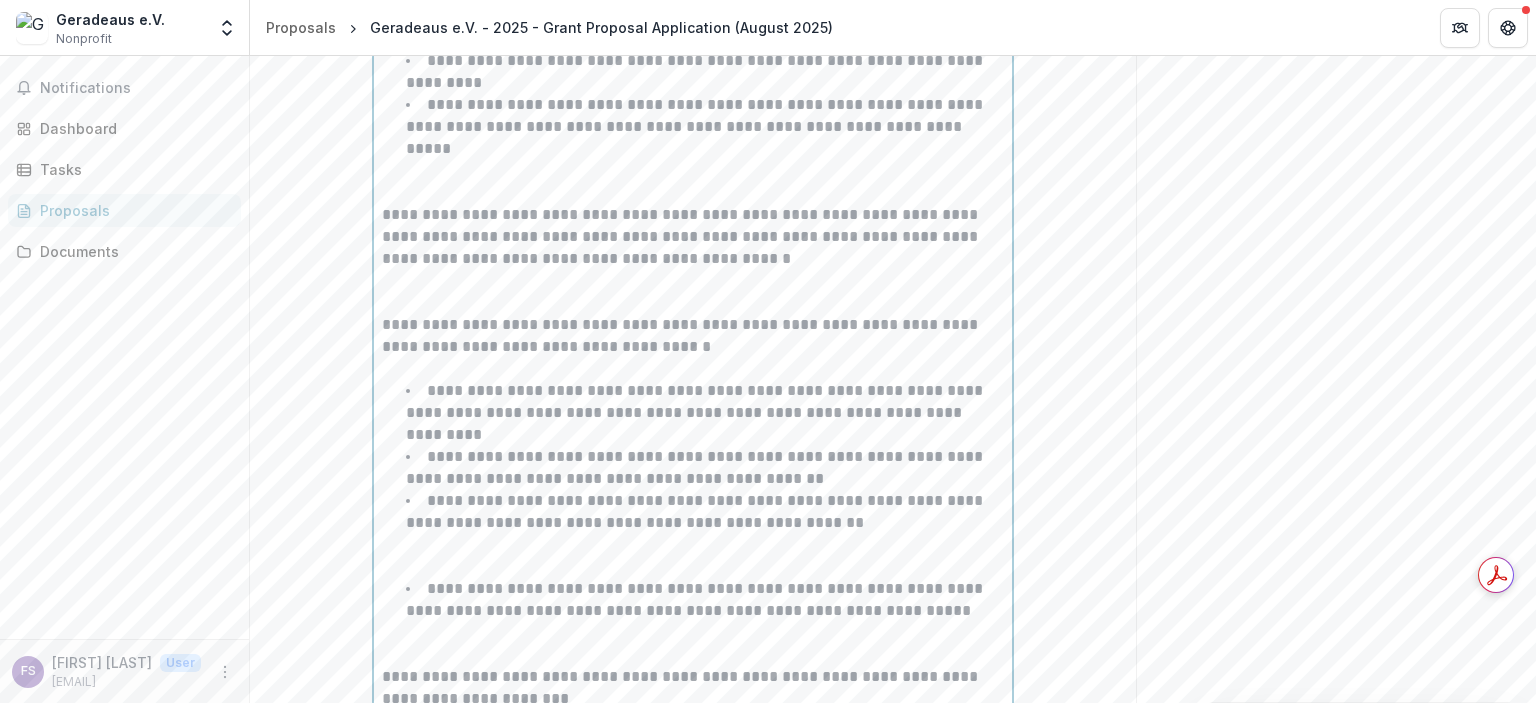 click at bounding box center (693, 556) 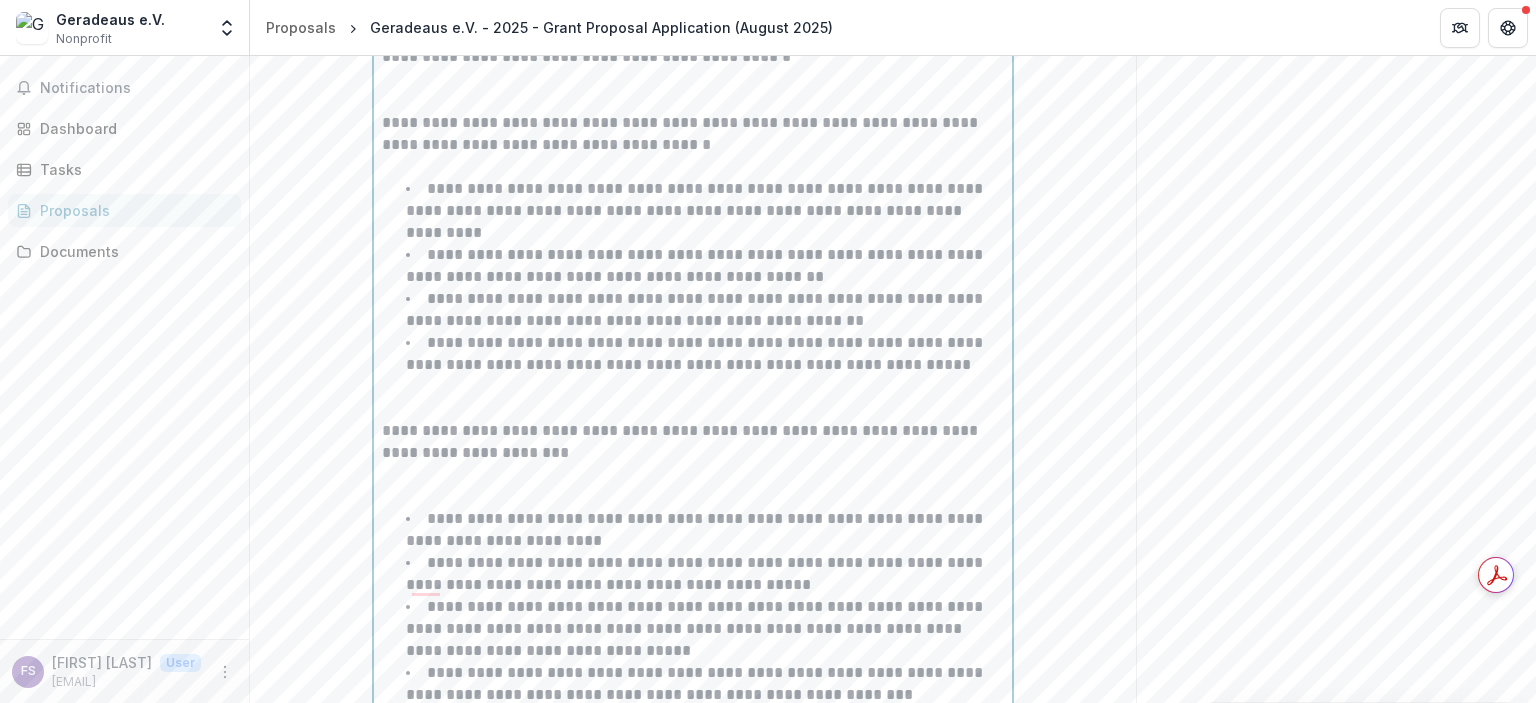 scroll, scrollTop: 2462, scrollLeft: 0, axis: vertical 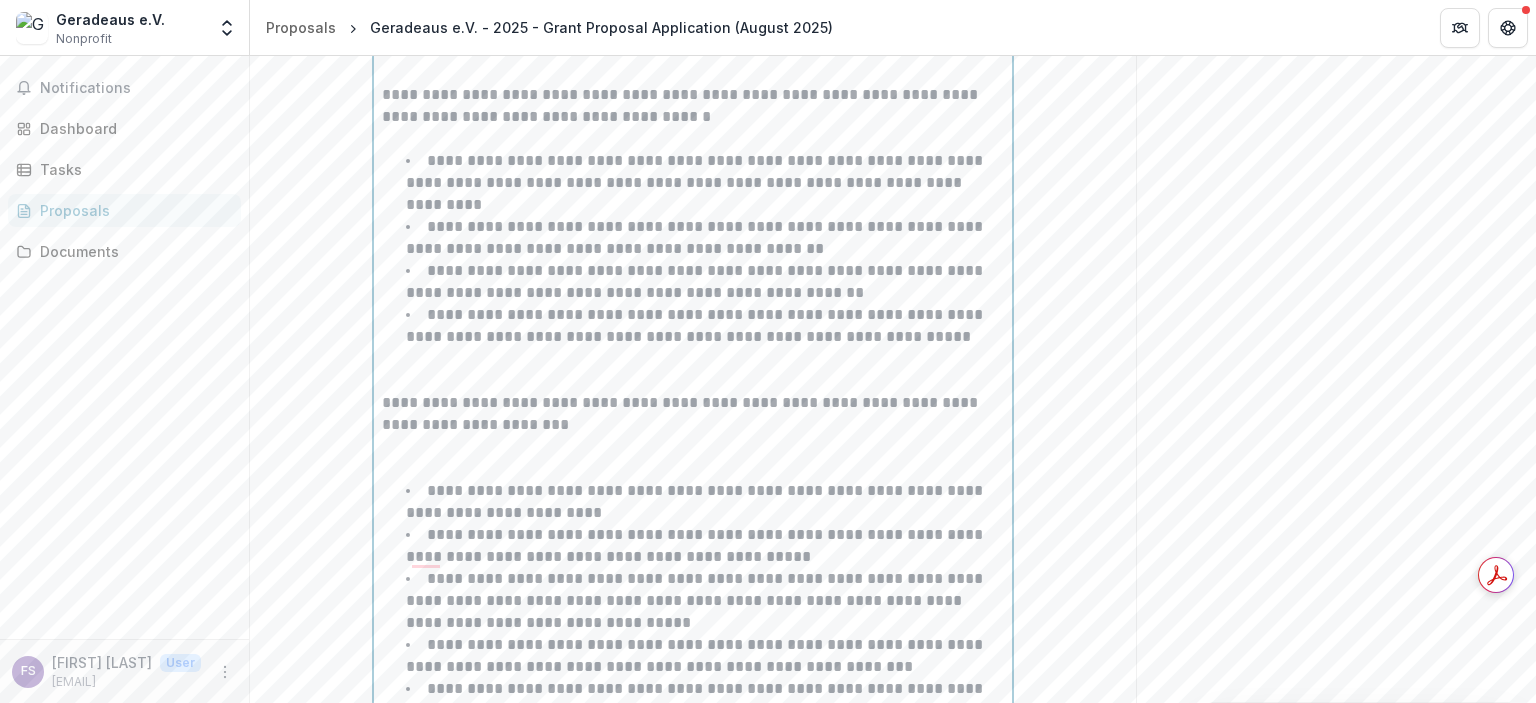 click at bounding box center [693, 458] 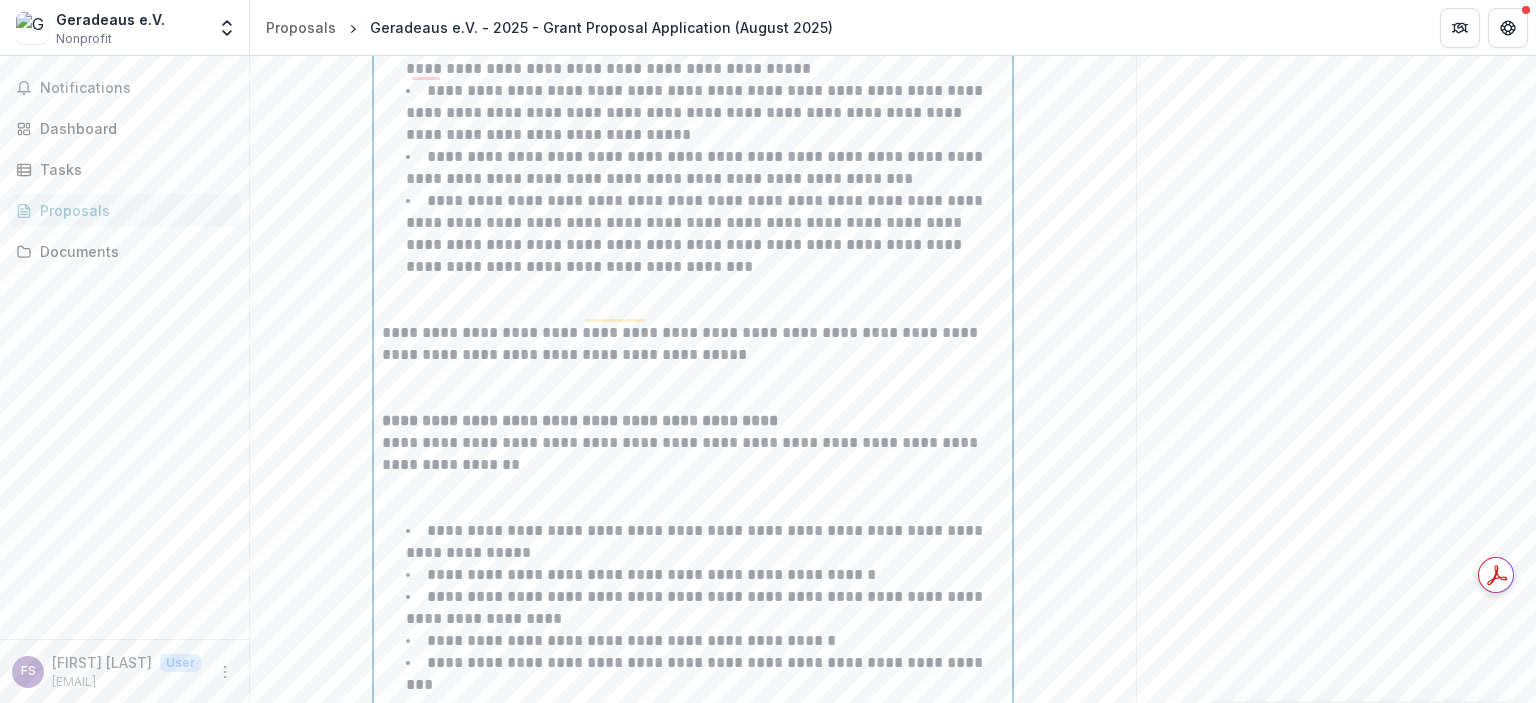 scroll, scrollTop: 2908, scrollLeft: 0, axis: vertical 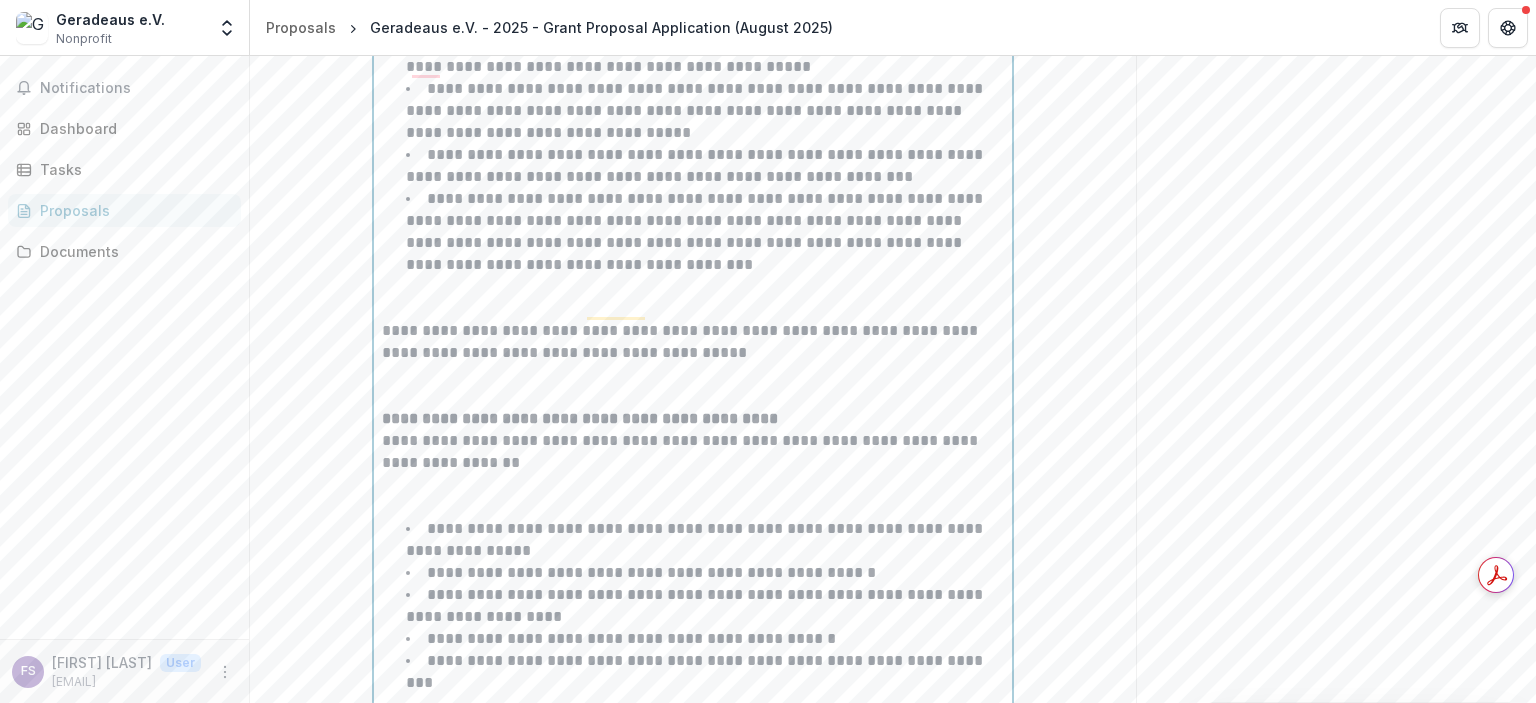 click at bounding box center [693, 496] 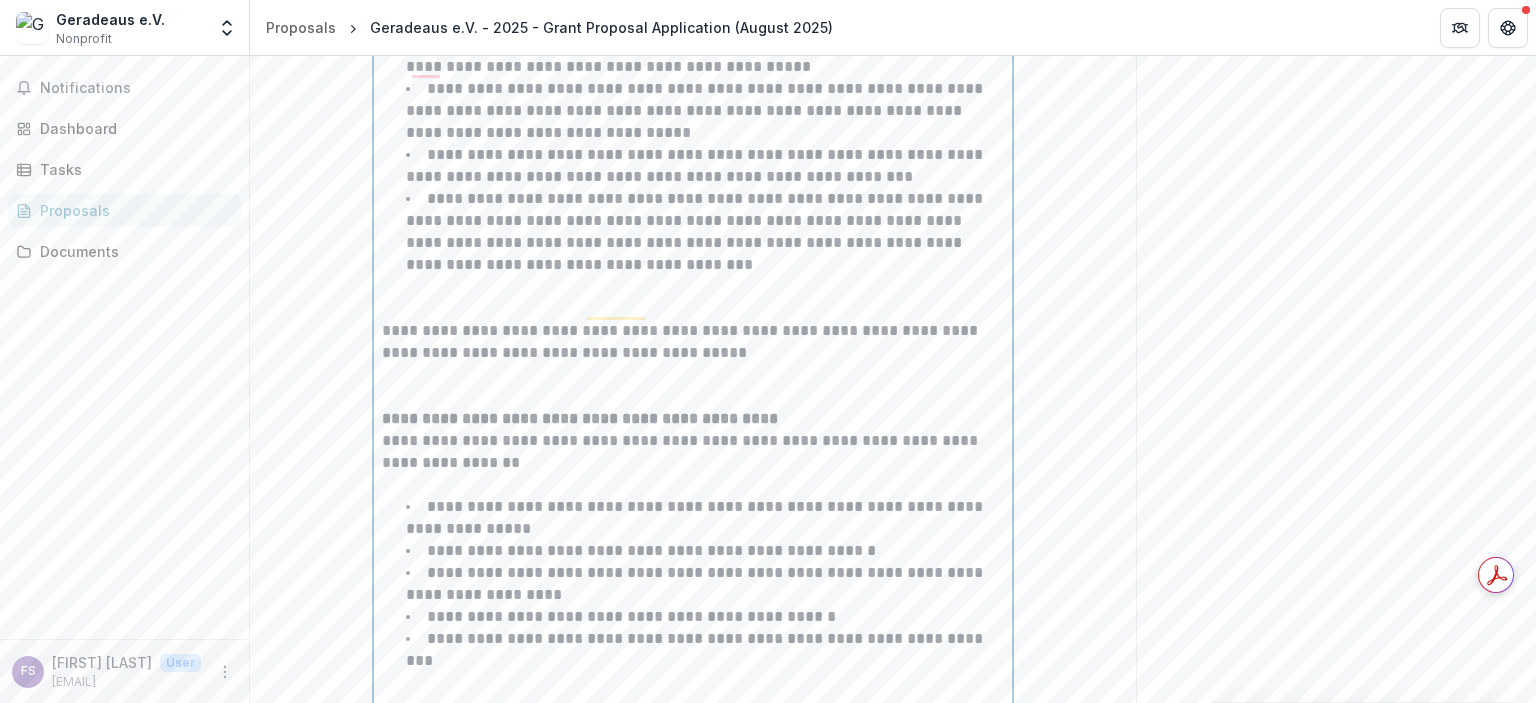 click at bounding box center (693, 298) 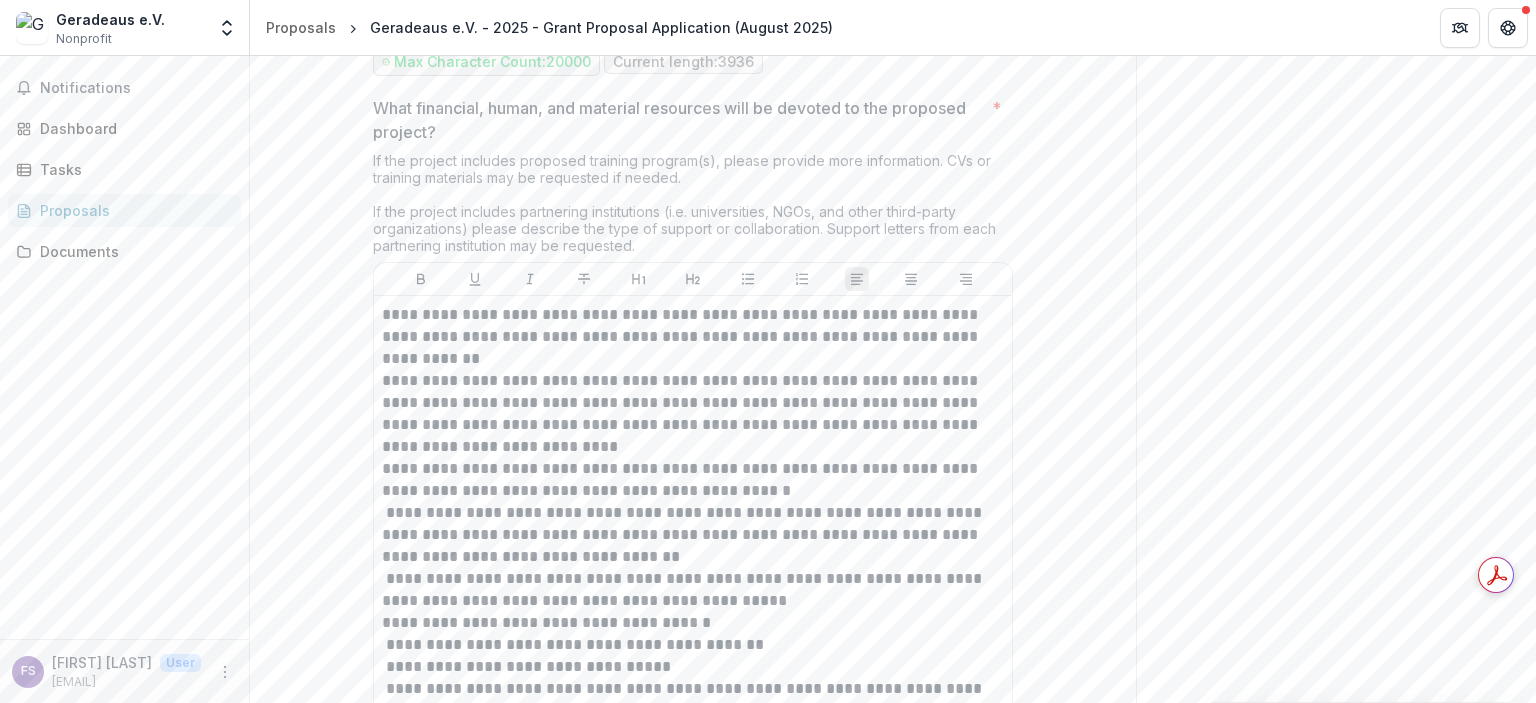 scroll, scrollTop: 3744, scrollLeft: 0, axis: vertical 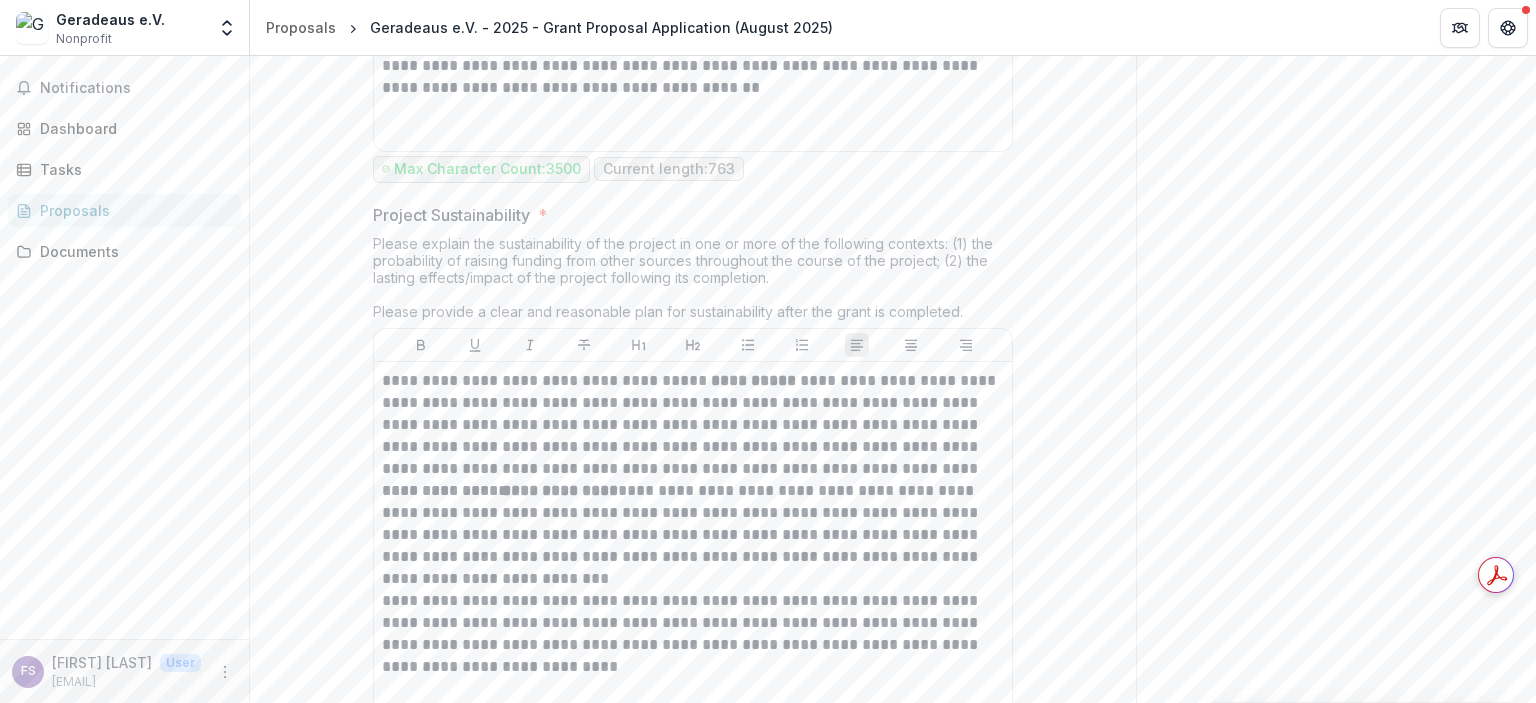 click on "Back" at bounding box center [314, 866] 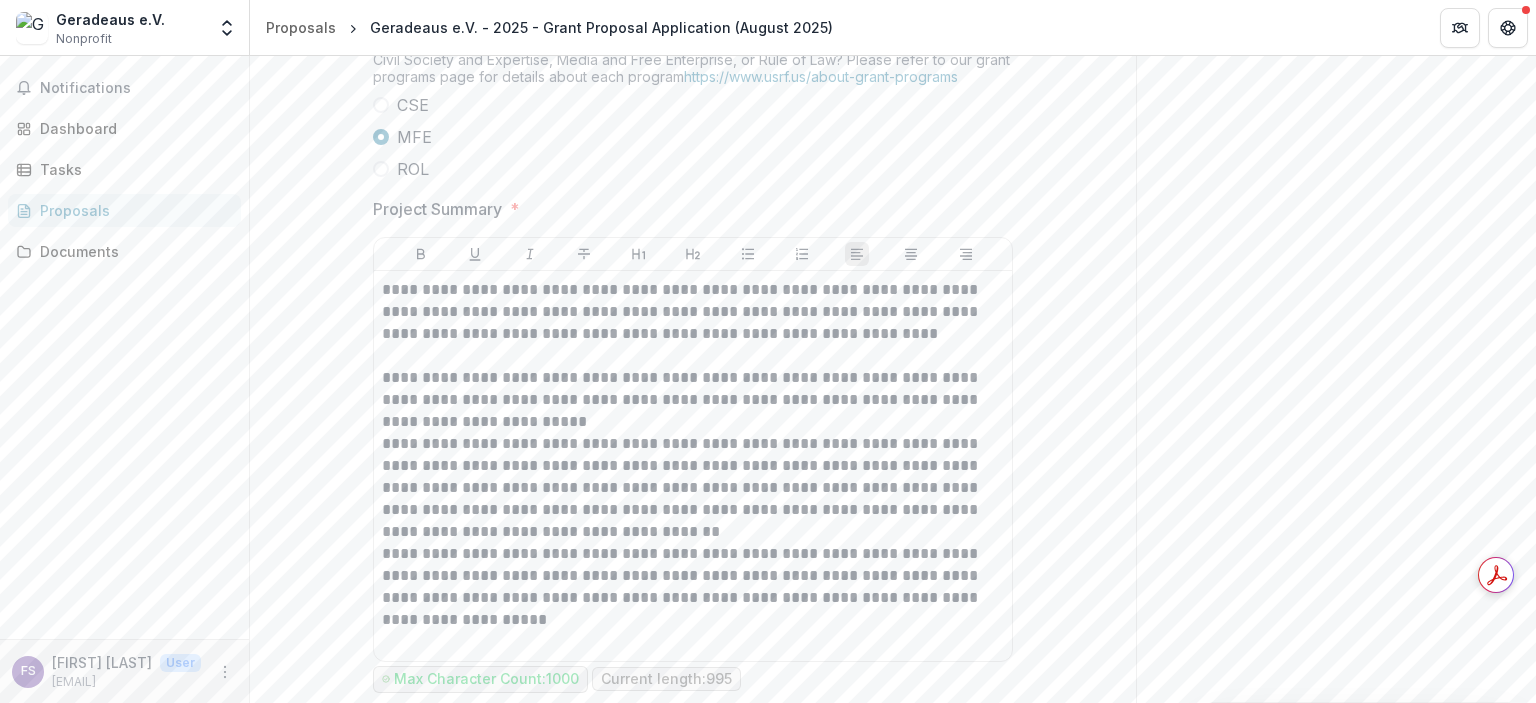 scroll, scrollTop: 1452, scrollLeft: 0, axis: vertical 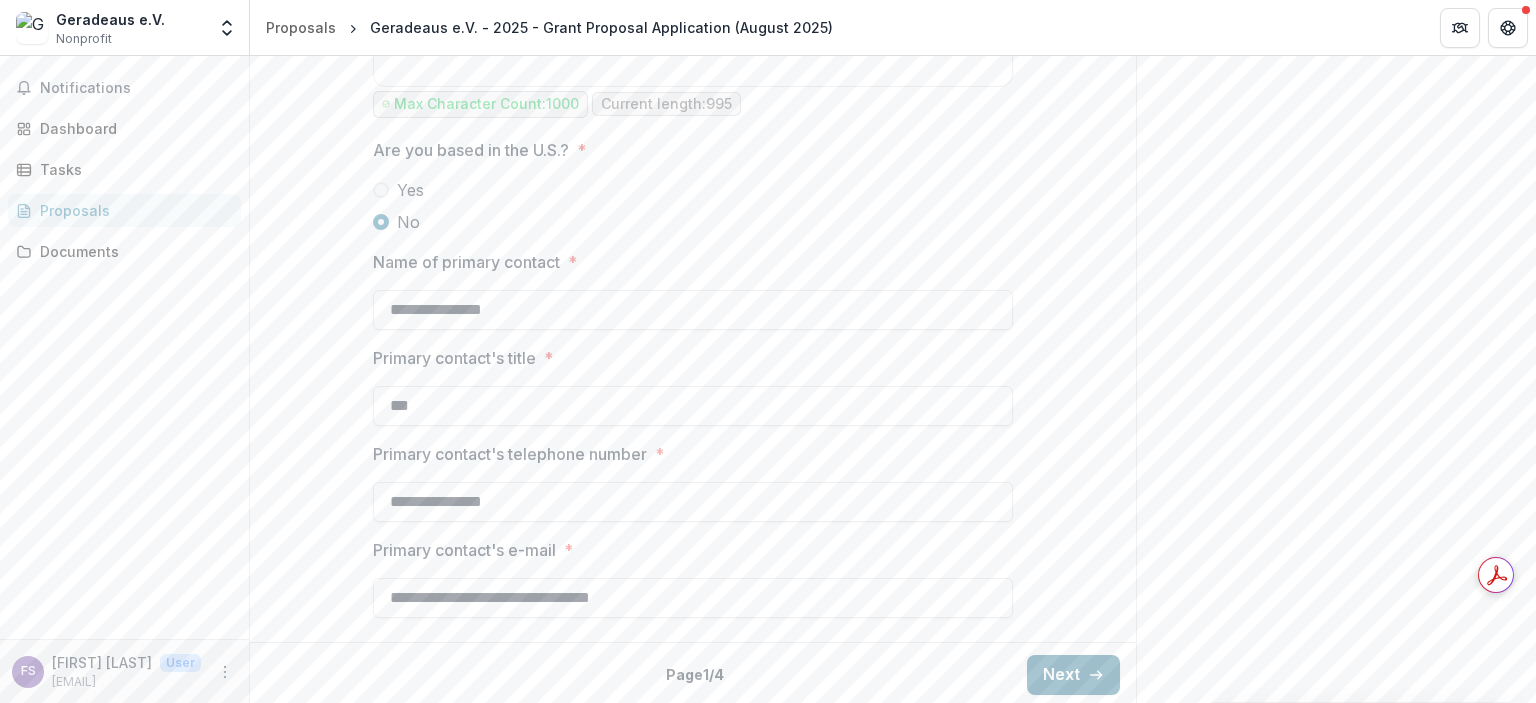 click on "Next" at bounding box center [1073, 675] 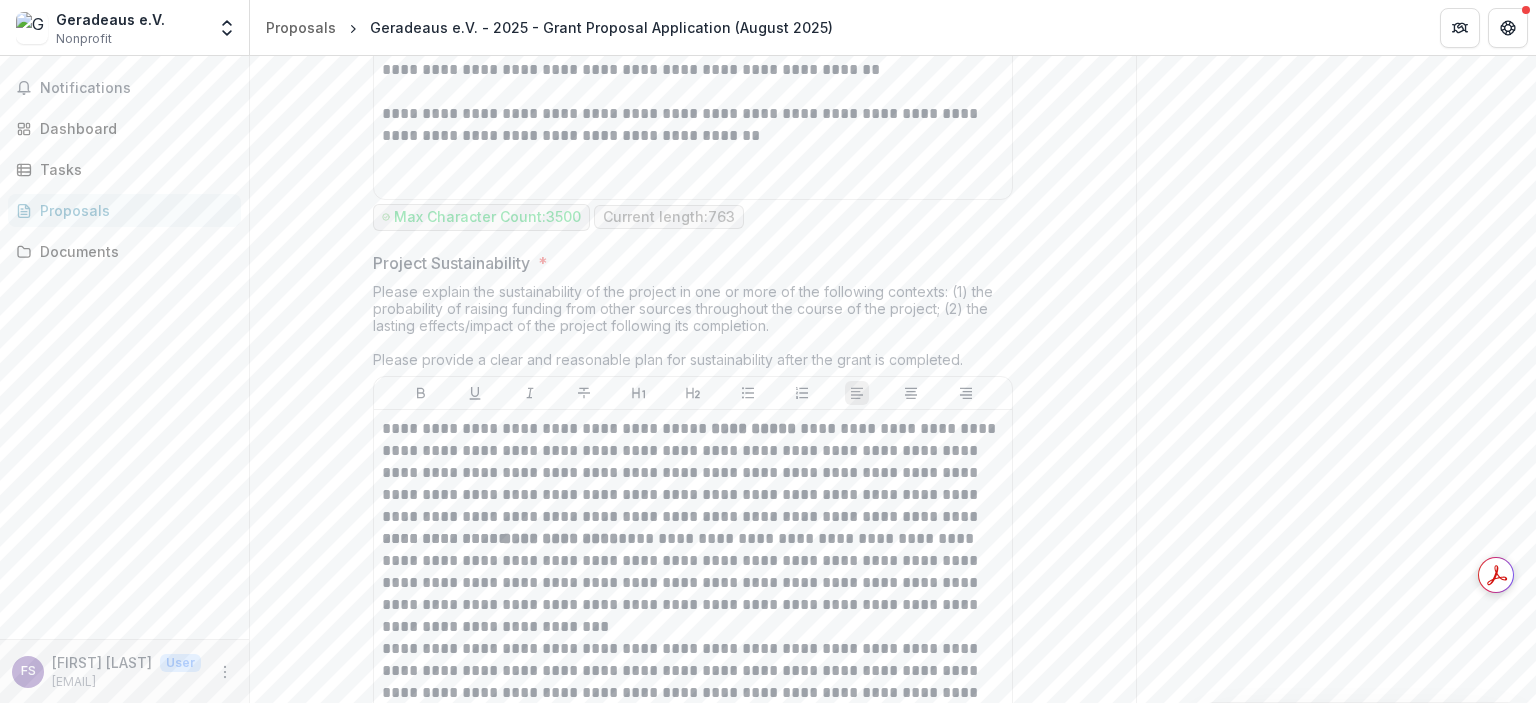 scroll, scrollTop: 7949, scrollLeft: 0, axis: vertical 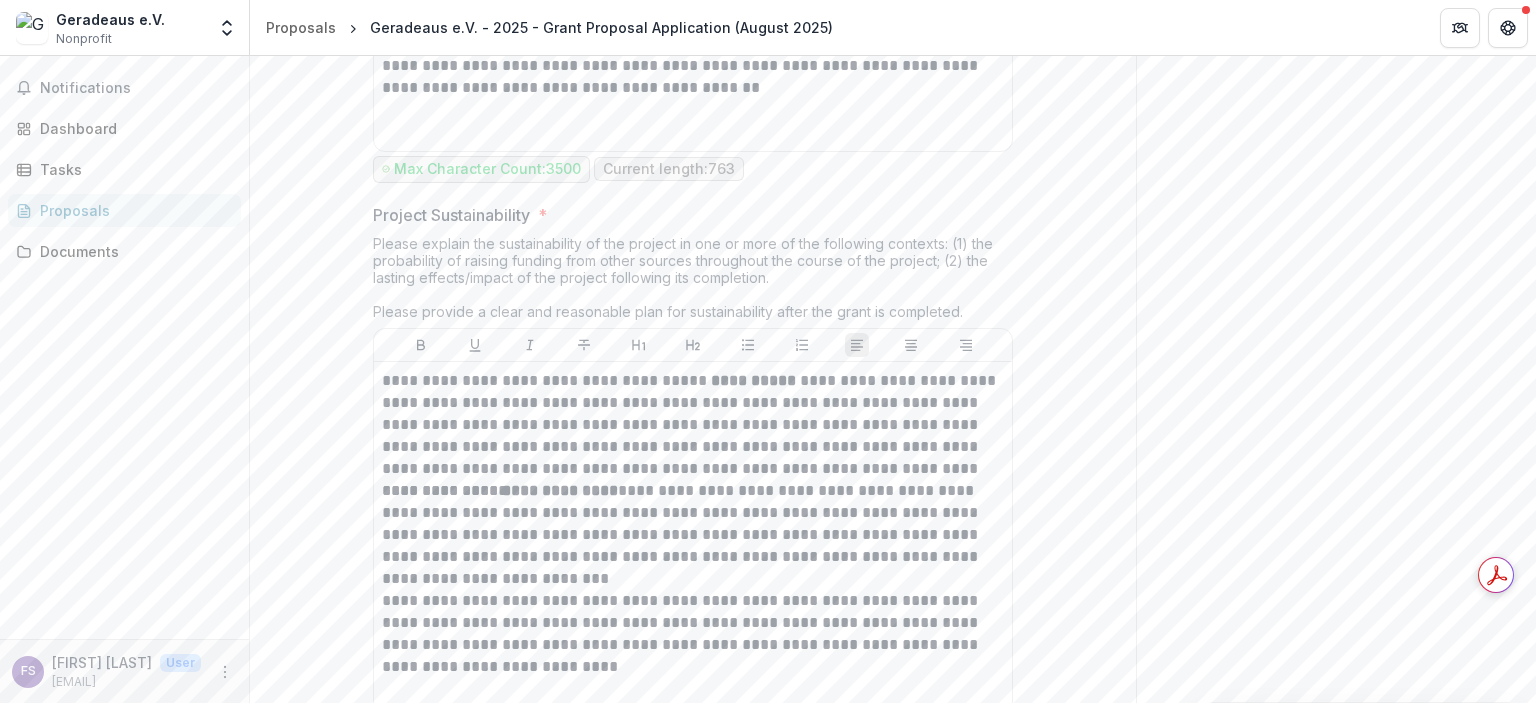 click on "Next" at bounding box center [1073, 866] 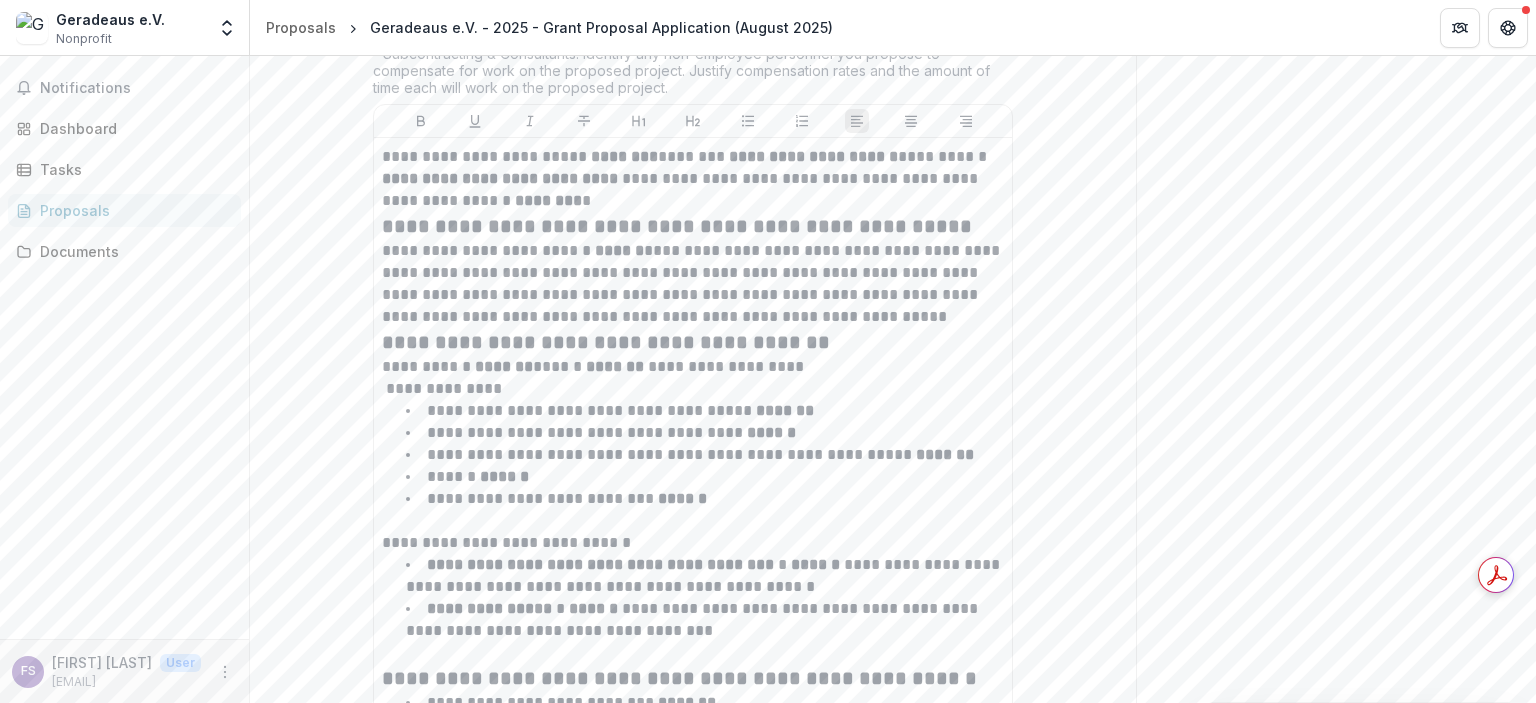 scroll, scrollTop: 1630, scrollLeft: 0, axis: vertical 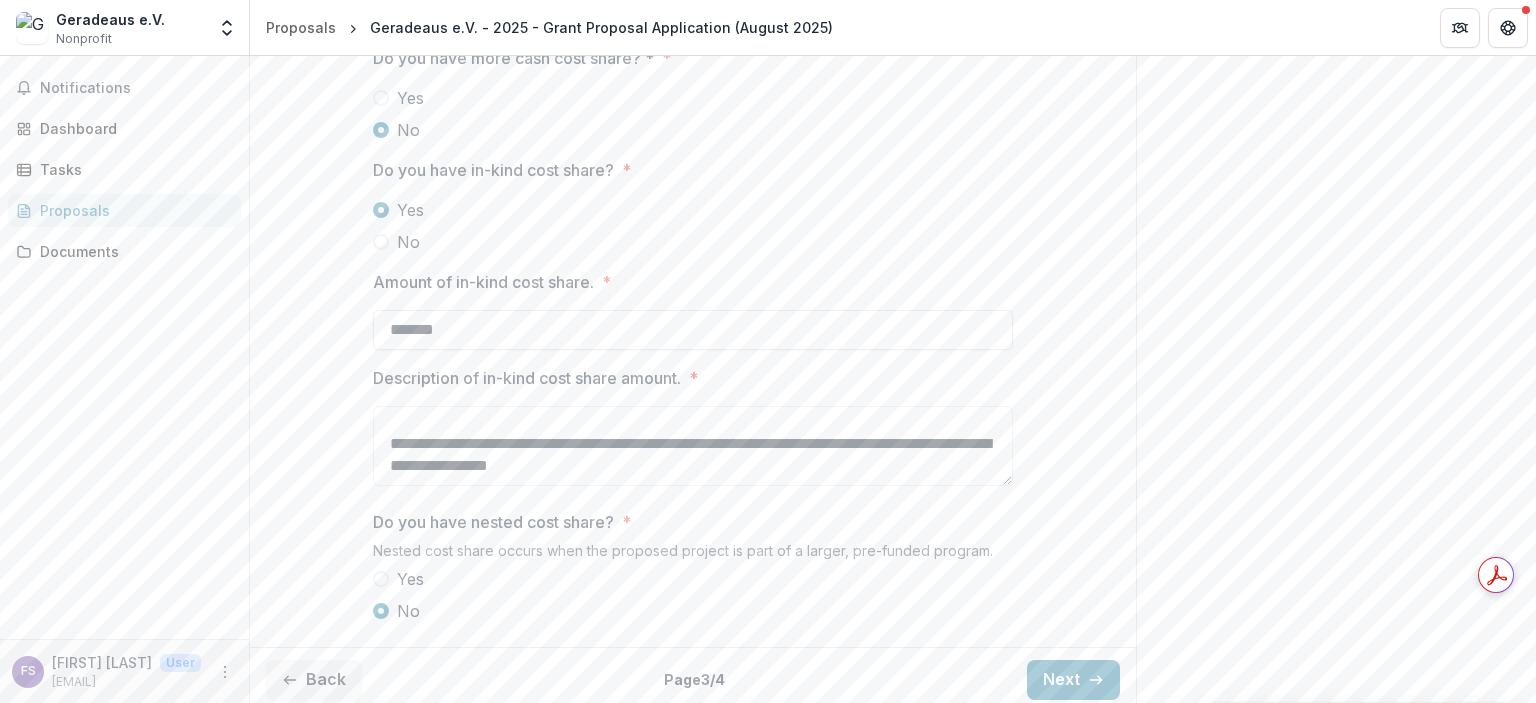 drag, startPoint x: 1071, startPoint y: 652, endPoint x: 1044, endPoint y: 662, distance: 28.79236 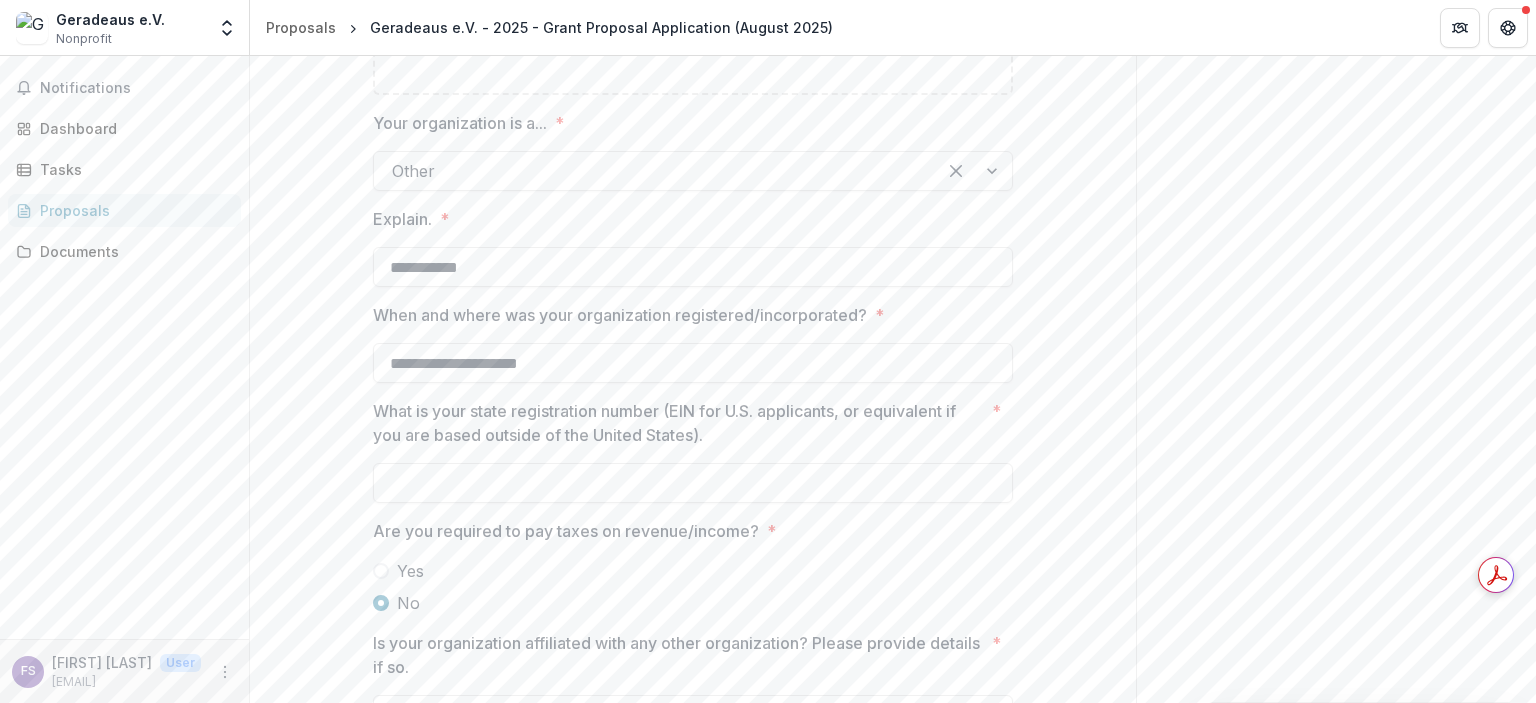 scroll, scrollTop: 1060, scrollLeft: 0, axis: vertical 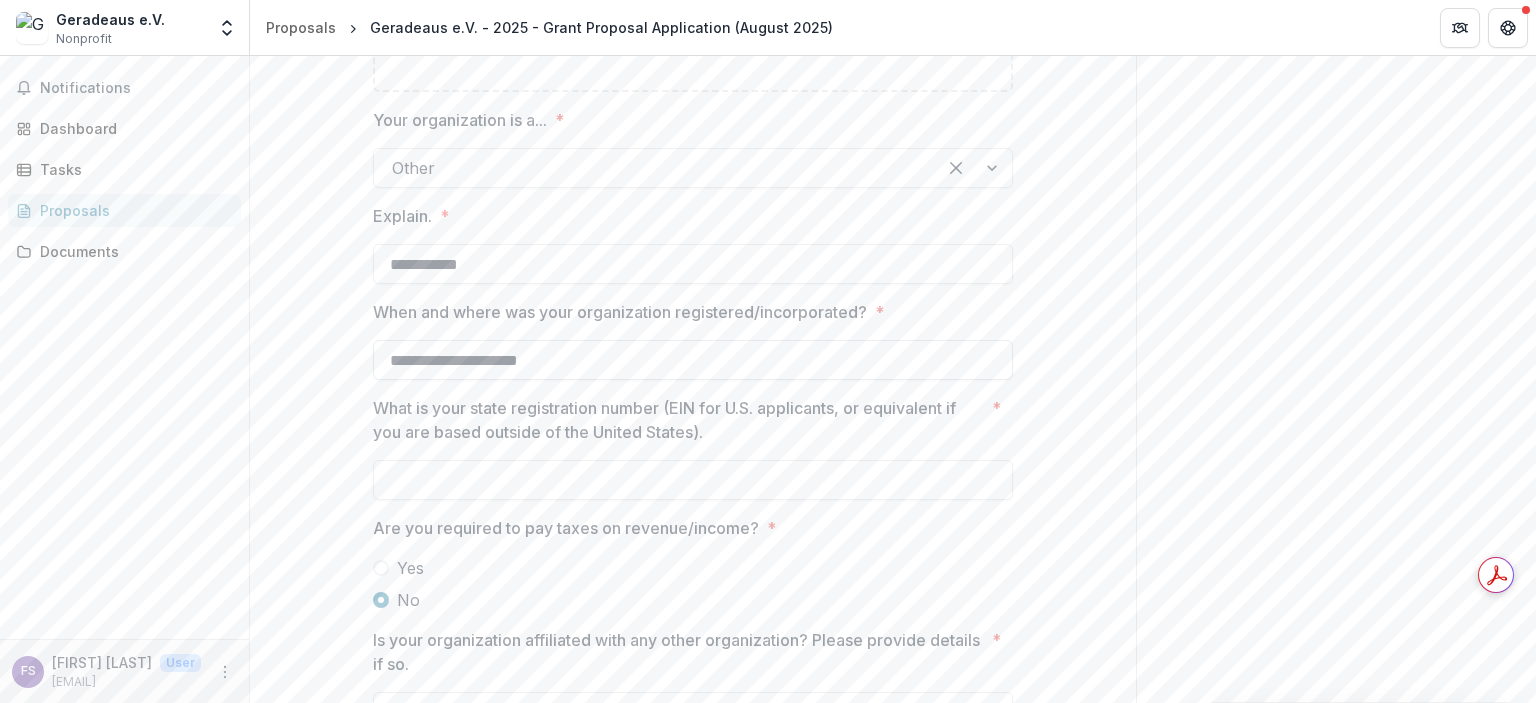 click on "**********" at bounding box center [693, 360] 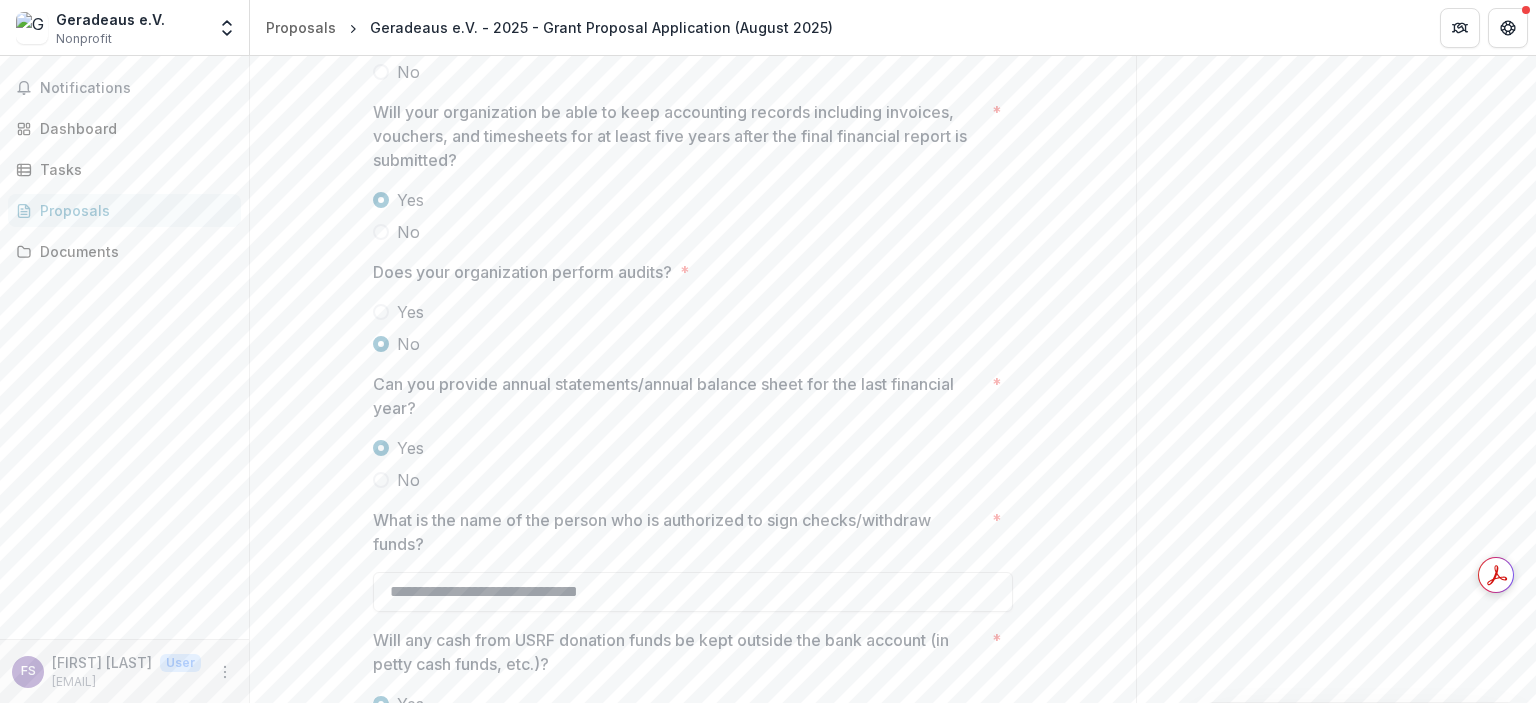 scroll, scrollTop: 6033, scrollLeft: 0, axis: vertical 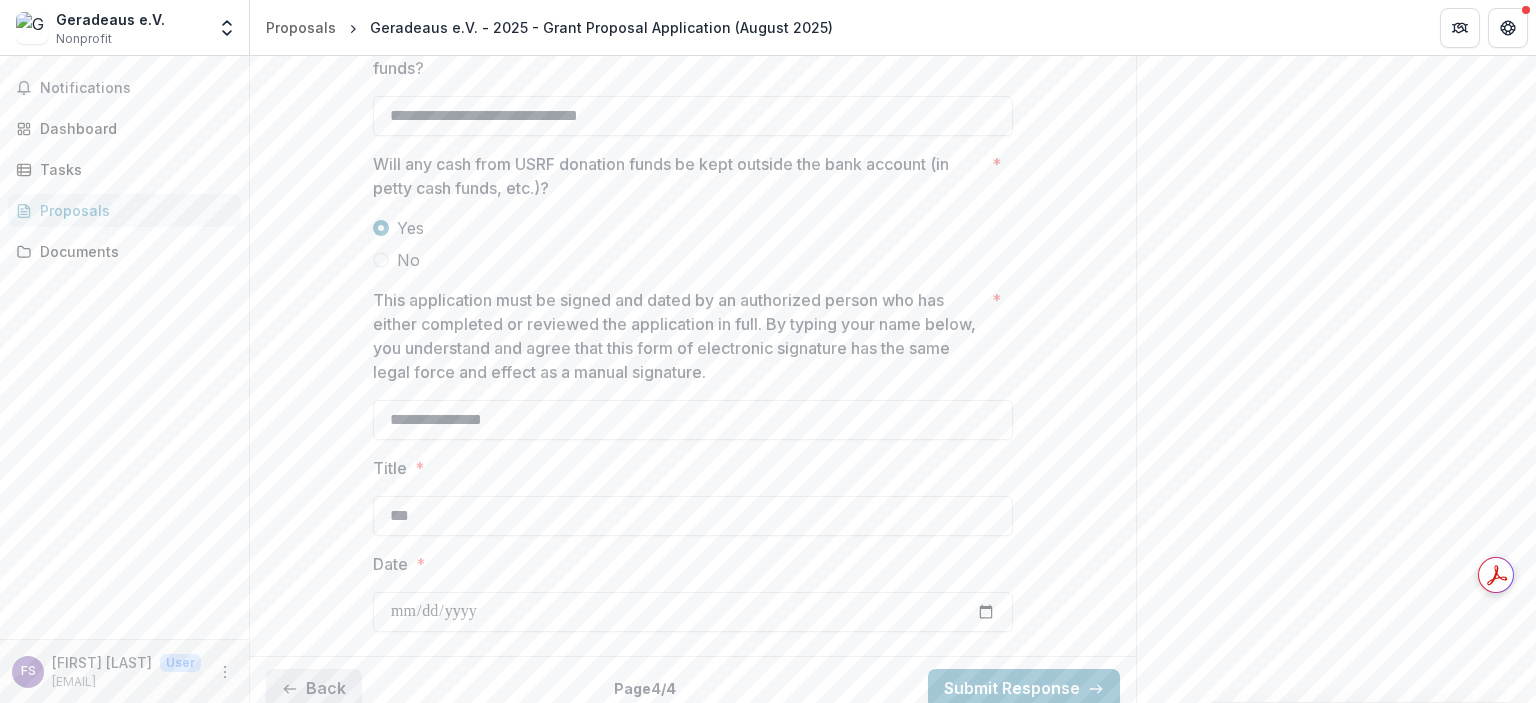 type on "**********" 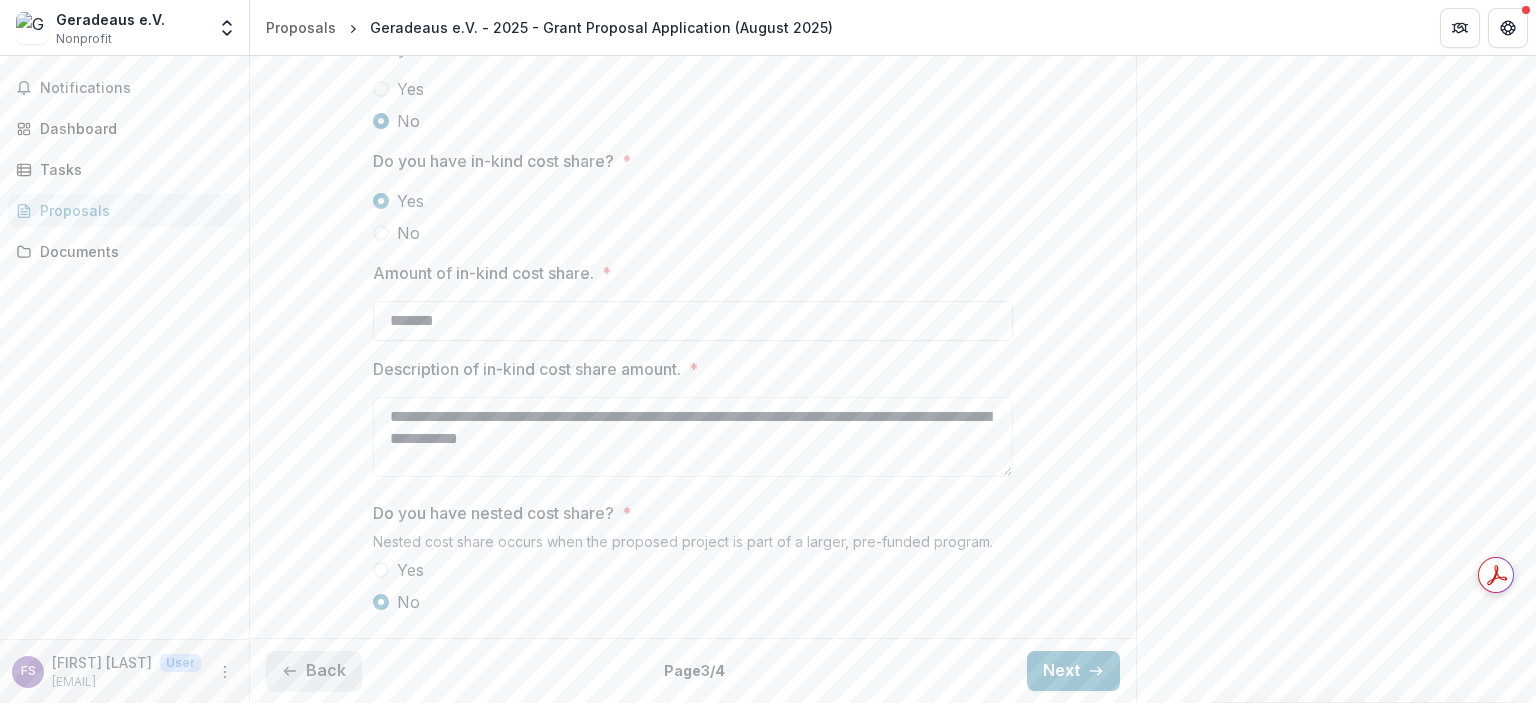 scroll, scrollTop: 3375, scrollLeft: 0, axis: vertical 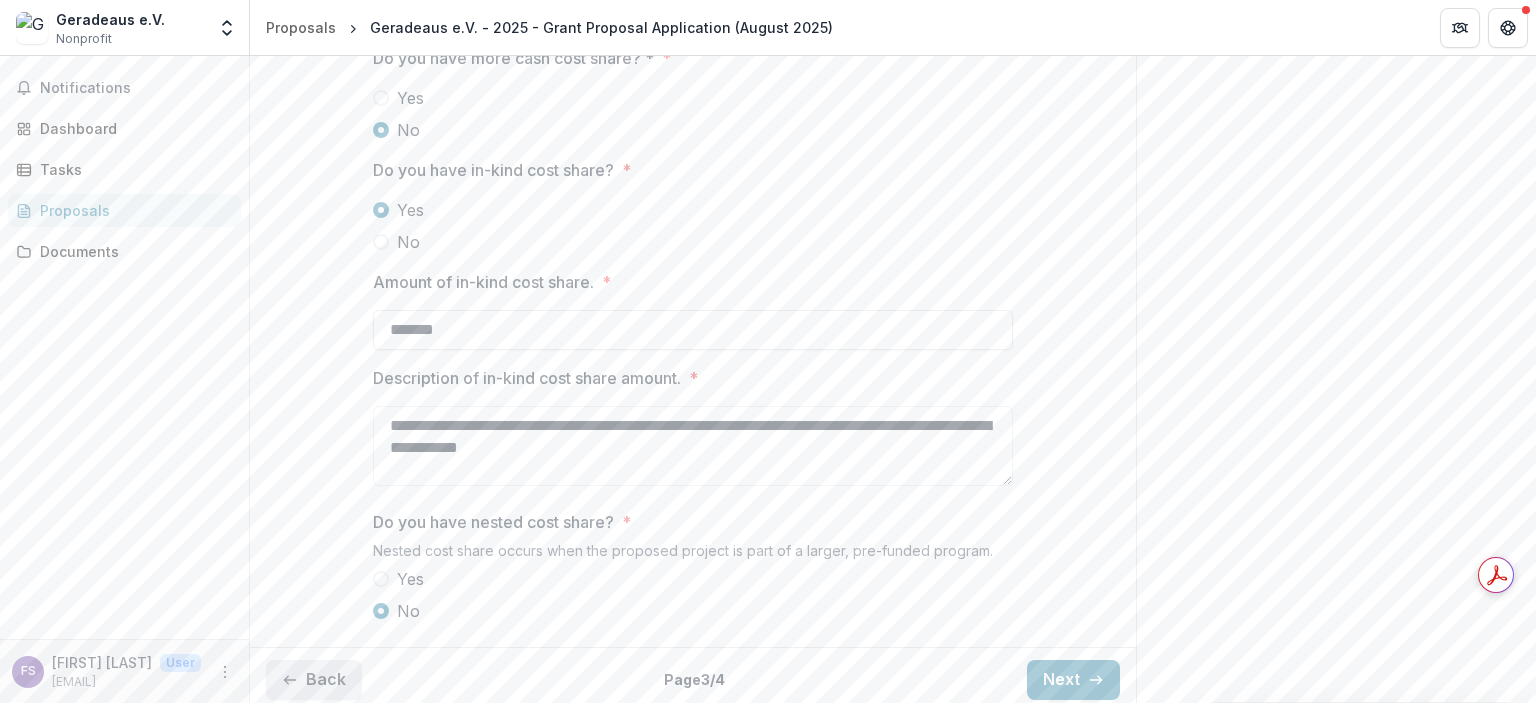 click on "Back" at bounding box center [314, 680] 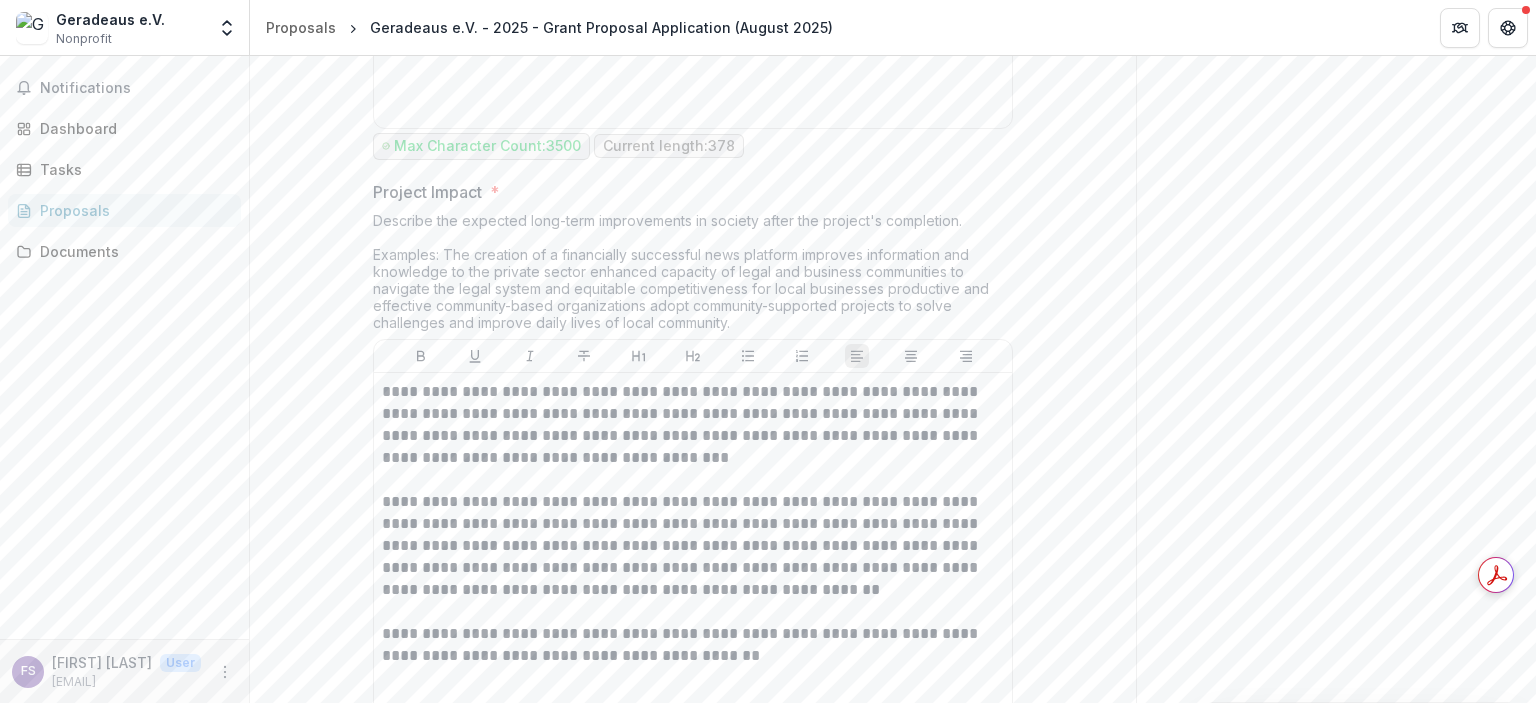 scroll, scrollTop: 7949, scrollLeft: 0, axis: vertical 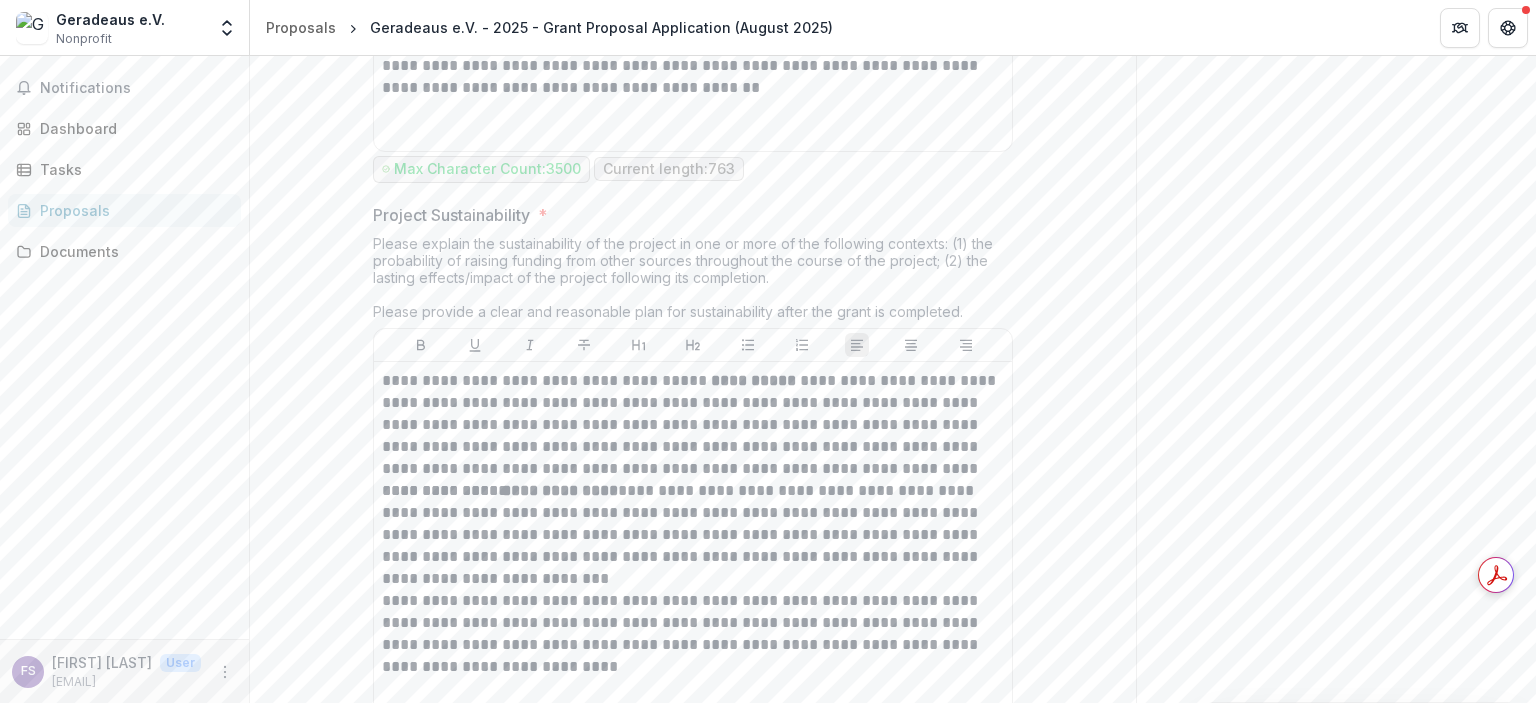 click on "Back" at bounding box center [314, 866] 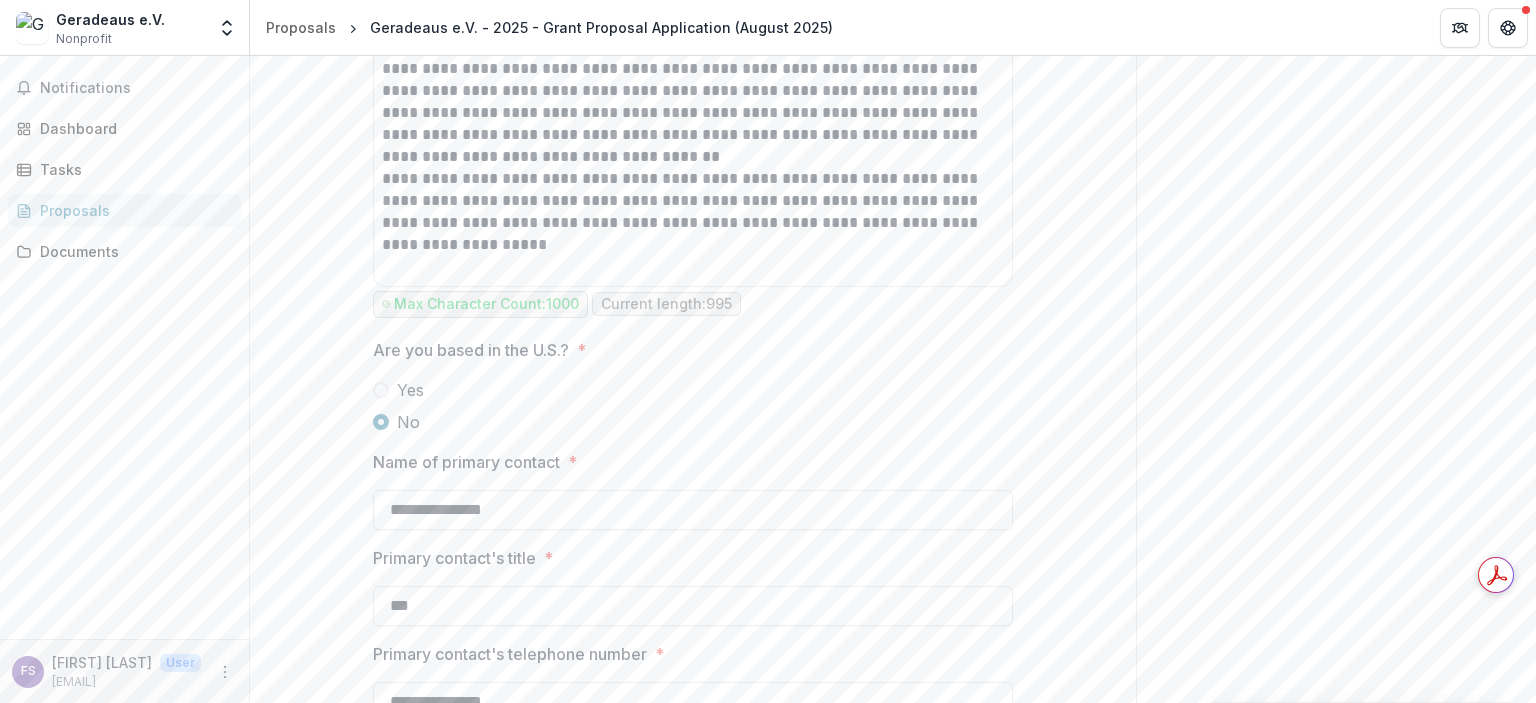 scroll, scrollTop: 1452, scrollLeft: 0, axis: vertical 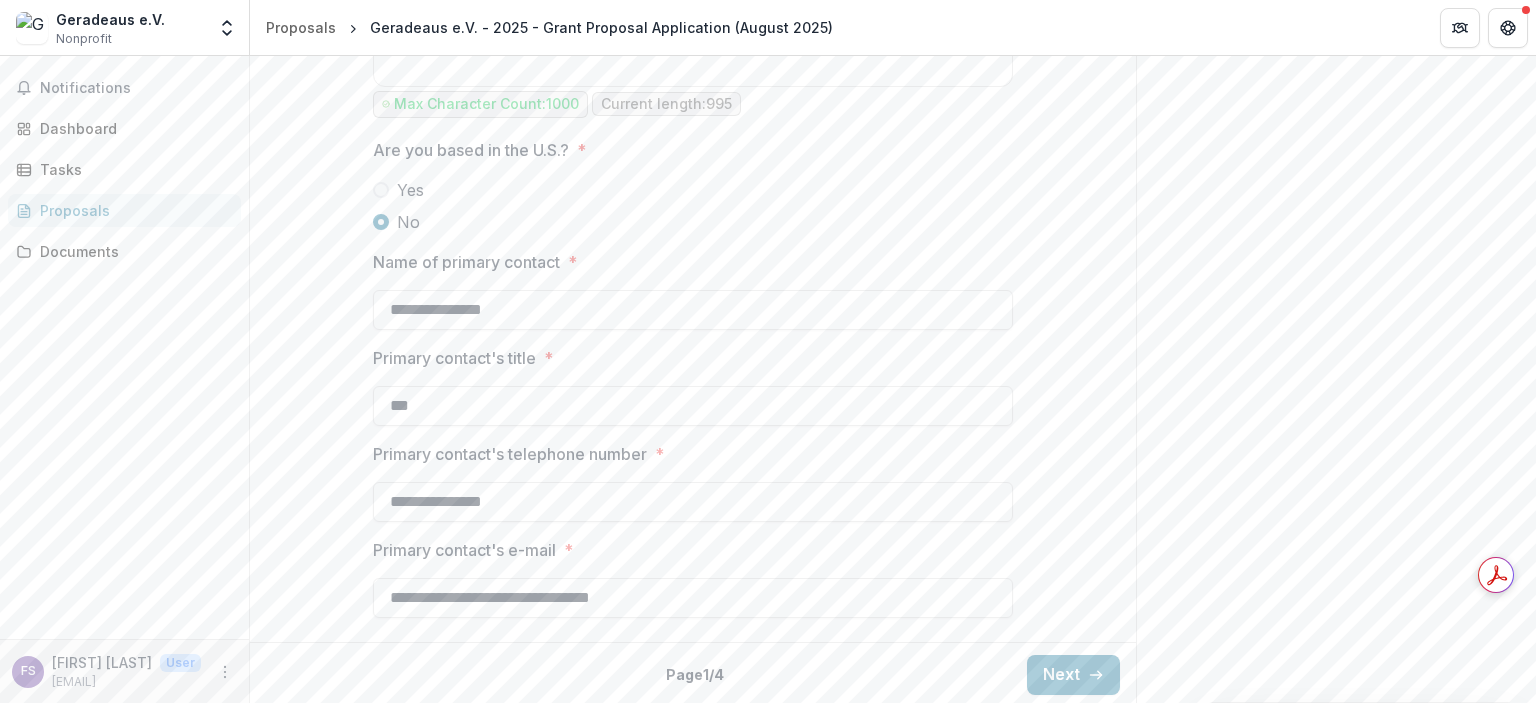 click on "**********" at bounding box center (693, 502) 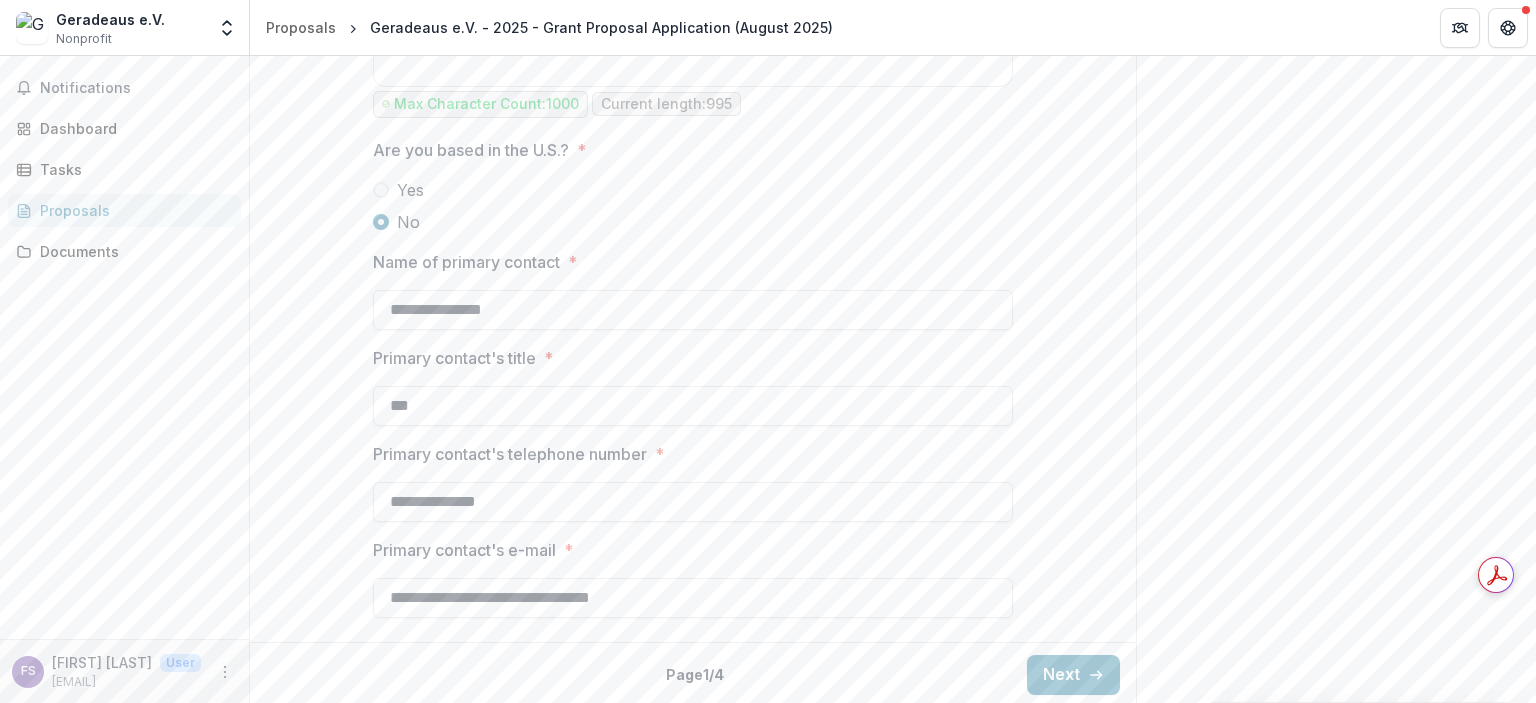 click on "**********" at bounding box center (693, 502) 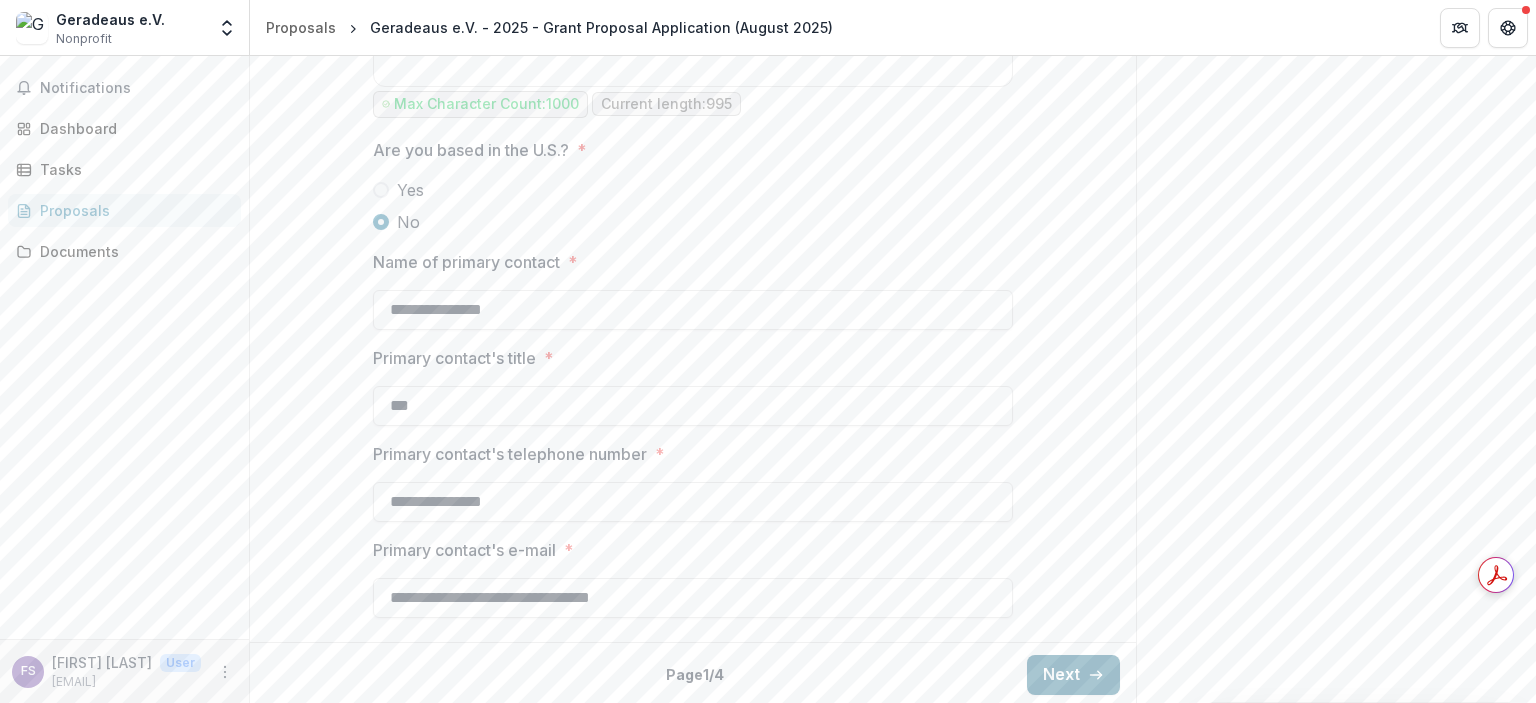 type on "**********" 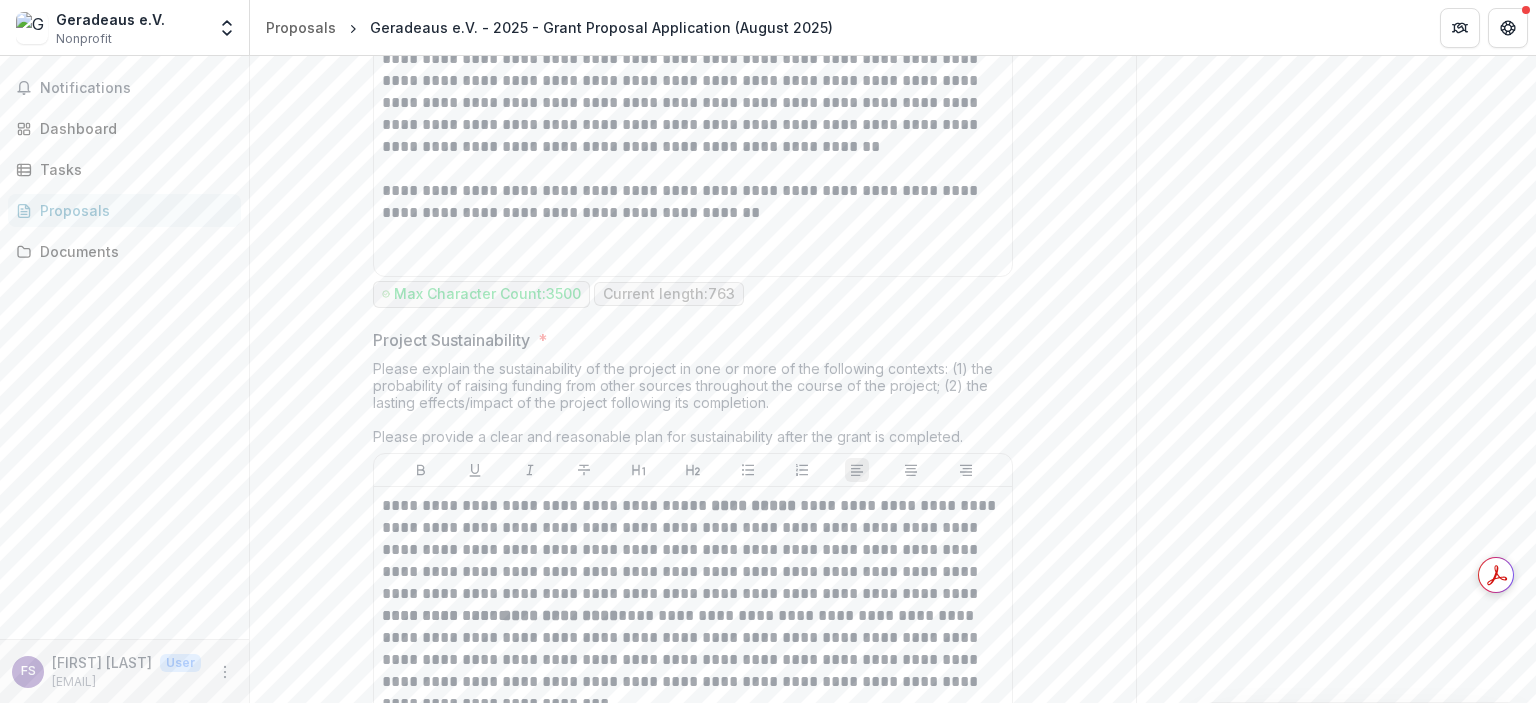 scroll, scrollTop: 7949, scrollLeft: 0, axis: vertical 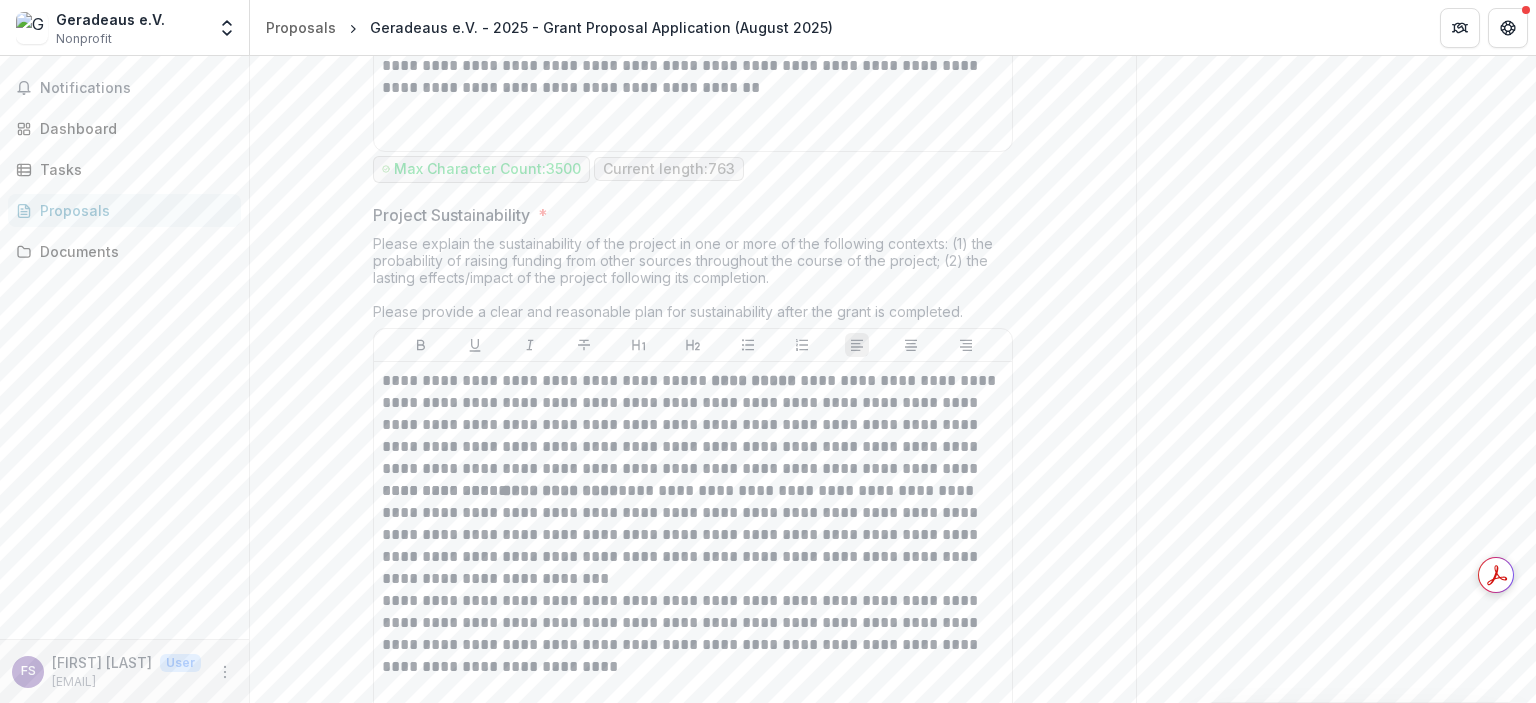 click on "Next" at bounding box center (1073, 866) 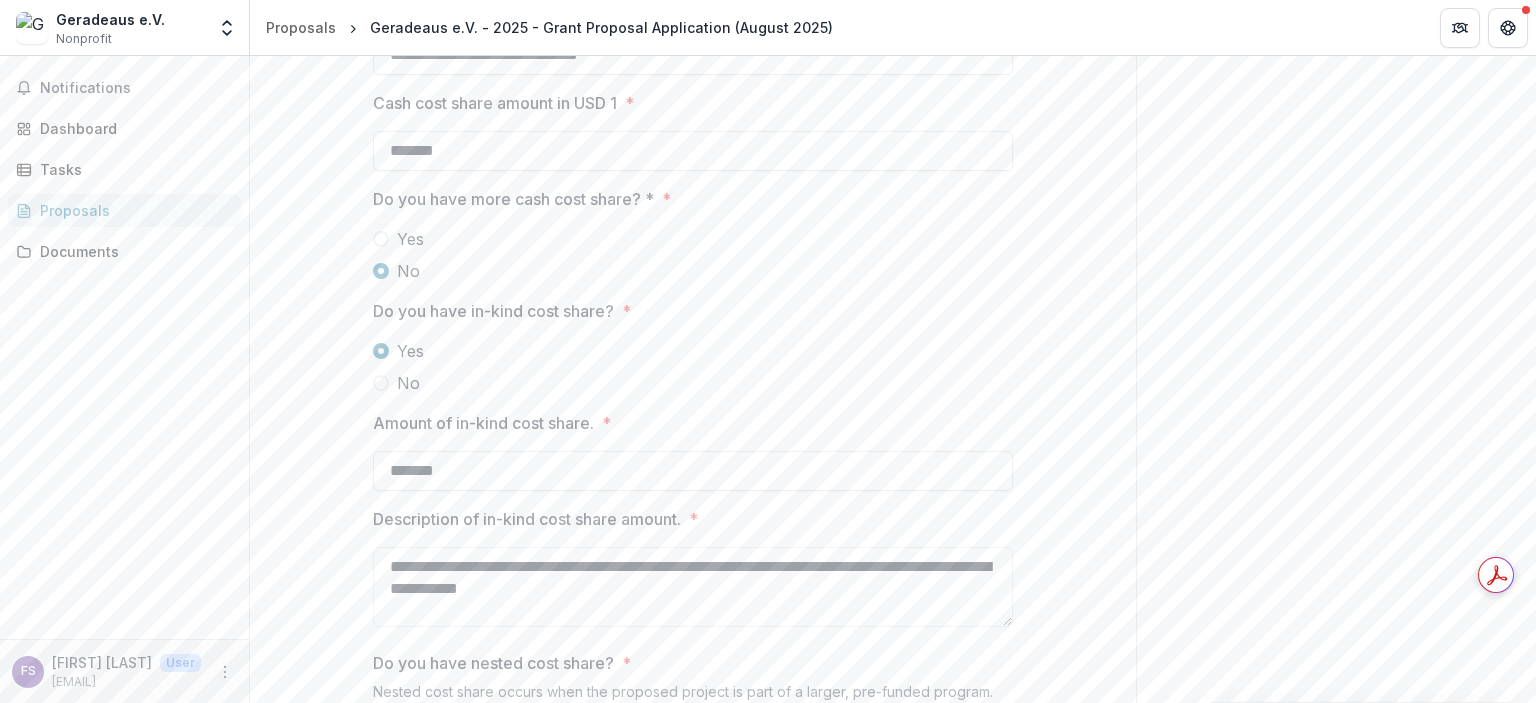 scroll, scrollTop: 3375, scrollLeft: 0, axis: vertical 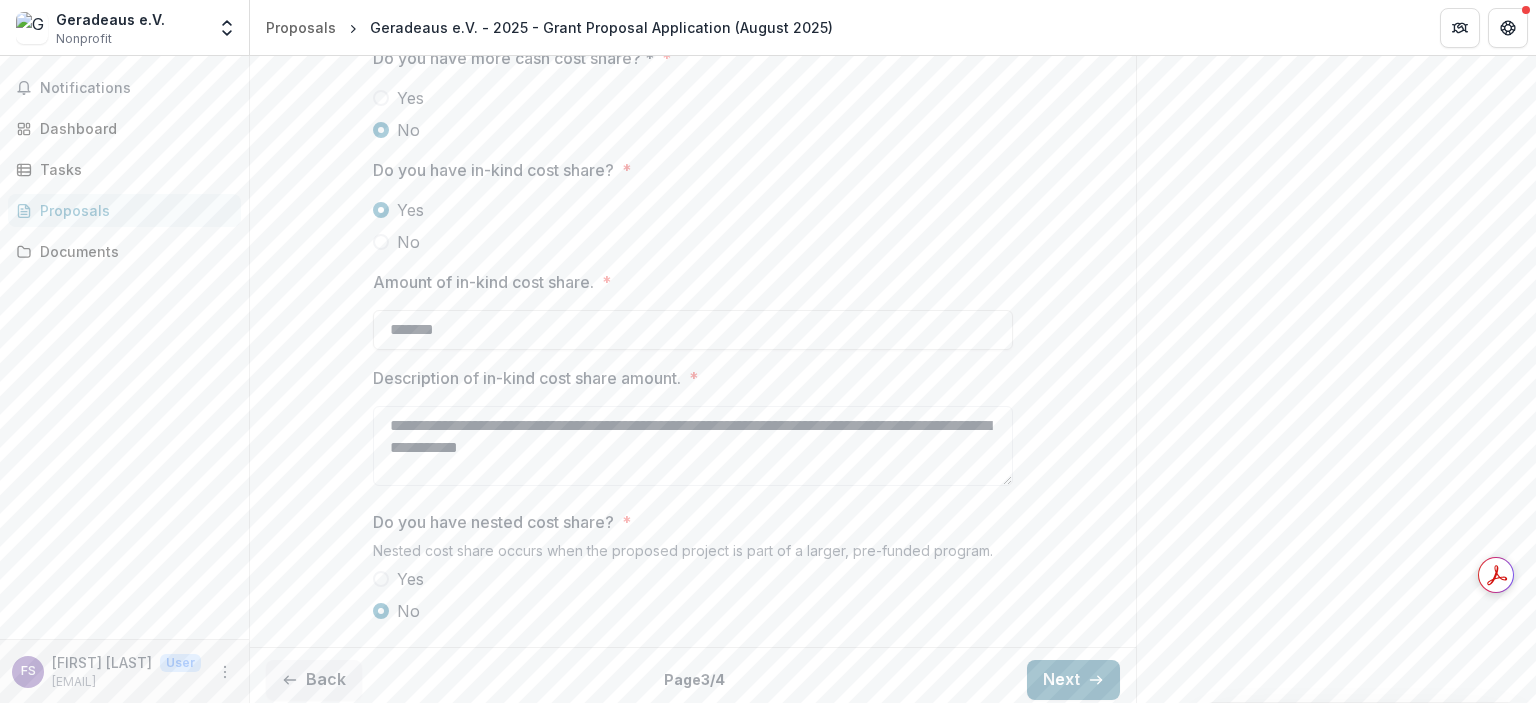 click 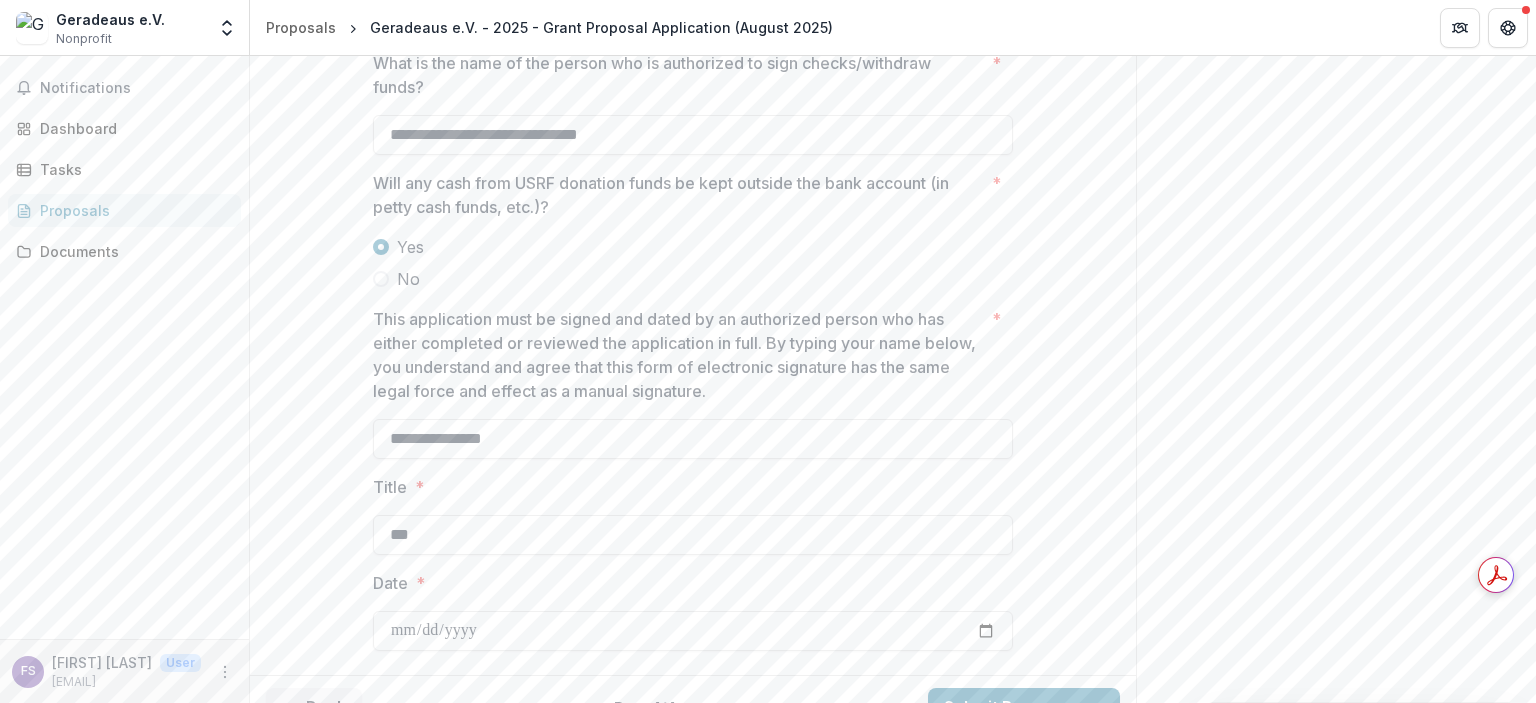 scroll, scrollTop: 6033, scrollLeft: 0, axis: vertical 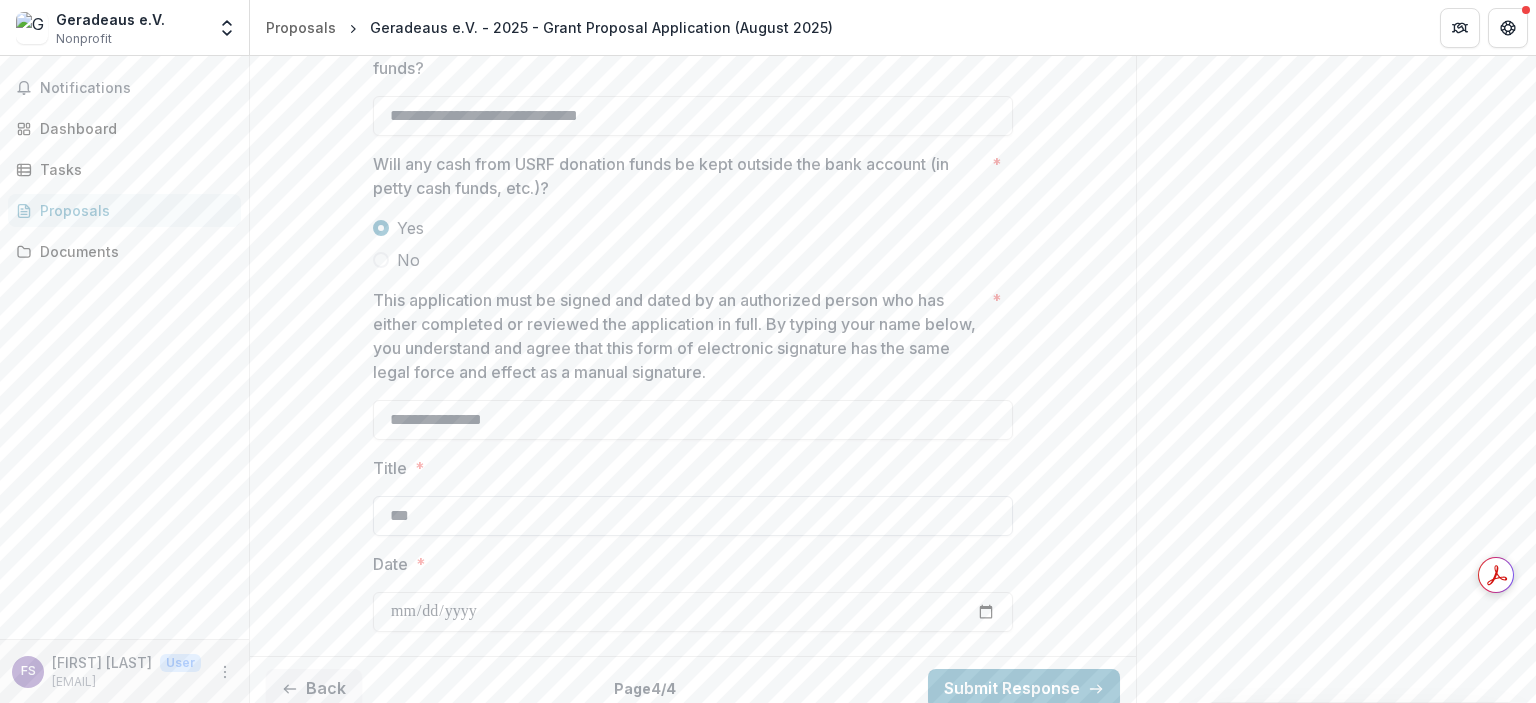 click on "***" at bounding box center [693, 516] 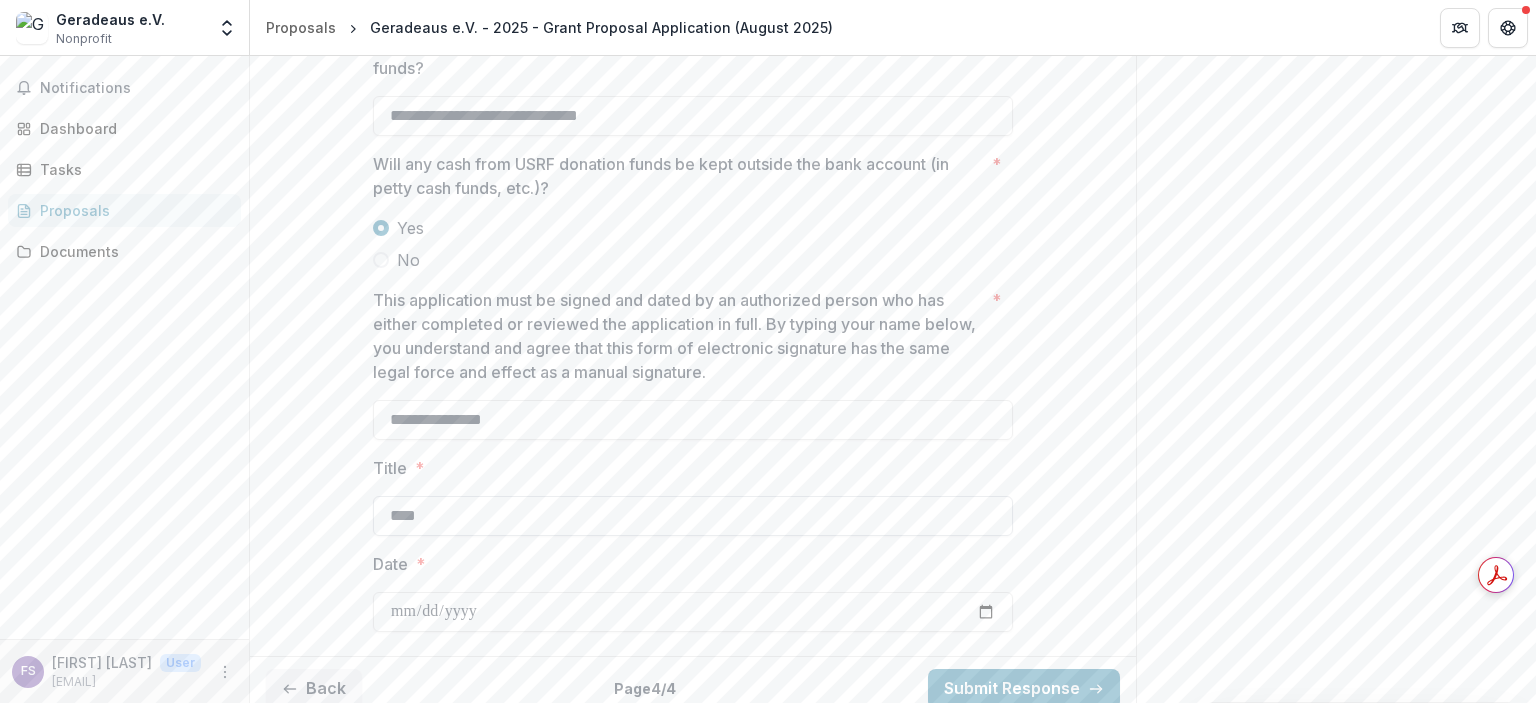 type on "***" 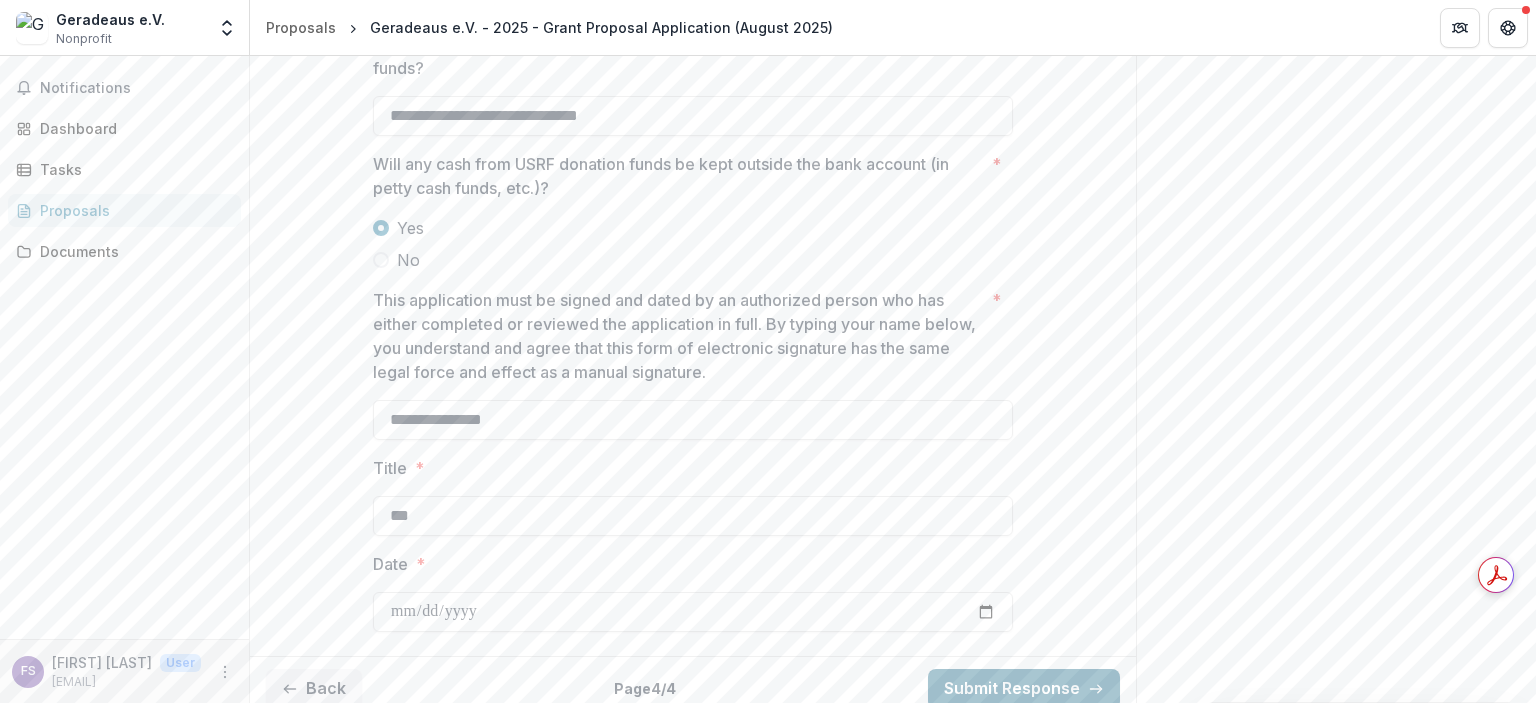 click on "Submit Response" at bounding box center [1024, 689] 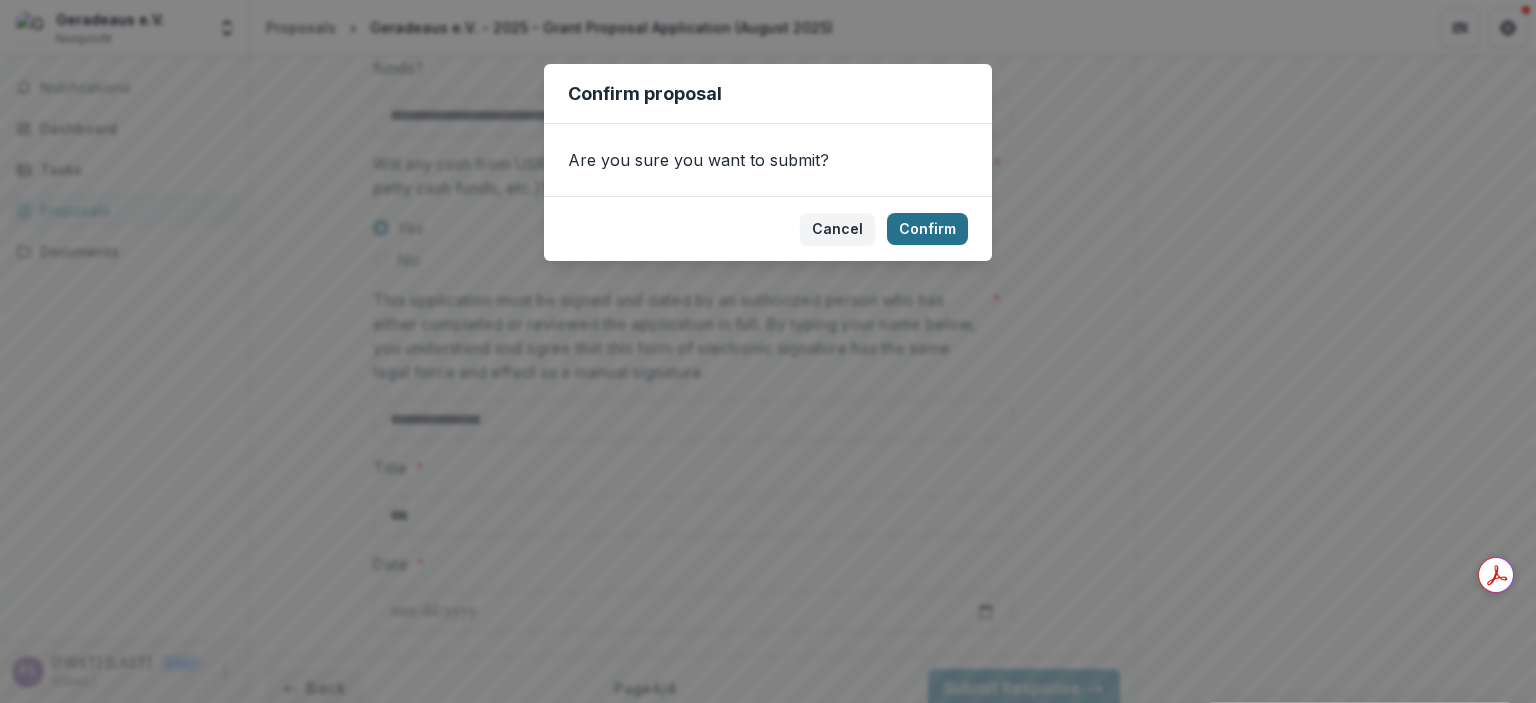 click on "Confirm" at bounding box center [927, 229] 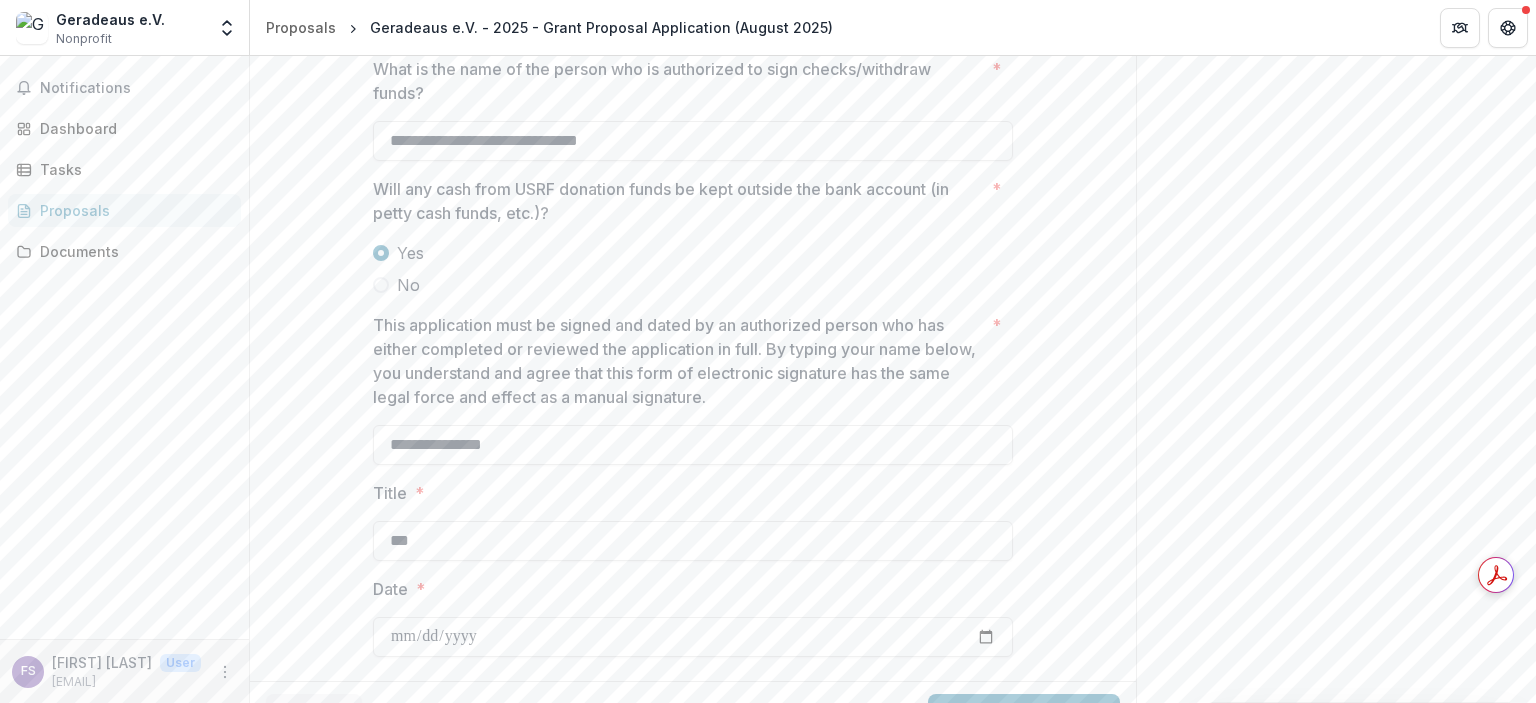 scroll, scrollTop: 6058, scrollLeft: 0, axis: vertical 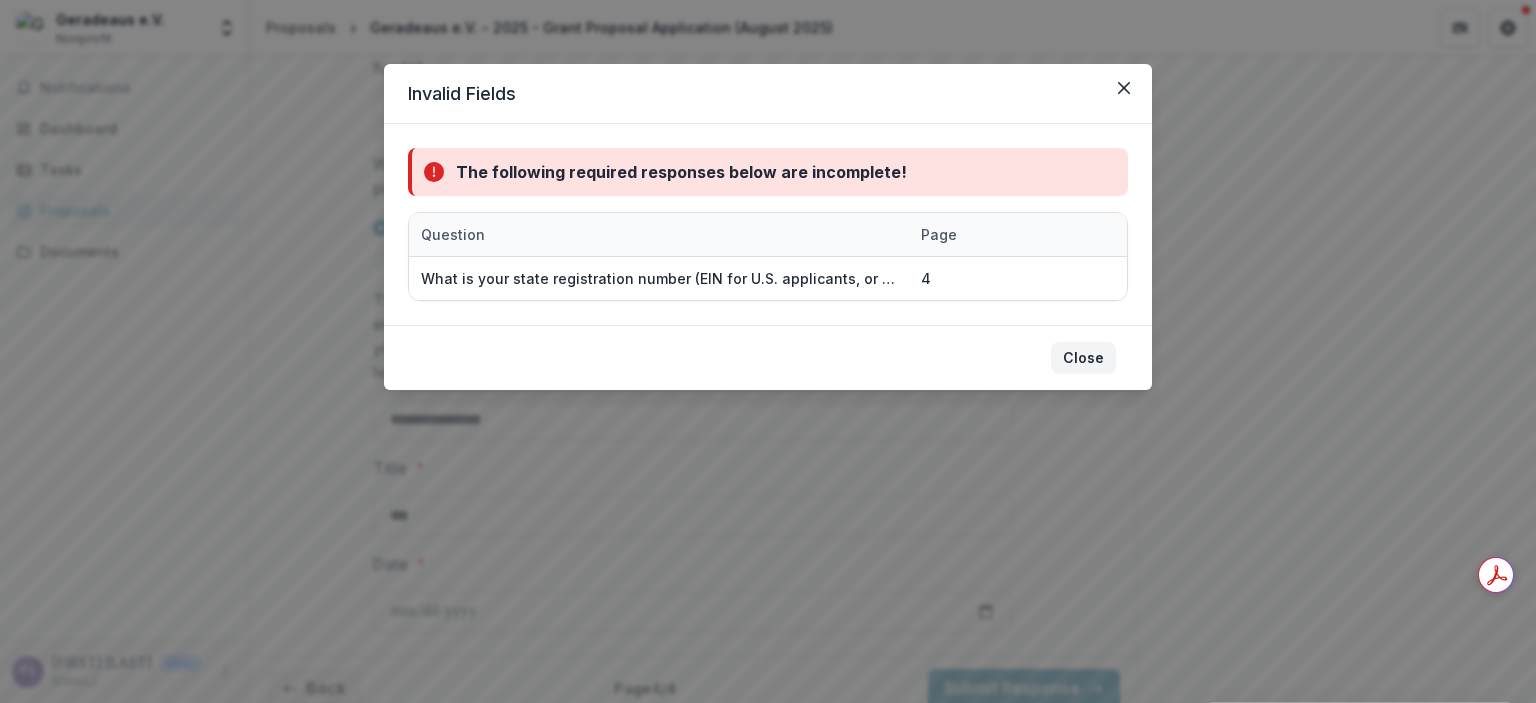 click on "Close" at bounding box center [1083, 358] 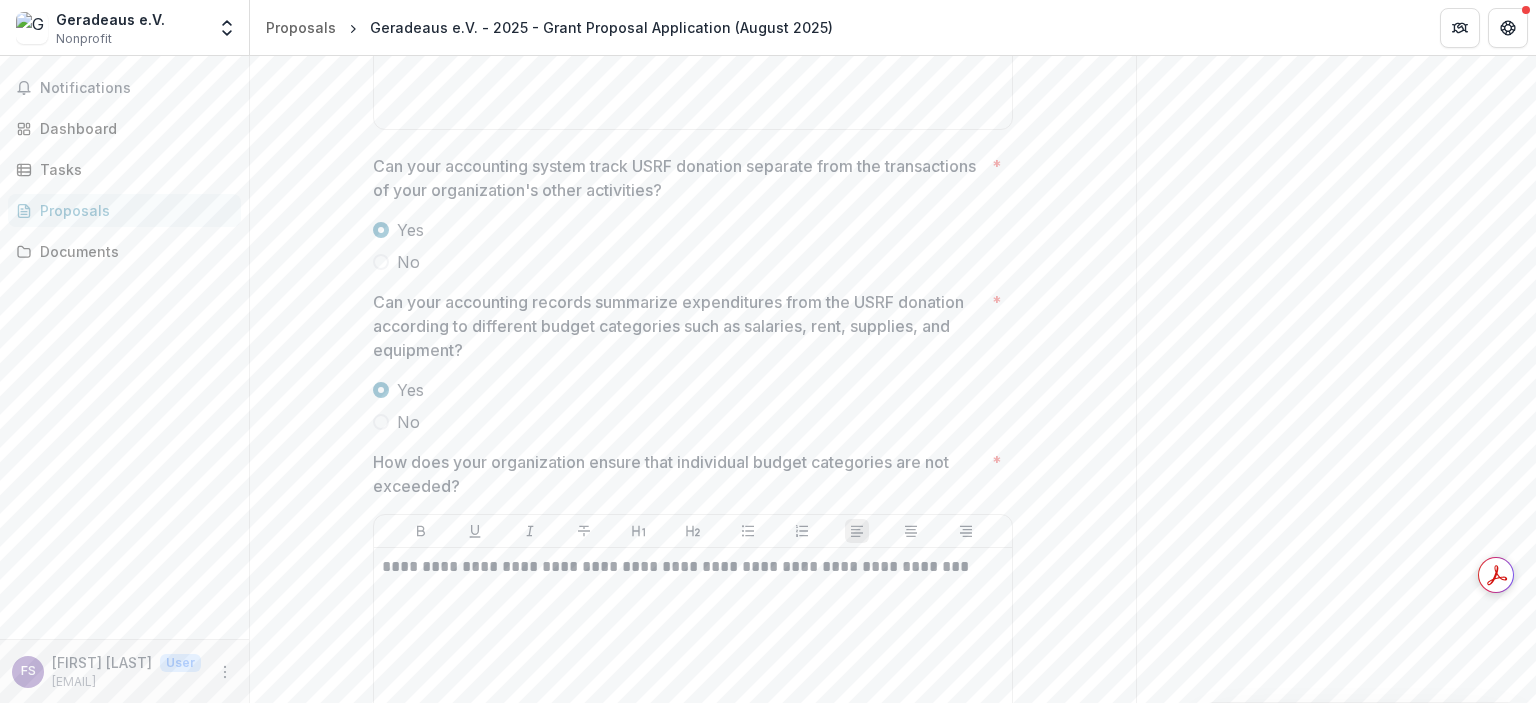 scroll, scrollTop: 6058, scrollLeft: 0, axis: vertical 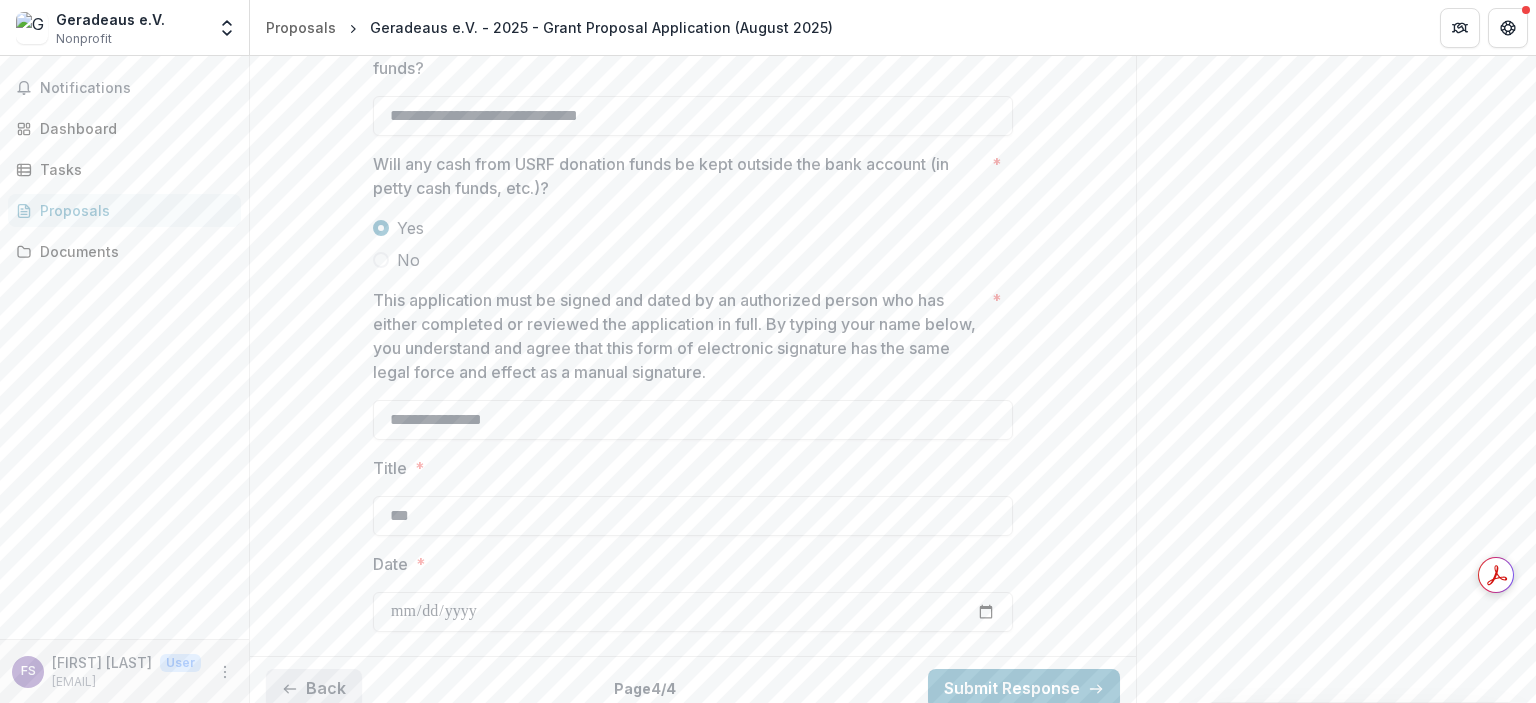 click on "Back" at bounding box center (314, 689) 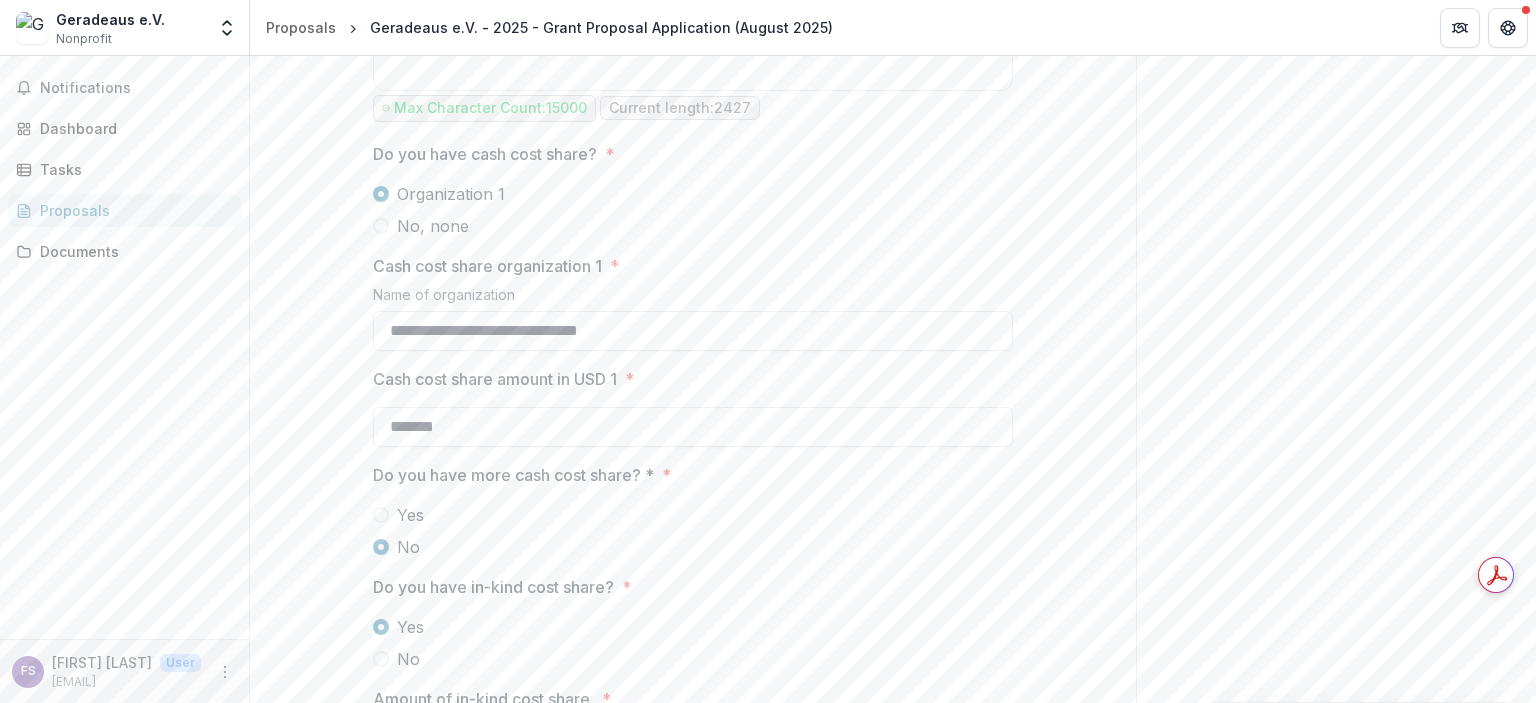 scroll, scrollTop: 3375, scrollLeft: 0, axis: vertical 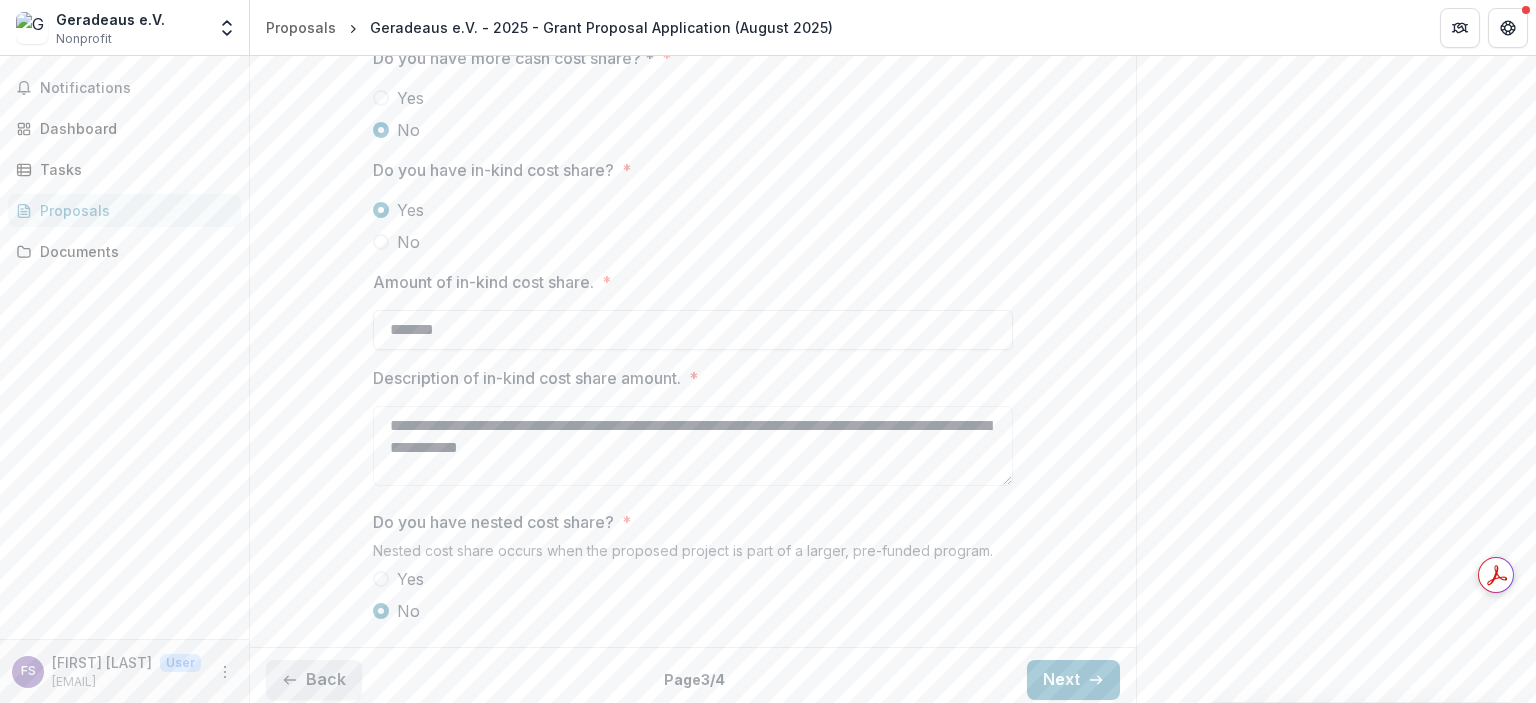 click on "Back" at bounding box center [314, 680] 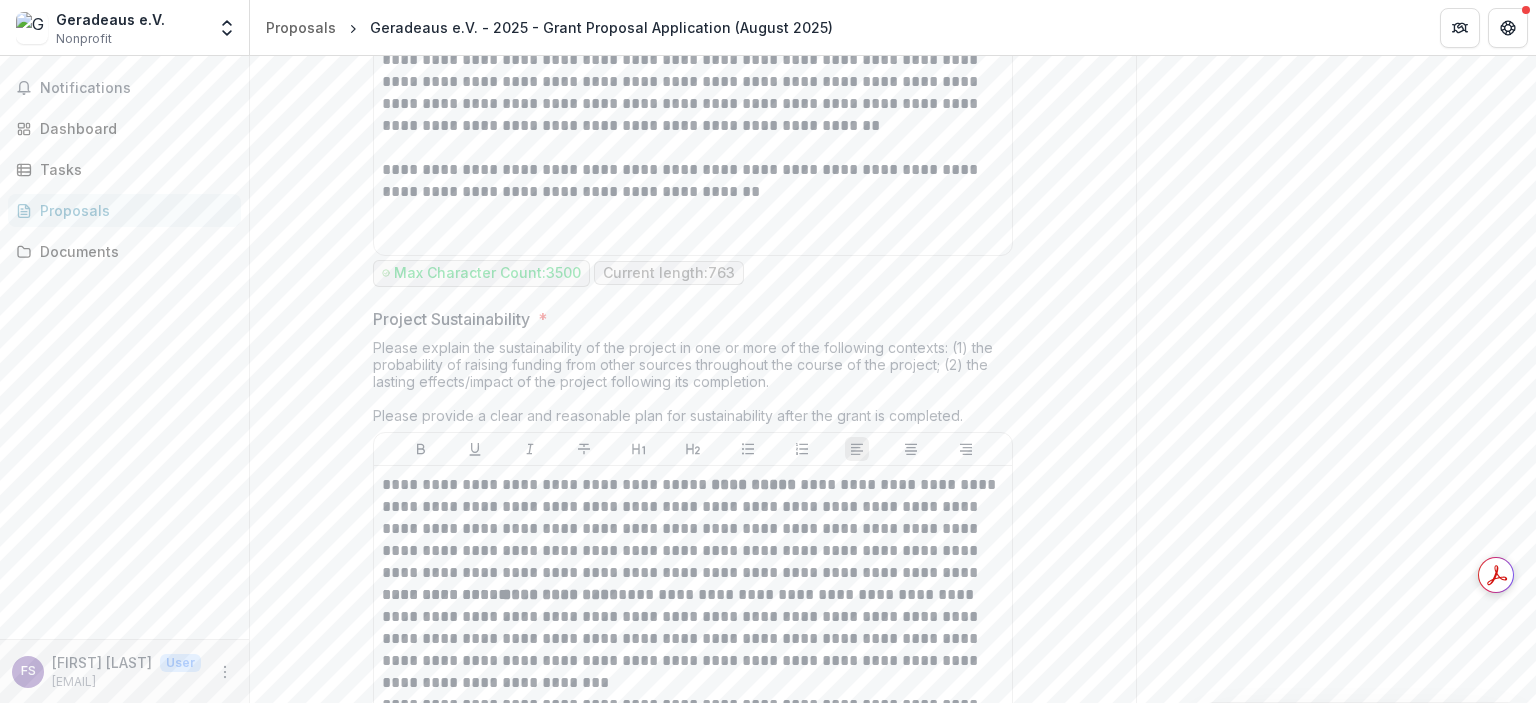 scroll, scrollTop: 7949, scrollLeft: 0, axis: vertical 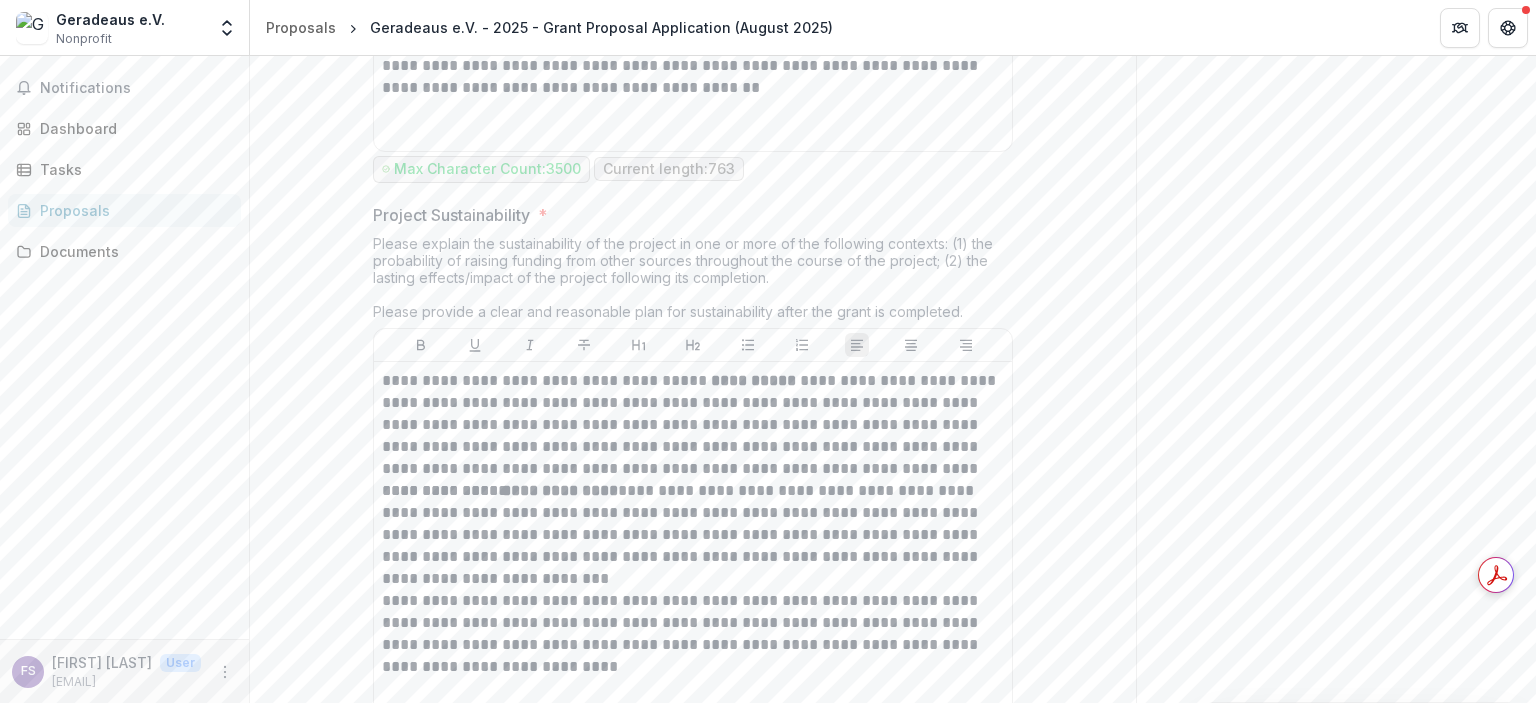 click on "Back" at bounding box center (314, 866) 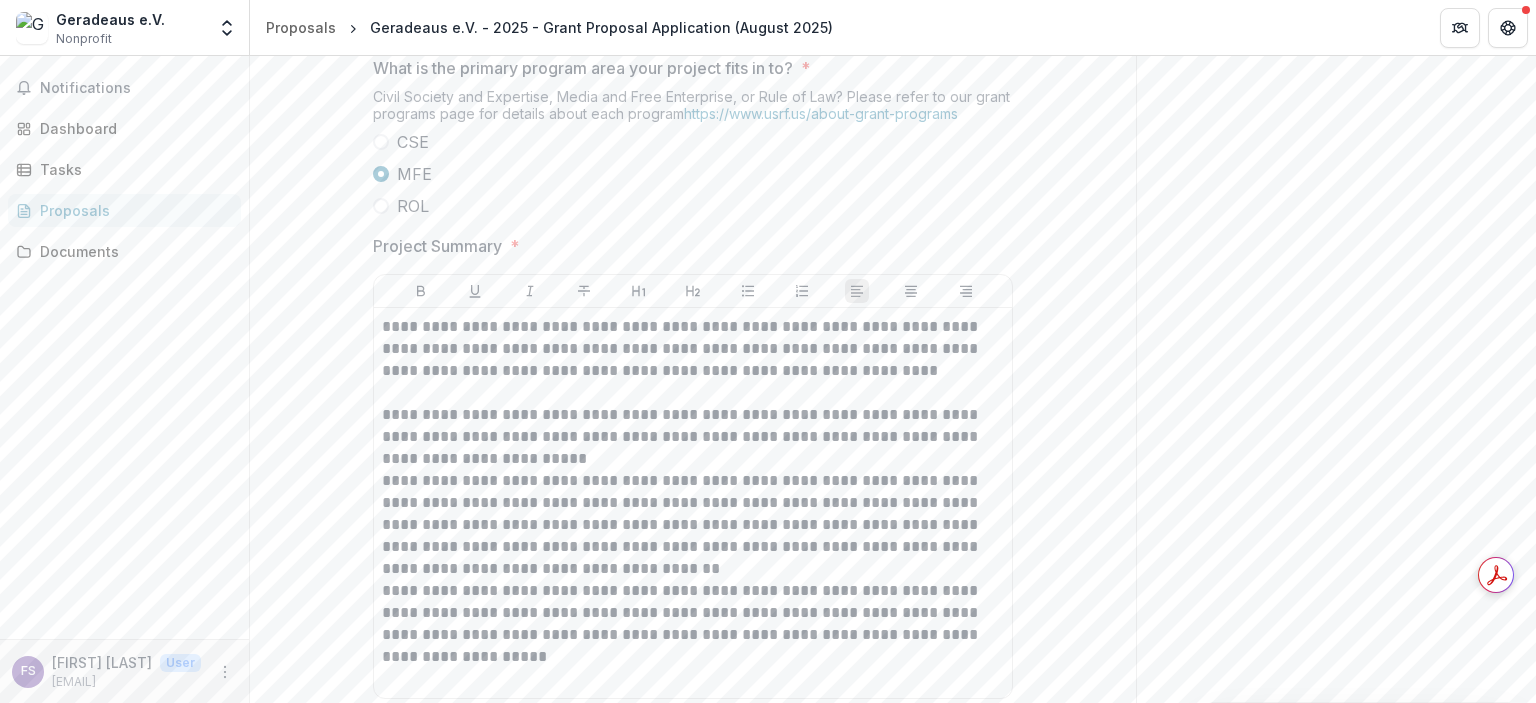 scroll, scrollTop: 1452, scrollLeft: 0, axis: vertical 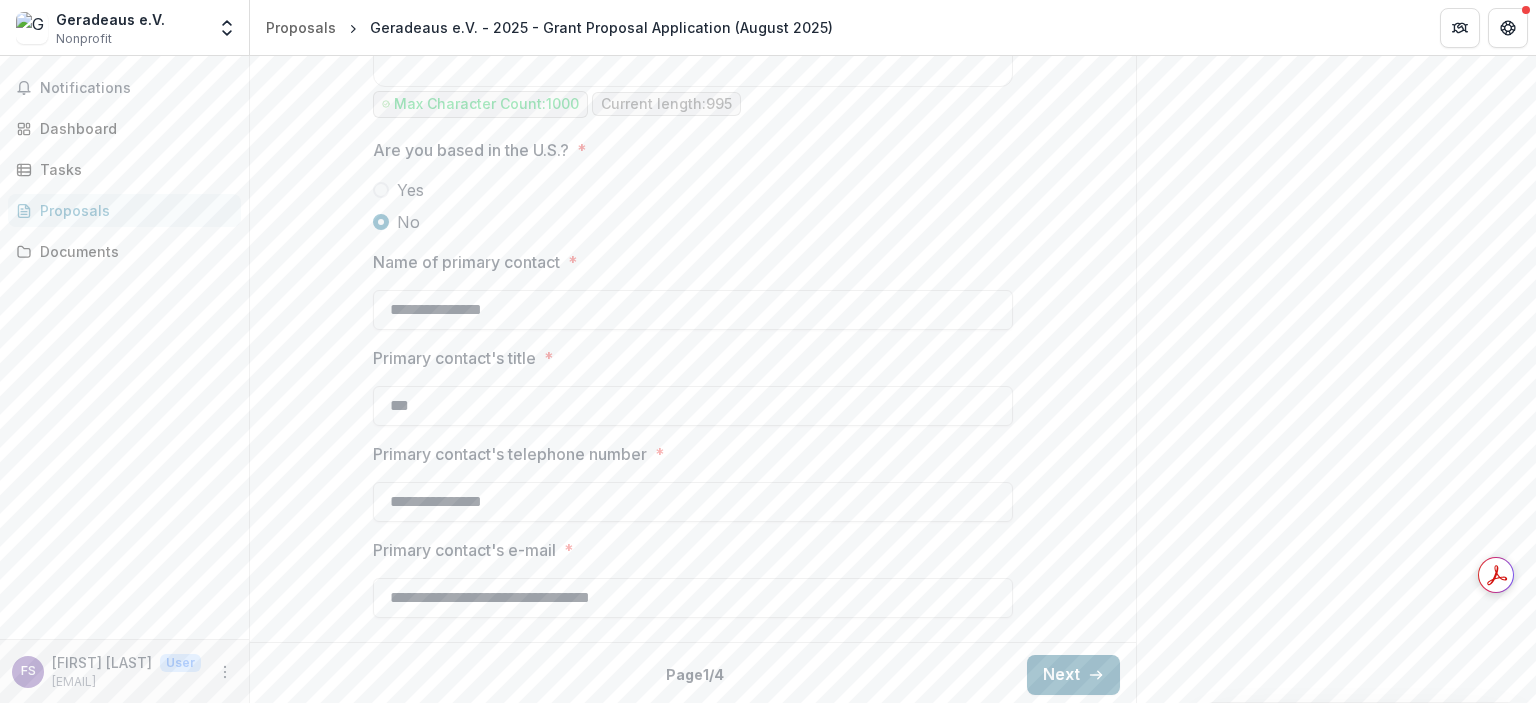 click on "Next" at bounding box center (1073, 675) 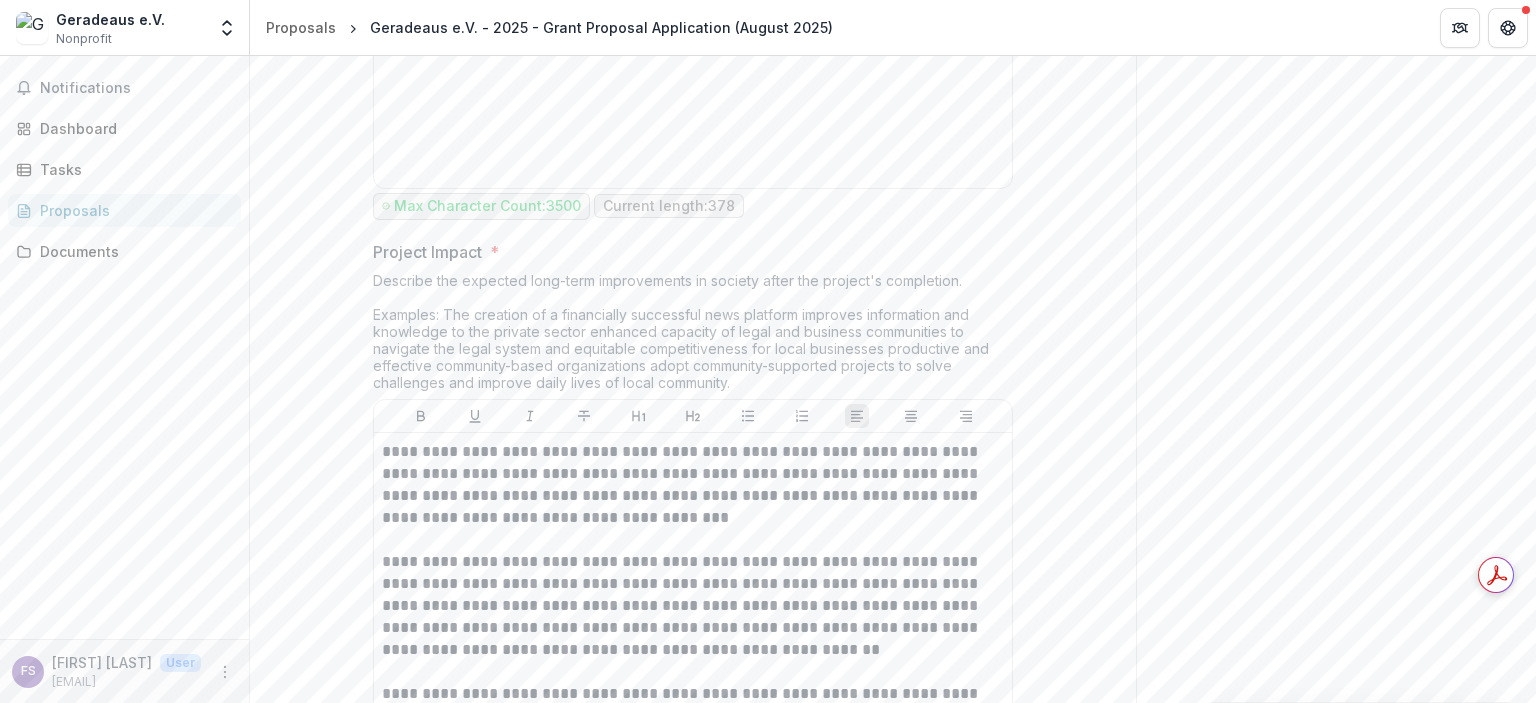 scroll, scrollTop: 7949, scrollLeft: 0, axis: vertical 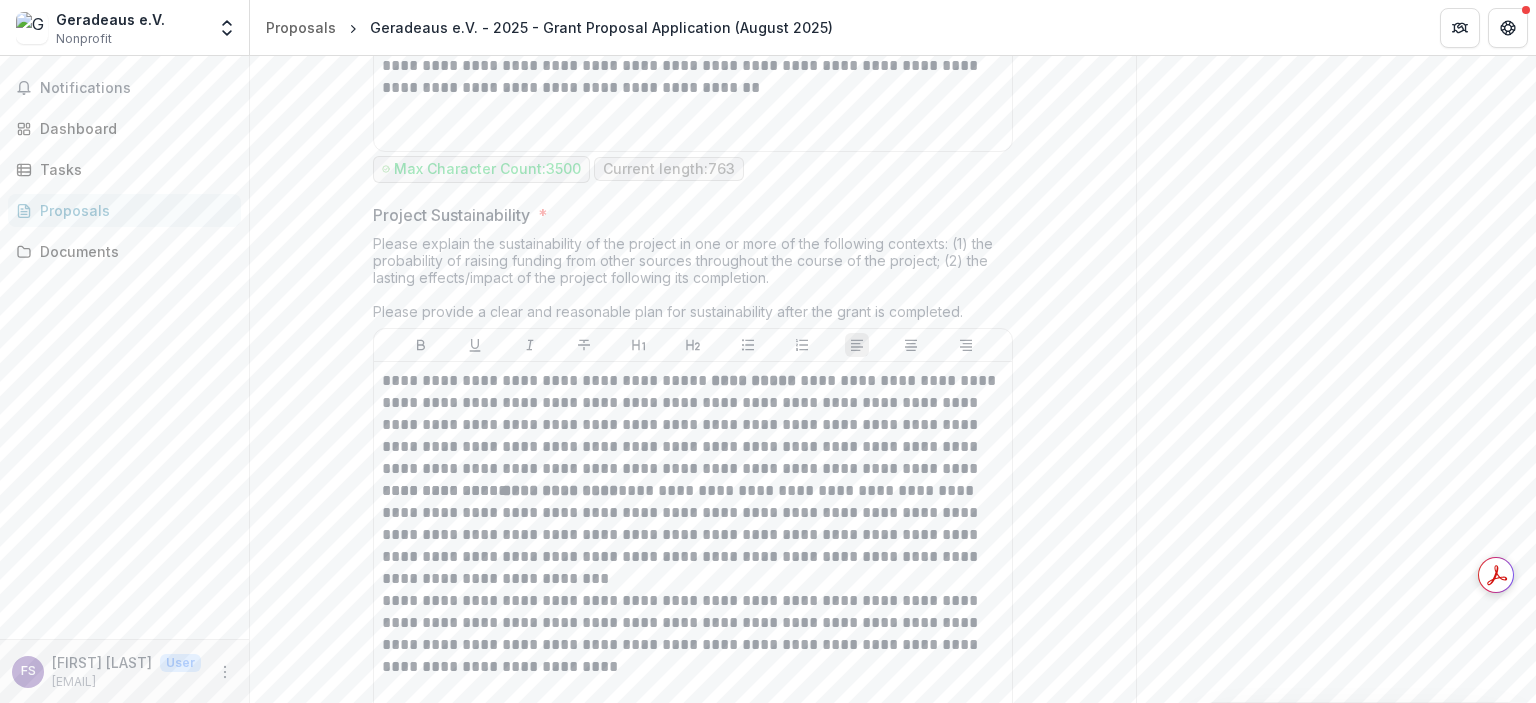 click on "Next" at bounding box center [1073, 866] 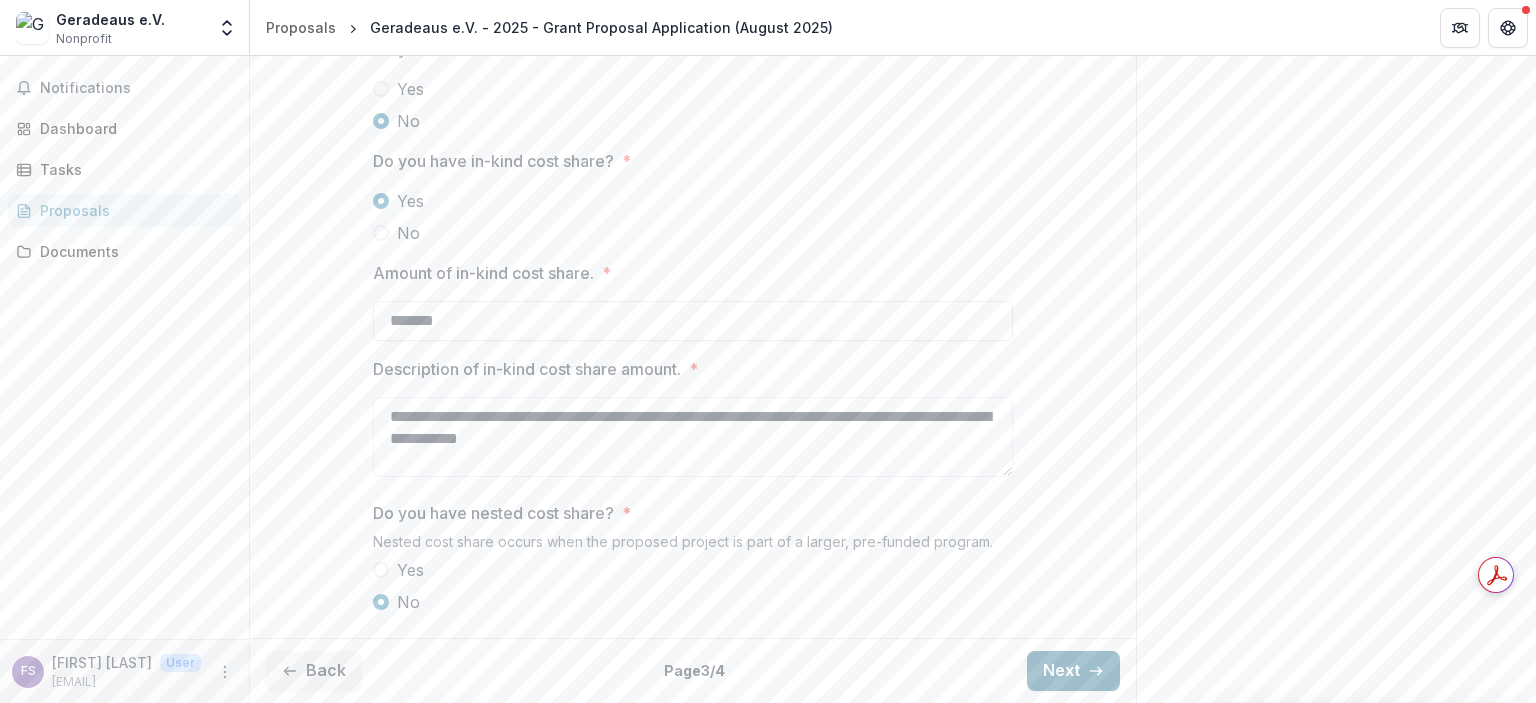 scroll, scrollTop: 3375, scrollLeft: 0, axis: vertical 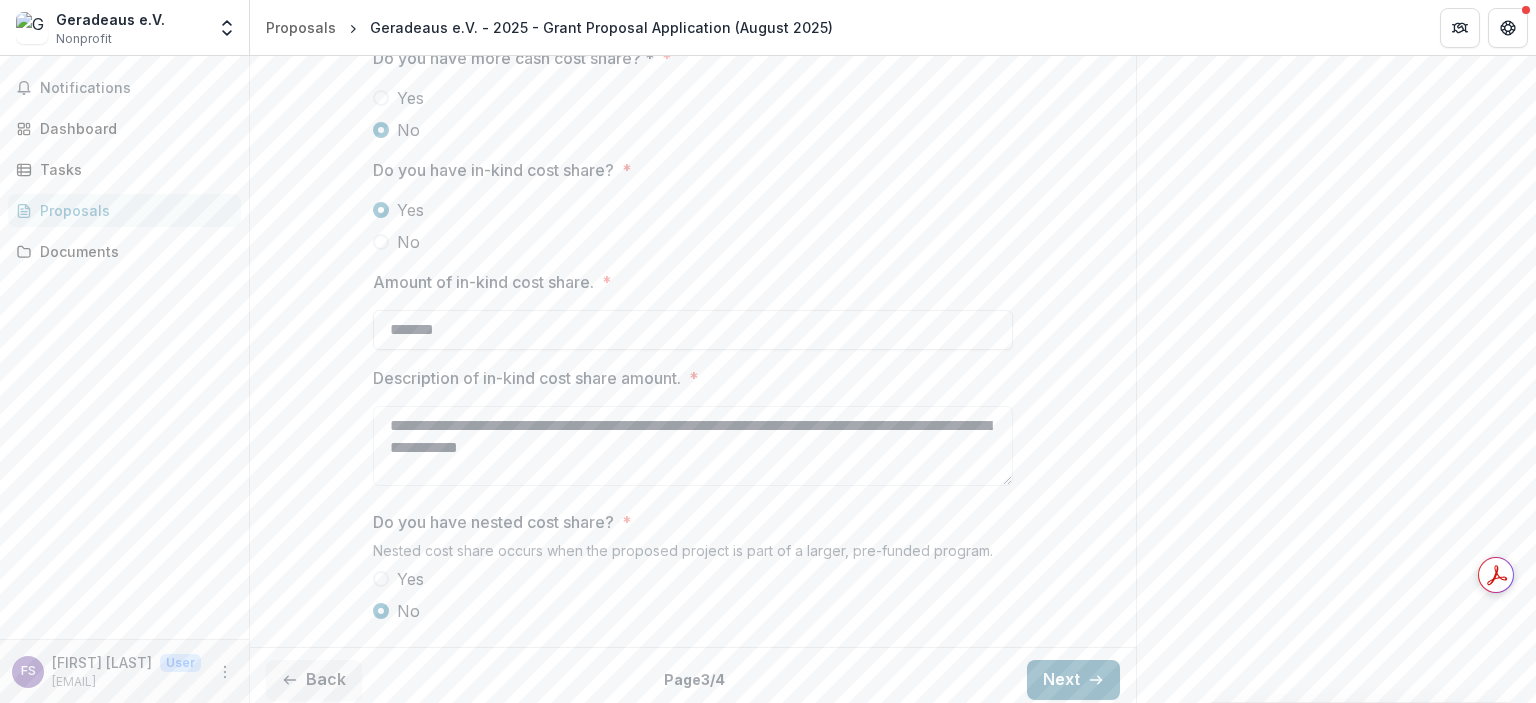 click on "Next" at bounding box center [1073, 680] 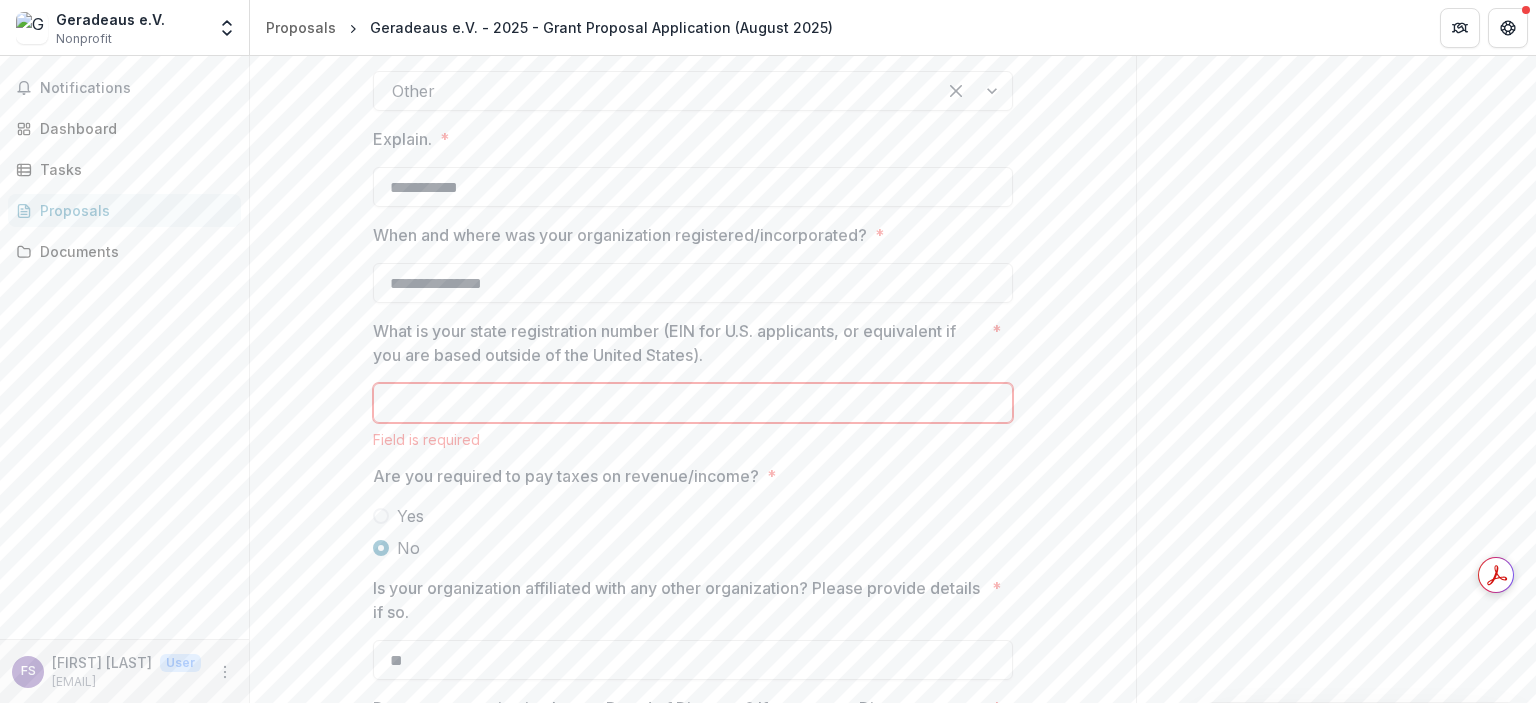 scroll, scrollTop: 1138, scrollLeft: 0, axis: vertical 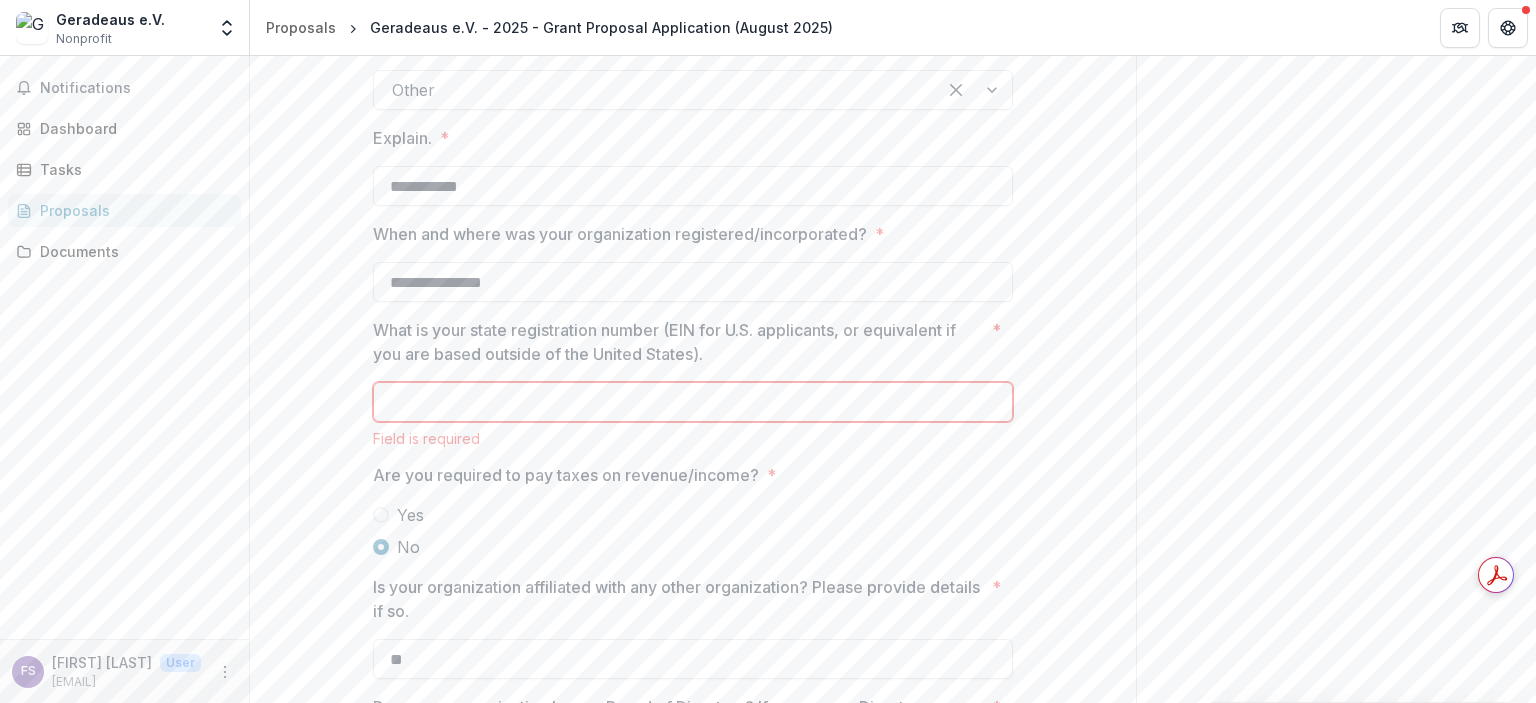 click on "What is your state registration number (EIN for U.S. applicants, or equivalent if you are based outside of the United States). *" at bounding box center [693, 402] 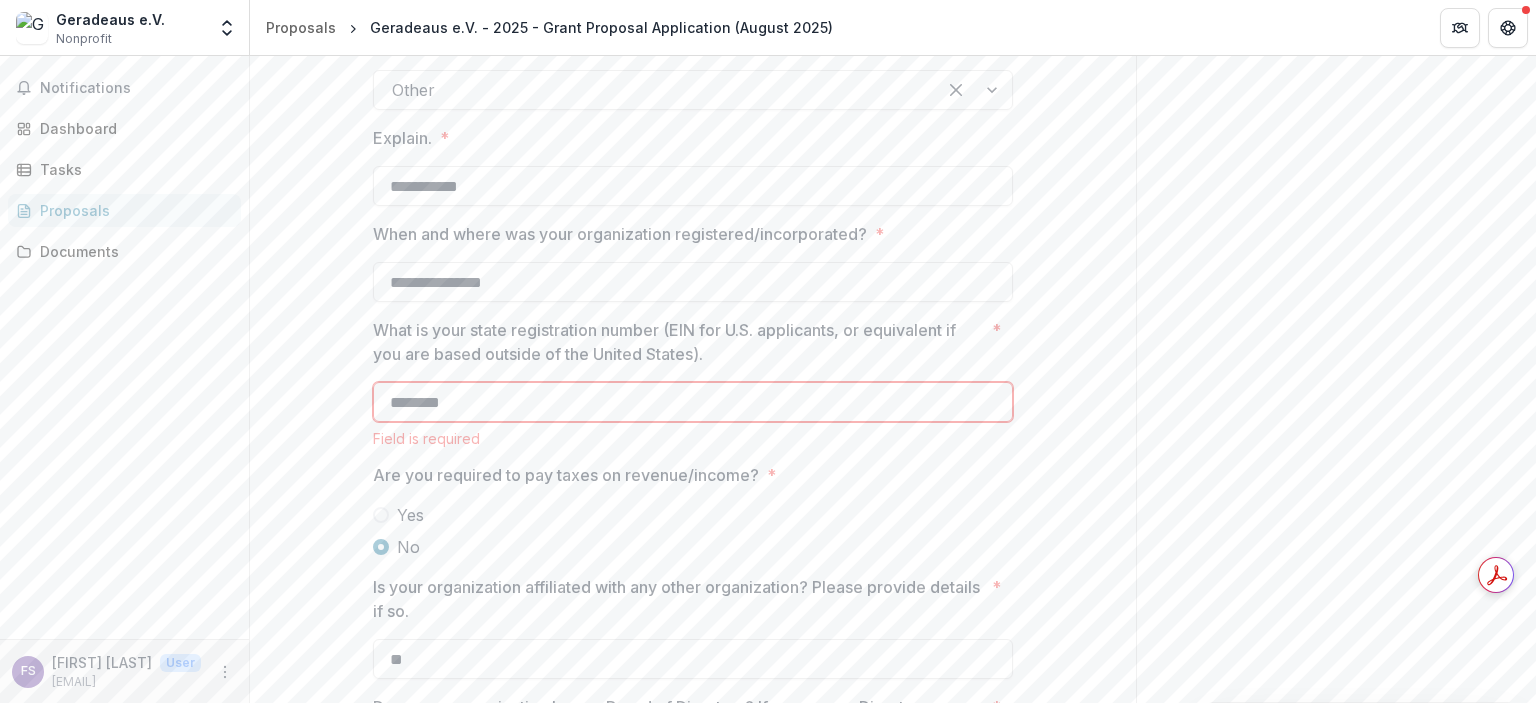 type on "********" 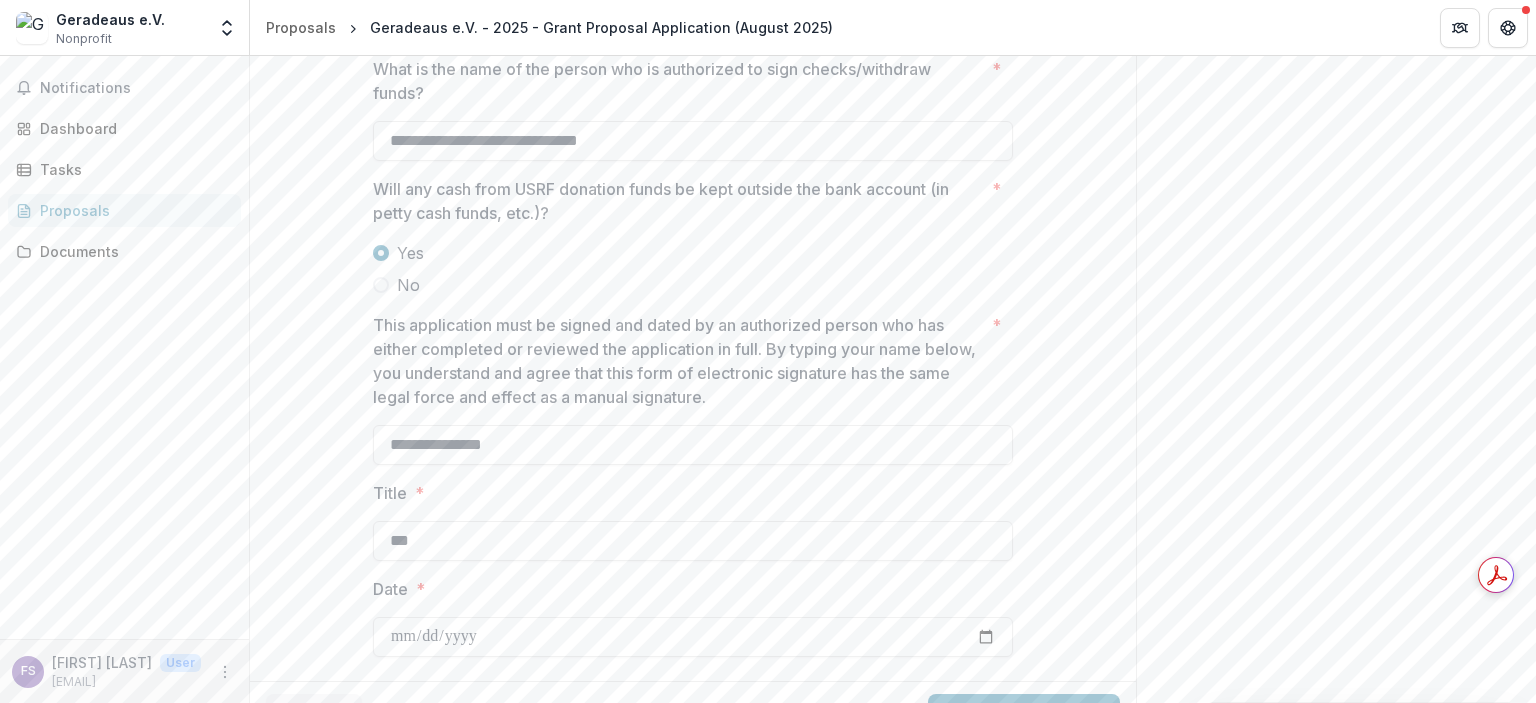 scroll, scrollTop: 6058, scrollLeft: 0, axis: vertical 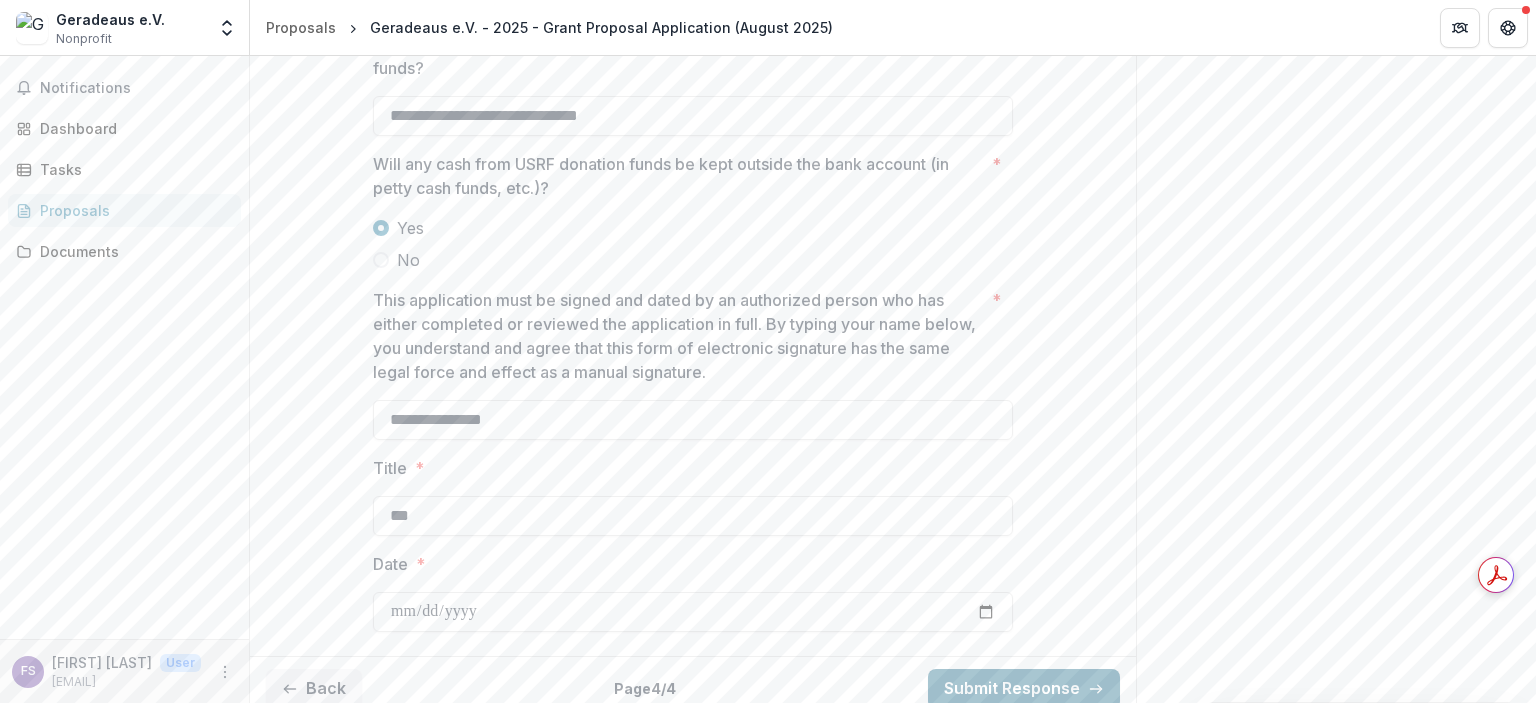 click on "Submit Response" at bounding box center (1024, 689) 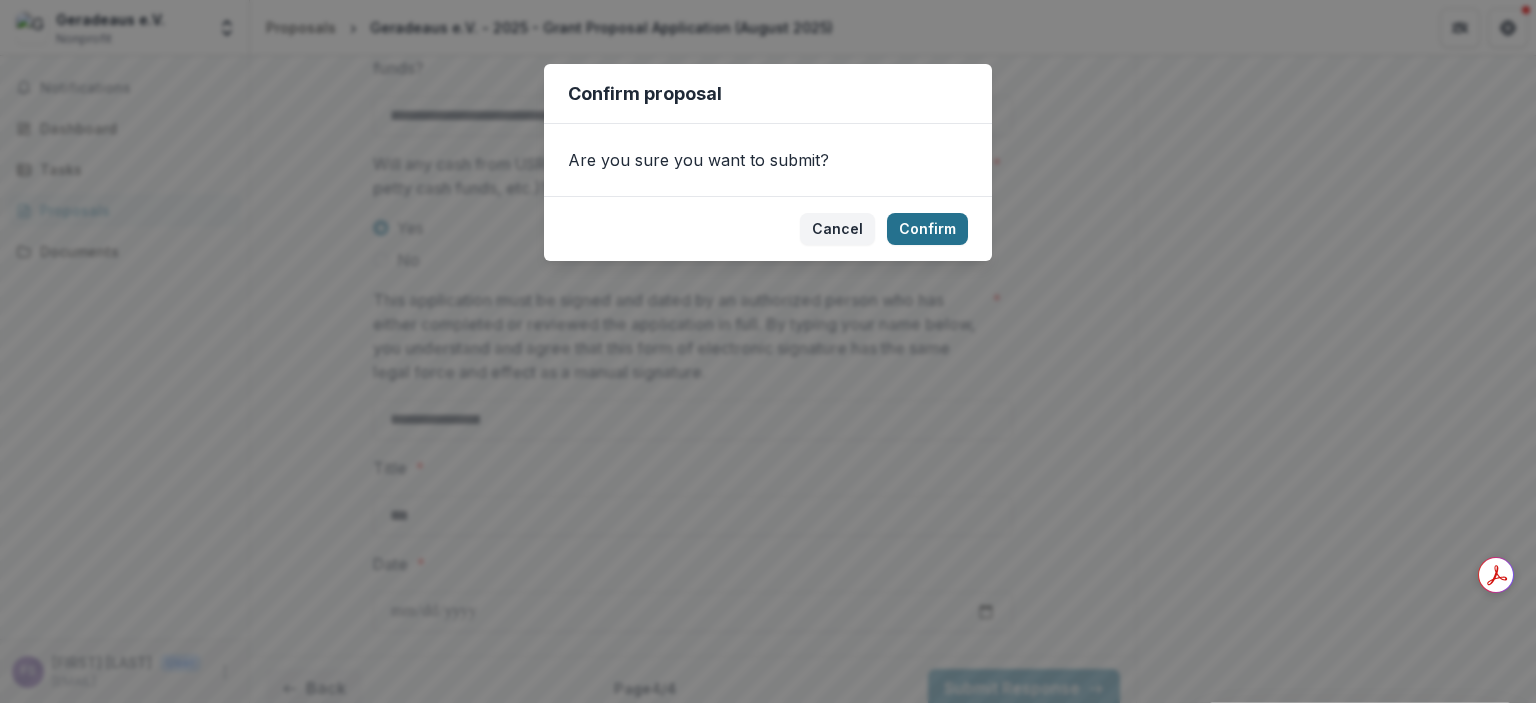 click on "Confirm" at bounding box center [927, 229] 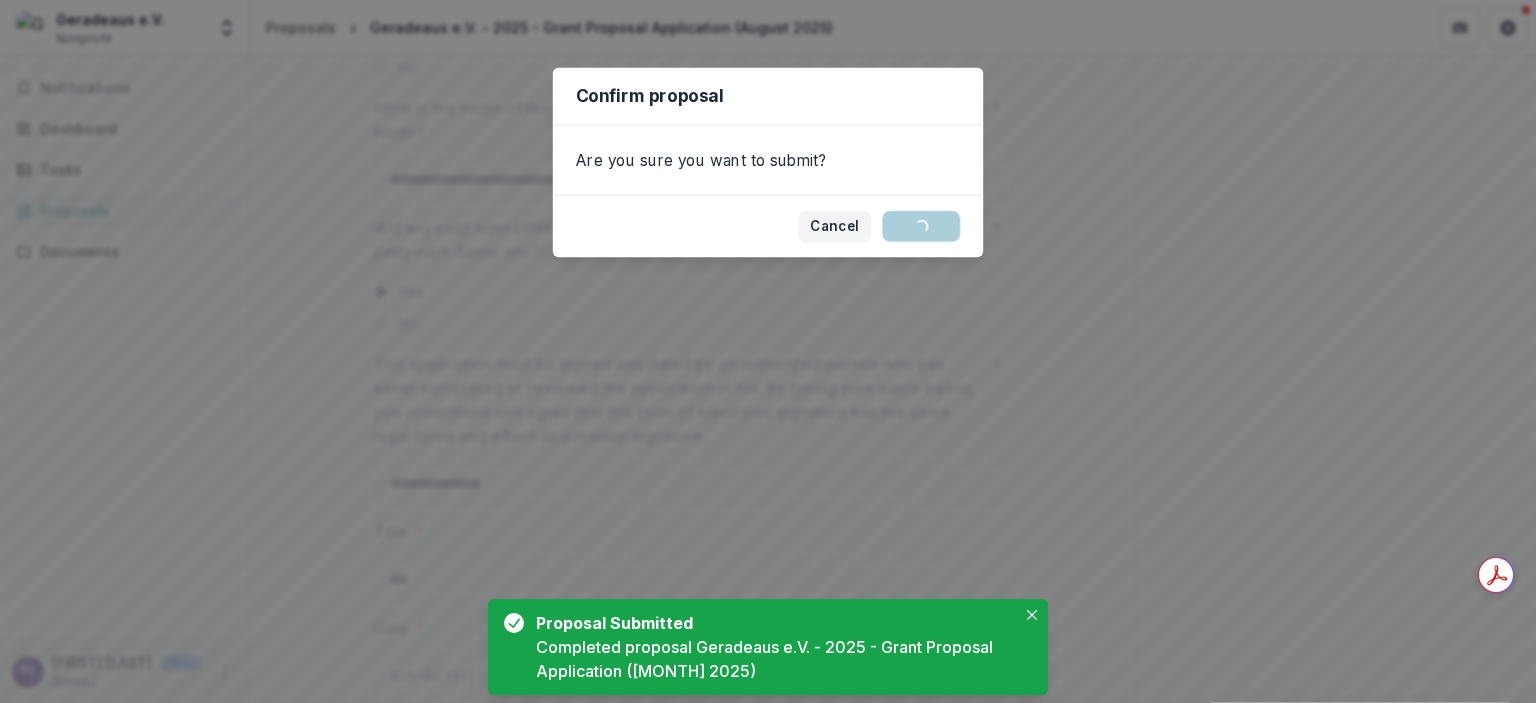 scroll, scrollTop: 6122, scrollLeft: 0, axis: vertical 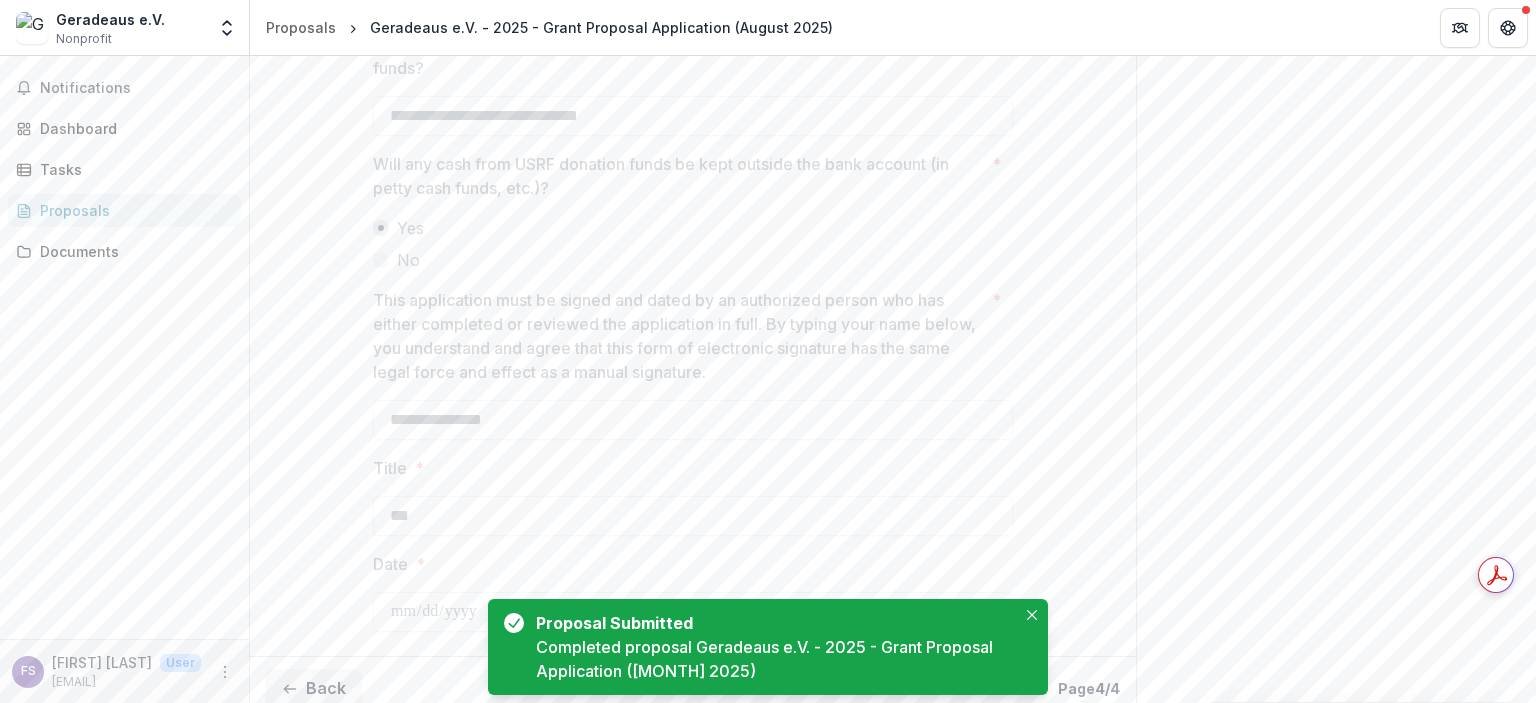 type 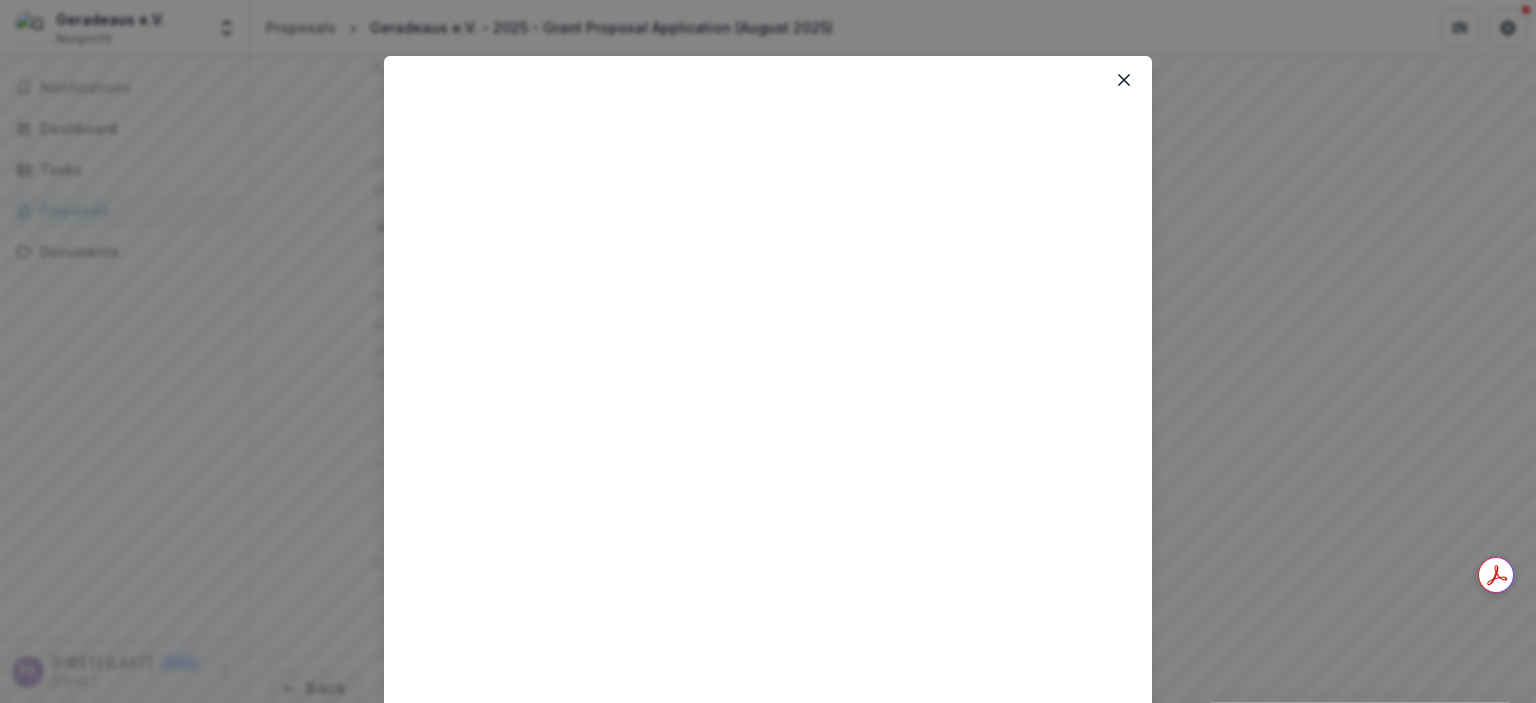 scroll, scrollTop: 10, scrollLeft: 0, axis: vertical 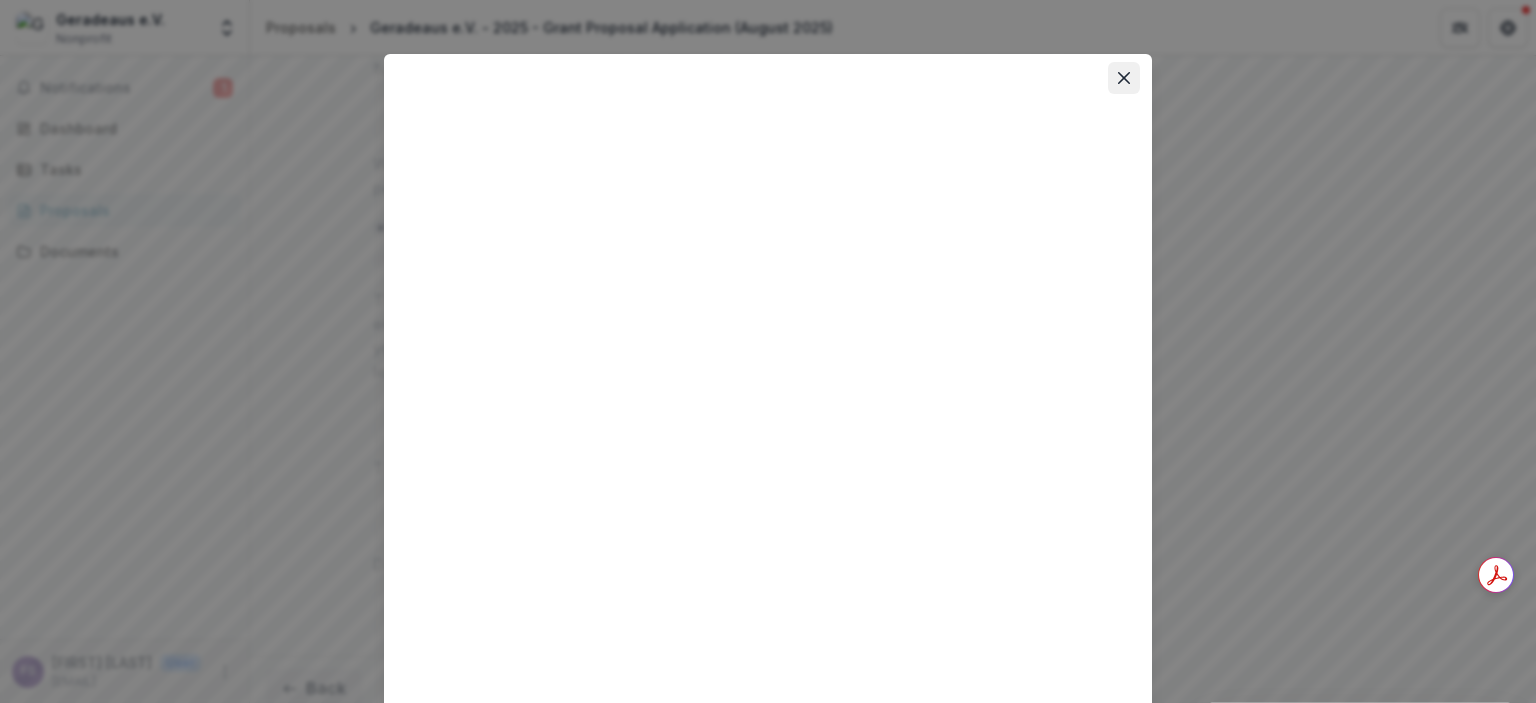 click at bounding box center [1124, 78] 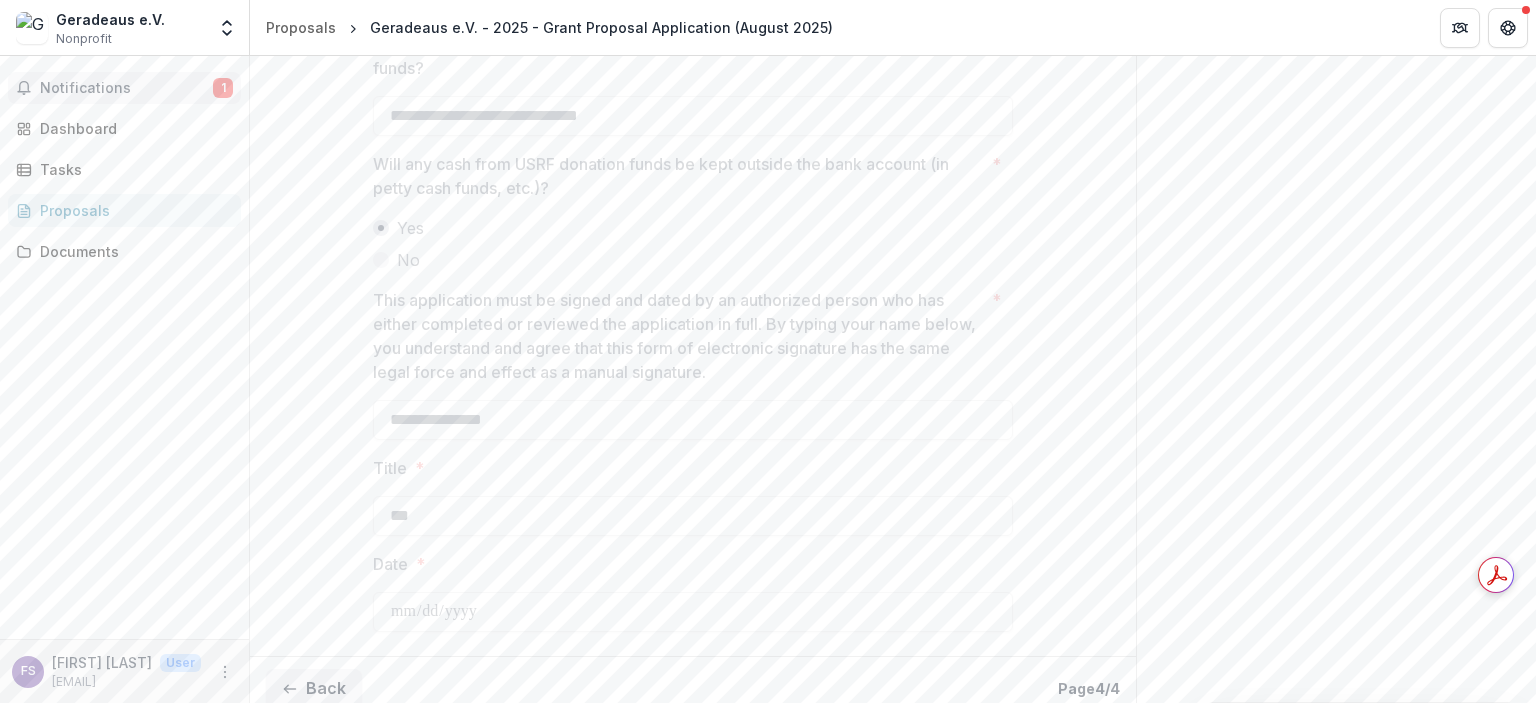 click on "Notifications" at bounding box center [126, 88] 